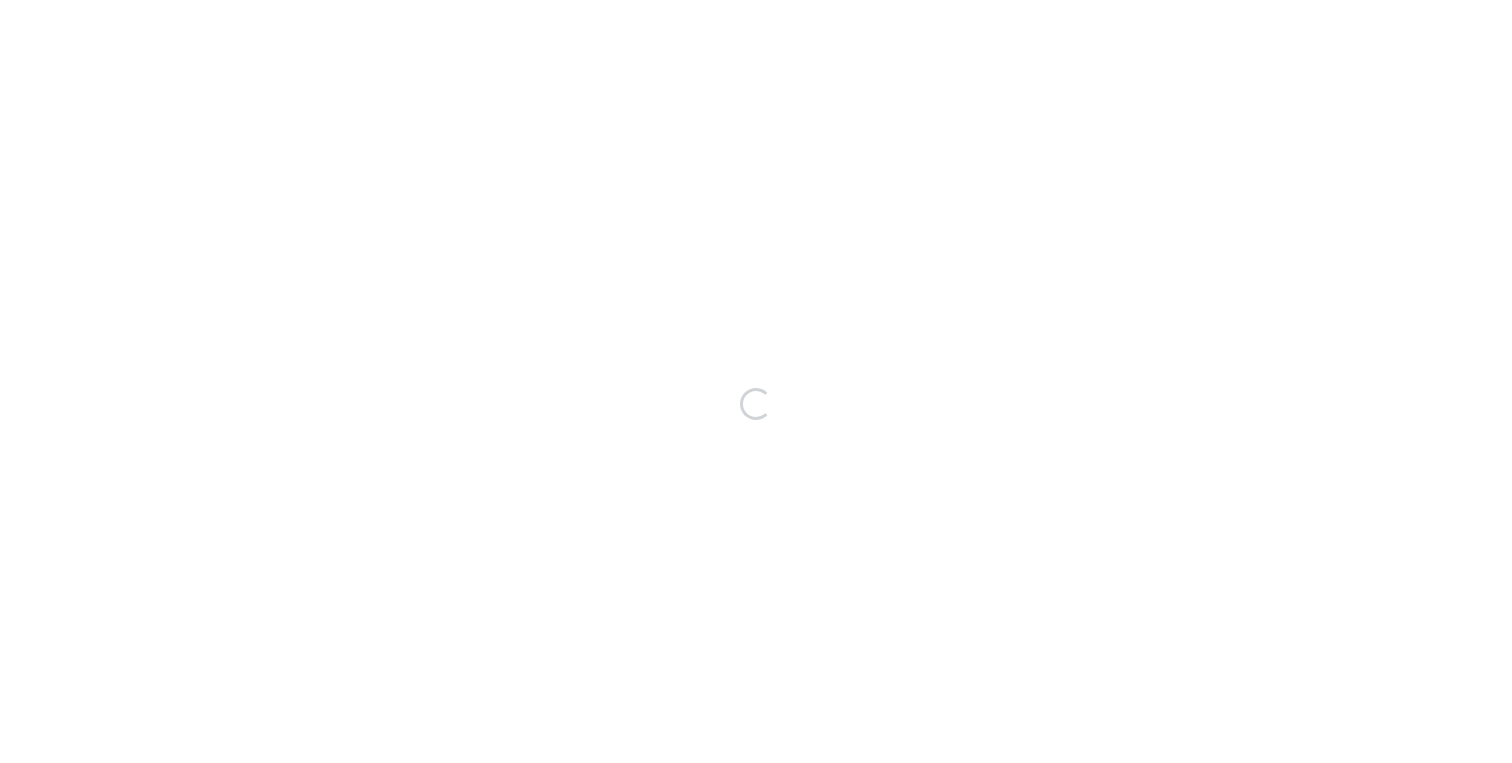 scroll, scrollTop: 0, scrollLeft: 0, axis: both 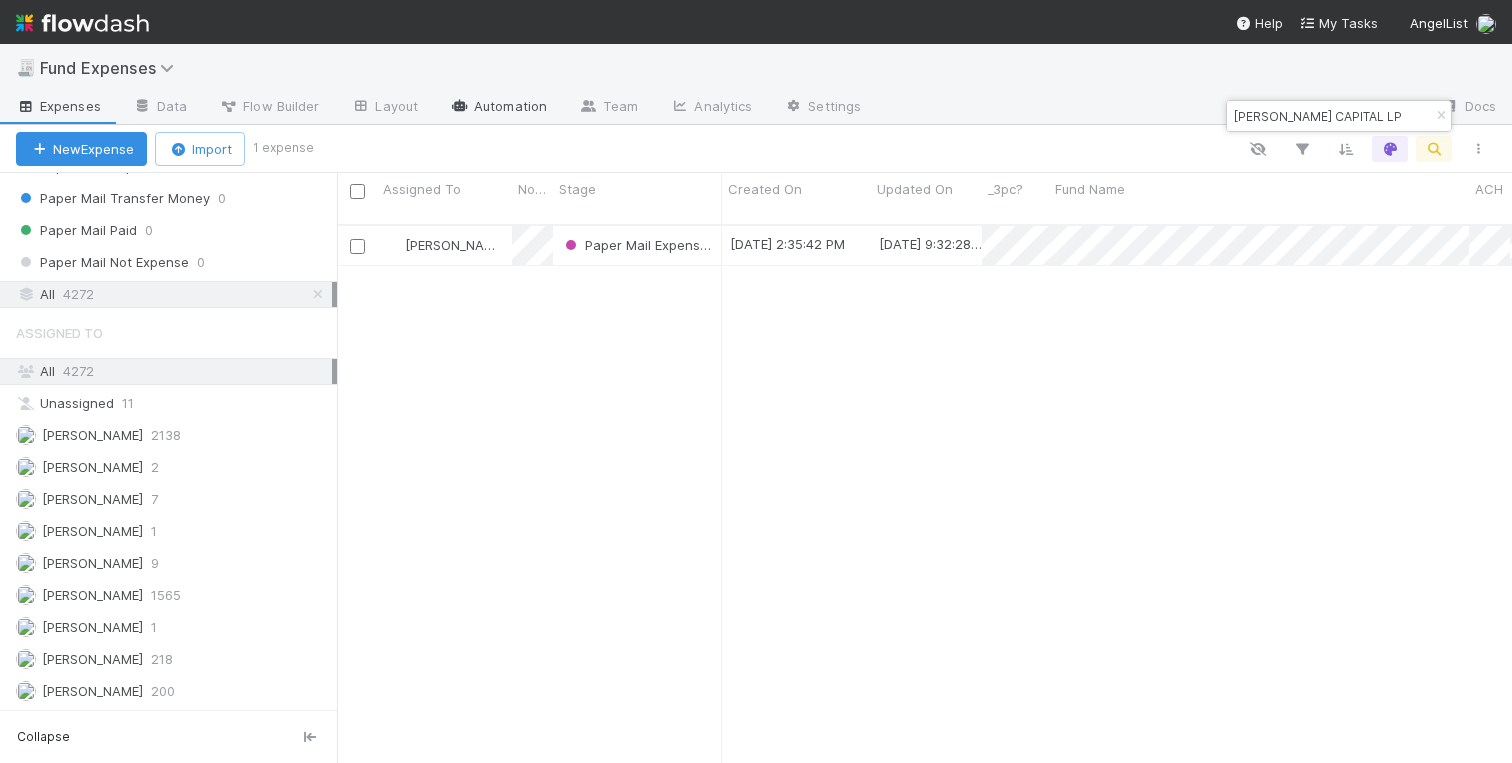 click on "Automation" at bounding box center [498, 108] 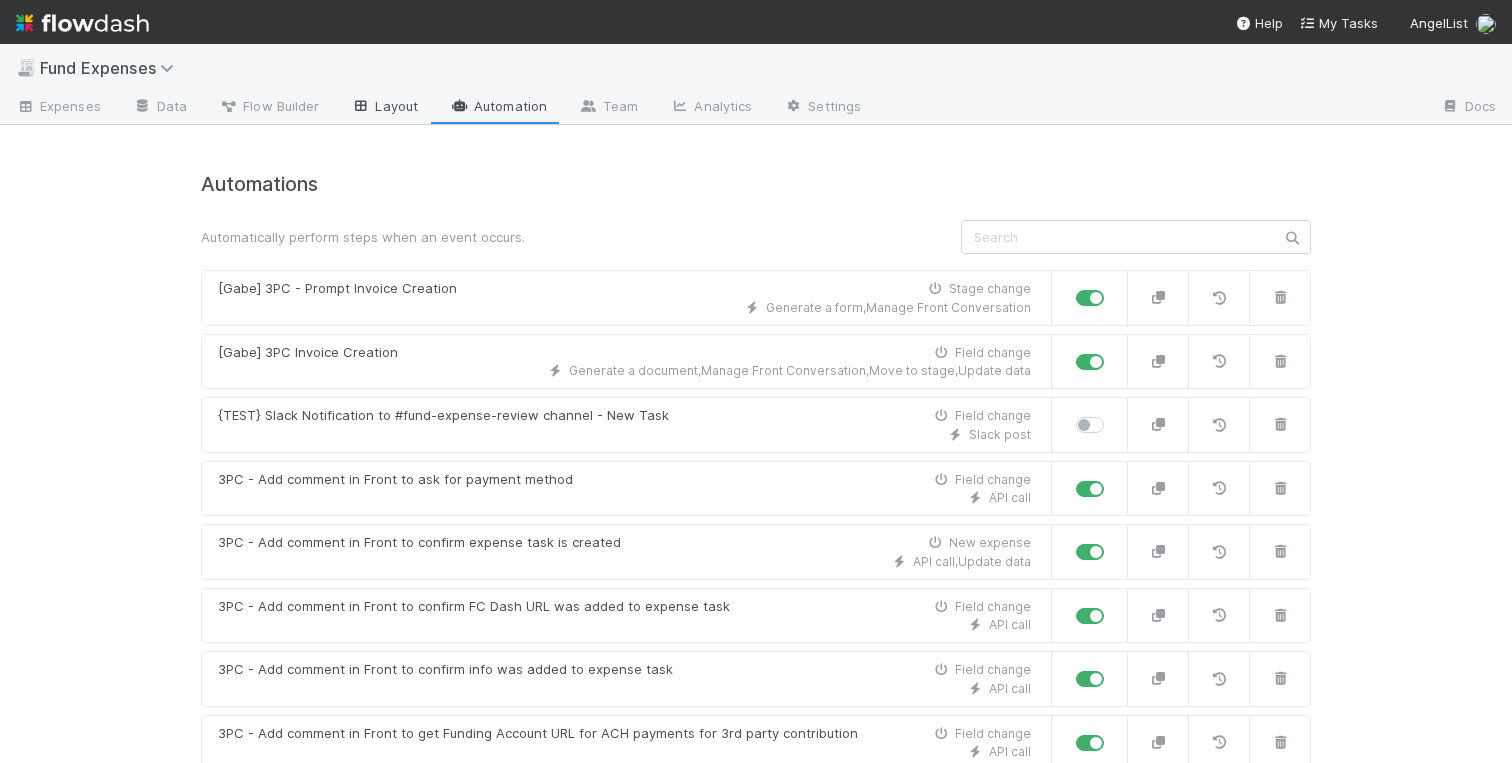 click on "Layout" at bounding box center [384, 108] 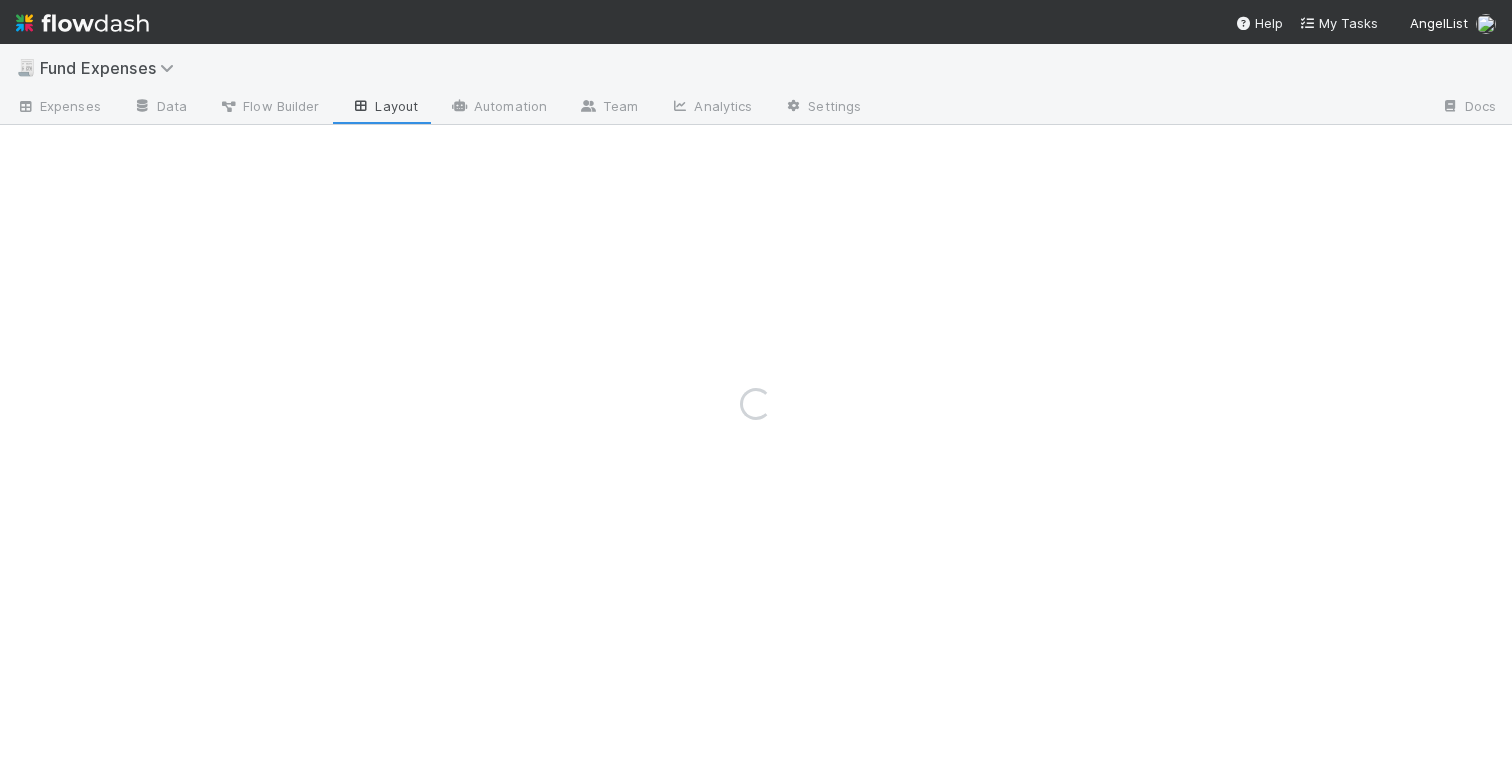 click on "Flow Builder" at bounding box center [269, 106] 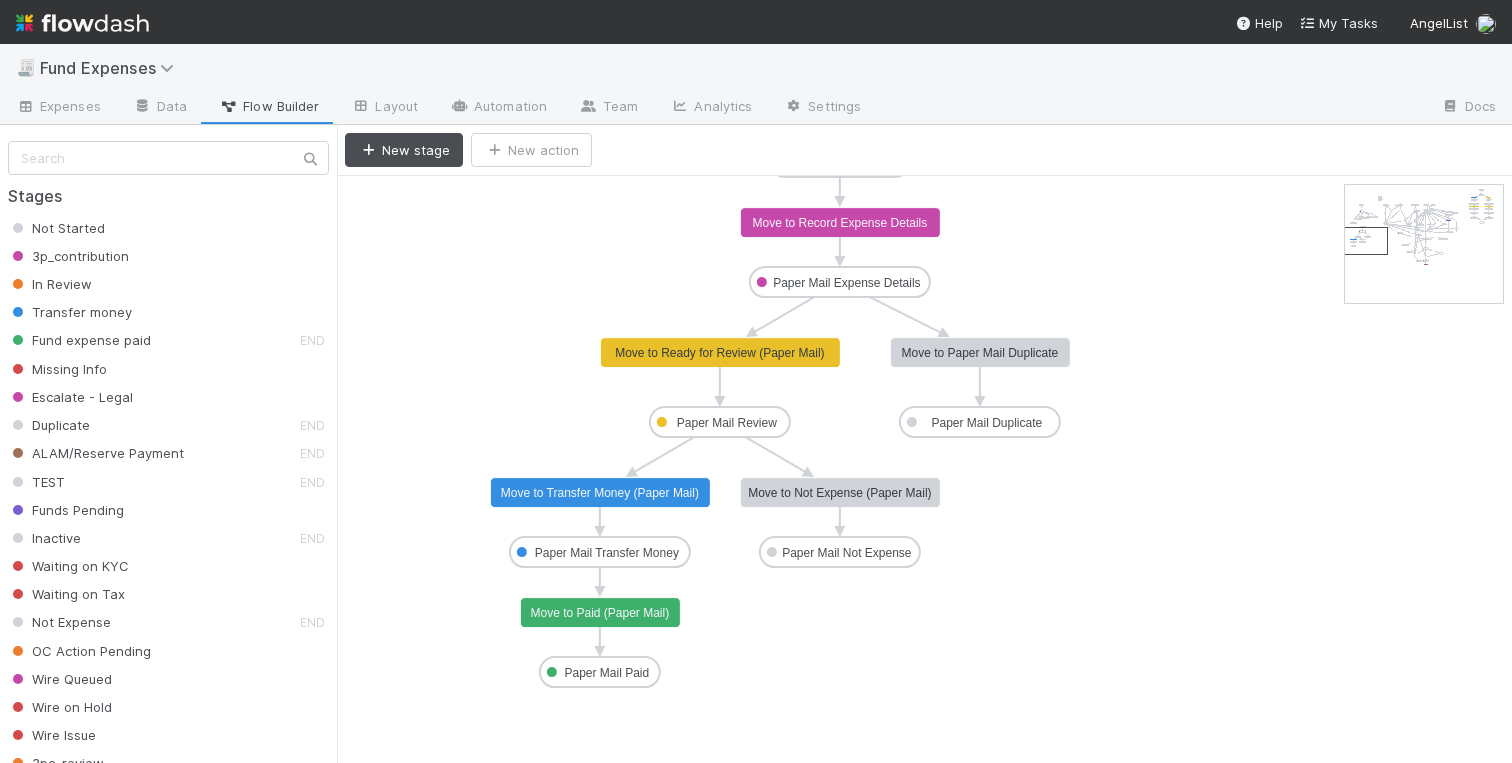 drag, startPoint x: 1370, startPoint y: 206, endPoint x: 1368, endPoint y: 245, distance: 39.051247 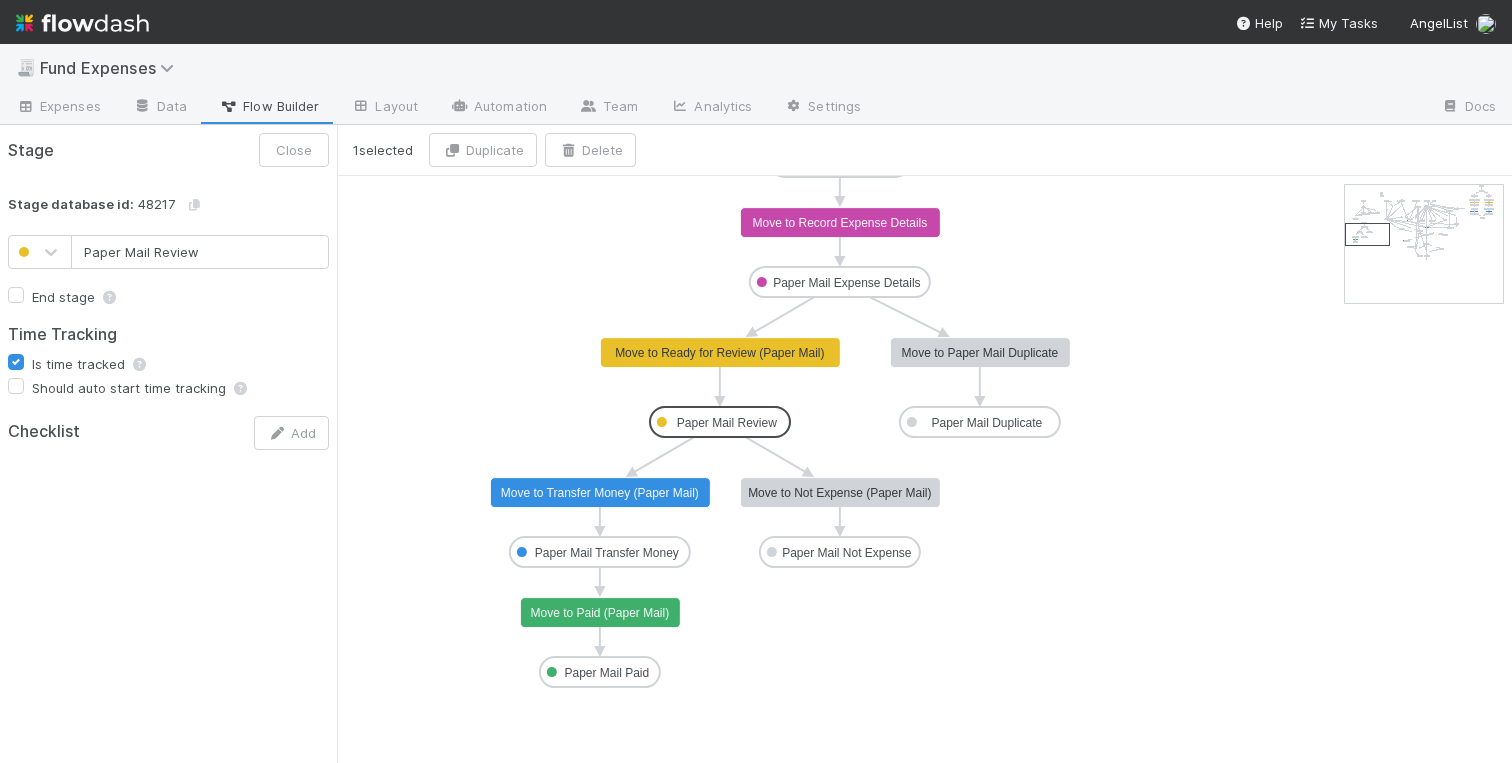click on "Paper Mail Review" 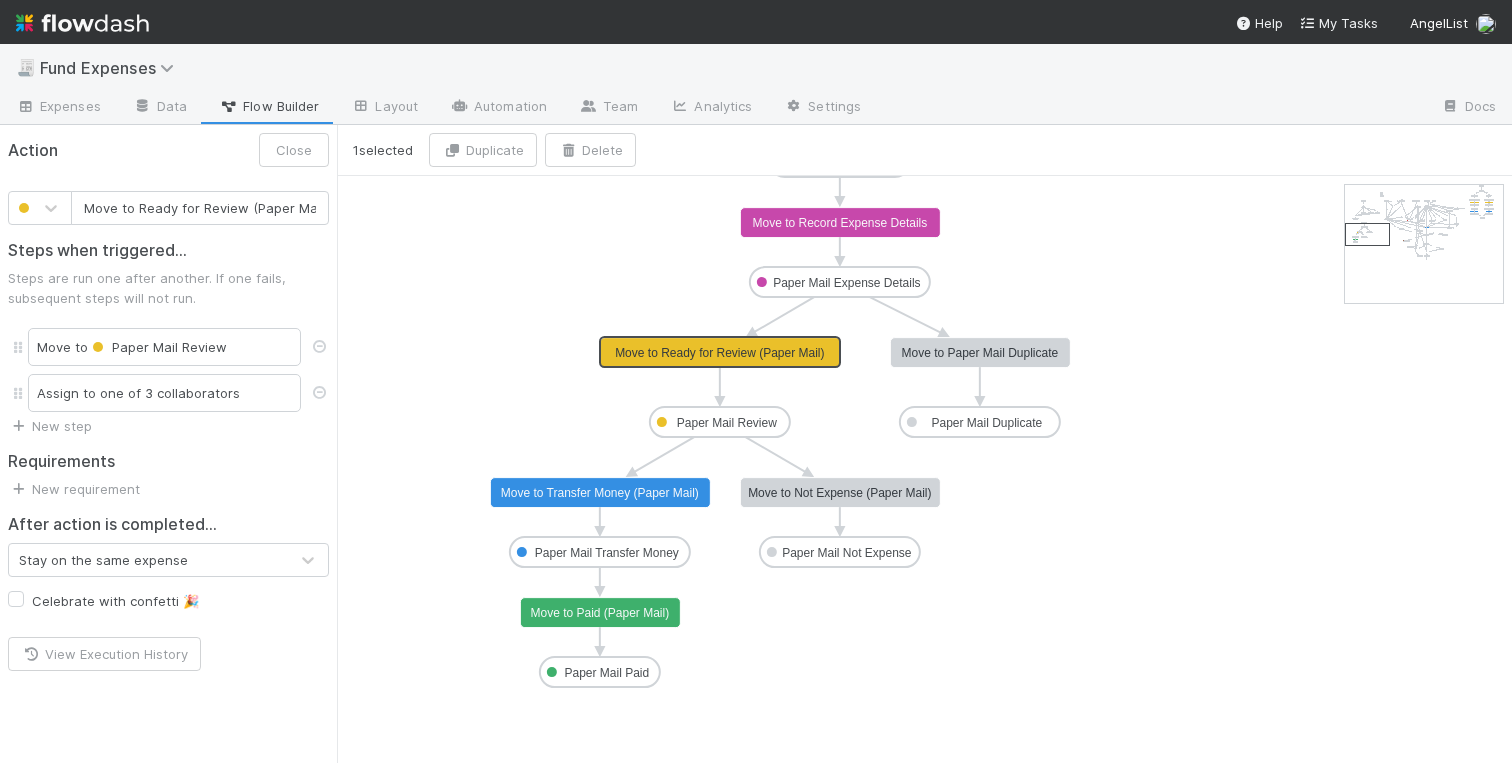 scroll, scrollTop: 0, scrollLeft: 6, axis: horizontal 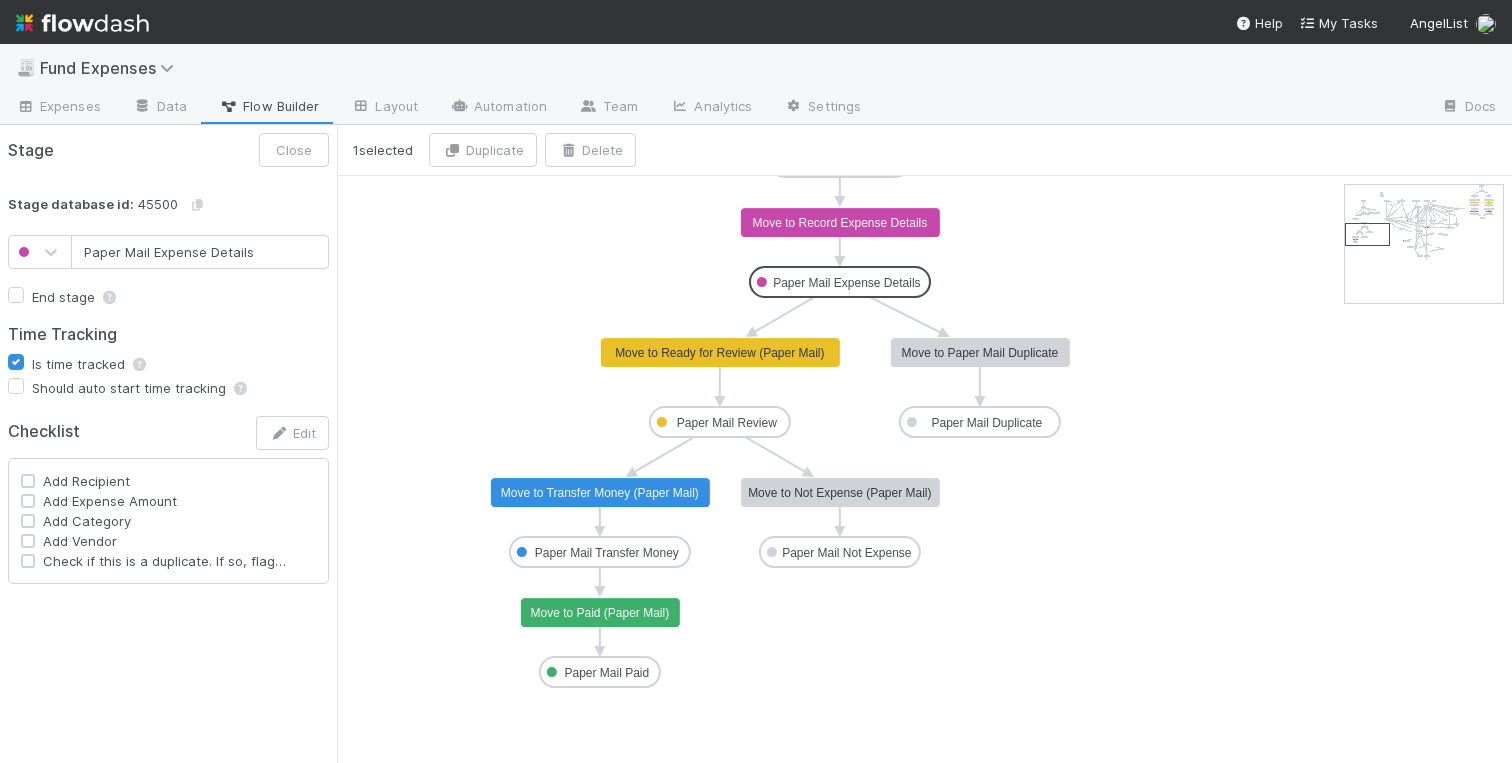 click on "Paper Mail Expense Details" 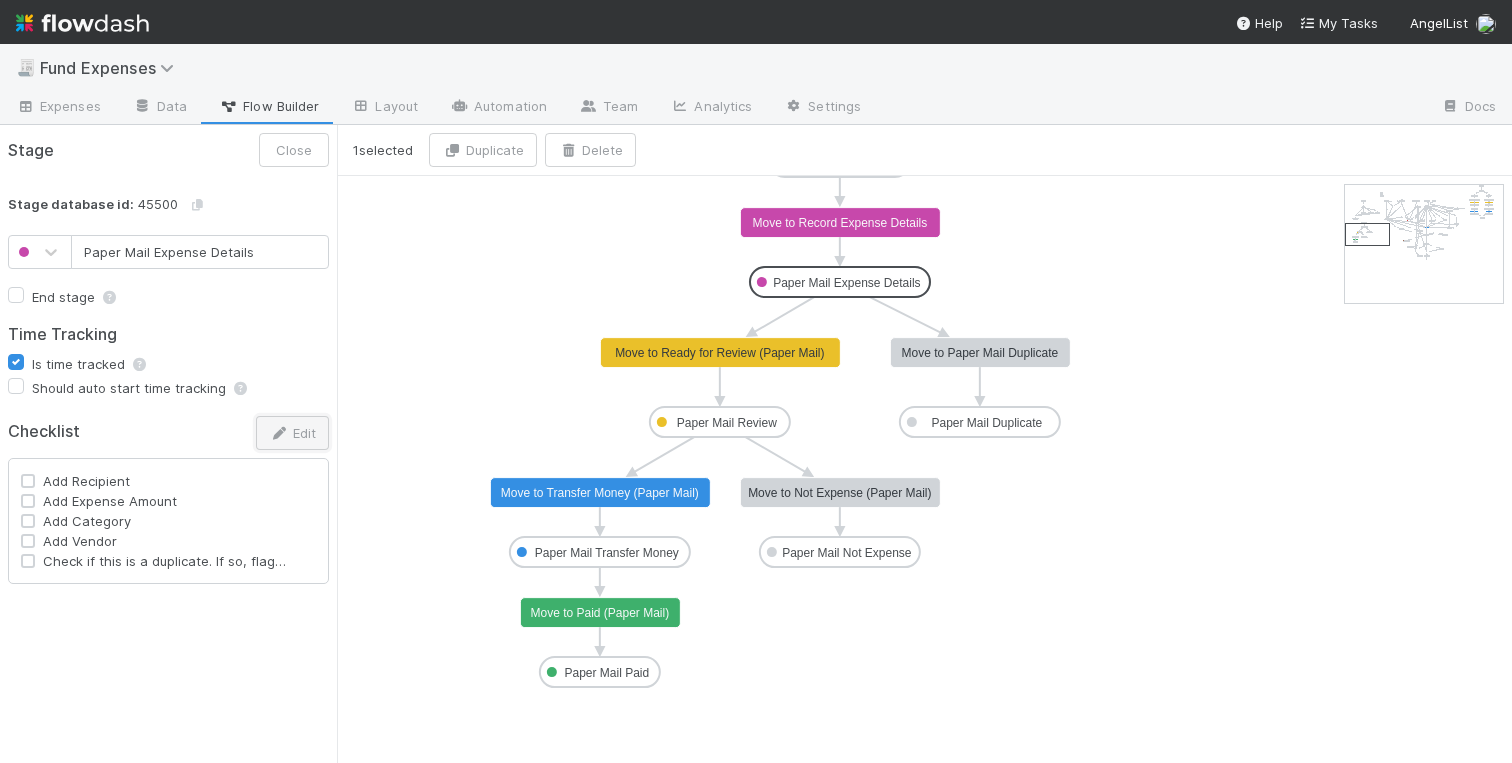 click on "Edit" at bounding box center [292, 433] 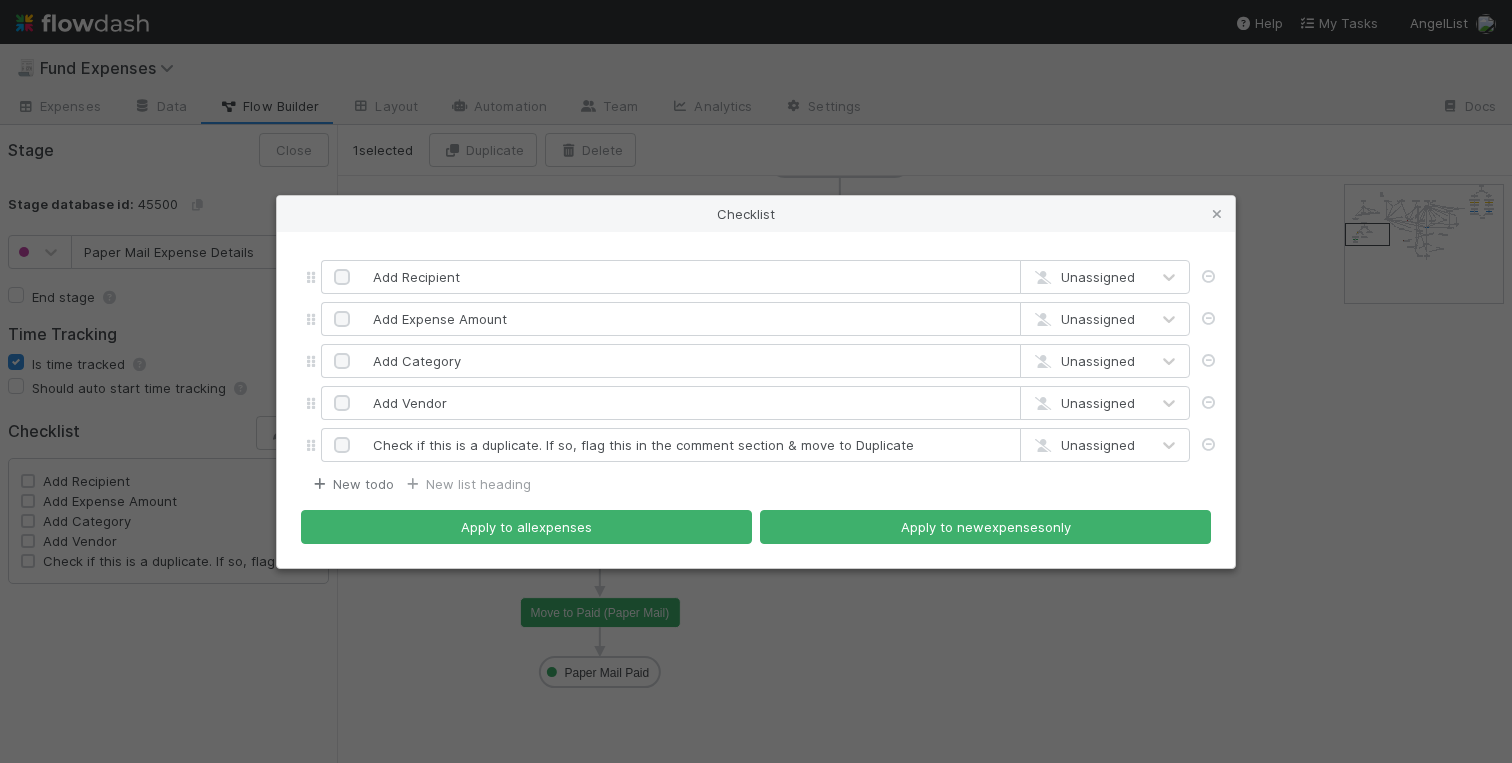 click on "New todo" at bounding box center [351, 484] 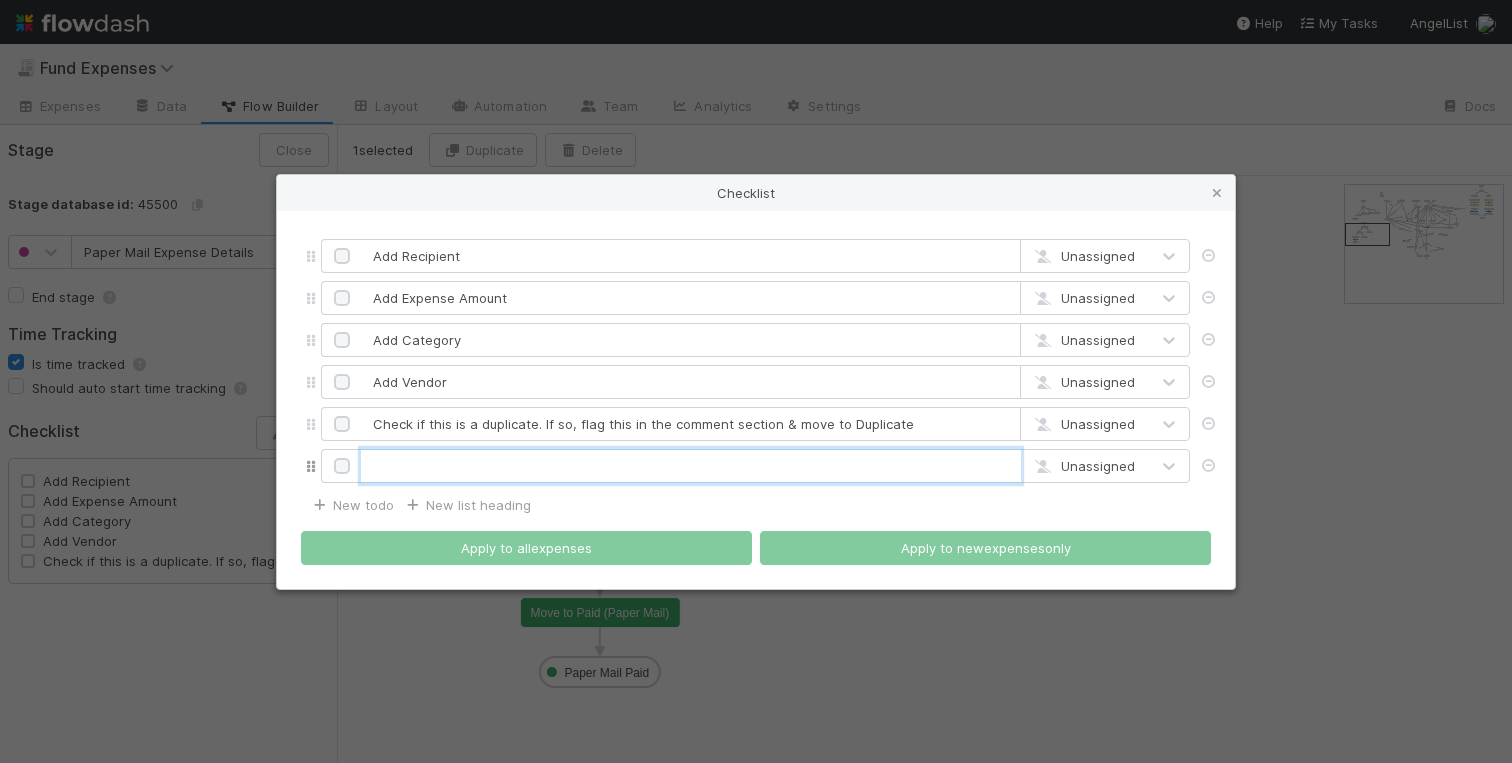 click at bounding box center [691, 466] 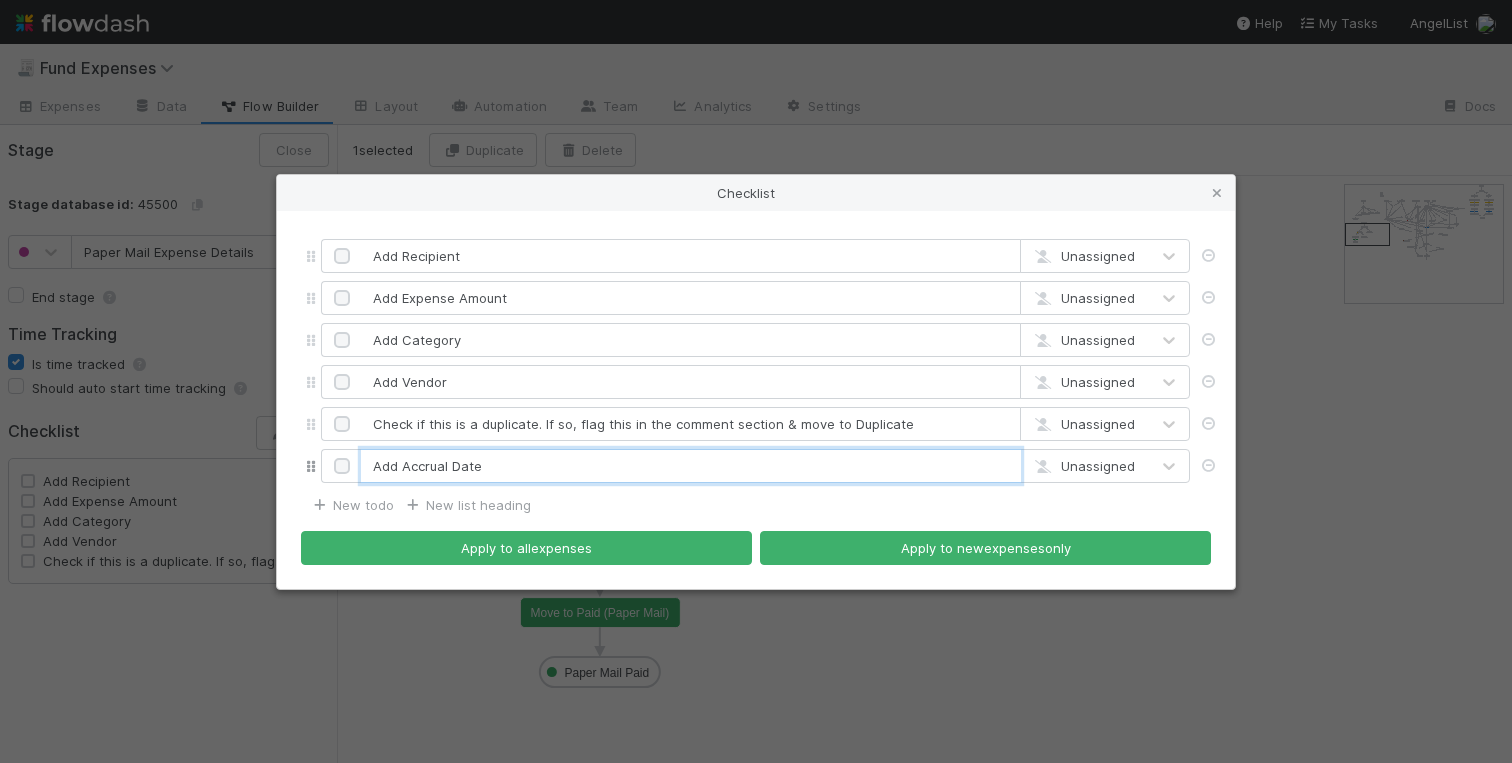 type on "Add Accrual Date" 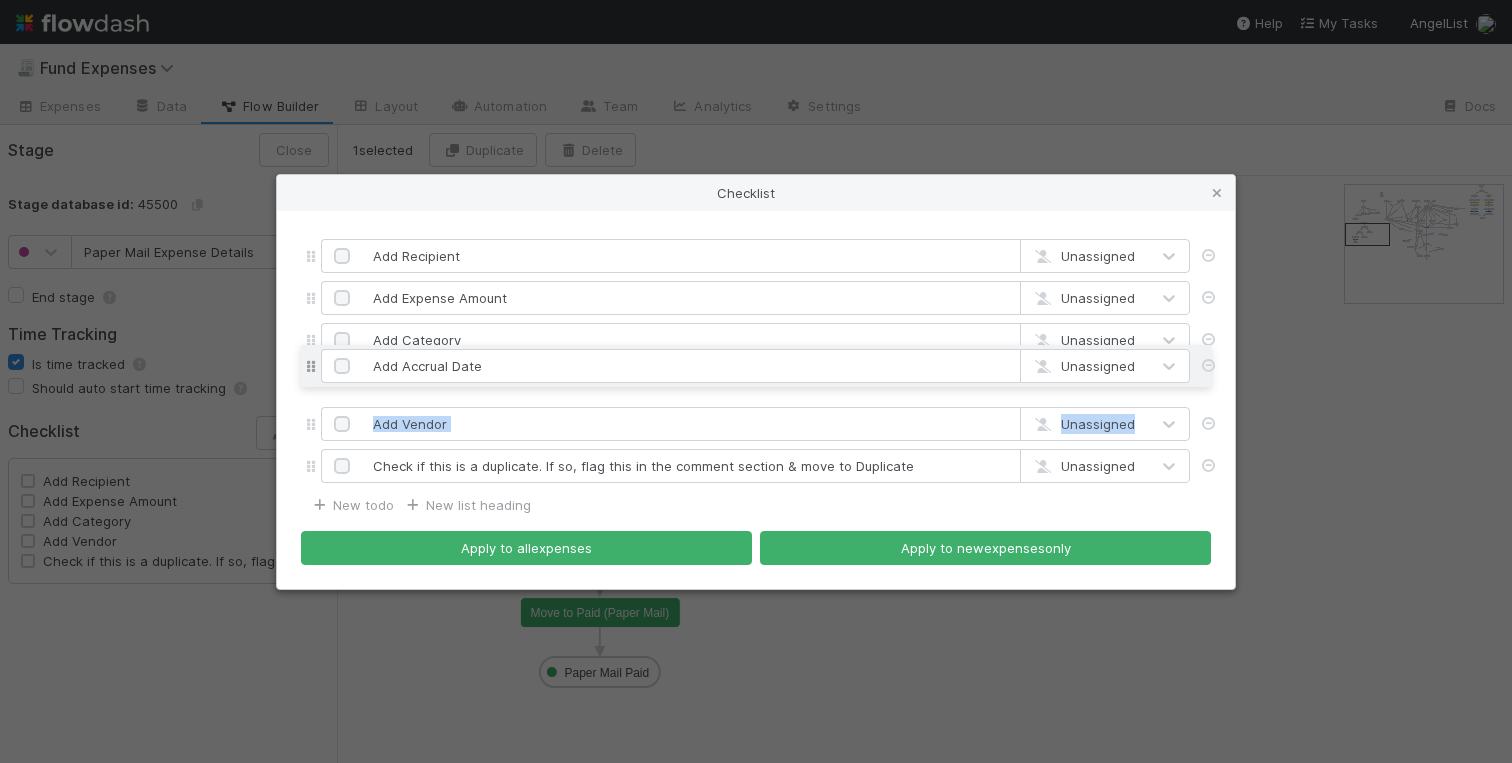 drag, startPoint x: 312, startPoint y: 466, endPoint x: 304, endPoint y: 369, distance: 97.32934 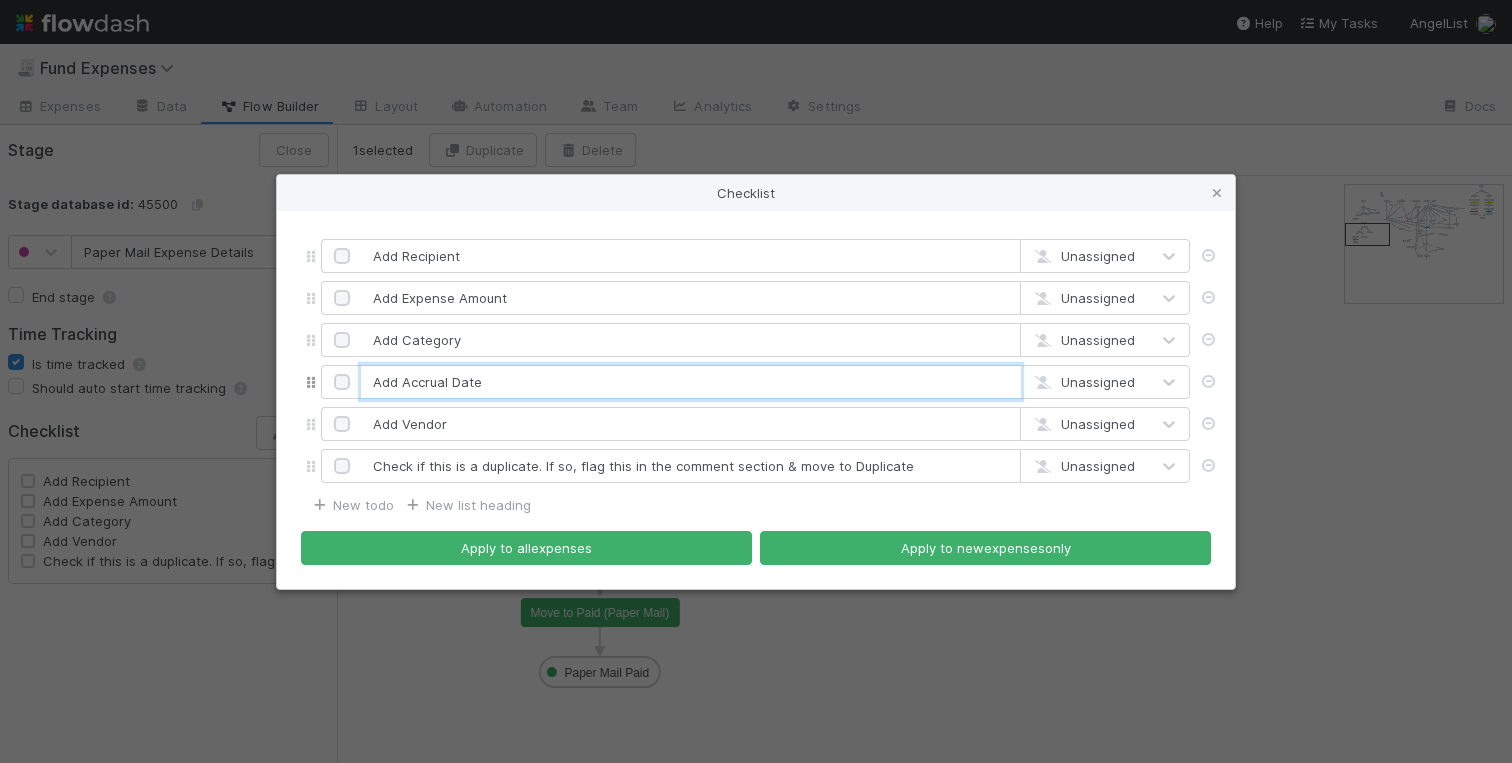 click on "Add Accrual Date" at bounding box center [691, 382] 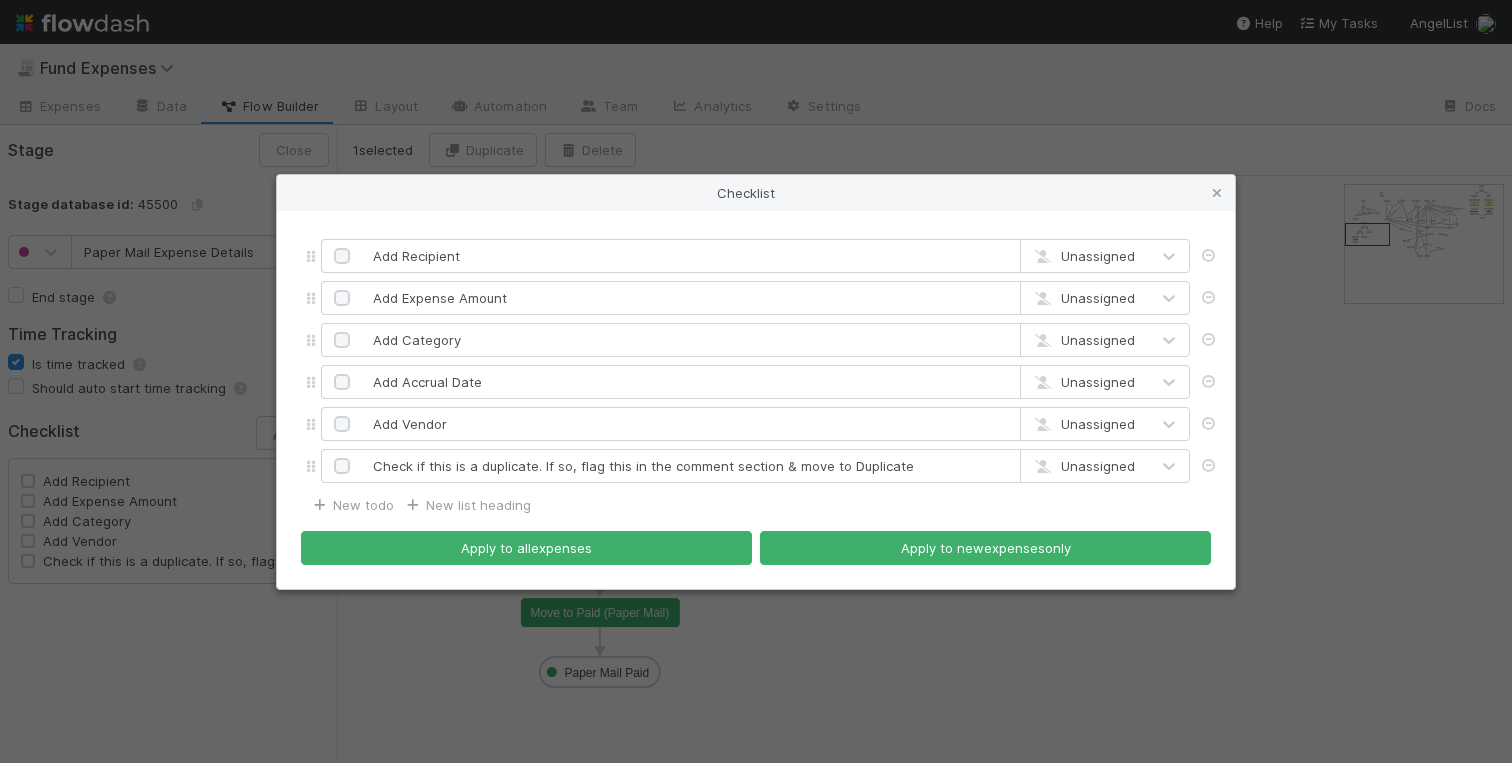 click on "Add Recipient Unassigned Add Expense Amount Unassigned Add Category Unassigned Add Accrual Date Unassigned Add Vendor Unassigned Check if this is a duplicate. If so, flag this in the comment section & move to Duplicate Unassigned New todo New list heading Apply to all  expenses Apply to new  expenses  only" at bounding box center [756, 400] 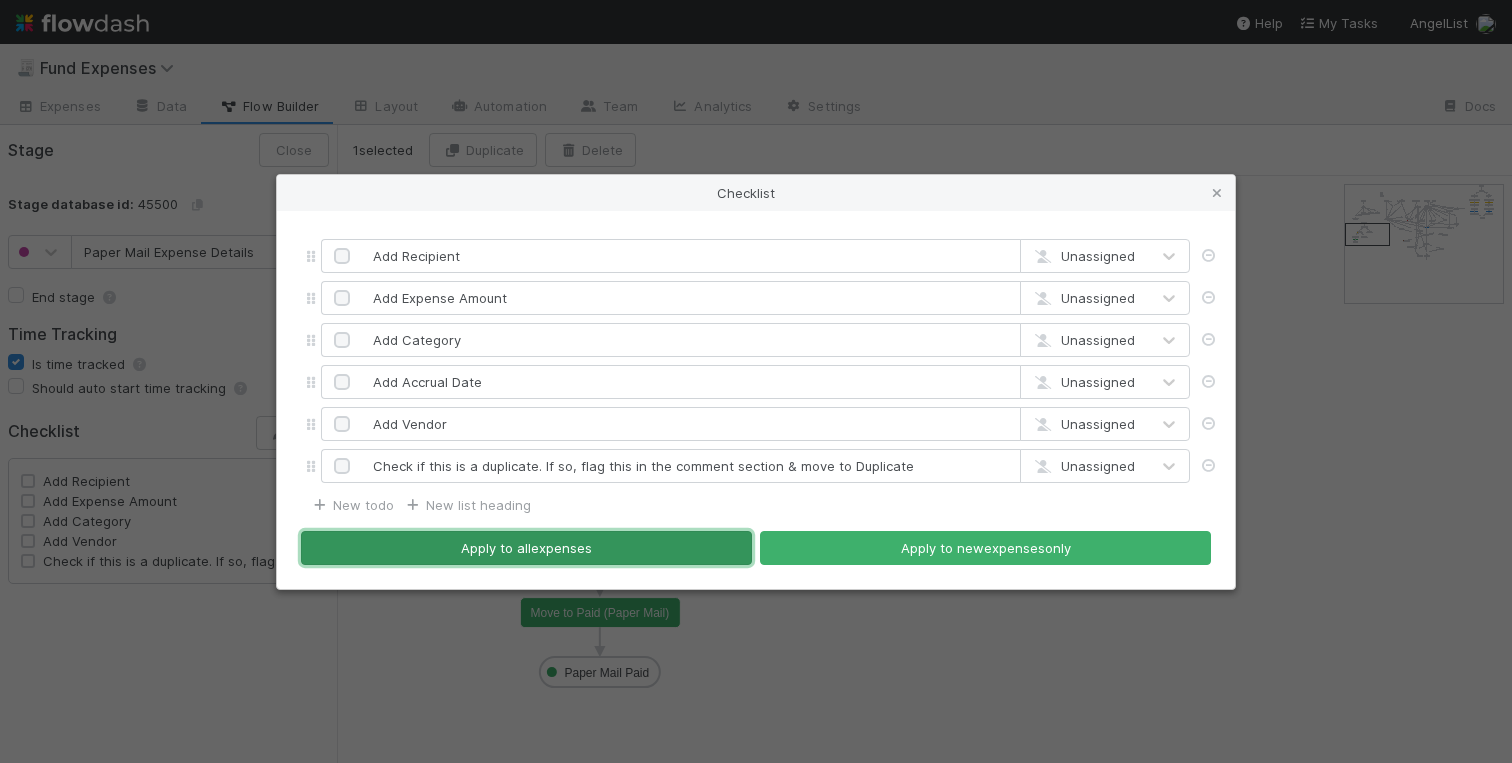click on "Apply to all  expenses" at bounding box center (526, 548) 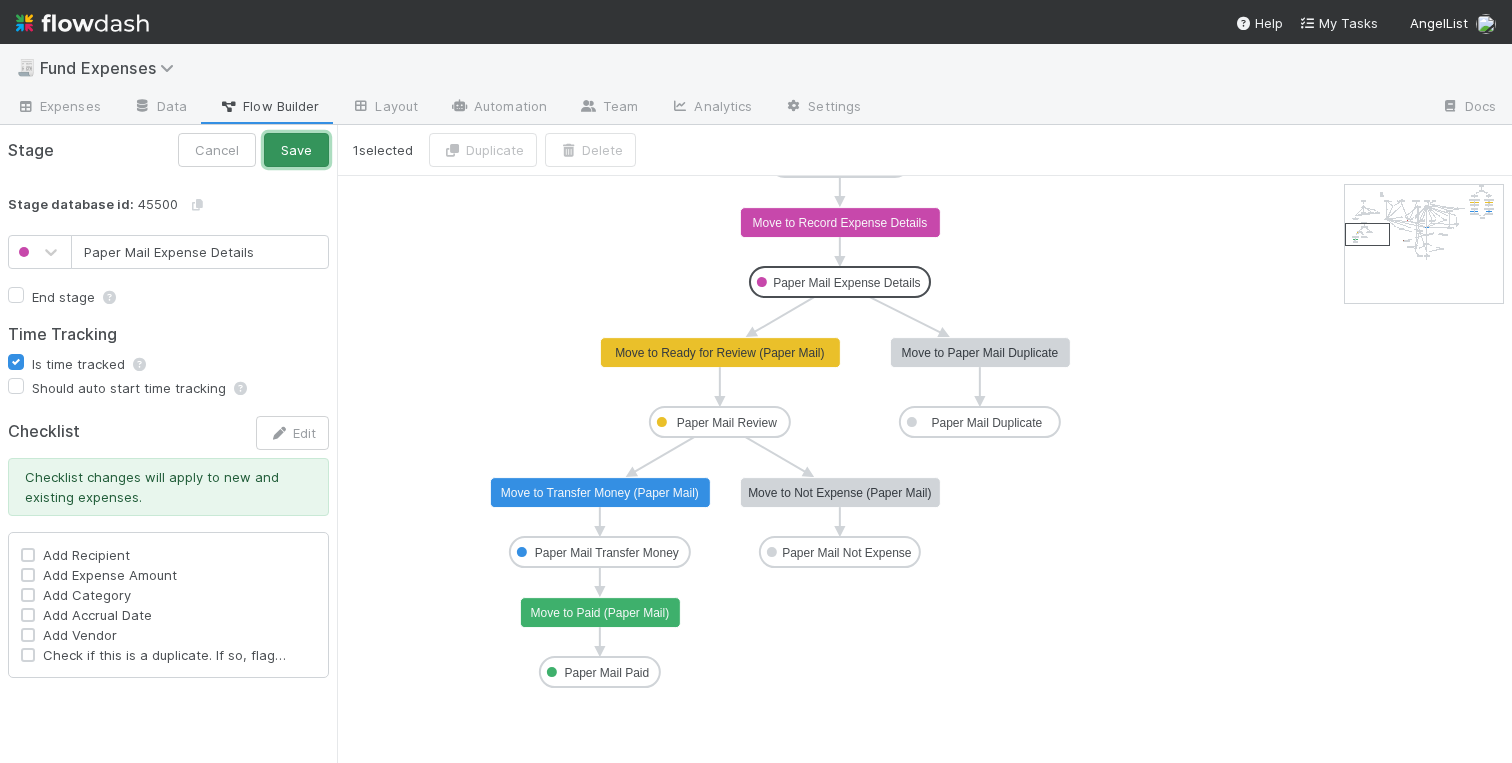 click on "Save" at bounding box center (296, 150) 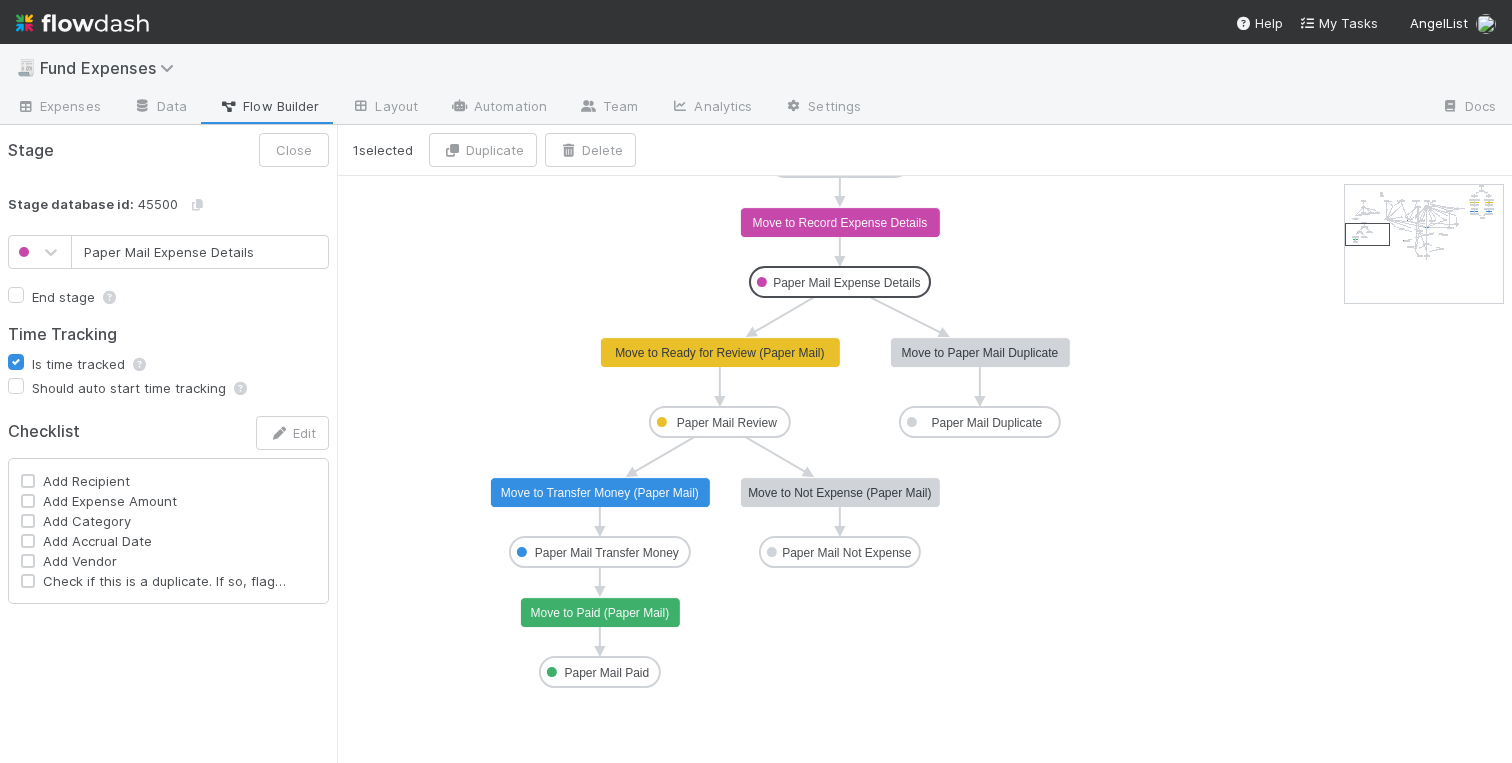 click on "Stage Close Stage database id:   45500   Paper Mail Expense Details End stage   Time Tracking Is time tracked   Should auto start time tracking   Checklist Edit Add Recipient Add Expense Amount Add Category Add Accrual Date Add Vendor Check if this is a duplicate. If so, flag this in the comment section & move to Duplicate" at bounding box center [168, 444] 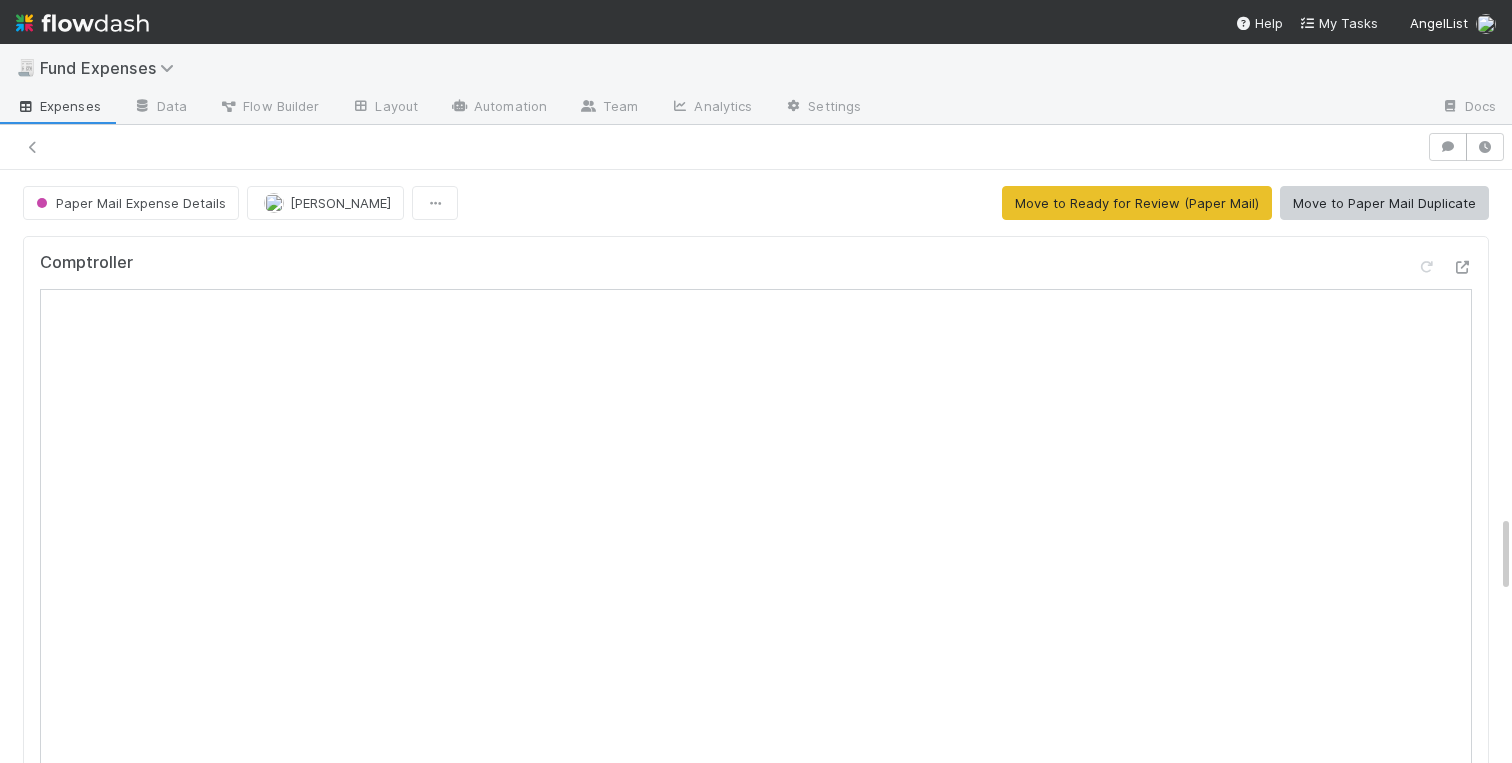 scroll, scrollTop: 0, scrollLeft: 0, axis: both 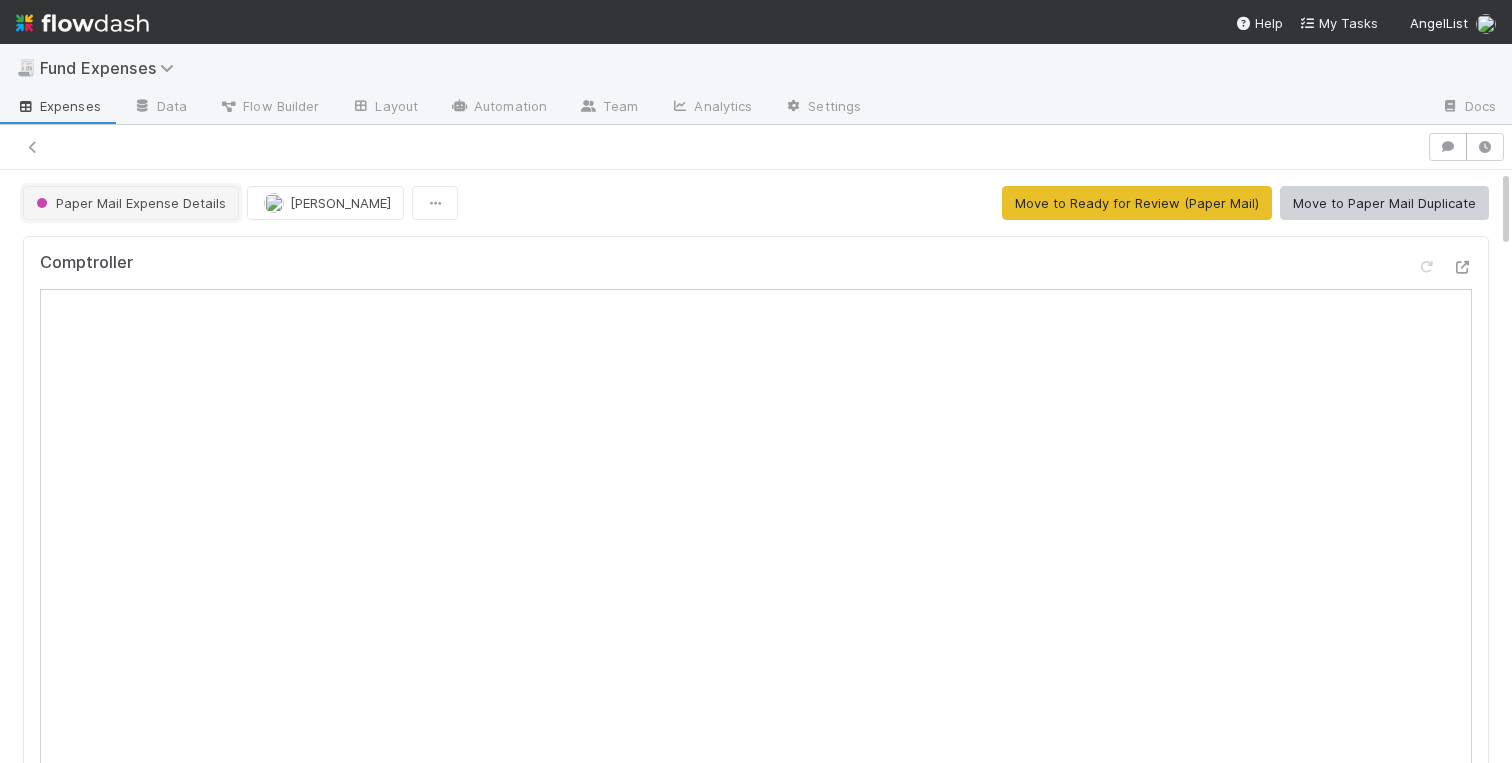 click on "Paper Mail Expense Details" at bounding box center (129, 203) 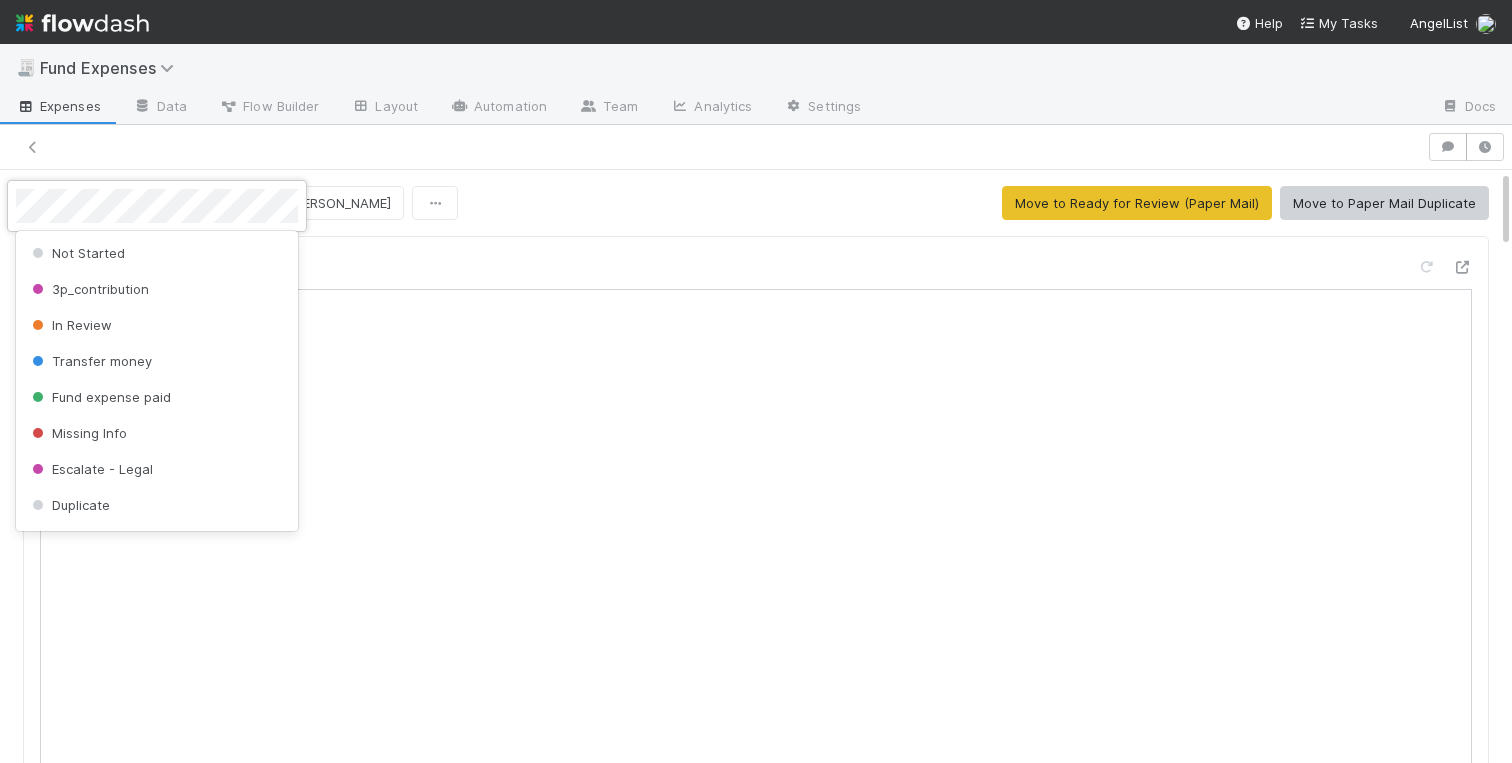 scroll, scrollTop: 1536, scrollLeft: 0, axis: vertical 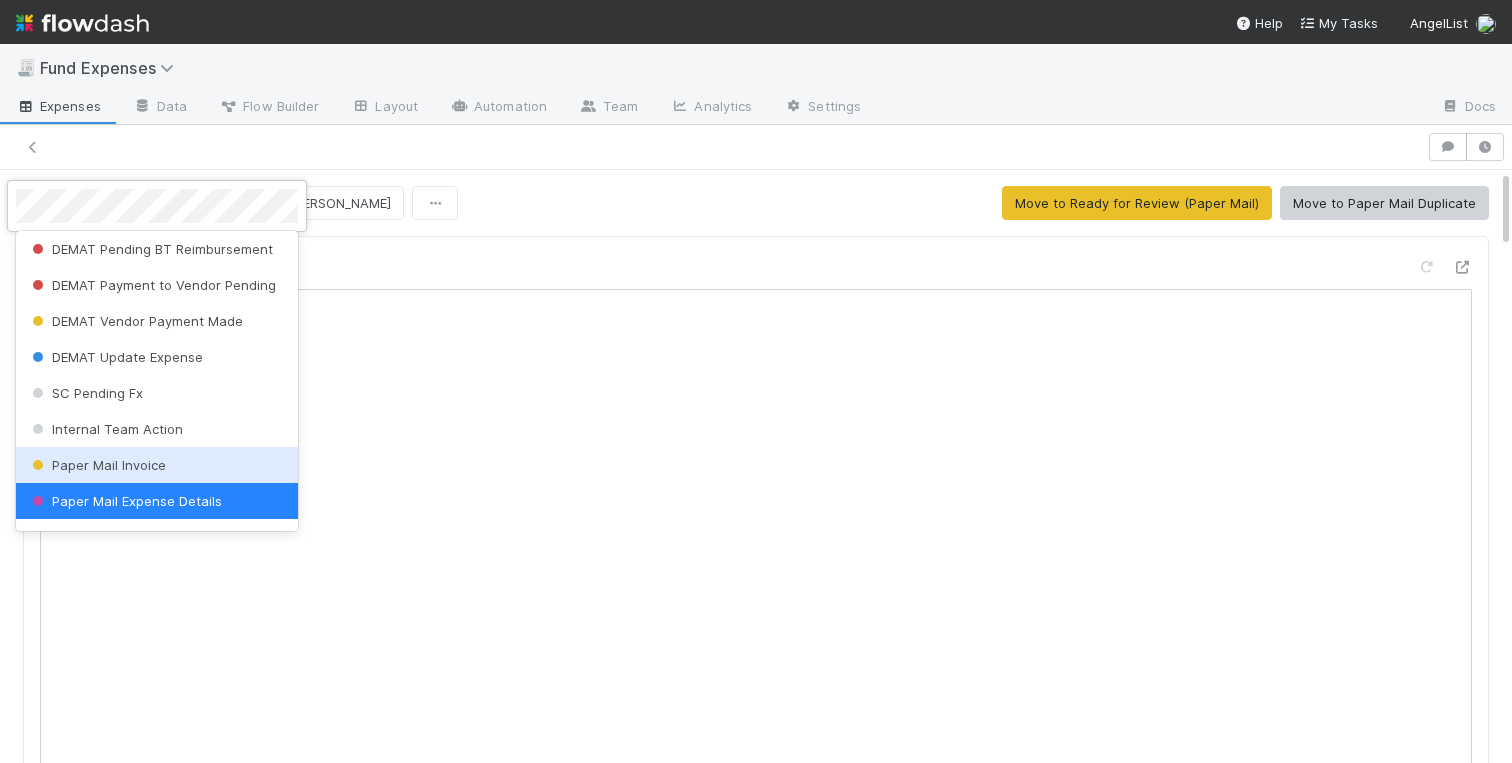 click on "Paper Mail Invoice" at bounding box center (97, 465) 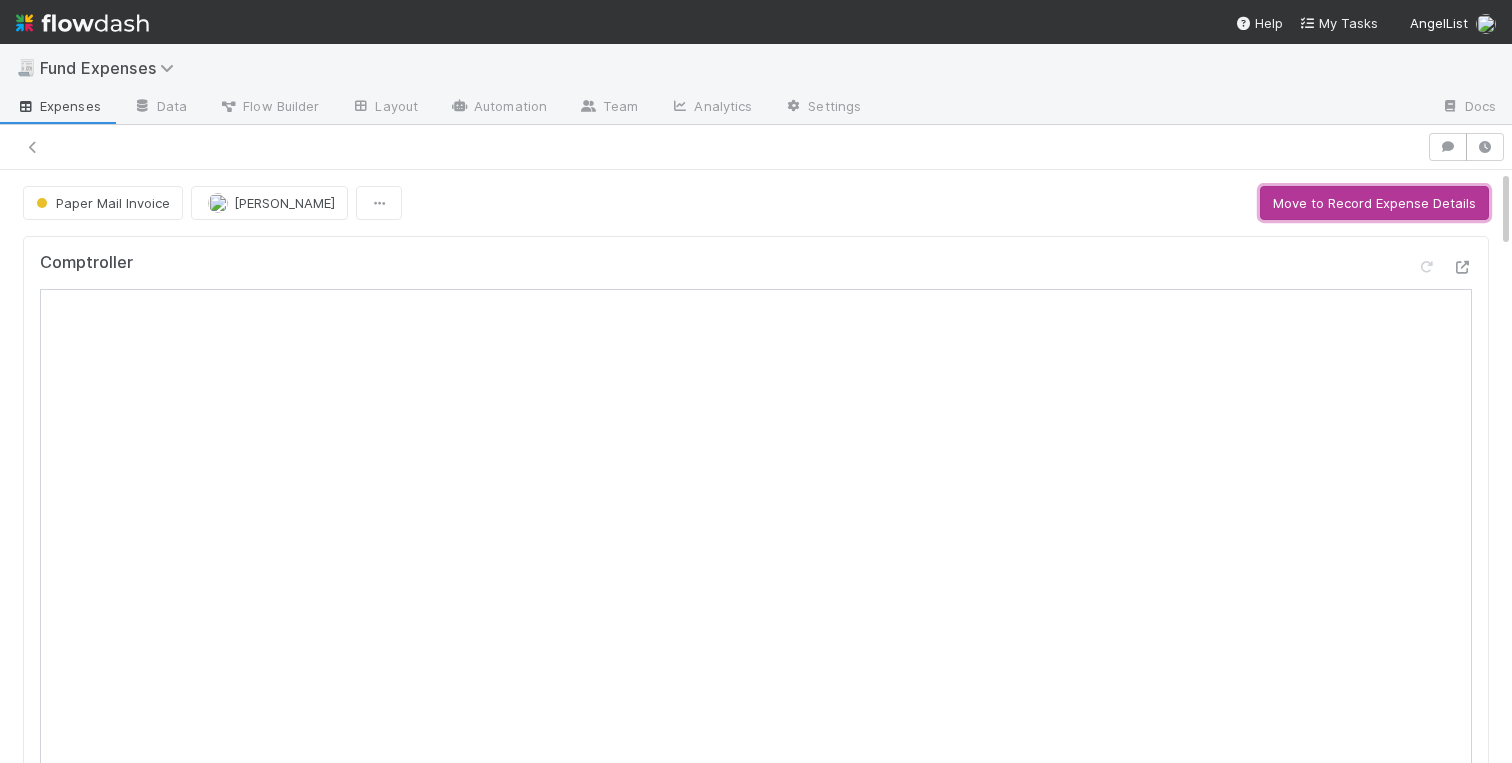 click on "Move to Record Expense Details" at bounding box center (1374, 203) 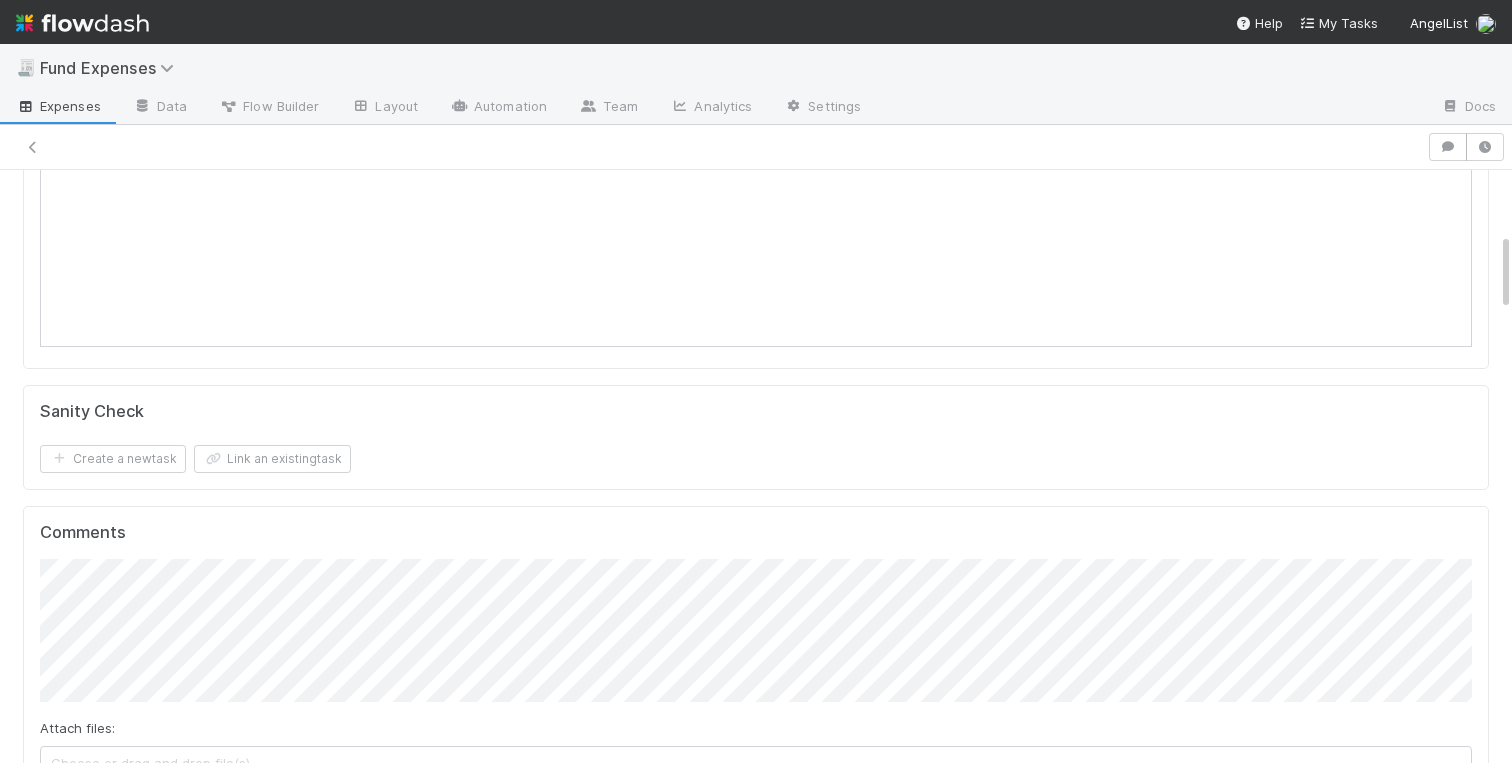 scroll, scrollTop: 0, scrollLeft: 0, axis: both 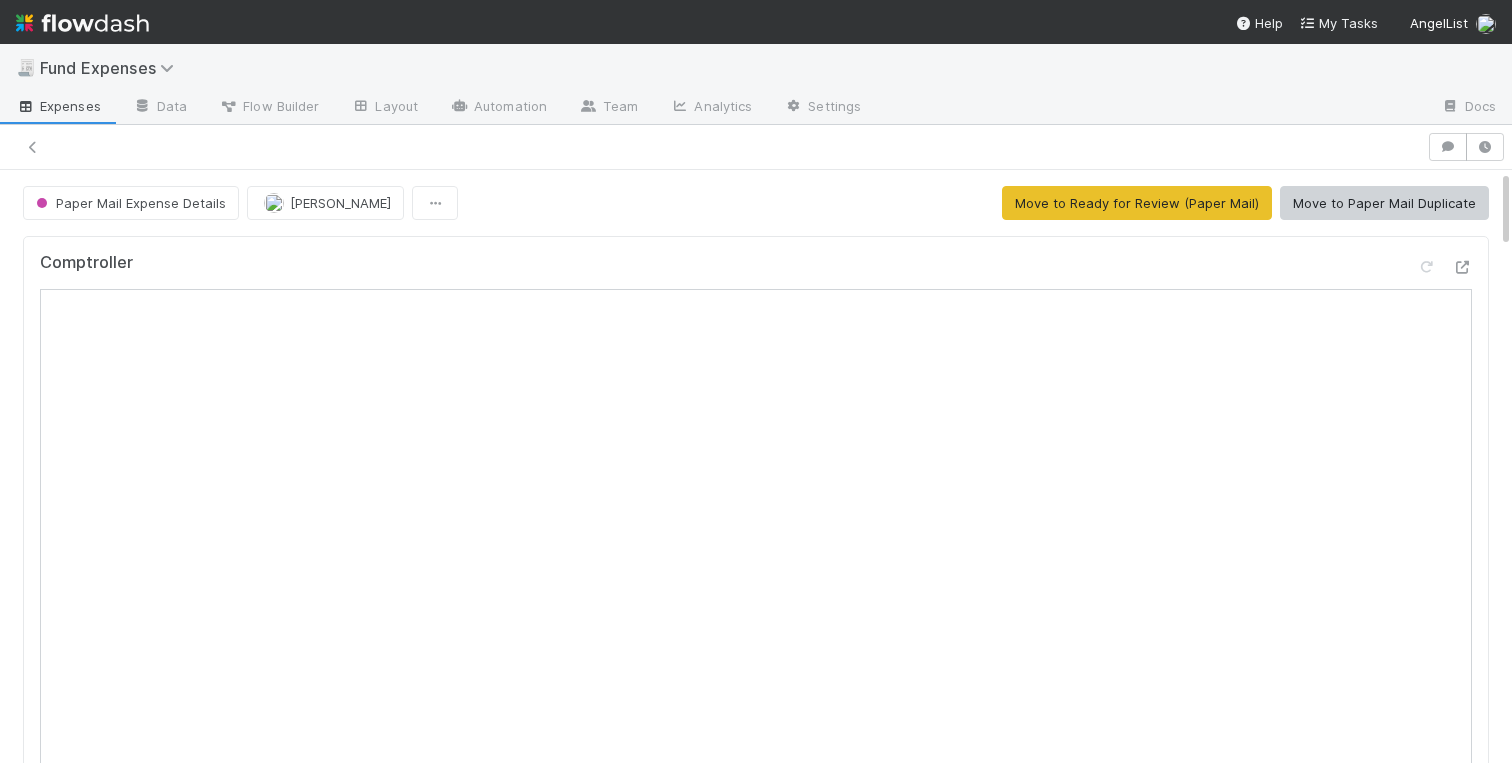 click on "Paper Mail Expense Details Charlotte Mas Move to Ready for Review (Paper Mail) Move to Paper Mail Duplicate" at bounding box center (756, 203) 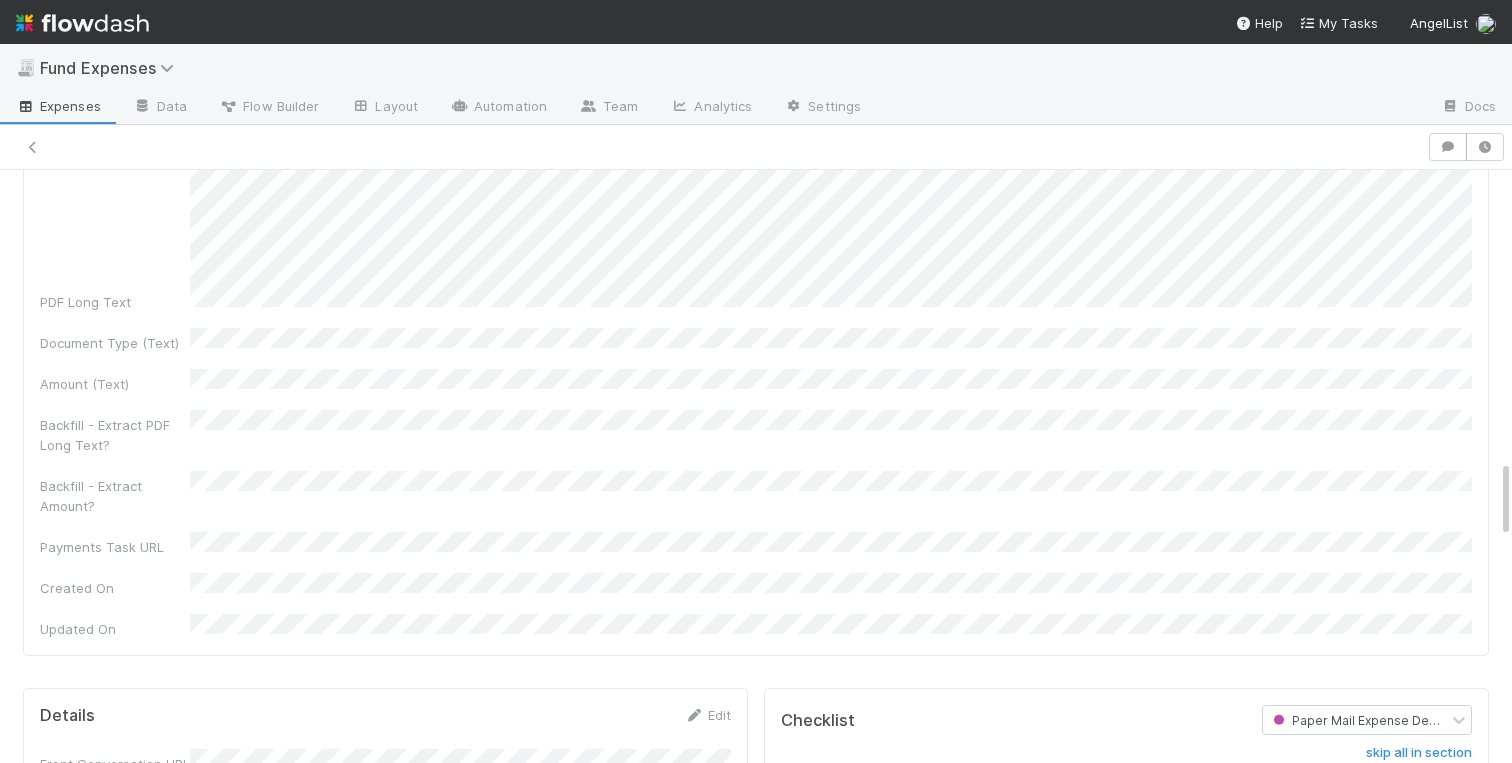 scroll, scrollTop: 2261, scrollLeft: 0, axis: vertical 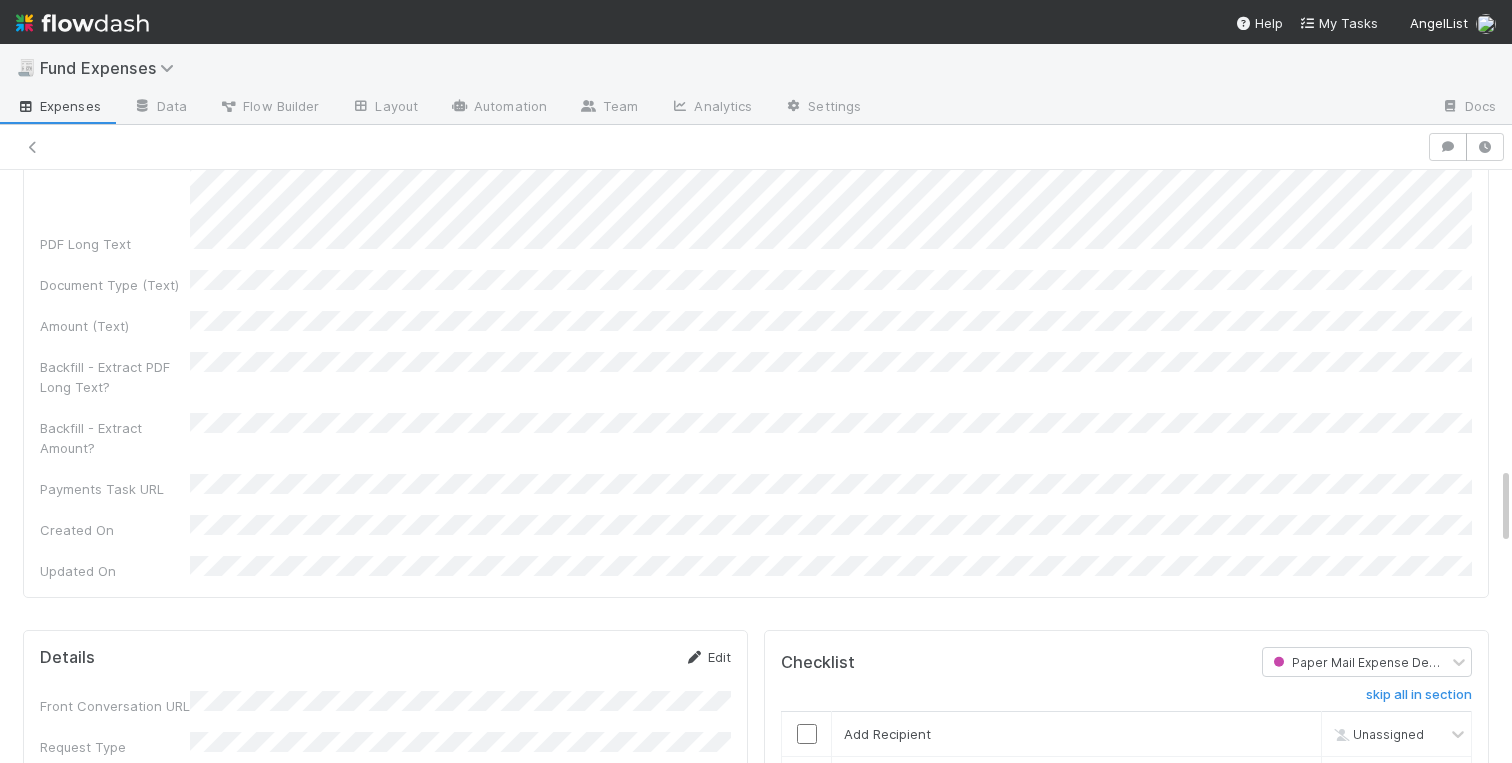 click on "Edit" at bounding box center [707, 657] 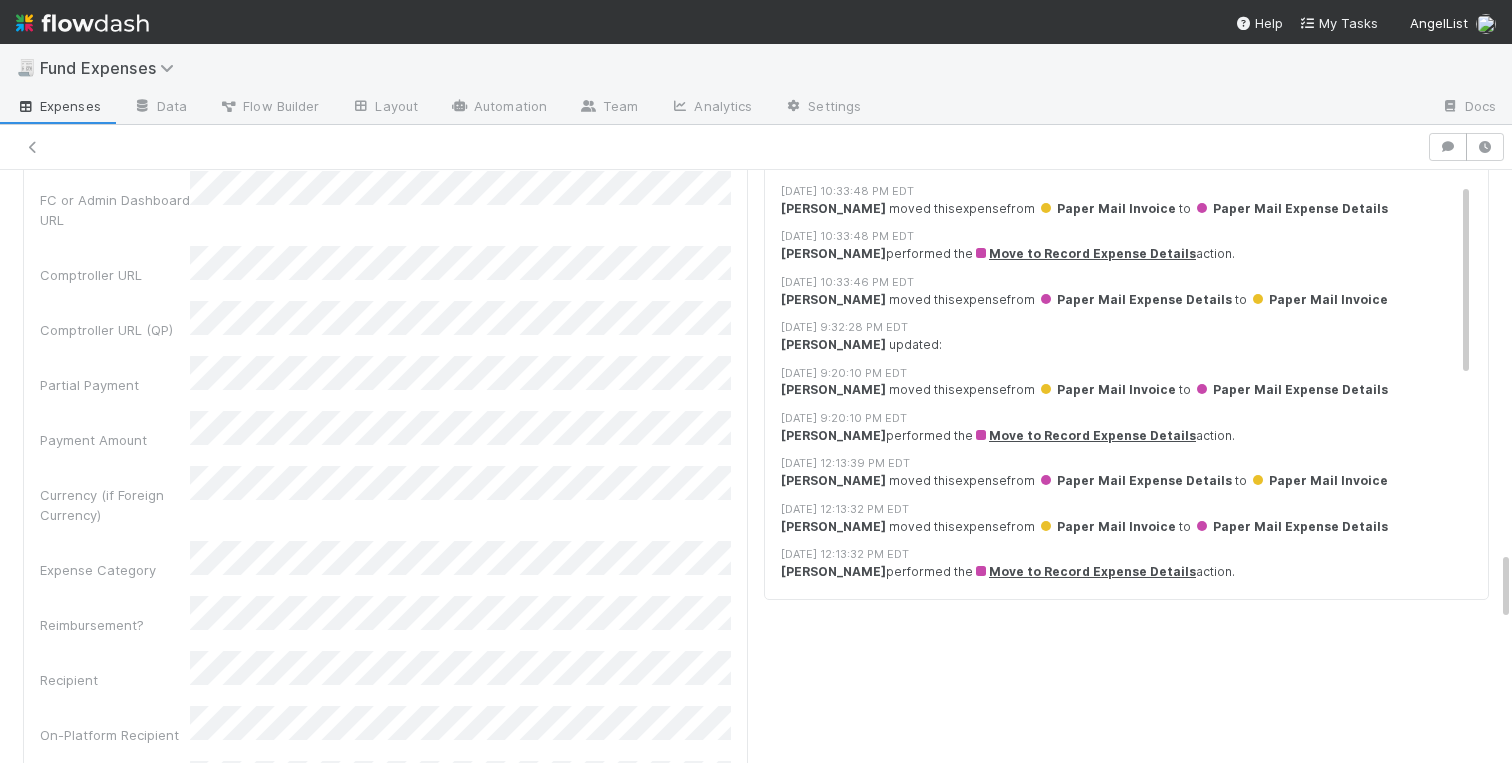 scroll, scrollTop: 3229, scrollLeft: 0, axis: vertical 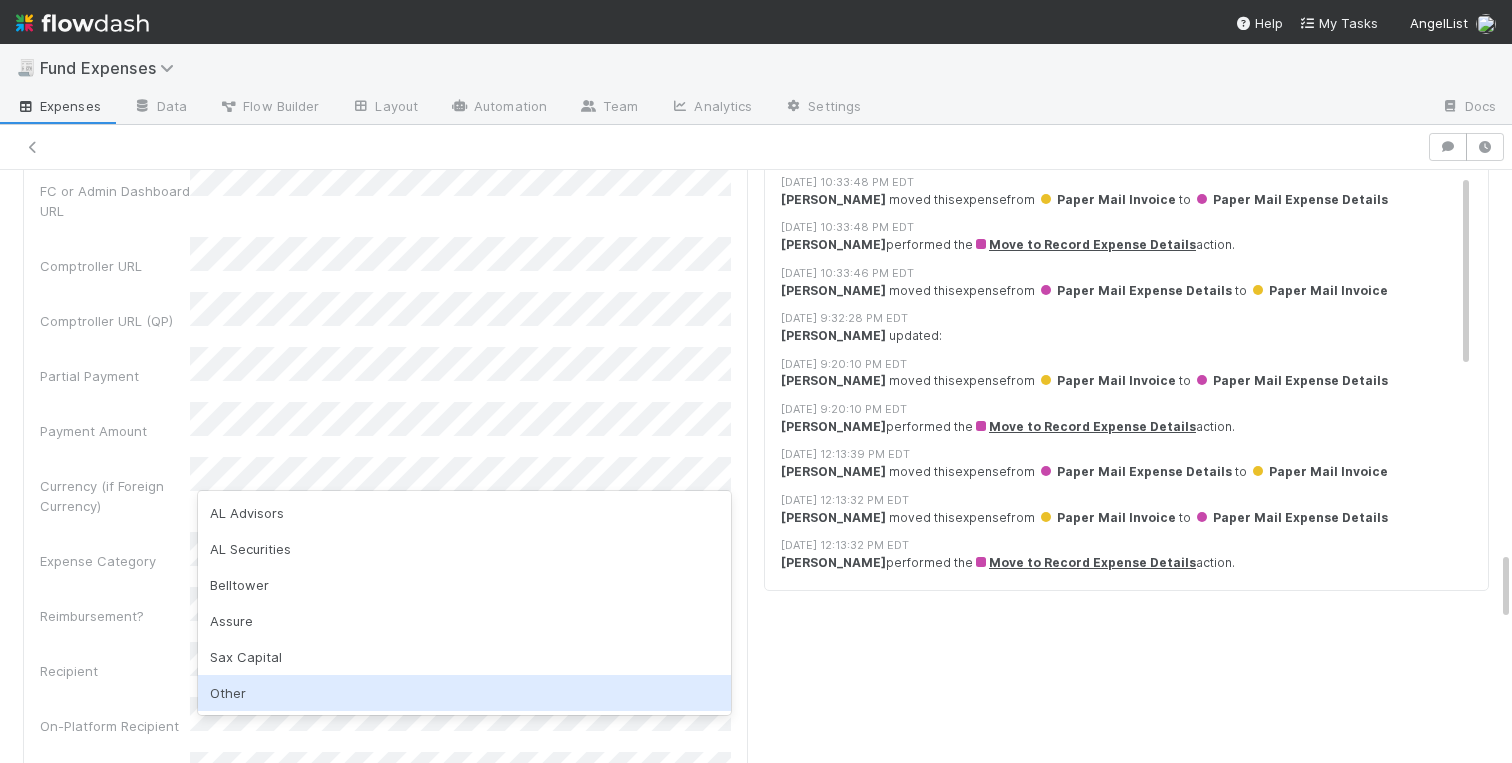 click on "Other" at bounding box center [464, 693] 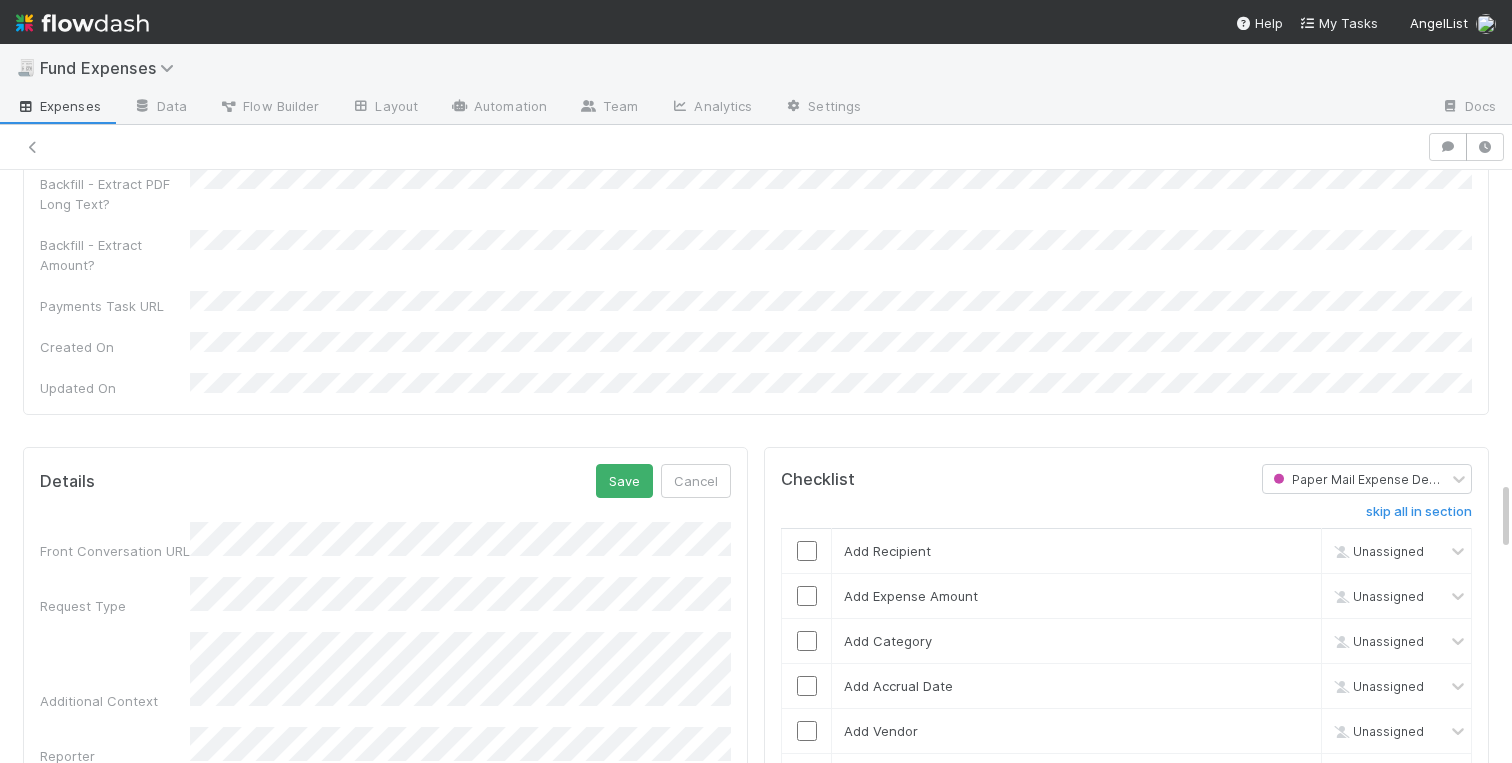 scroll, scrollTop: 2240, scrollLeft: 0, axis: vertical 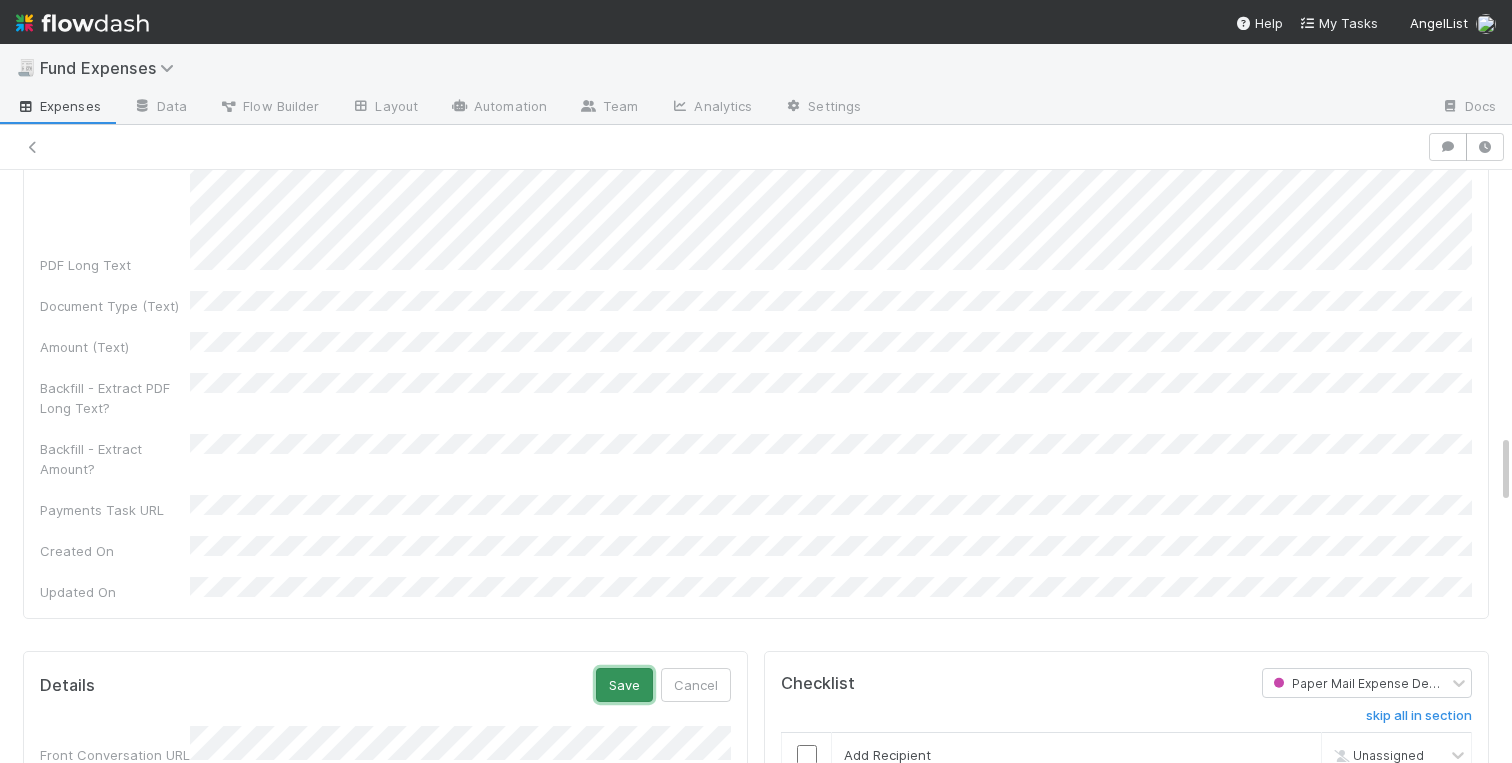 click on "Save" at bounding box center (624, 685) 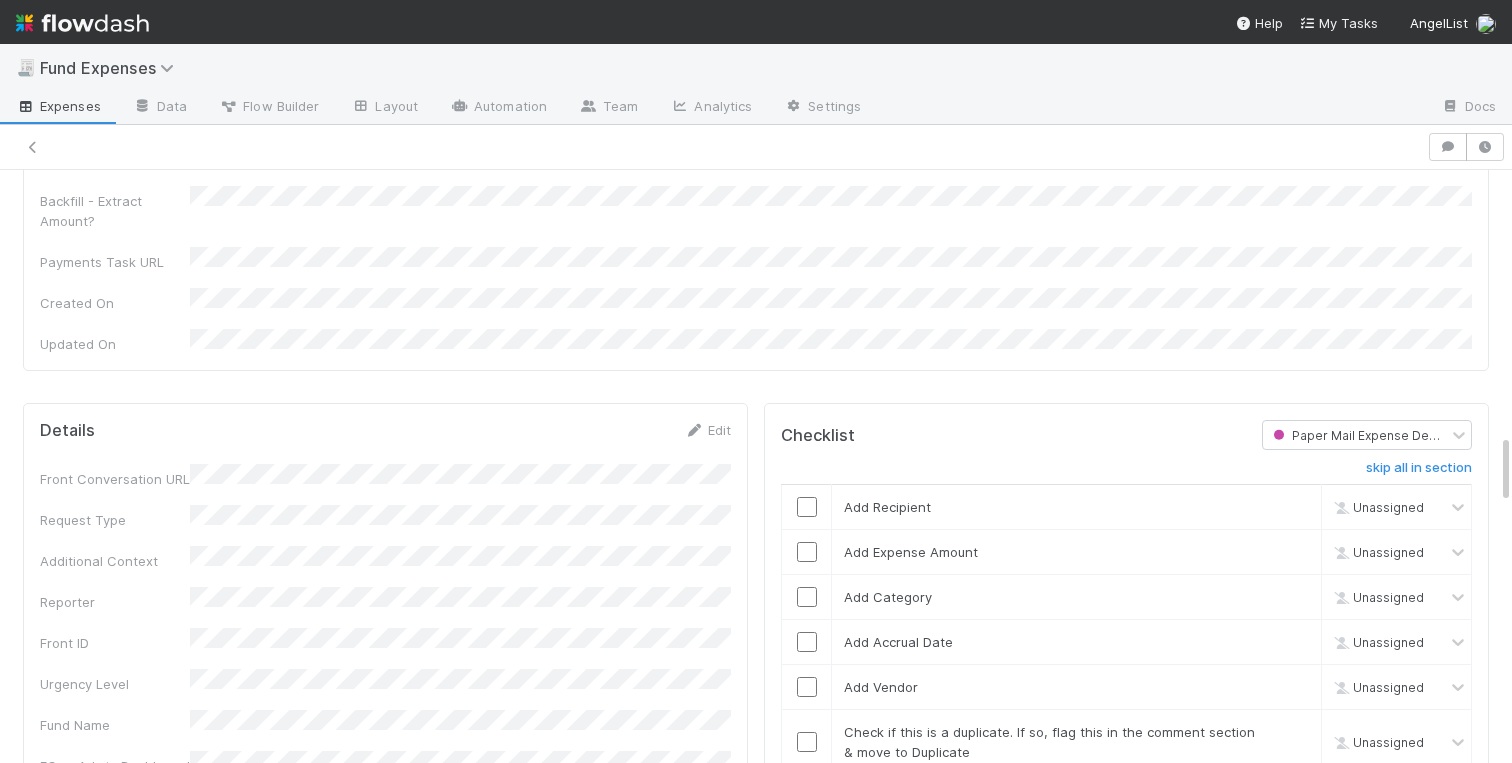 scroll, scrollTop: 2613, scrollLeft: 0, axis: vertical 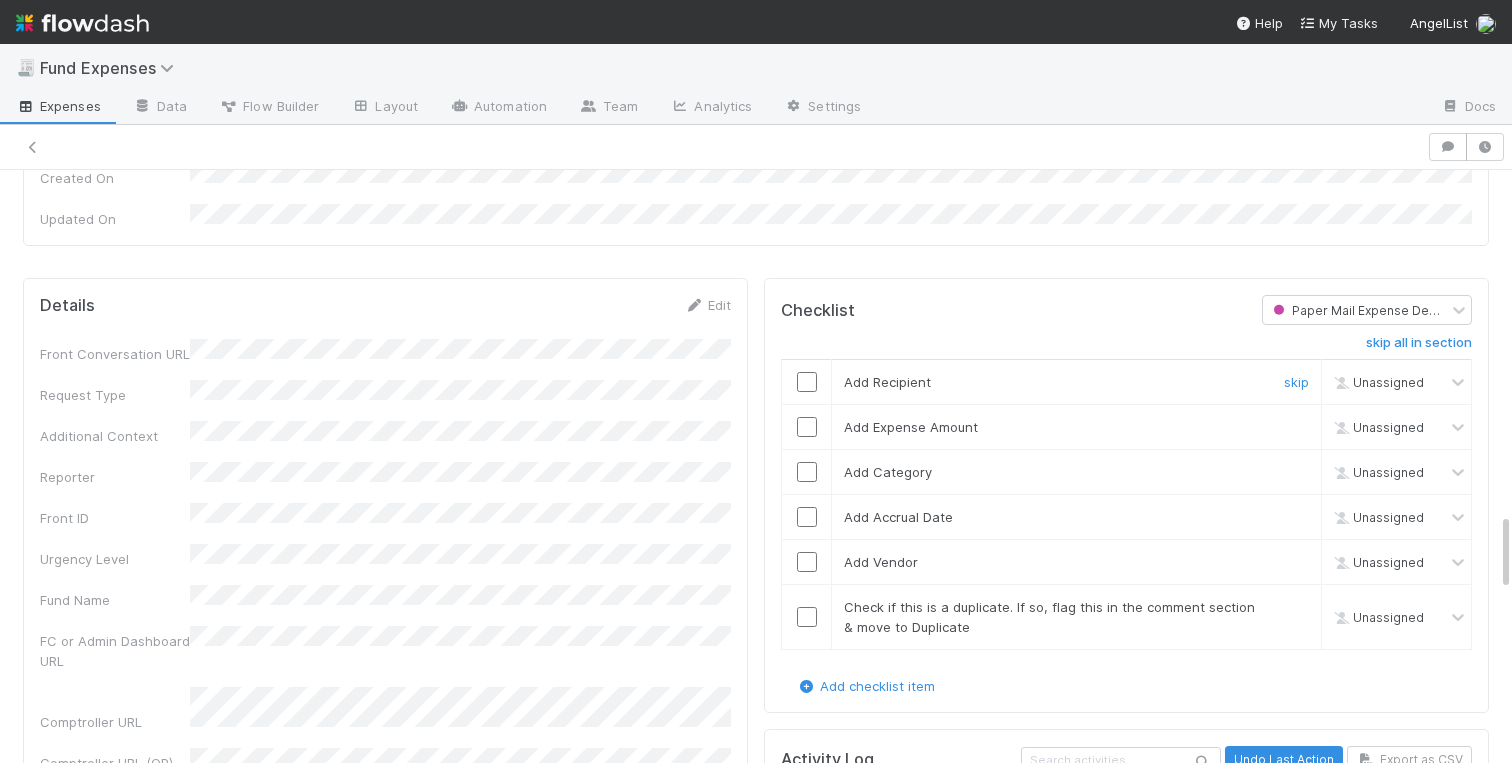 click at bounding box center [807, 382] 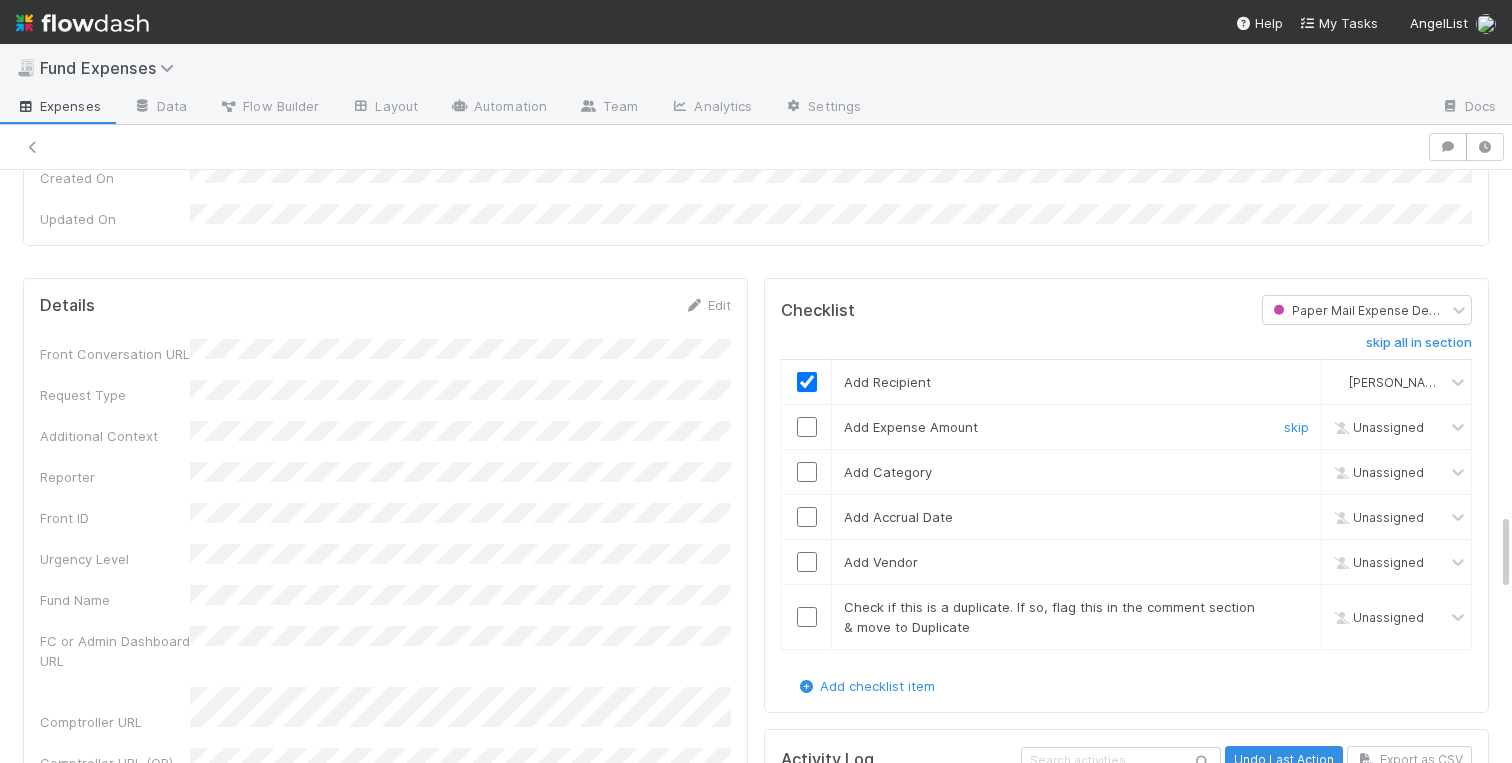 click at bounding box center [807, 427] 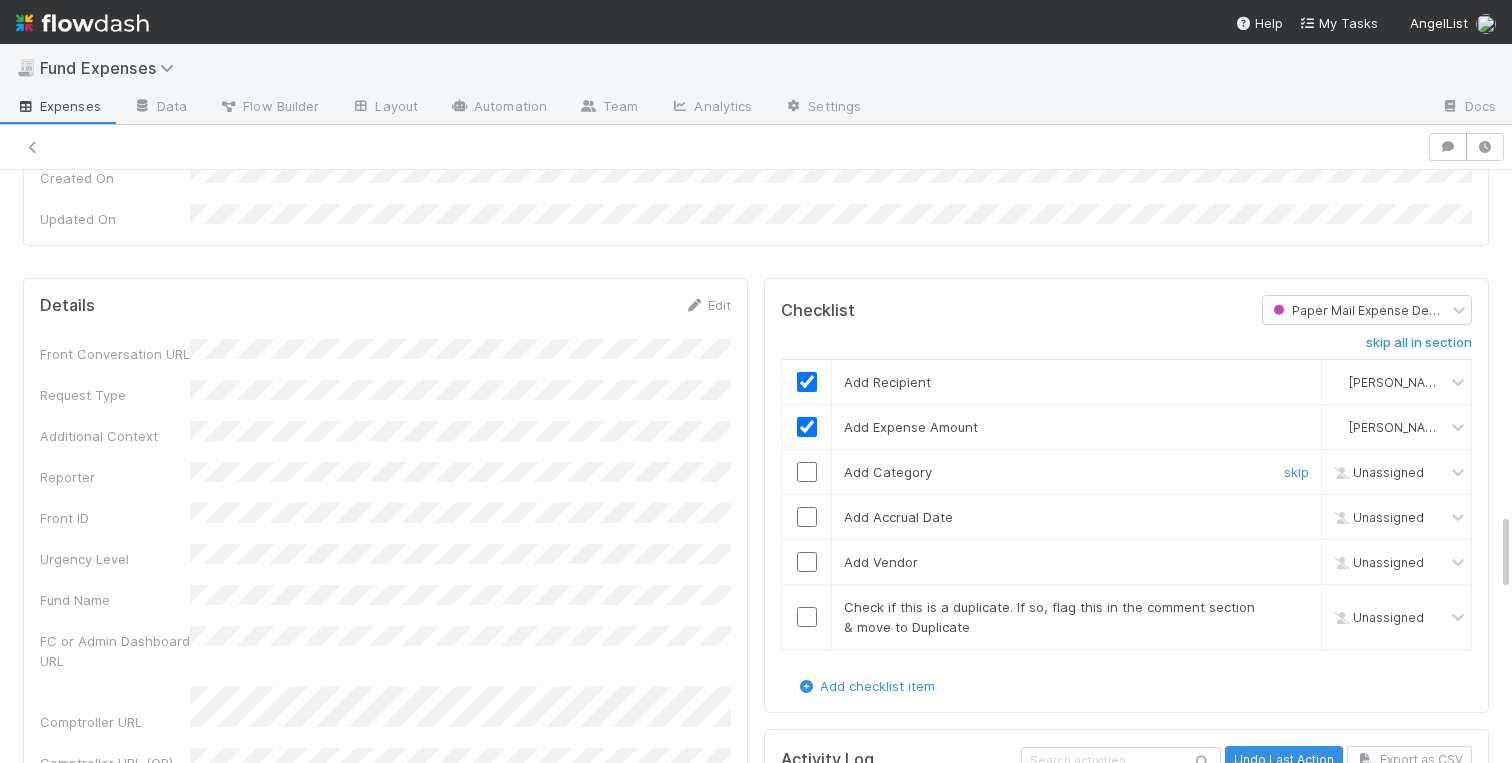 click at bounding box center [807, 472] 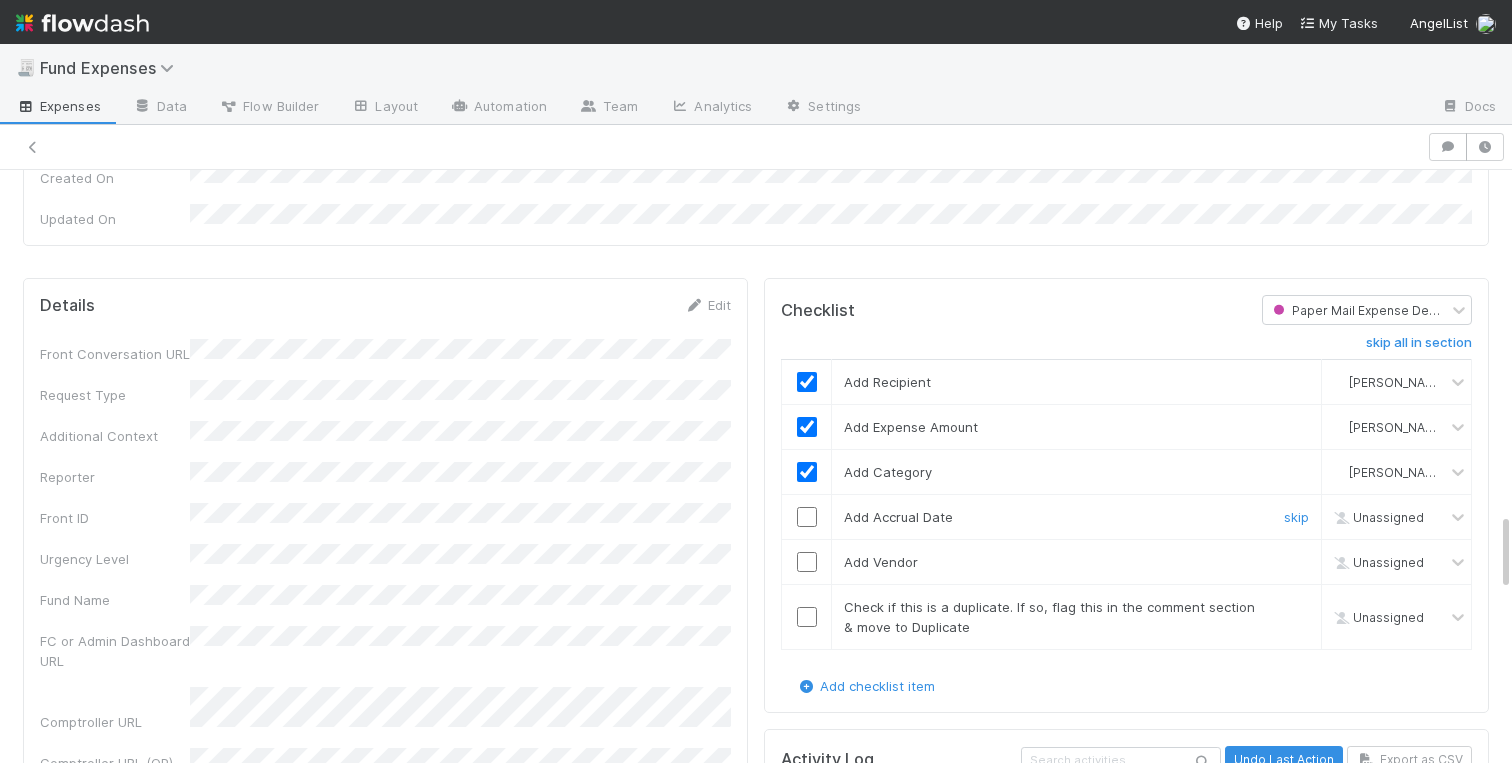 click at bounding box center (807, 517) 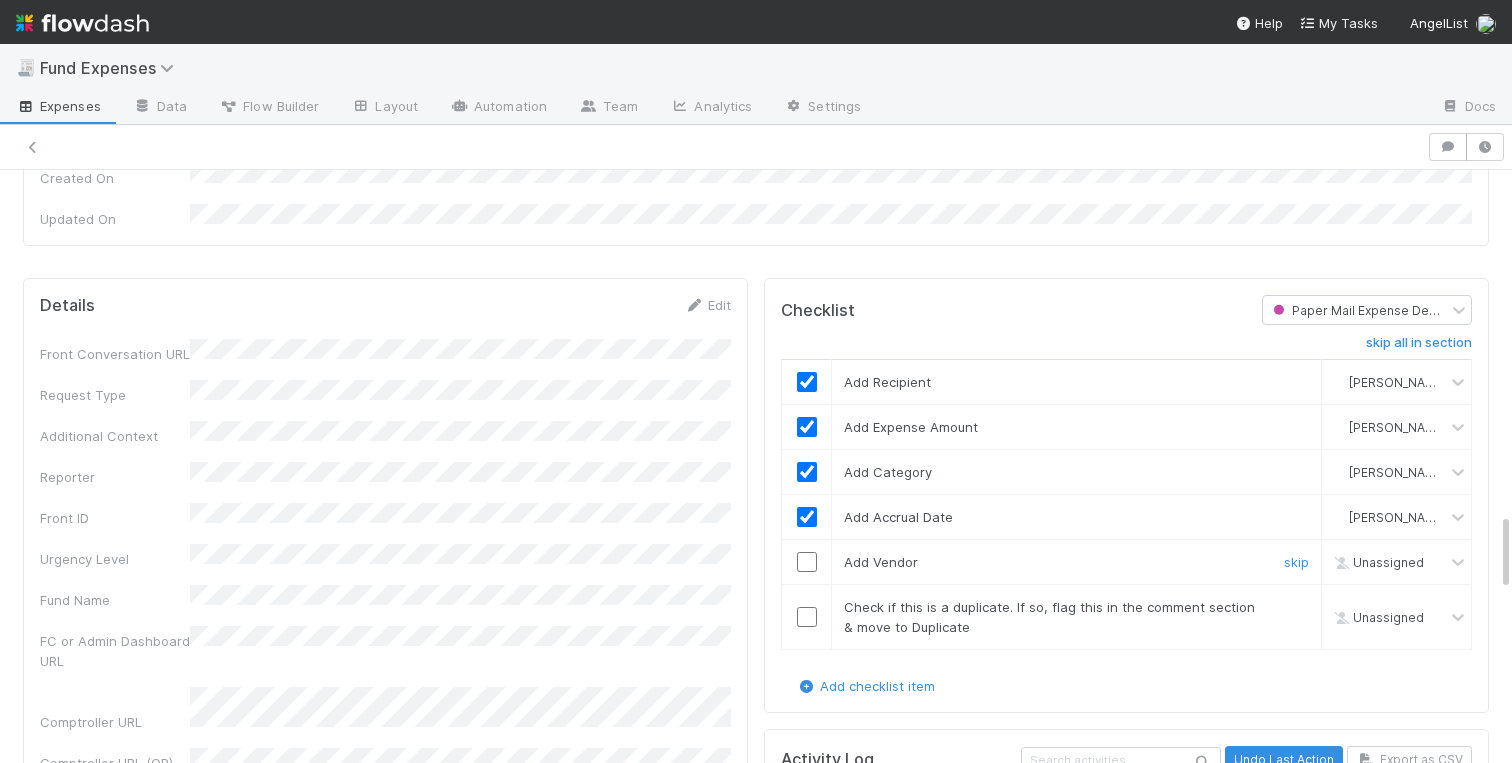 click at bounding box center [807, 562] 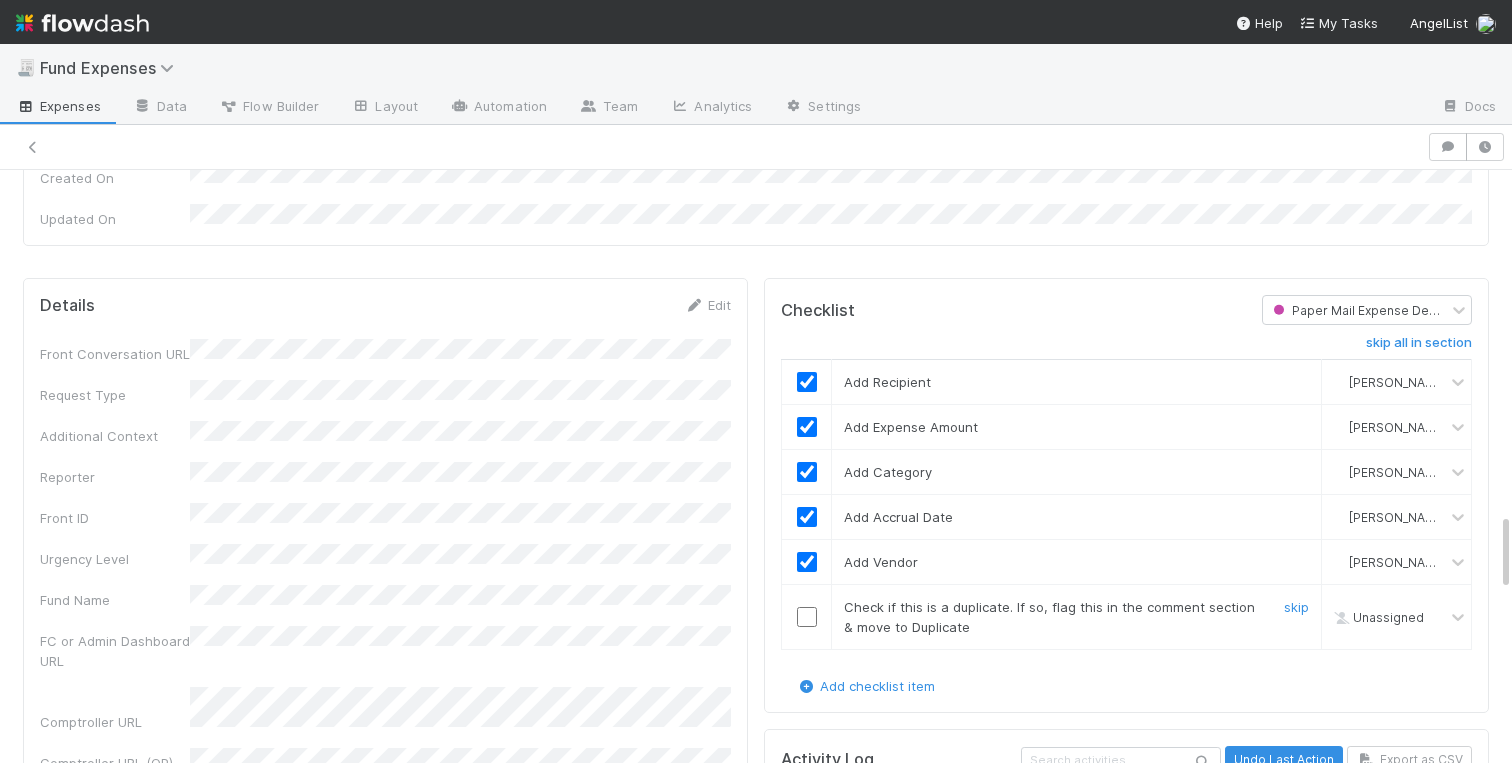click at bounding box center (807, 617) 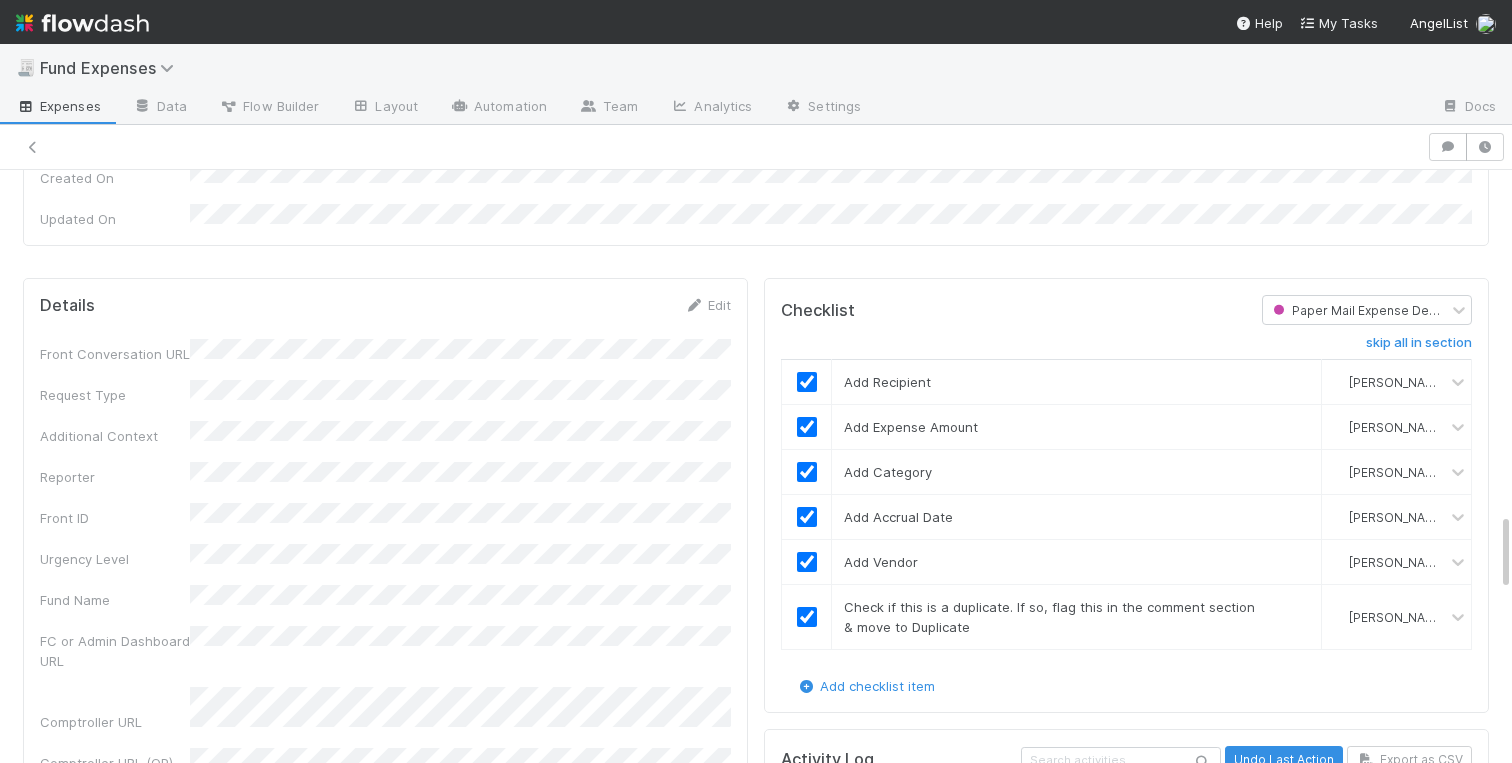 click on "Checklist    Paper Mail Expense Details   skip all in section Add Recipient Charlotte Mas Add Expense Amount Charlotte Mas Add Category Charlotte Mas Add Accrual Date Charlotte Mas Add Vendor Charlotte Mas Check if this is a duplicate. If so, flag this in the comment section & move to Duplicate Charlotte Mas Add checklist item Activity Log Undo Last Action Export as CSV 7/16/25, 10:46:02 PM EDT Charlotte Mas   completed  a todo item: ☑  Check if this is a duplicate. If so, flag this in the comment section & move to Duplicate 7/16/25, 10:45:12 PM EDT Charlotte Mas   completed  a todo item: ☑  Add Vendor 7/16/25, 10:45:12 PM EDT Charlotte Mas   completed  a todo item: ☑  Add Accrual Date 7/16/25, 10:45:08 PM EDT Charlotte Mas   completed  a todo item: ☑  Add Category 7/16/25, 10:45:07 PM EDT Charlotte Mas   completed  a todo item: ☑  Add Expense Amount 7/16/25, 10:45:06 PM EDT Charlotte Mas   completed  a todo item: ☑  Add Recipient 7/16/25, 10:45:05 PM EDT Charlotte Mas   updated: Vendor (Payee)" at bounding box center [1126, 1340] 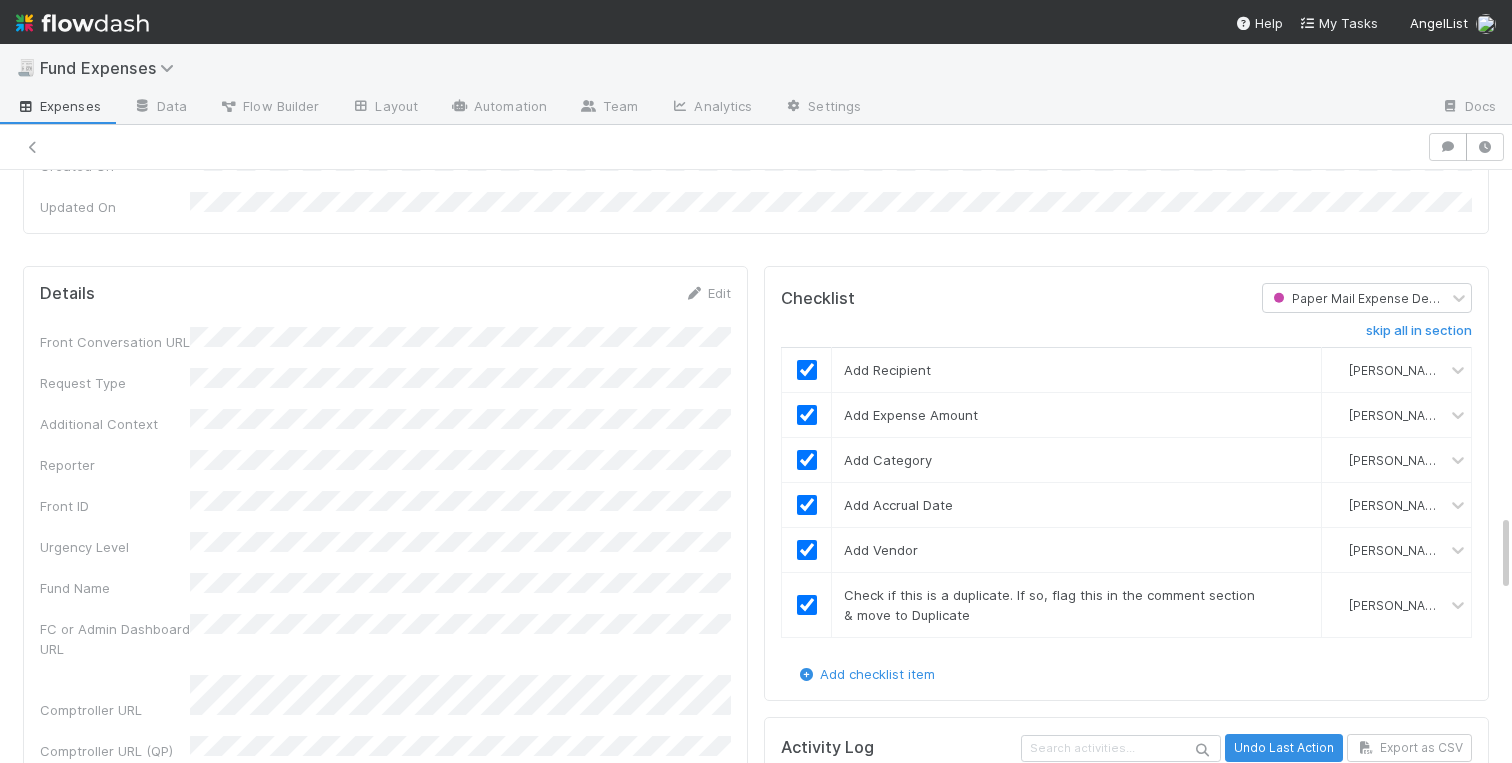 click on "Checklist    Paper Mail Expense Details   skip all in section Add Recipient Charlotte Mas Add Expense Amount Charlotte Mas Add Category Charlotte Mas Add Accrual Date Charlotte Mas Add Vendor Charlotte Mas Check if this is a duplicate. If so, flag this in the comment section & move to Duplicate Charlotte Mas Add checklist item Activity Log Undo Last Action Export as CSV 7/16/25, 10:46:02 PM EDT Charlotte Mas   completed  a todo item: ☑  Check if this is a duplicate. If so, flag this in the comment section & move to Duplicate 7/16/25, 10:45:12 PM EDT Charlotte Mas   completed  a todo item: ☑  Add Vendor 7/16/25, 10:45:12 PM EDT Charlotte Mas   completed  a todo item: ☑  Add Accrual Date 7/16/25, 10:45:08 PM EDT Charlotte Mas   completed  a todo item: ☑  Add Category 7/16/25, 10:45:07 PM EDT Charlotte Mas   completed  a todo item: ☑  Add Expense Amount 7/16/25, 10:45:06 PM EDT Charlotte Mas   completed  a todo item: ☑  Add Recipient 7/16/25, 10:45:05 PM EDT Charlotte Mas   updated: Vendor (Payee)" at bounding box center (1126, 1328) 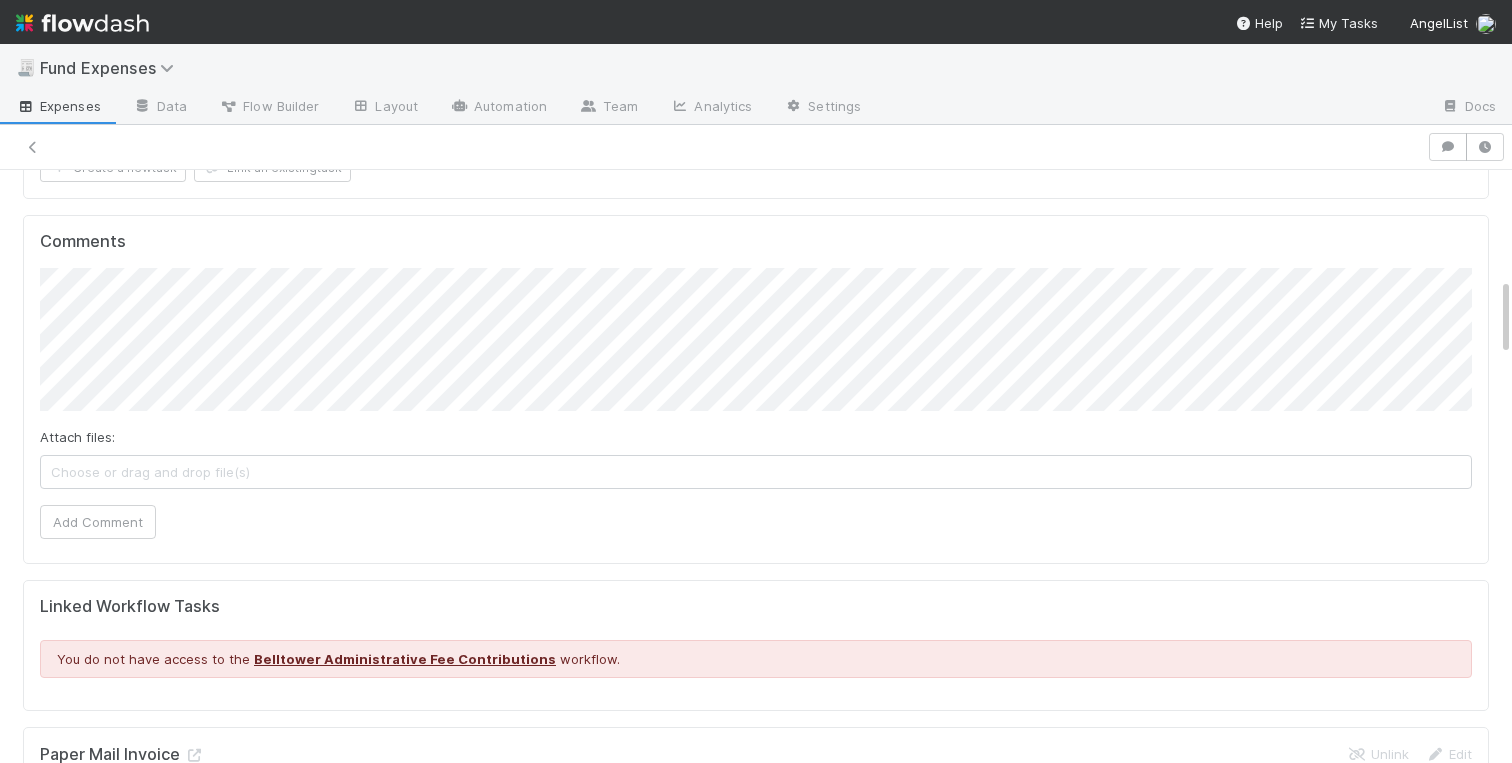 scroll, scrollTop: 0, scrollLeft: 0, axis: both 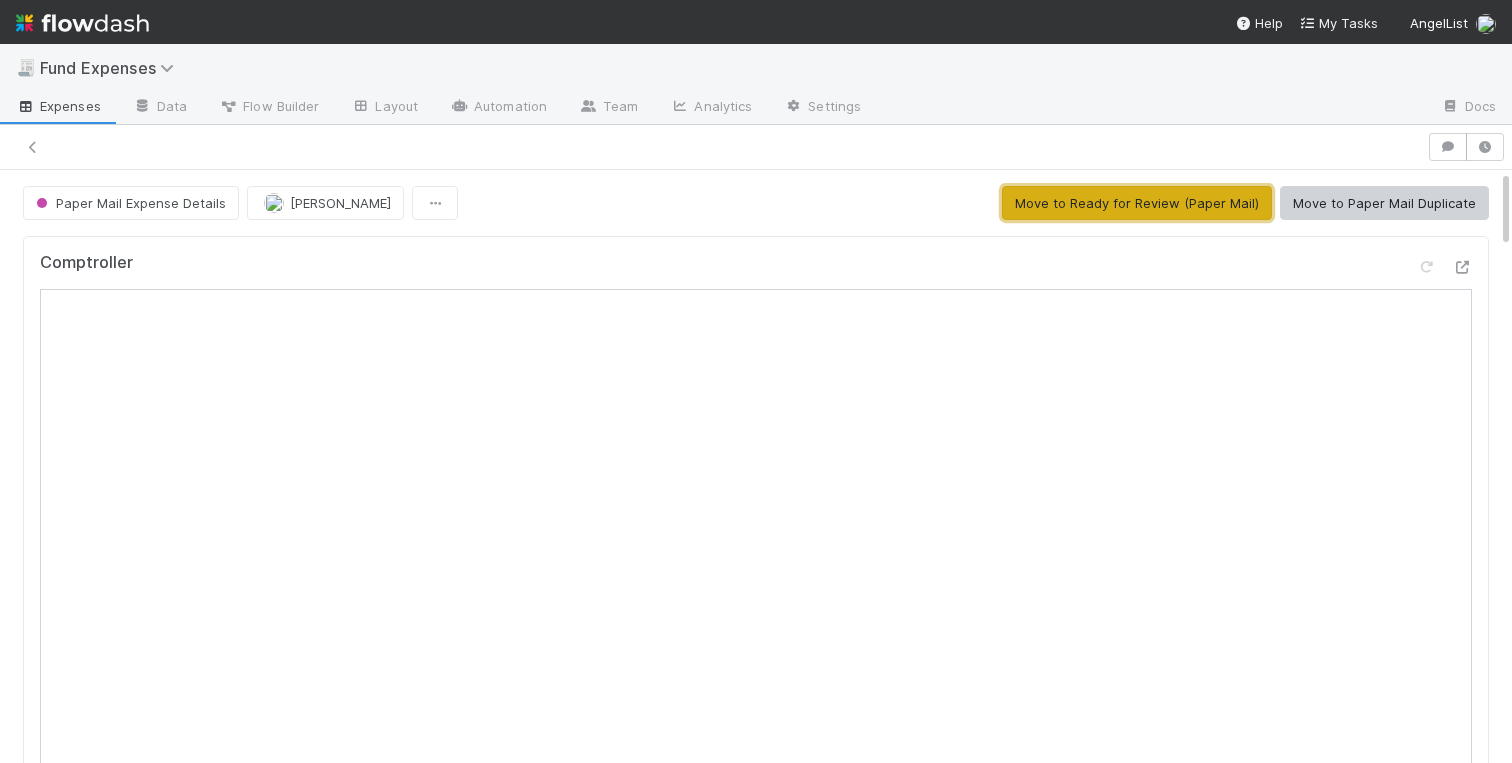 click on "Move to Ready for Review (Paper Mail)" at bounding box center [1137, 203] 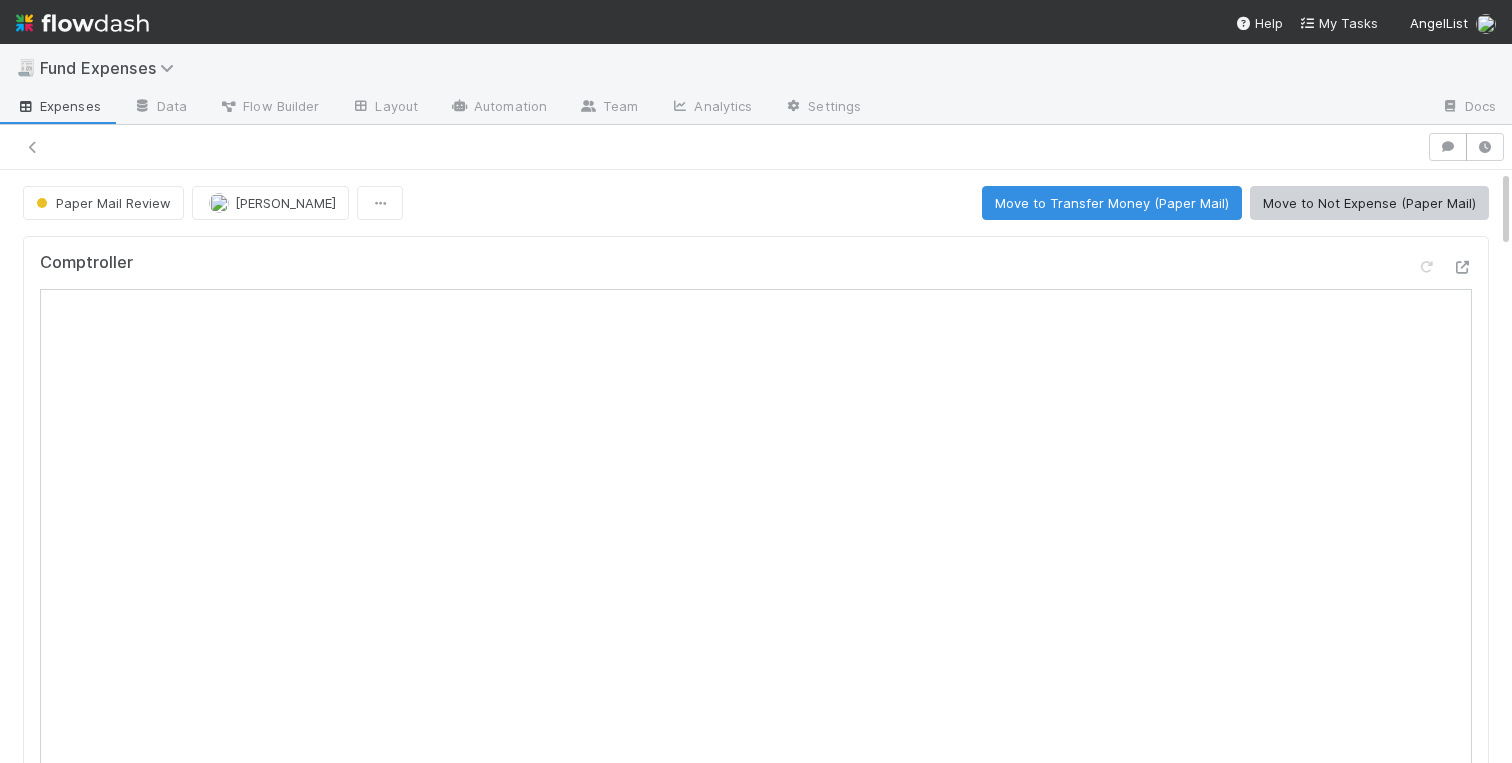 click on "Paper Mail Review Charlotte Mas Move to Transfer Money (Paper Mail) Move to Not Expense (Paper Mail)" at bounding box center [756, 203] 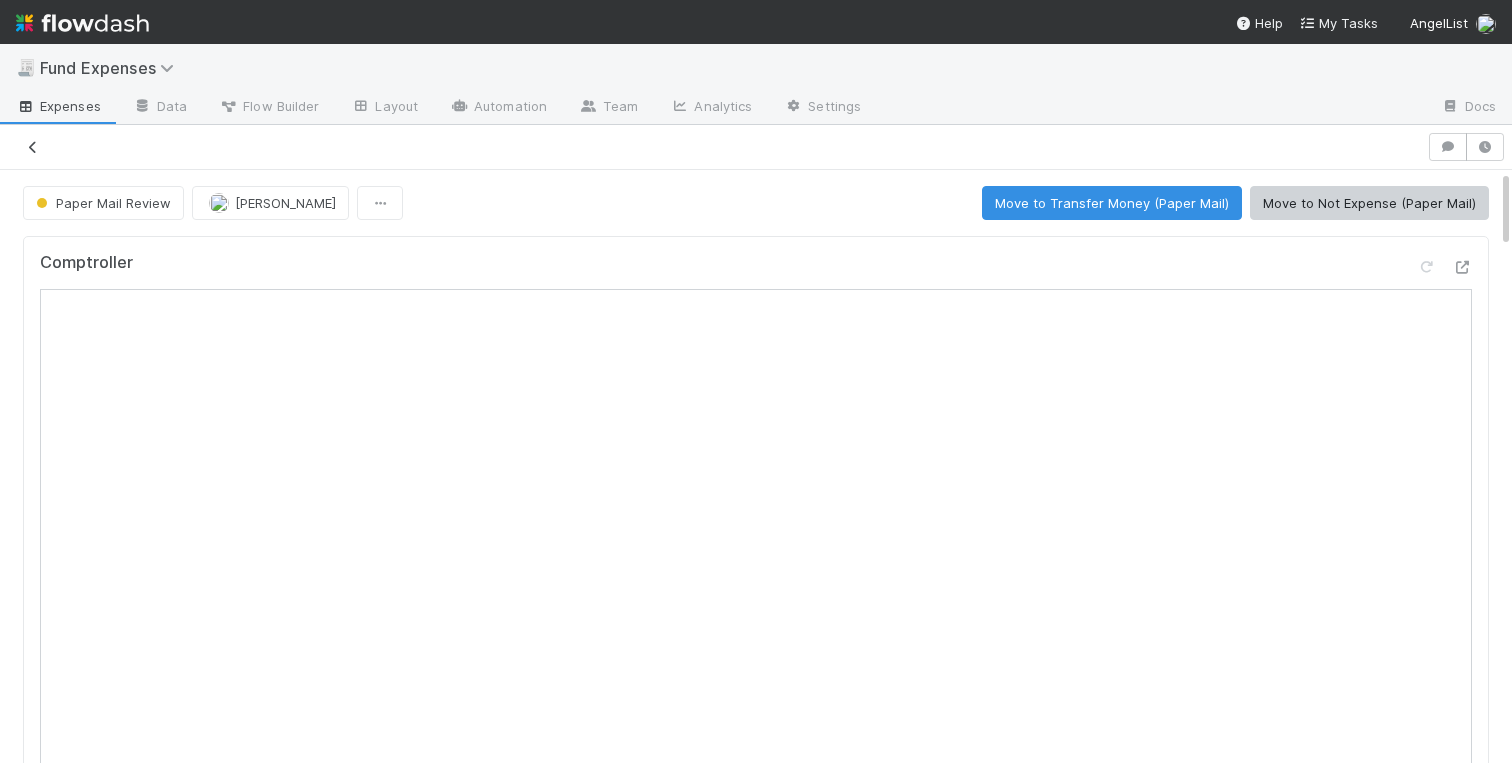 click at bounding box center (33, 147) 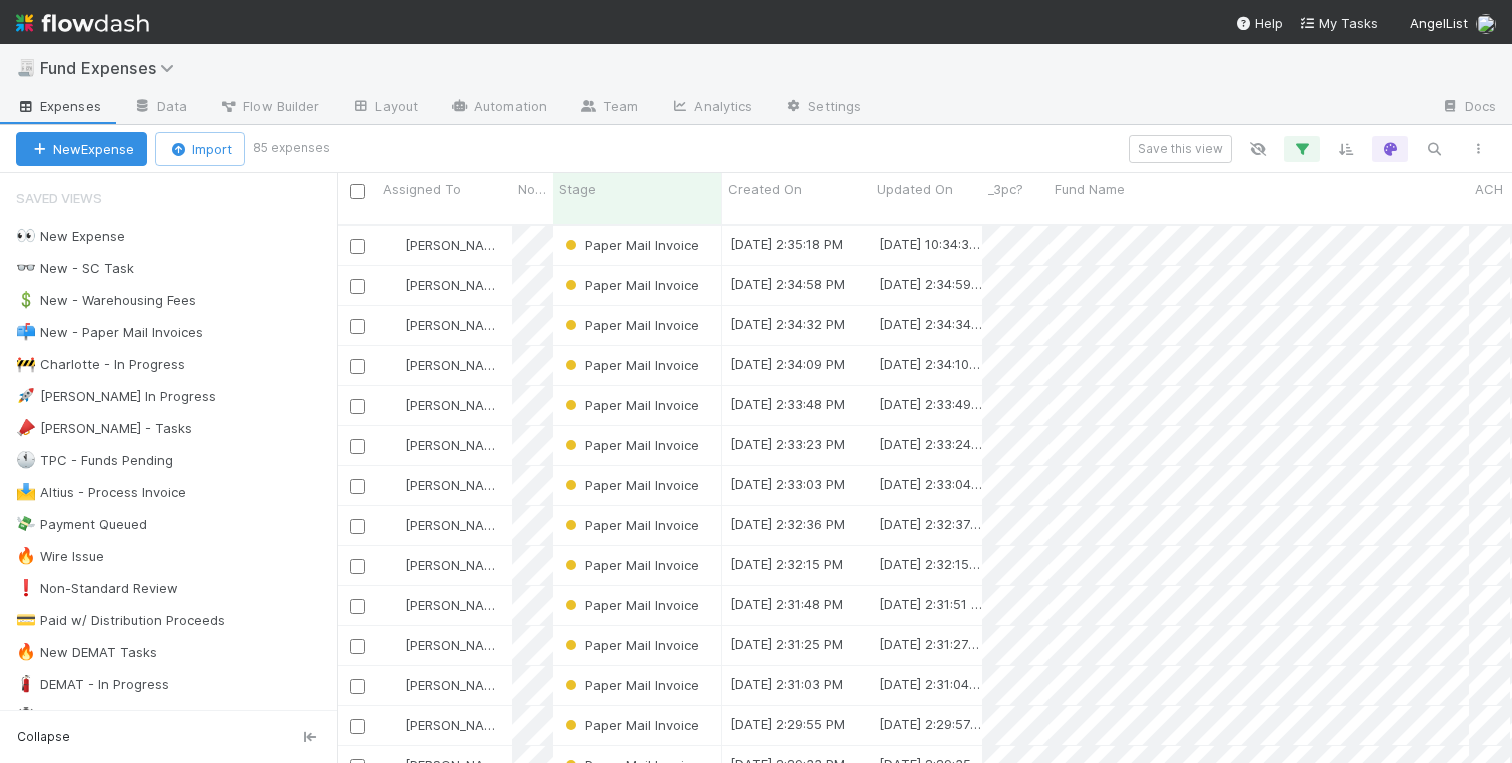 scroll, scrollTop: 0, scrollLeft: 1, axis: horizontal 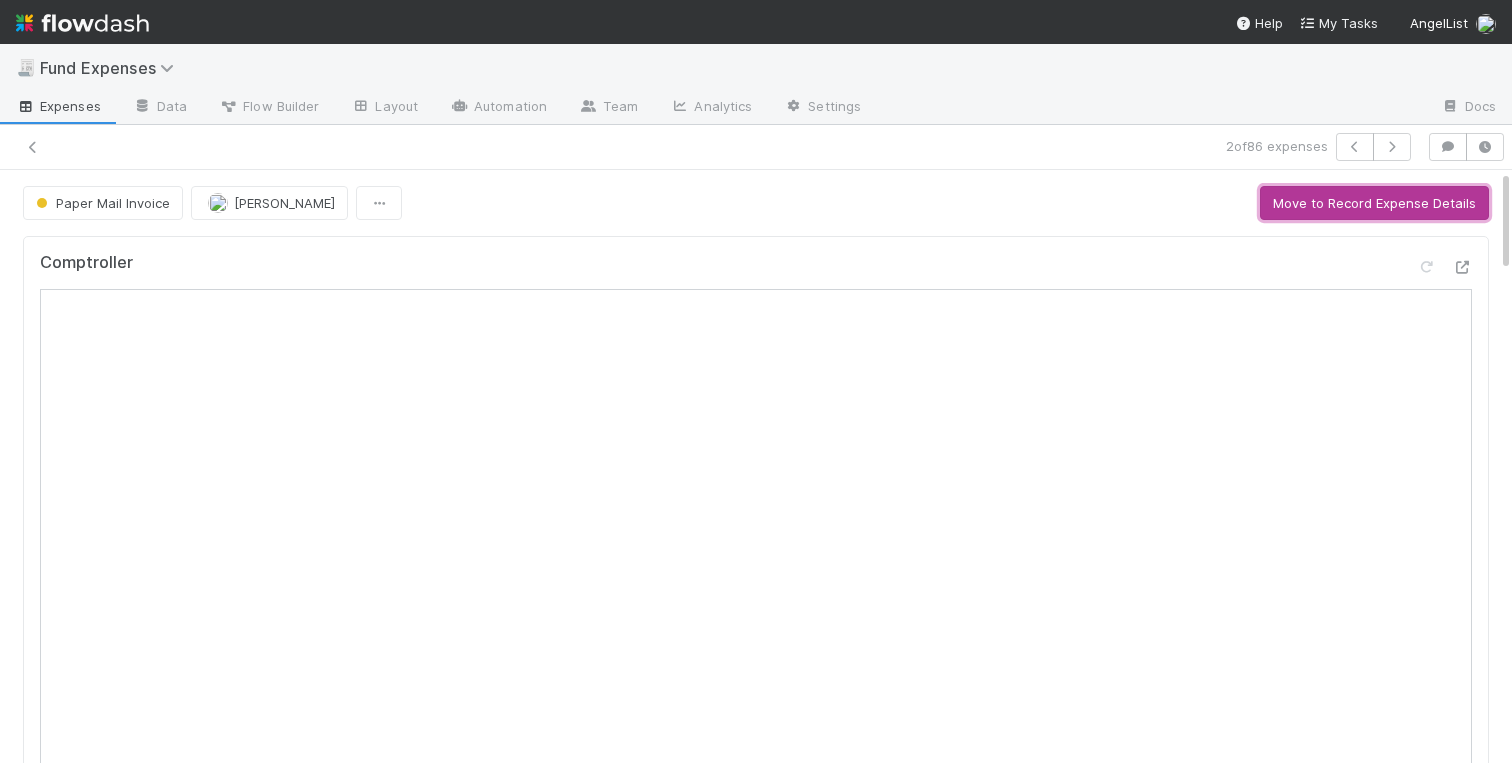 click on "Move to Record Expense Details" at bounding box center [1374, 203] 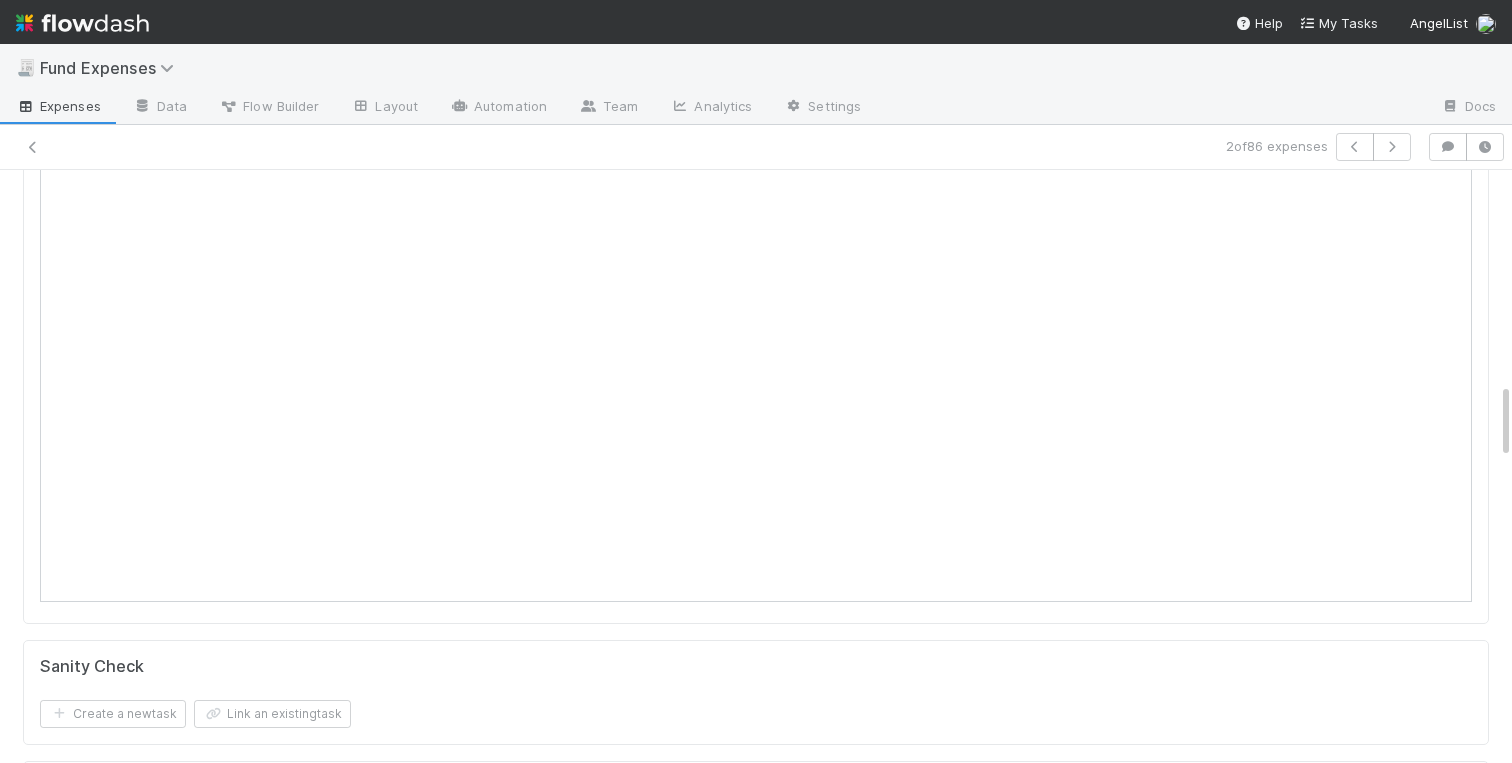 scroll, scrollTop: 0, scrollLeft: 0, axis: both 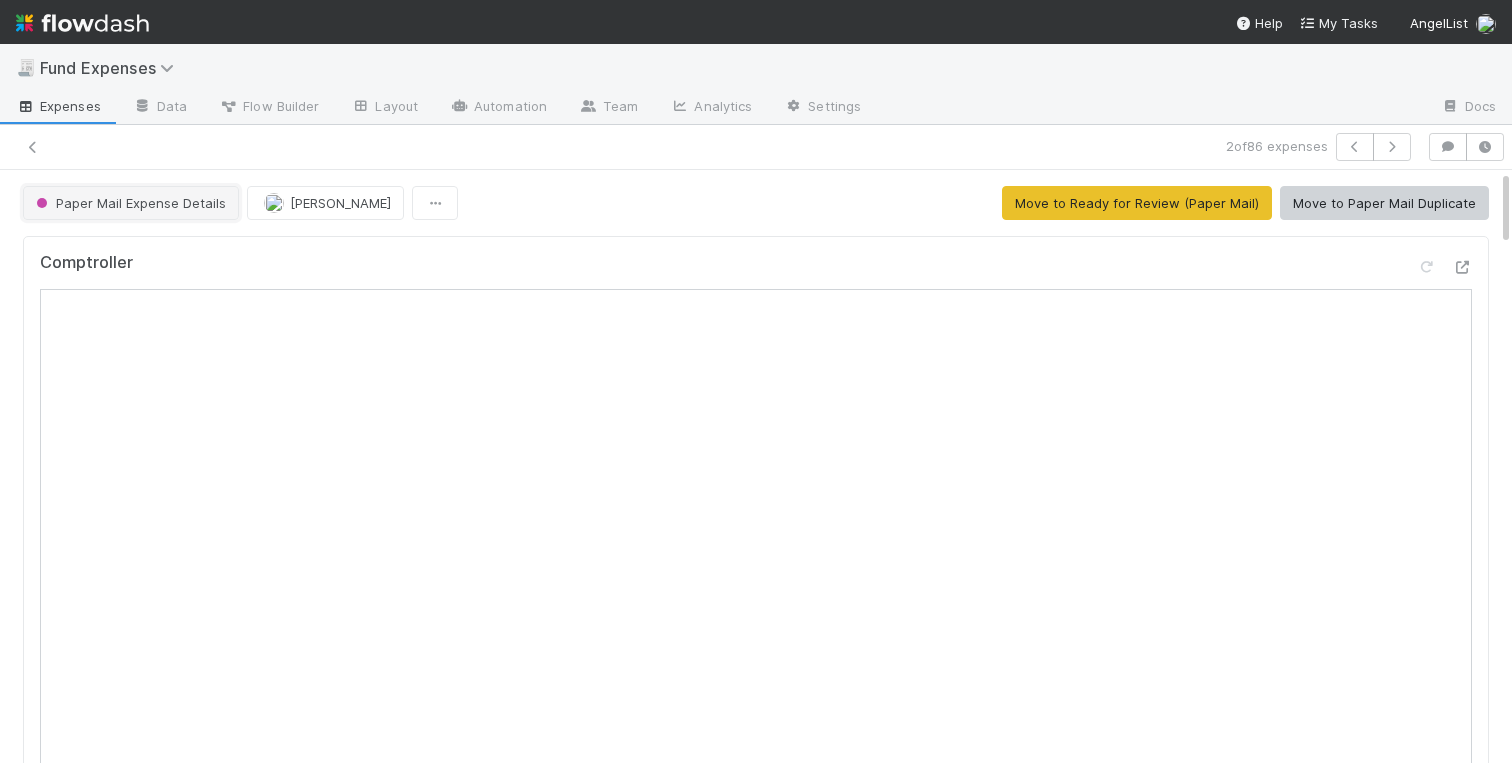 click on "Paper Mail Expense Details" at bounding box center (129, 203) 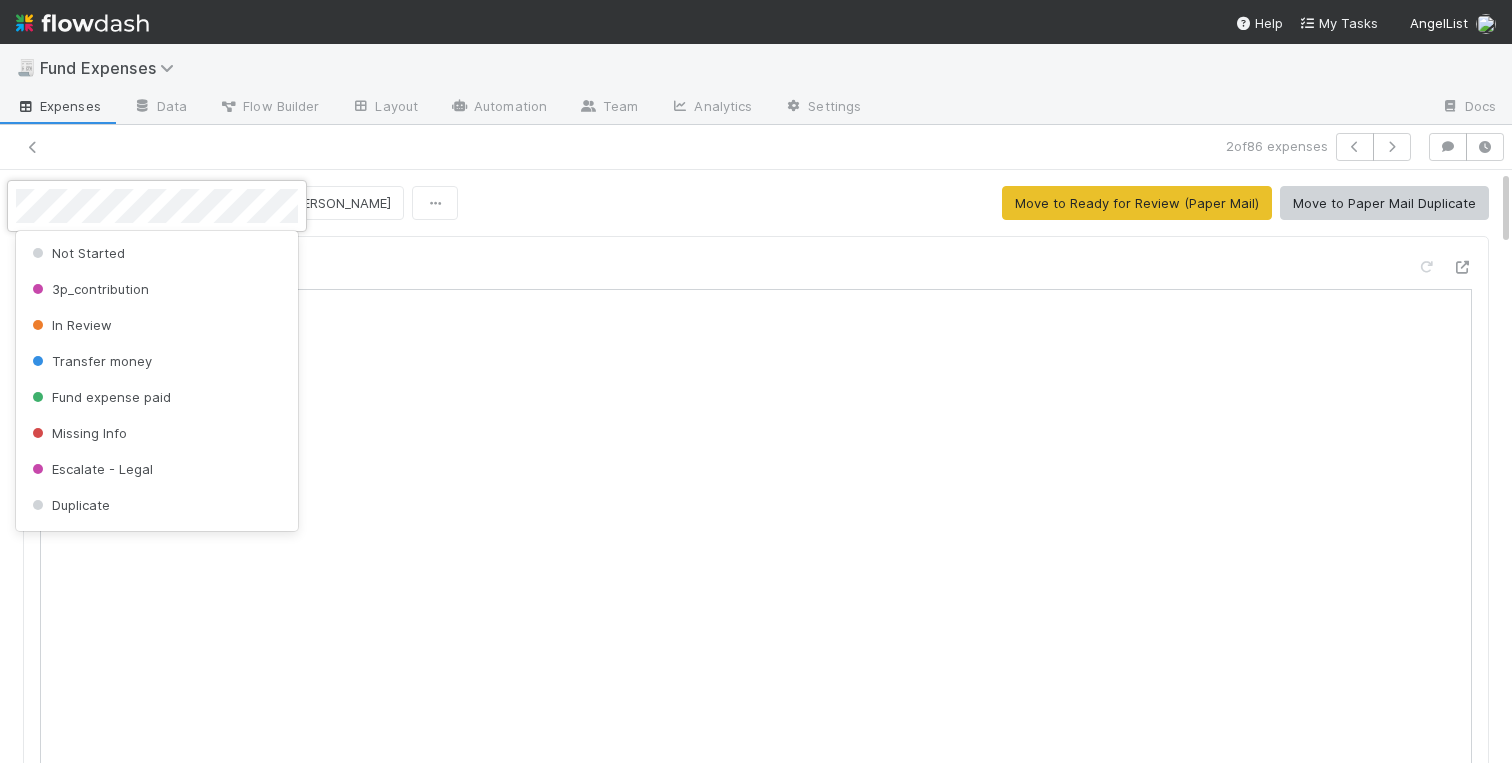 scroll, scrollTop: 1536, scrollLeft: 0, axis: vertical 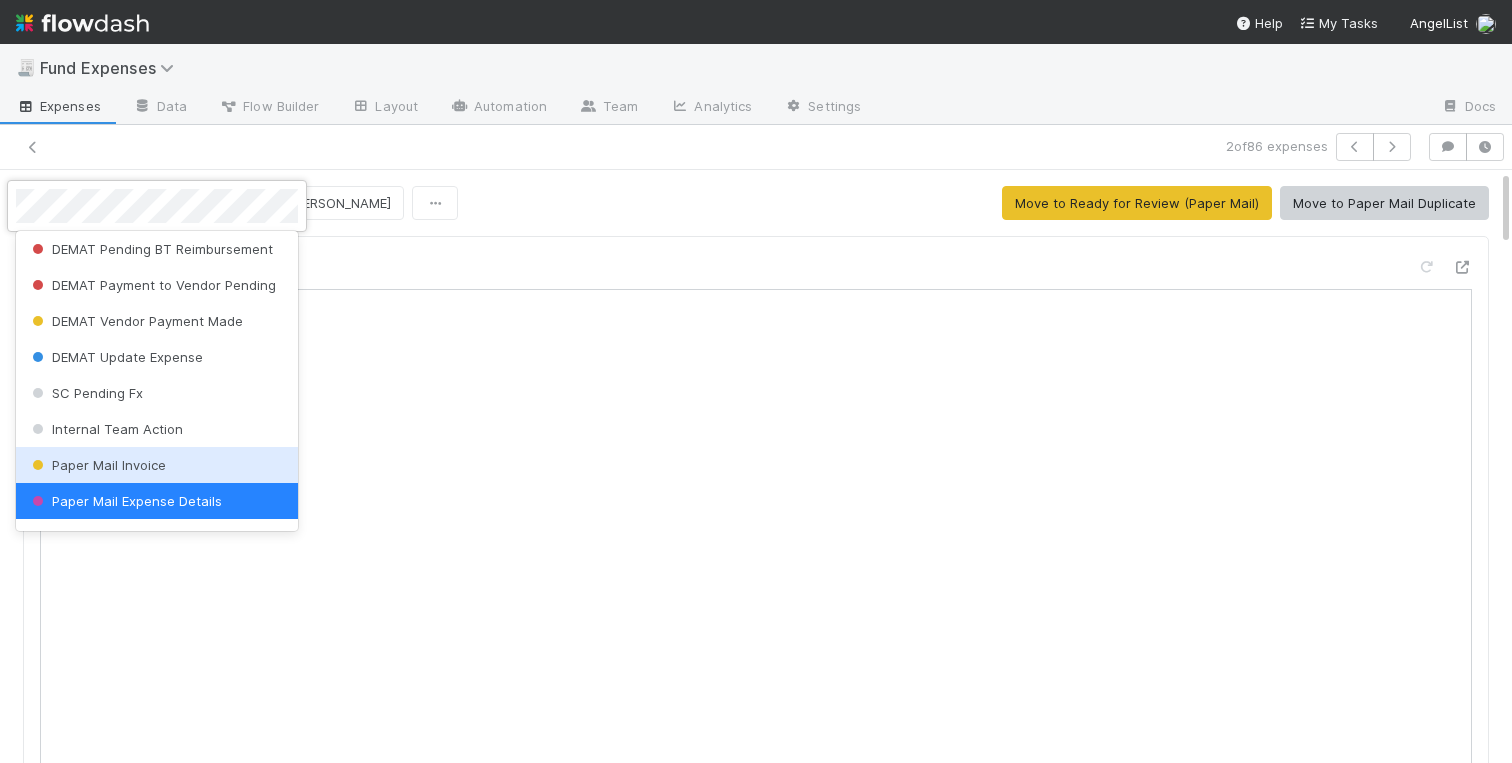 click on "Paper Mail Invoice" at bounding box center [157, 465] 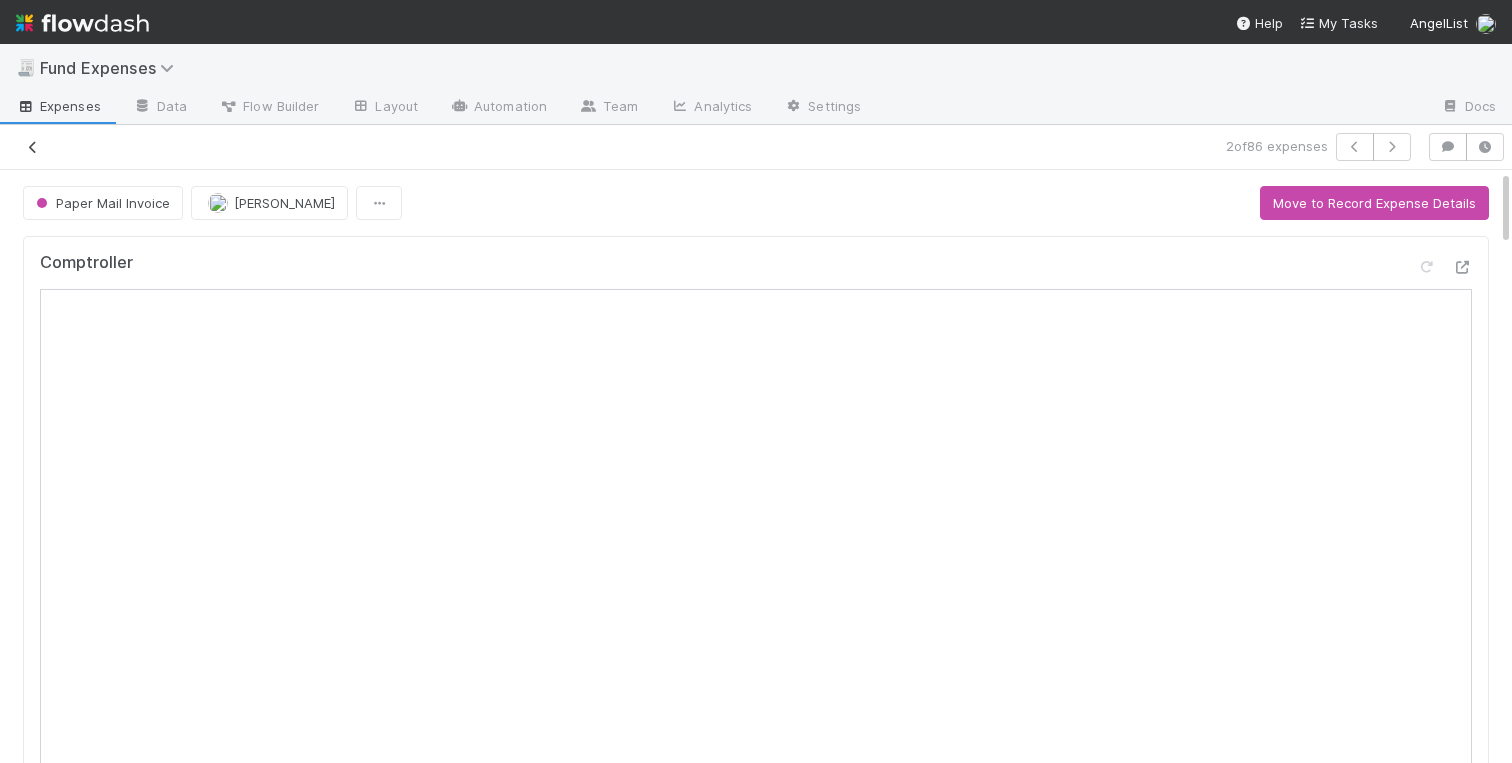click at bounding box center [33, 147] 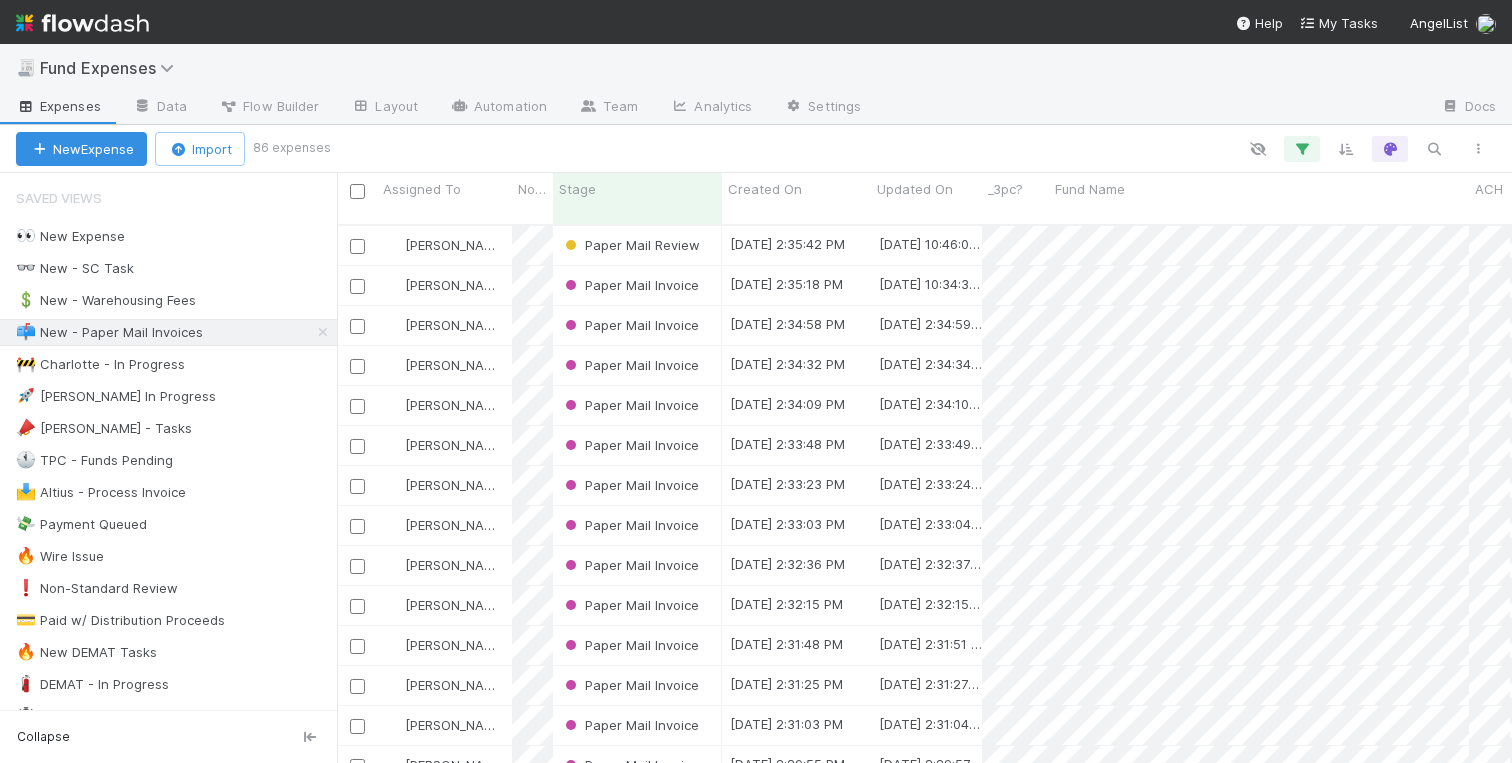scroll, scrollTop: 554, scrollLeft: 1175, axis: both 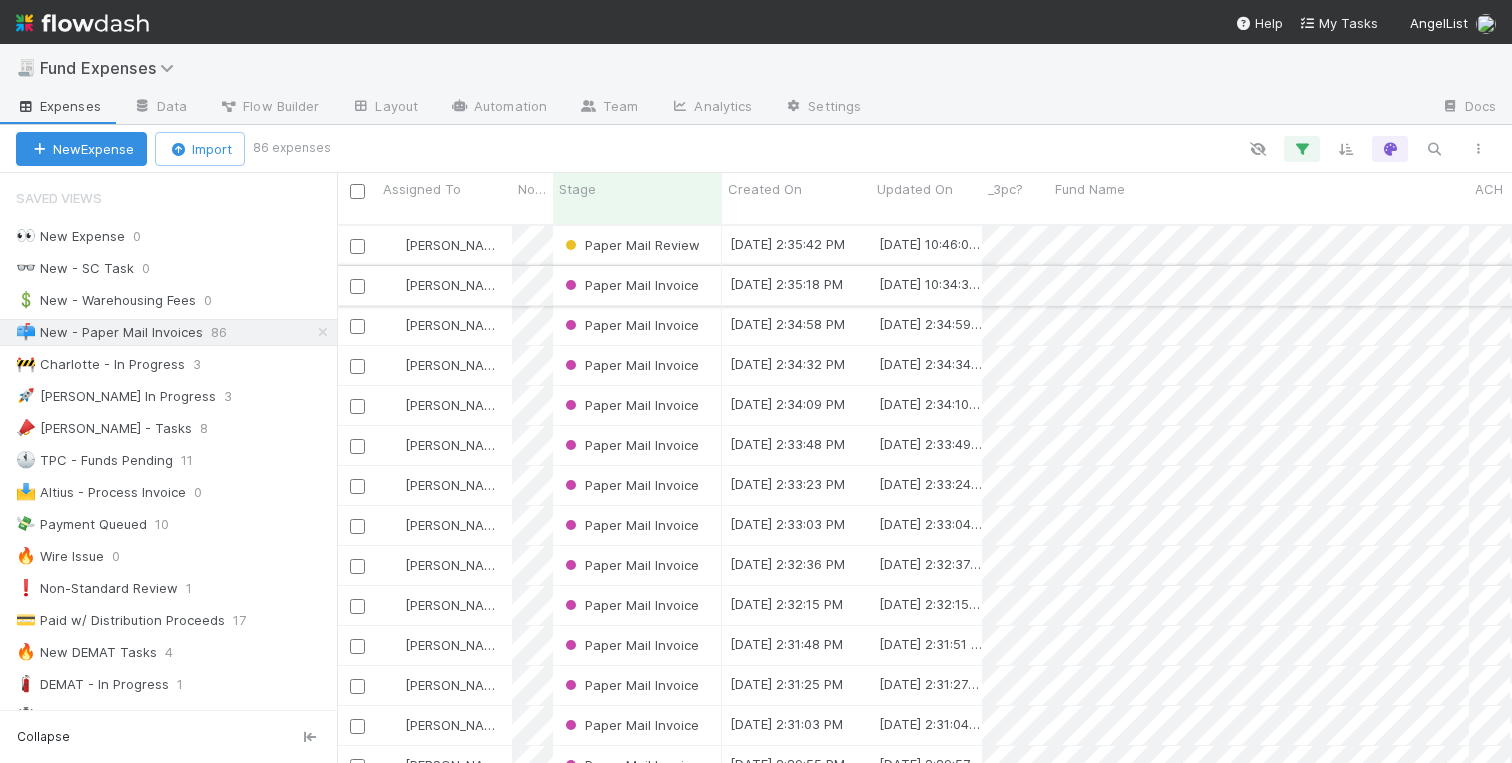 click on "[PERSON_NAME]" at bounding box center [444, 285] 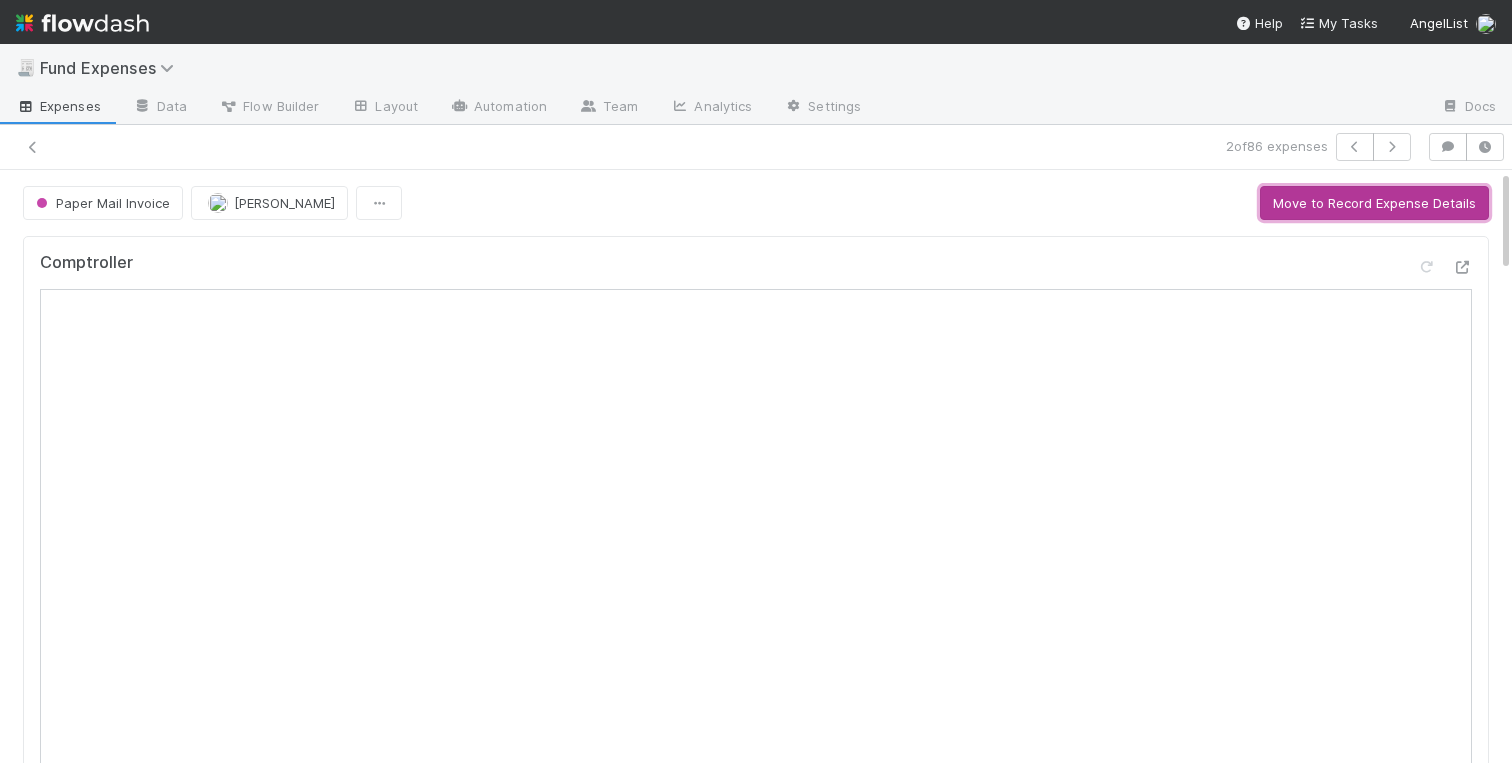 click on "Move to Record Expense Details" at bounding box center [1374, 203] 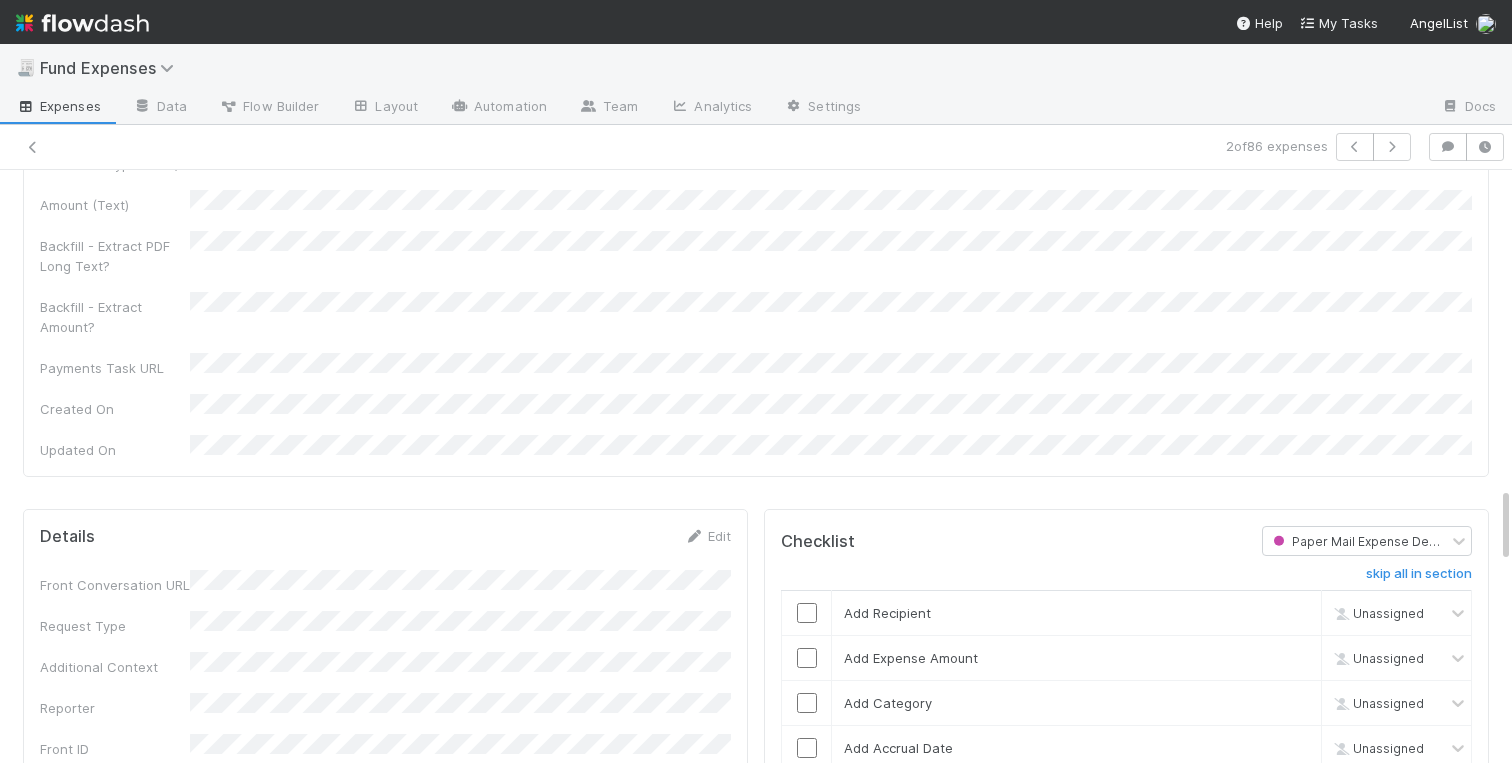 scroll, scrollTop: 2433, scrollLeft: 0, axis: vertical 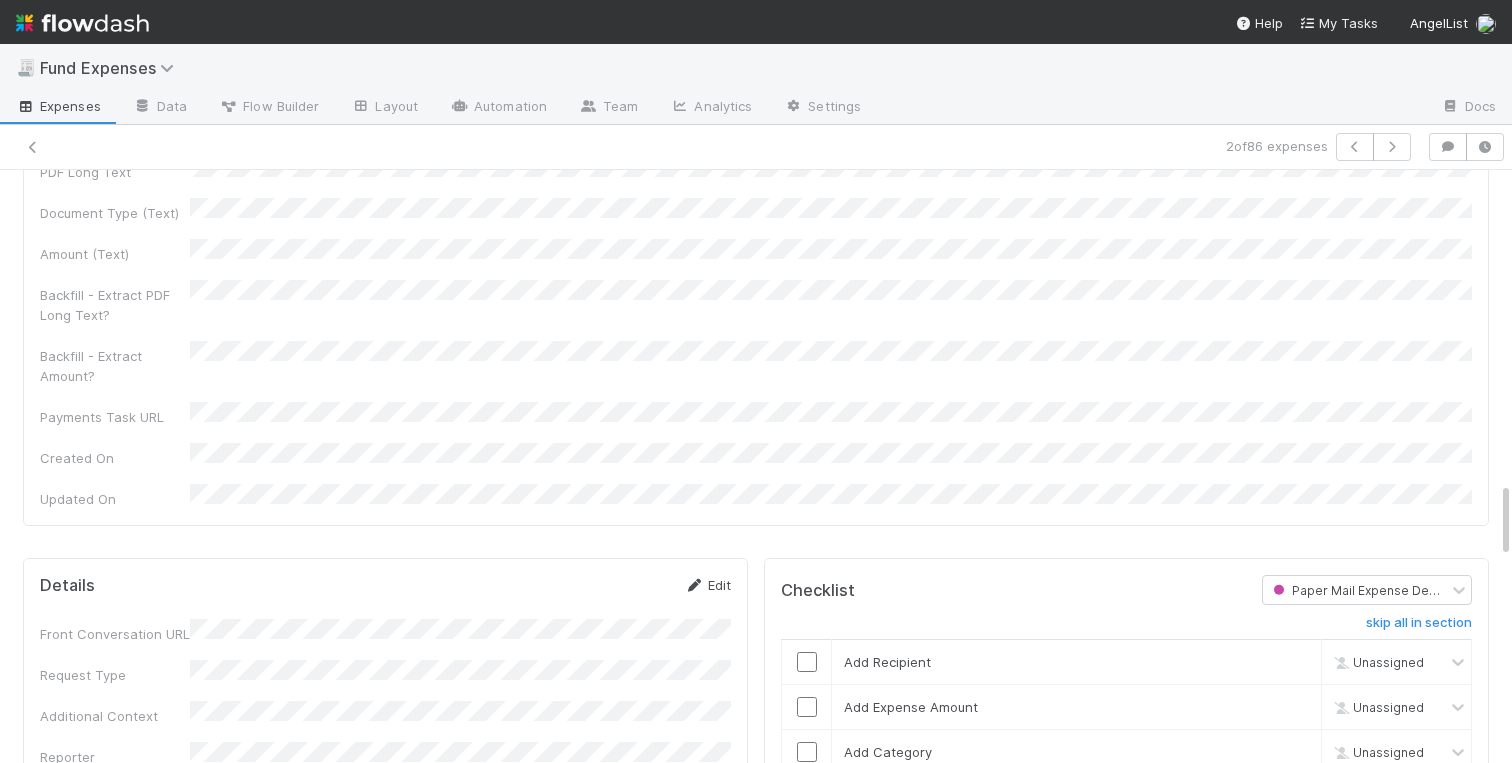 click on "Edit" at bounding box center [707, 585] 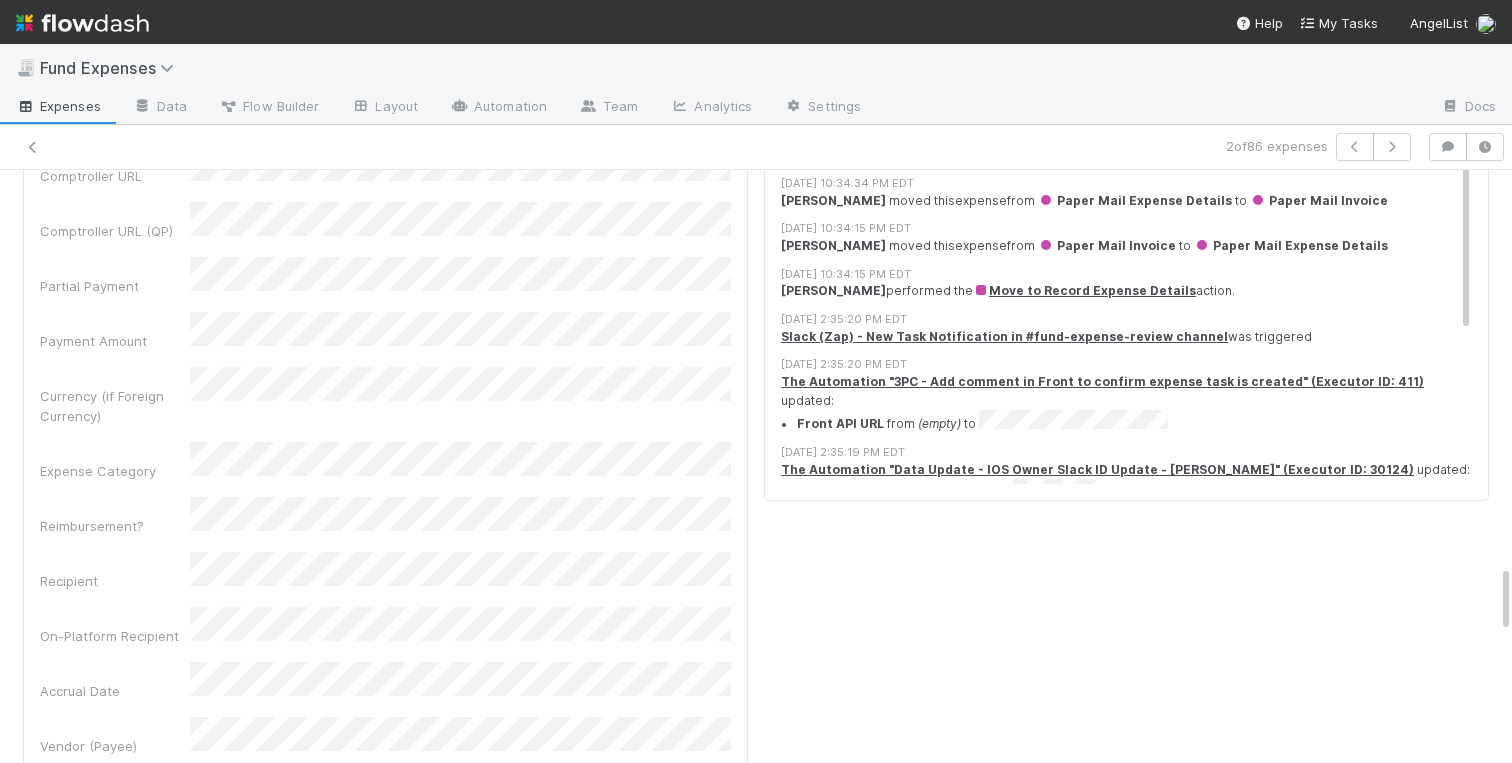 scroll, scrollTop: 3431, scrollLeft: 0, axis: vertical 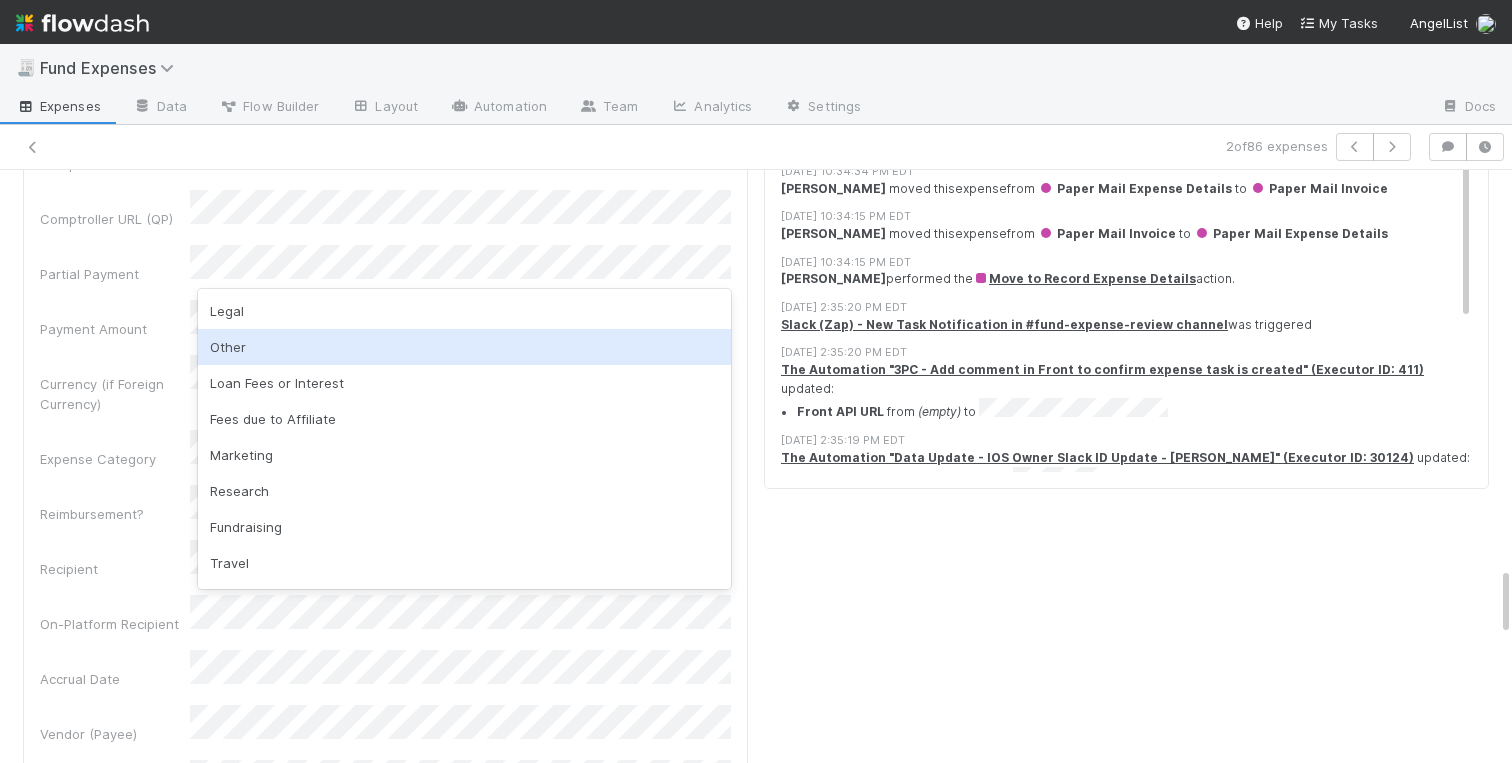 click on "Recipient" at bounding box center (115, 569) 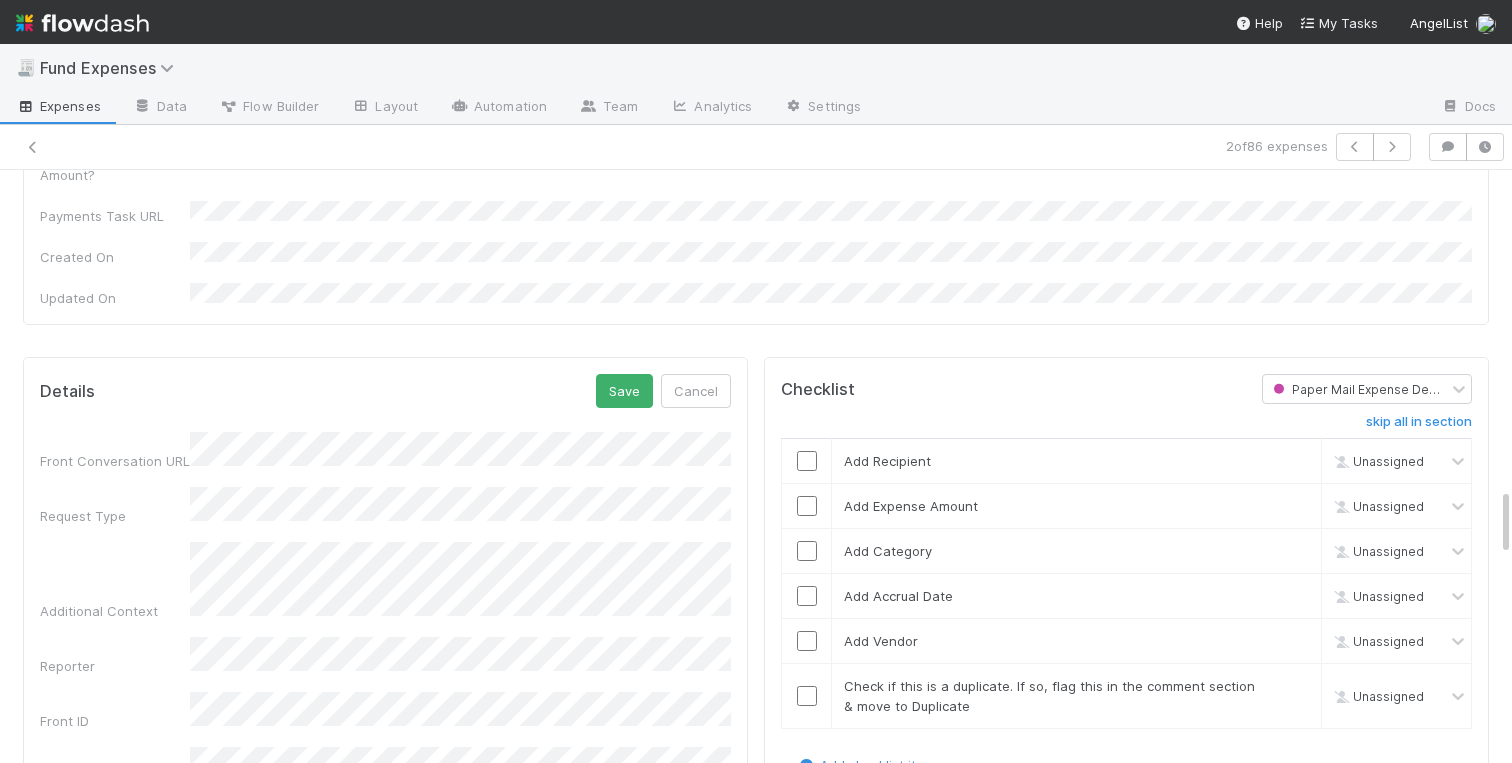 scroll, scrollTop: 2527, scrollLeft: 0, axis: vertical 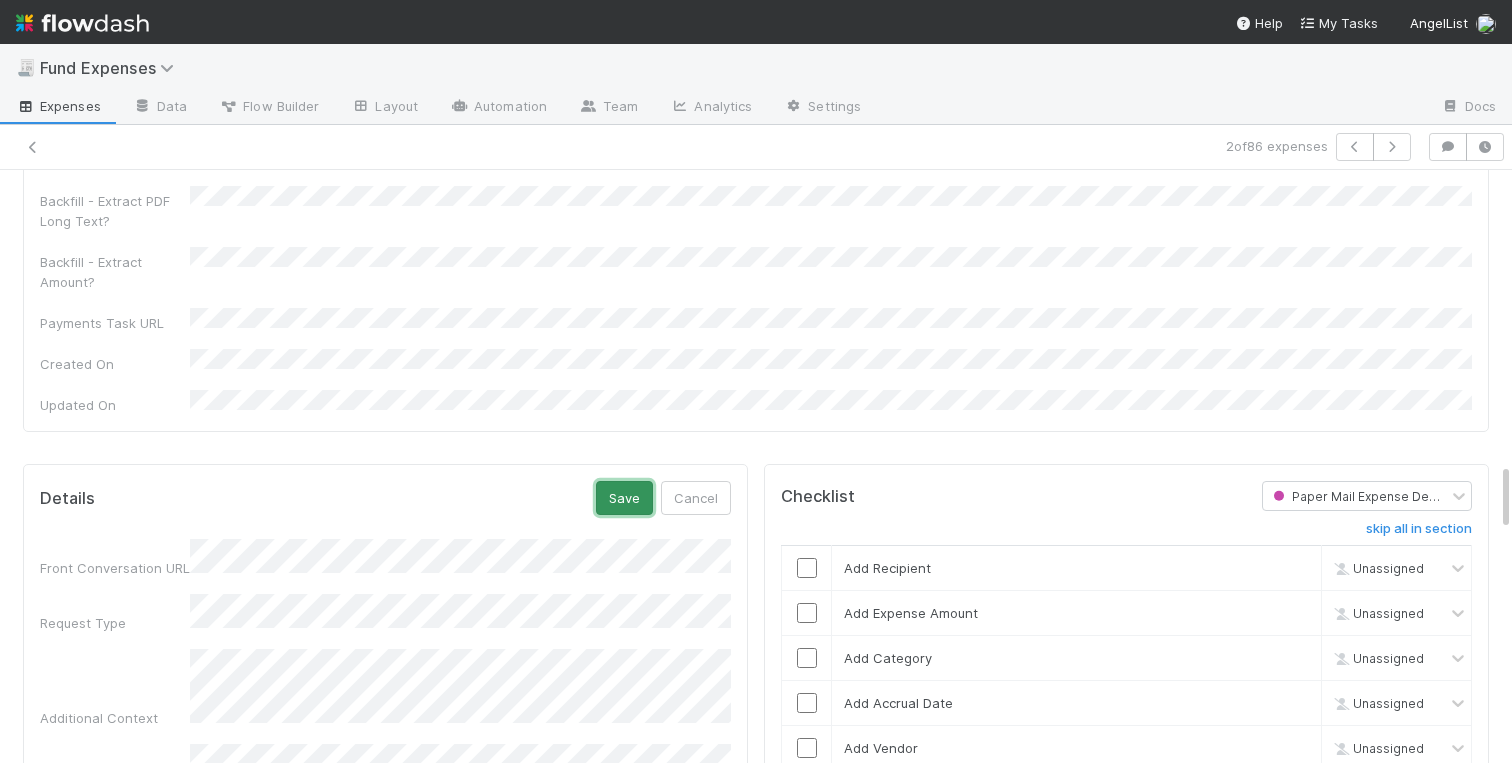 click on "Save" at bounding box center [624, 498] 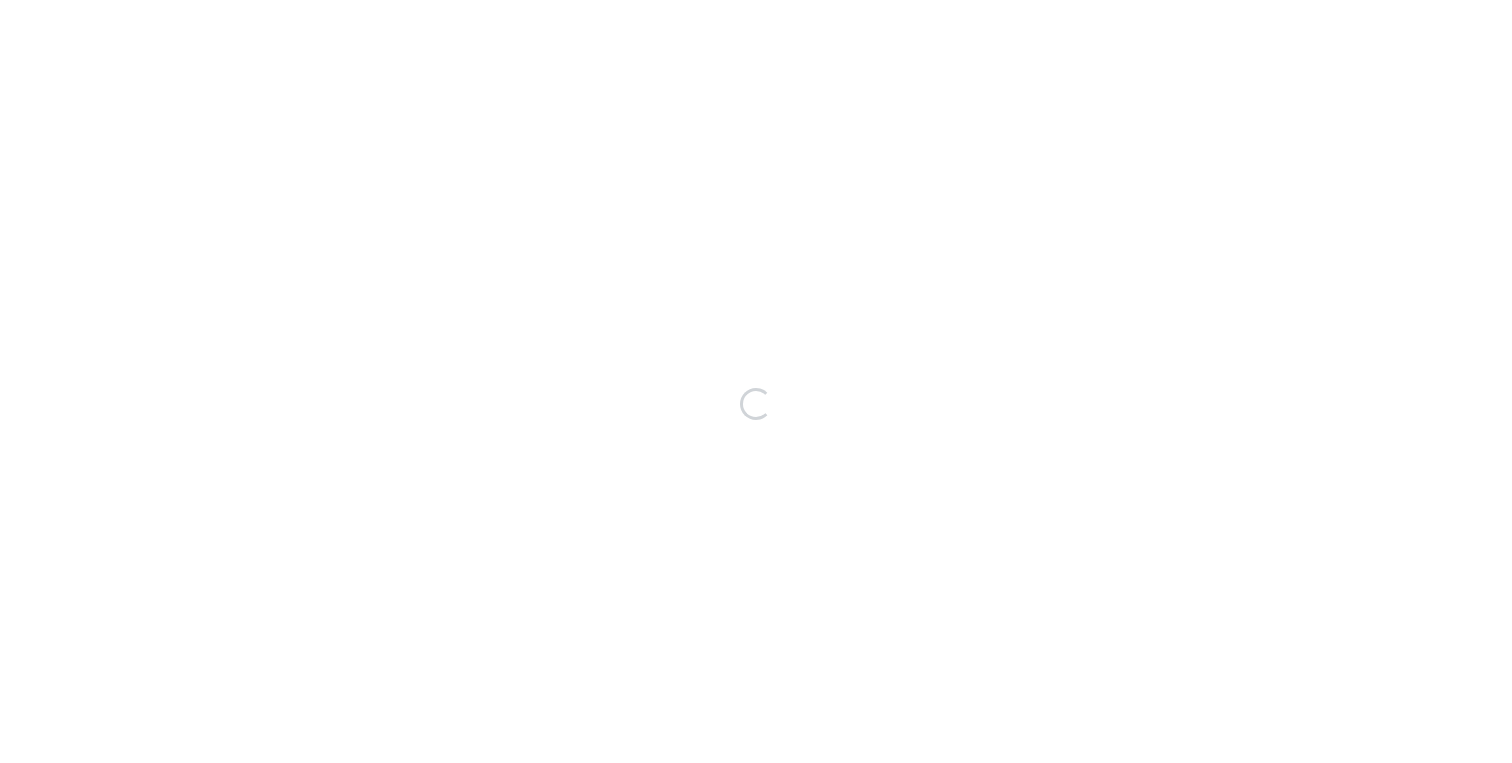 scroll, scrollTop: 0, scrollLeft: 0, axis: both 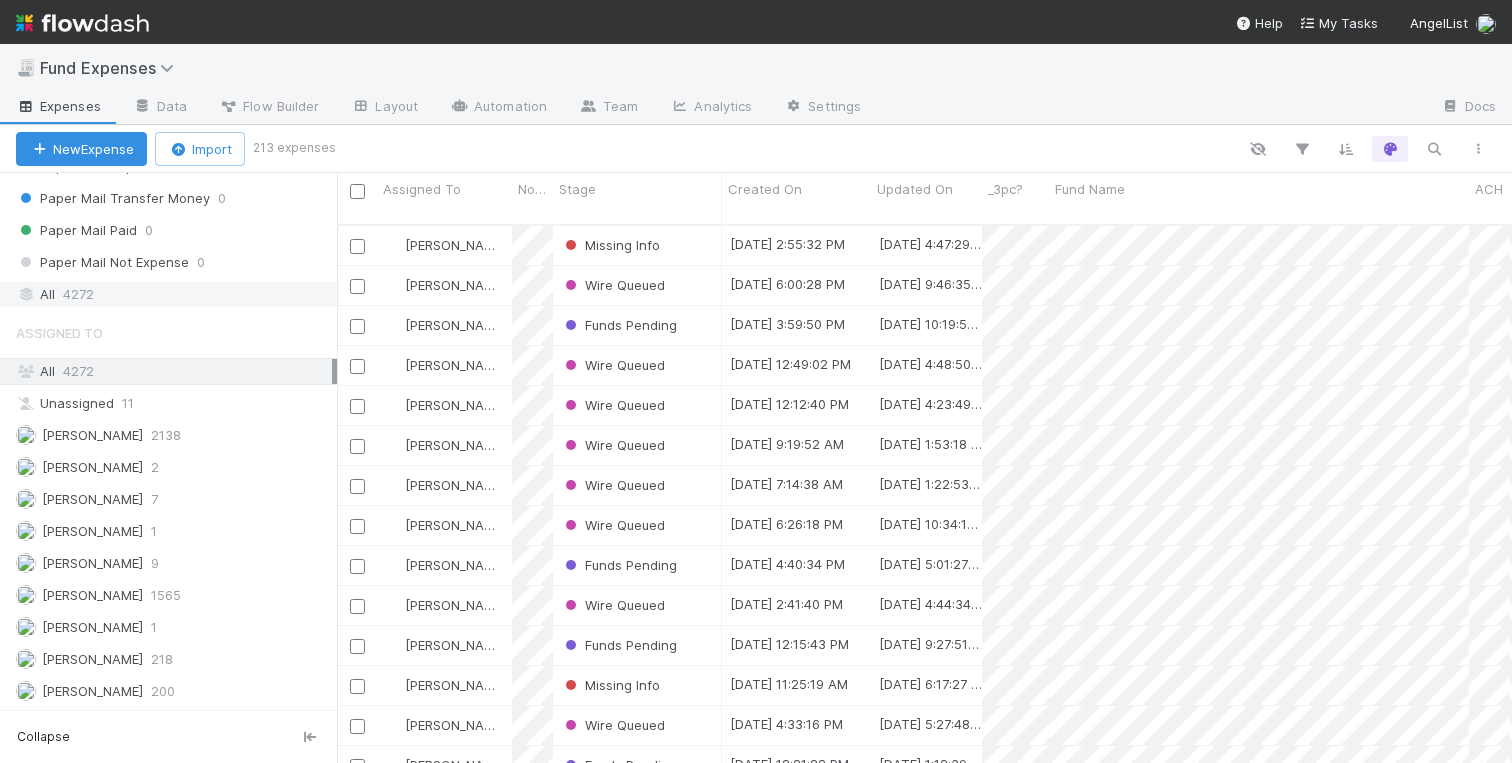 click on "4272" at bounding box center (78, 294) 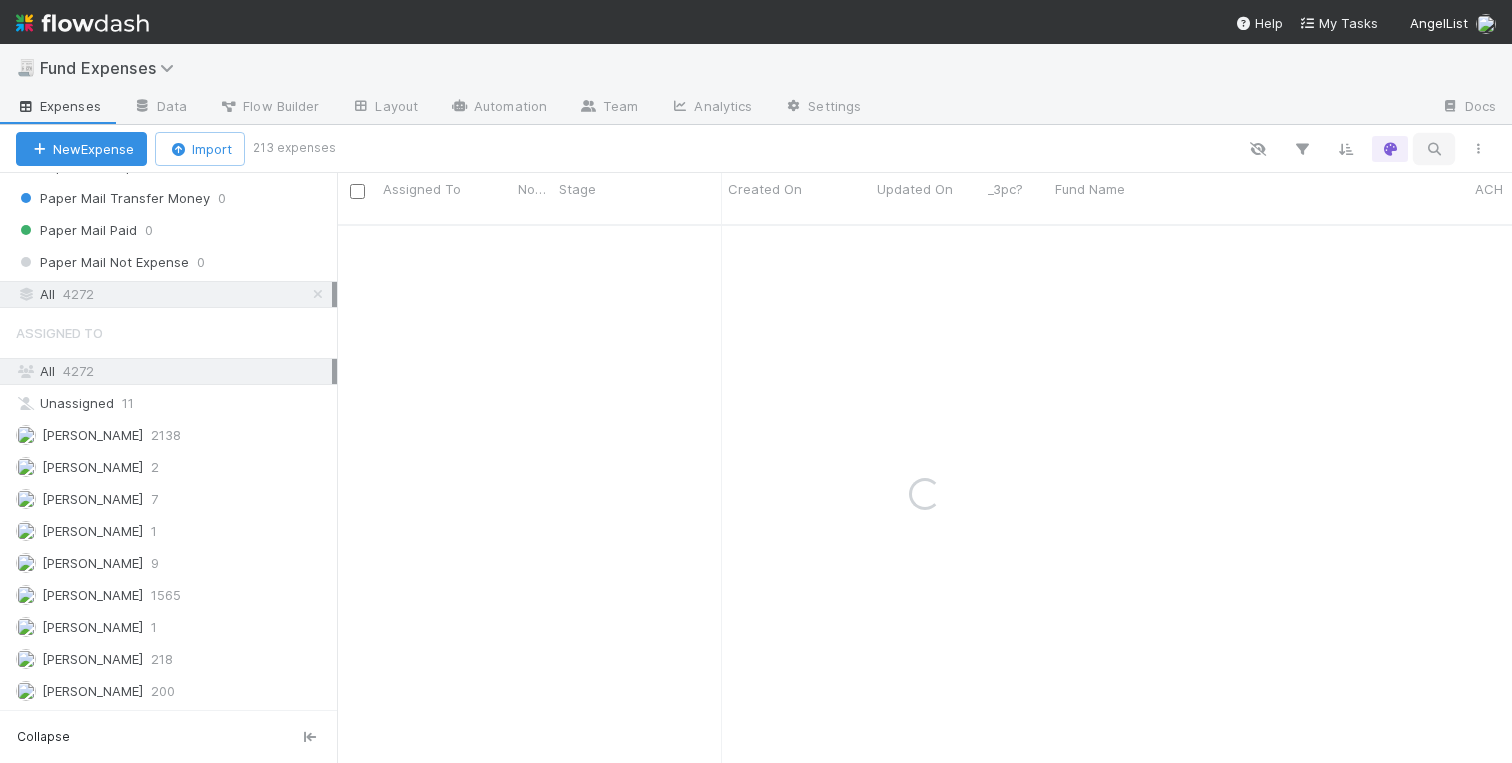 click at bounding box center (1434, 149) 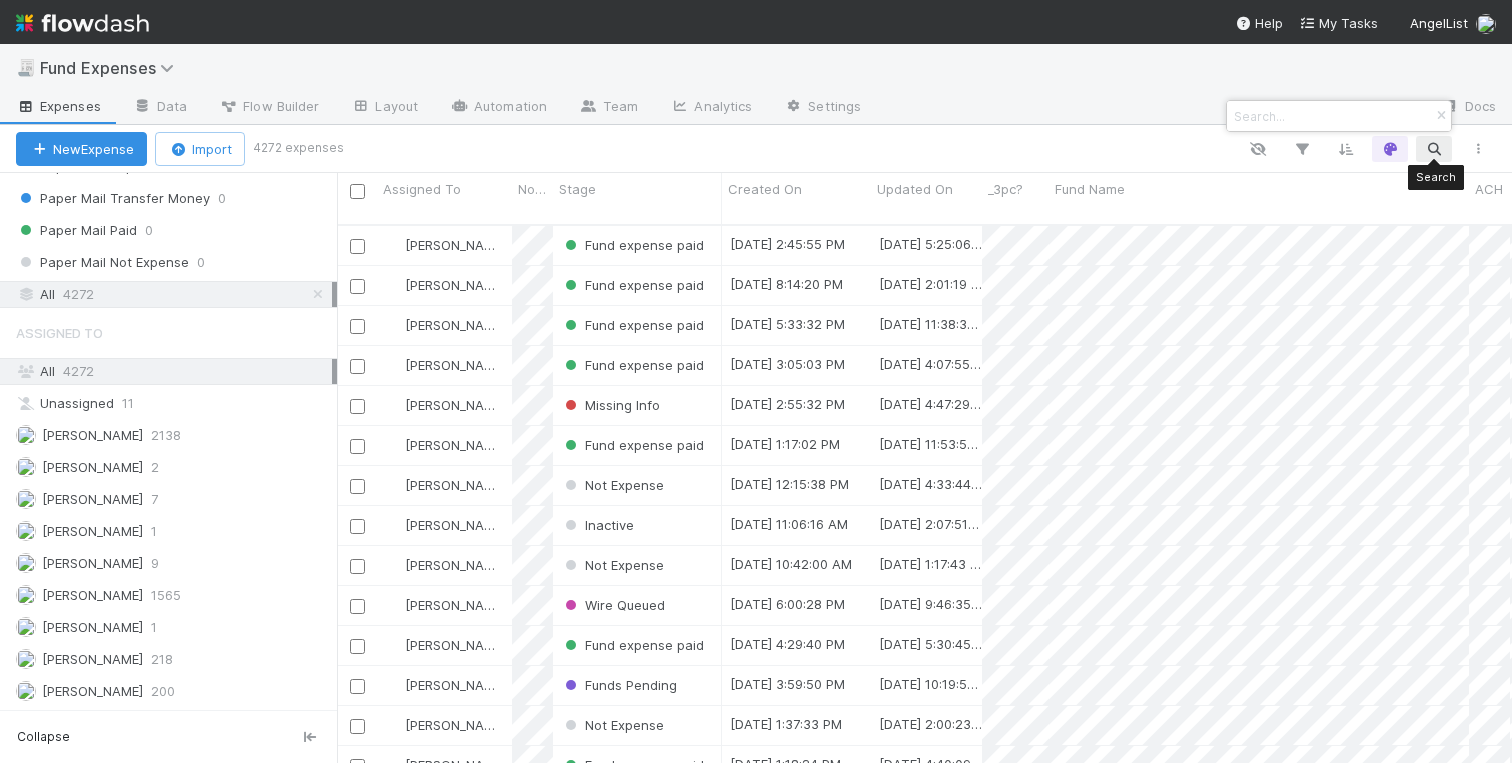 paste on "AVLOK CAPITAL LP" 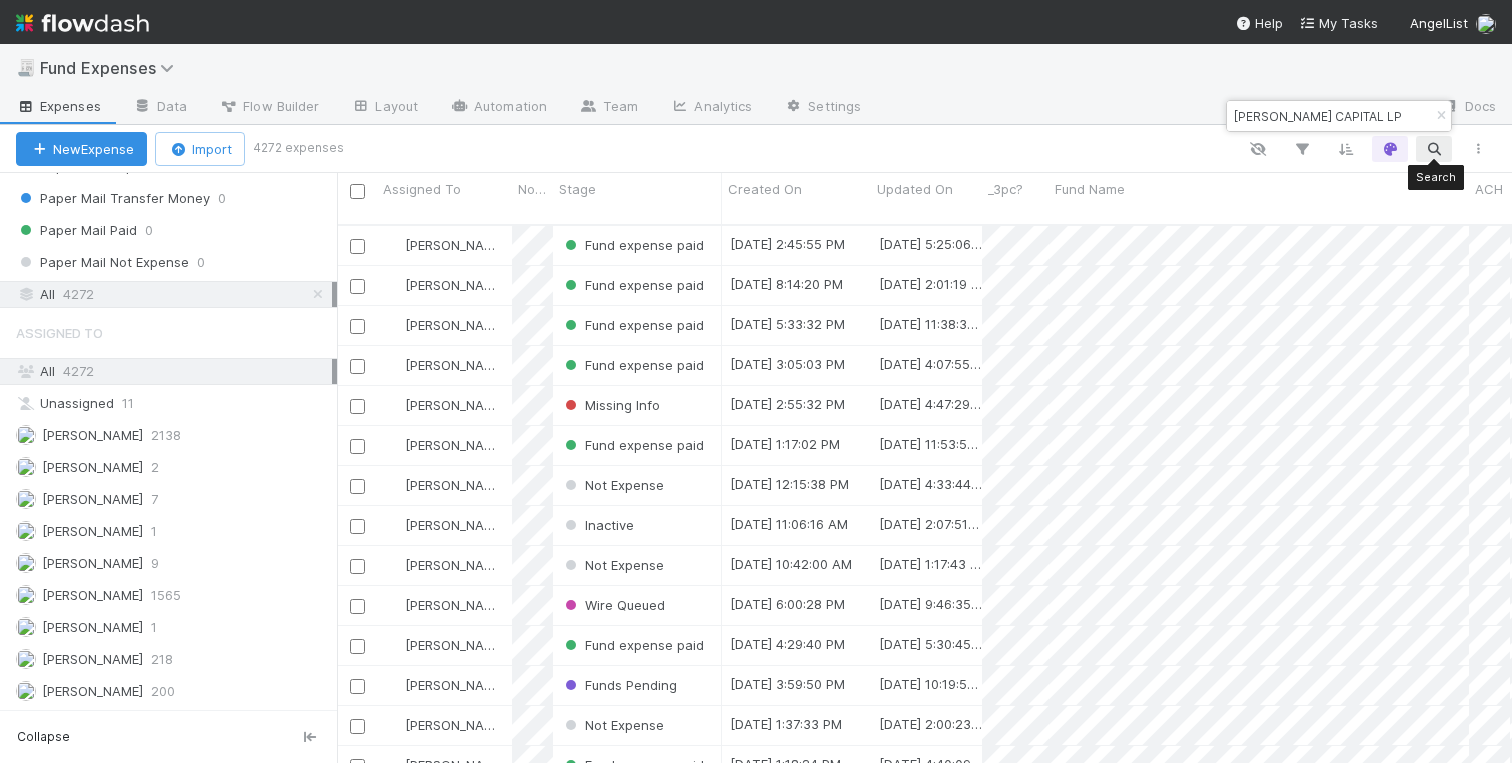 scroll, scrollTop: 0, scrollLeft: 1, axis: horizontal 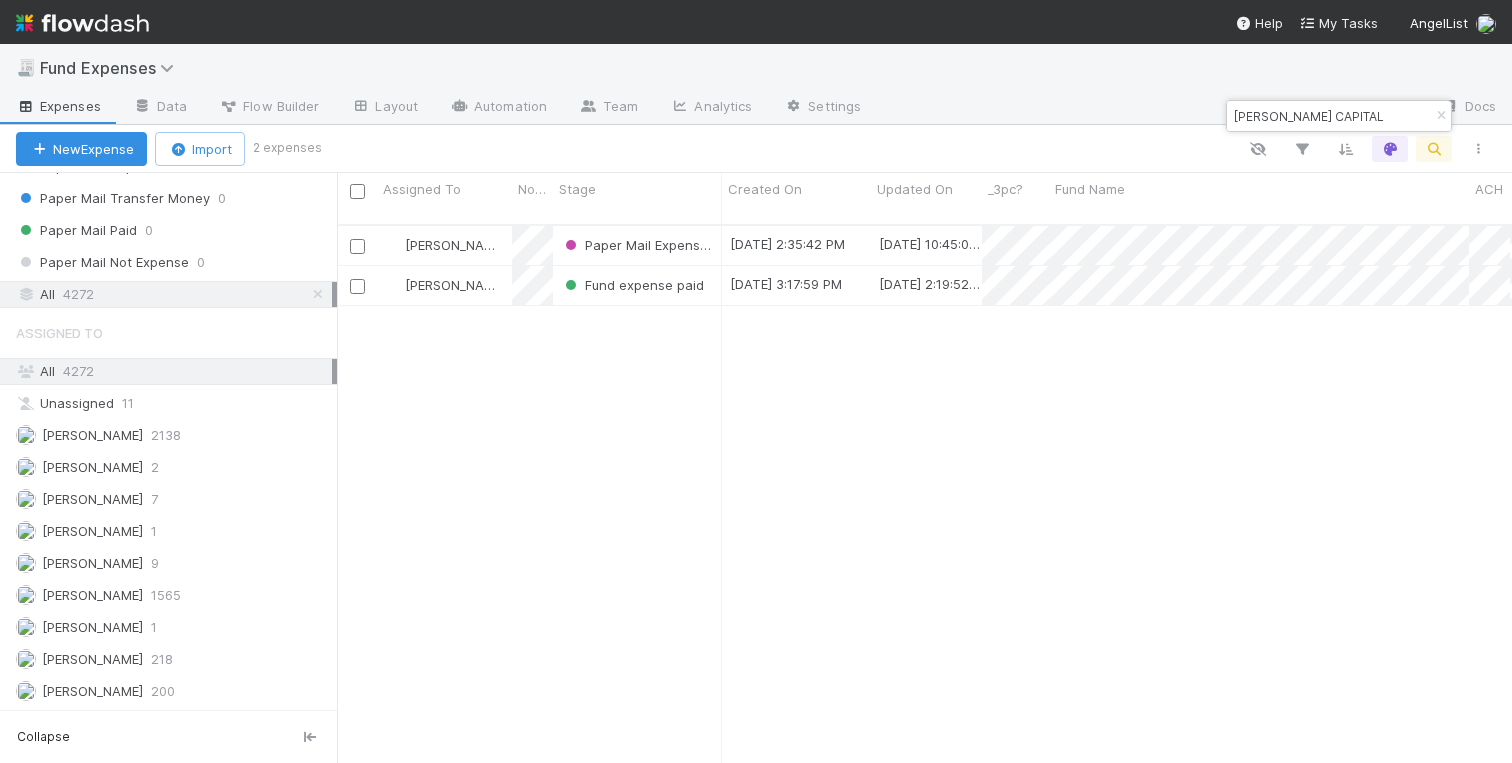 type on "AVLOK CAPITAL" 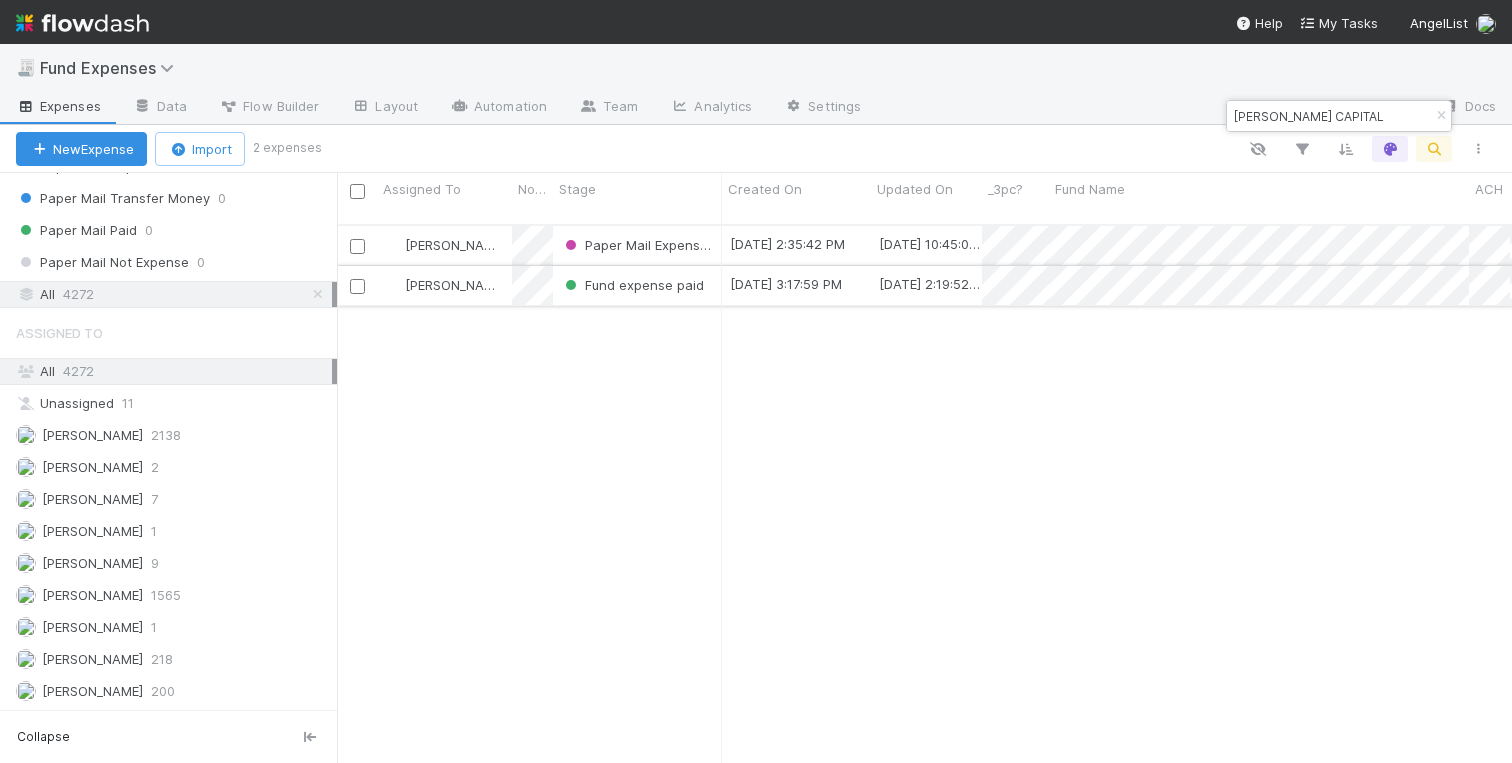 scroll, scrollTop: 0, scrollLeft: 248, axis: horizontal 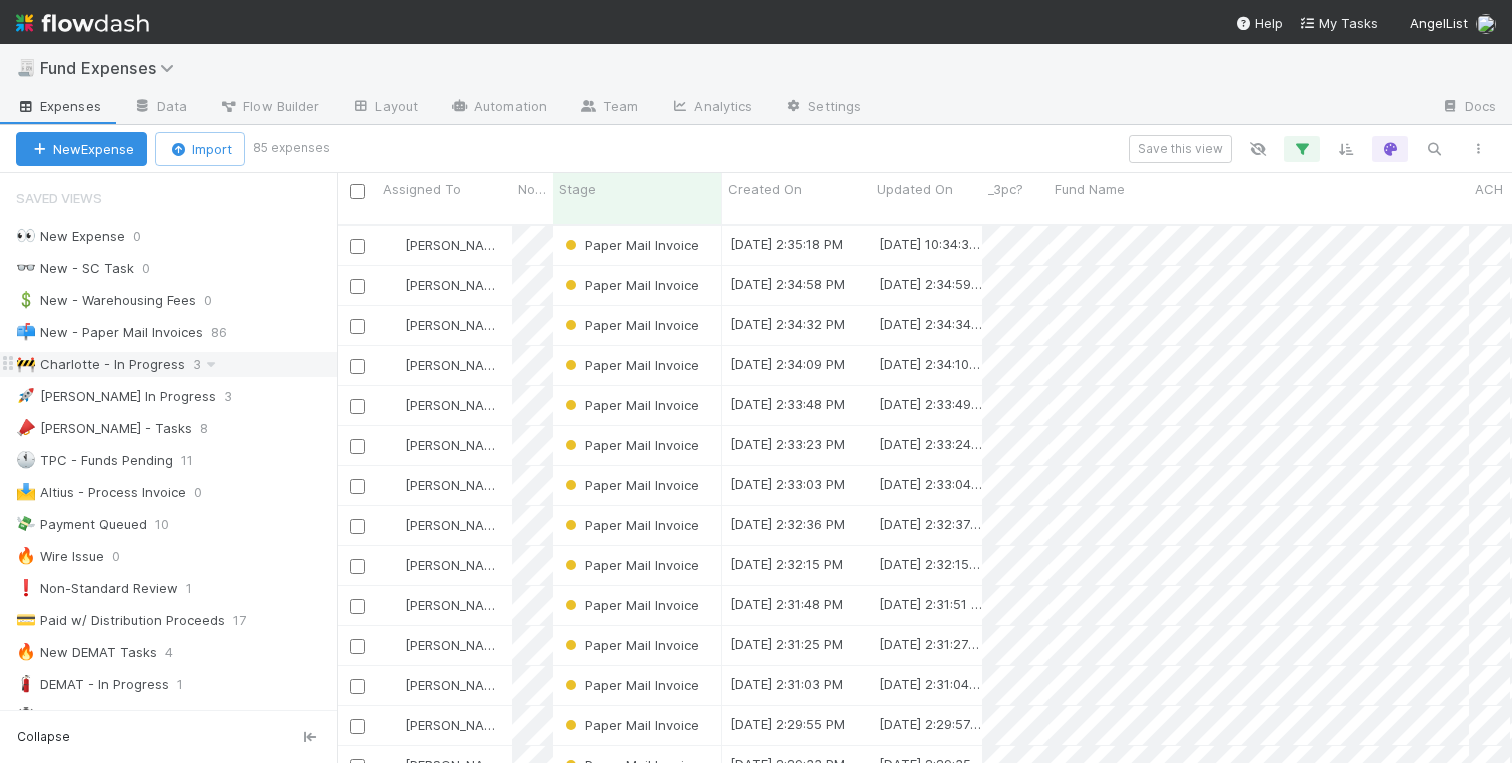 click on "🚧 Charlotte - In Progress" at bounding box center [100, 364] 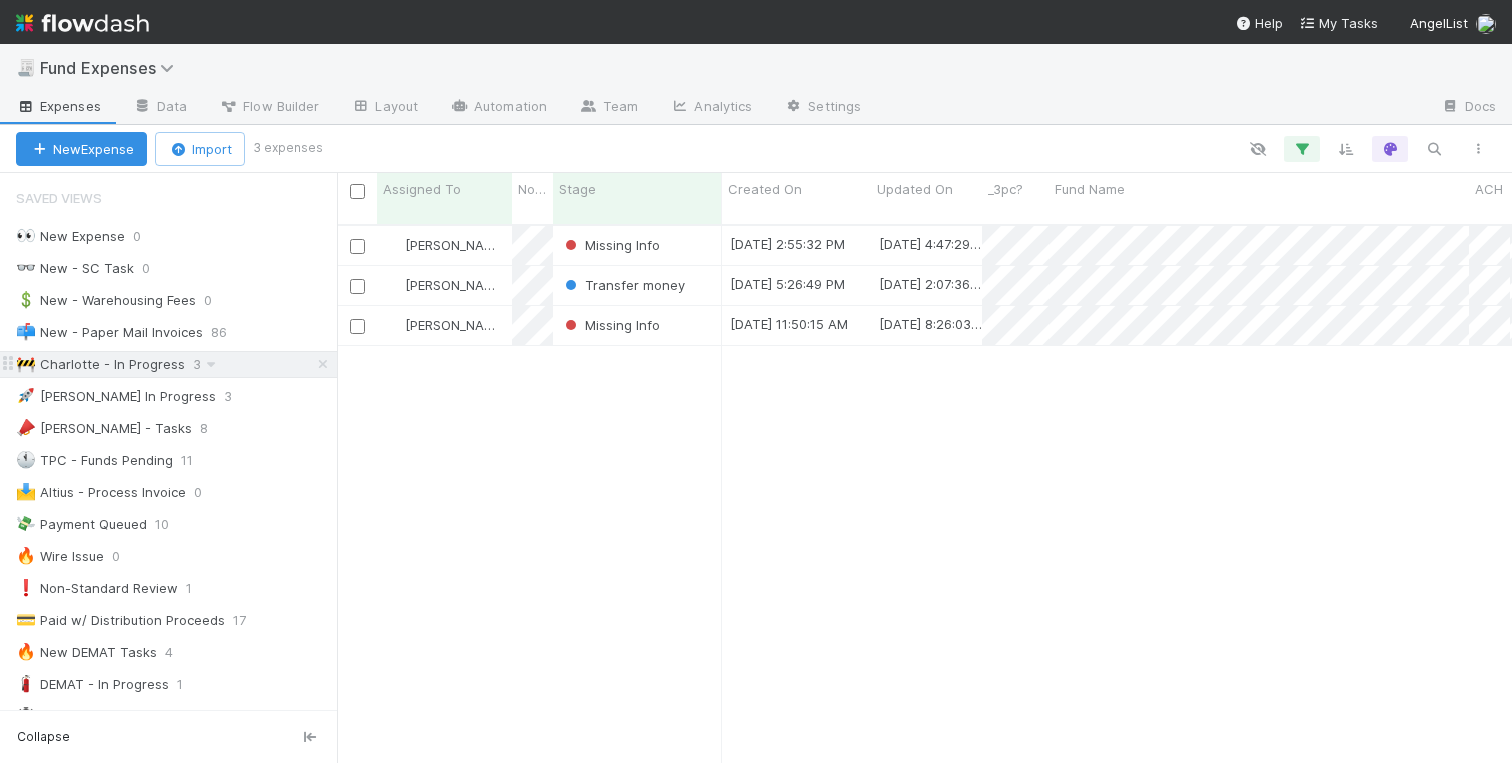 scroll, scrollTop: 0, scrollLeft: 1, axis: horizontal 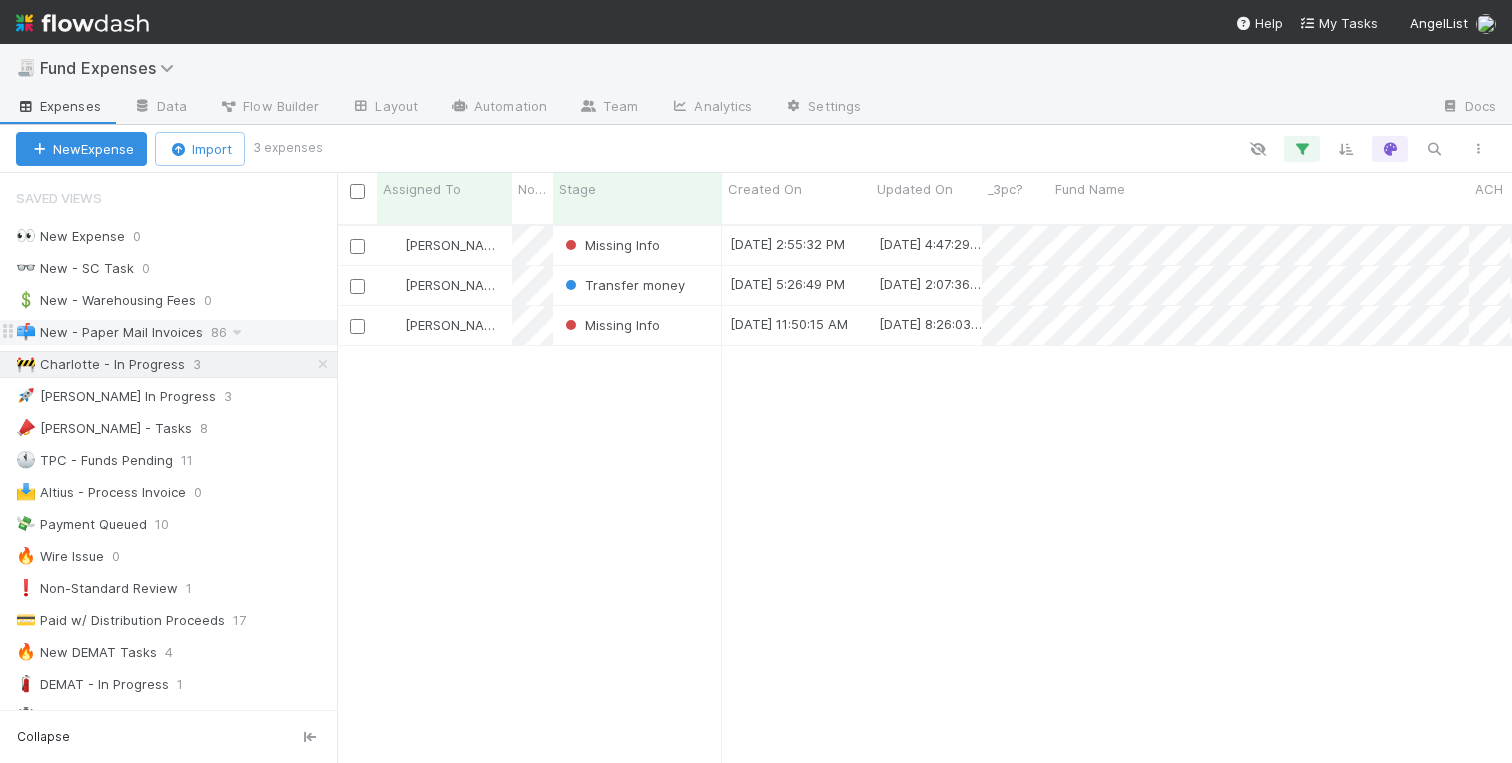 click on "📫 New - Paper Mail Invoices" at bounding box center [109, 332] 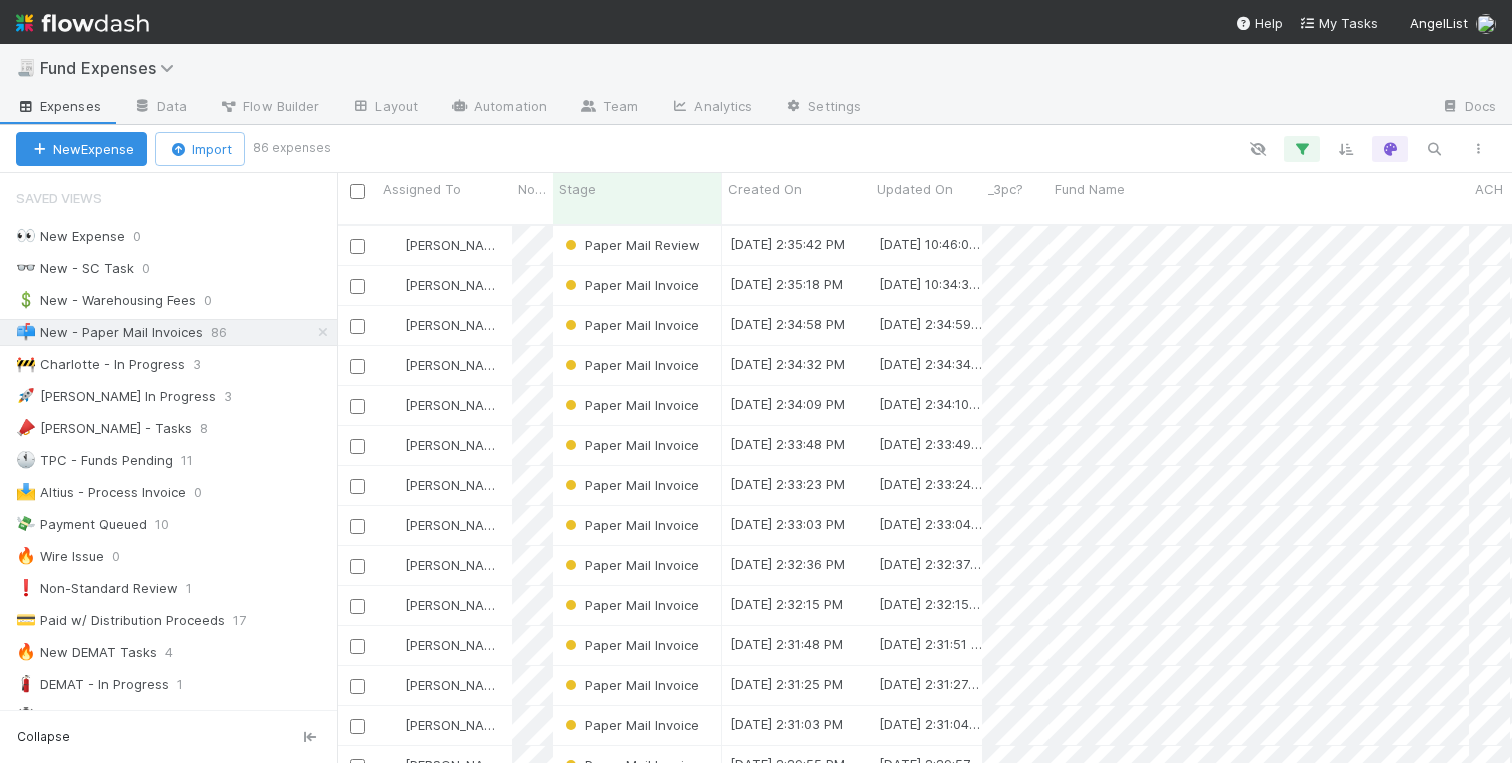 scroll, scrollTop: 0, scrollLeft: 1, axis: horizontal 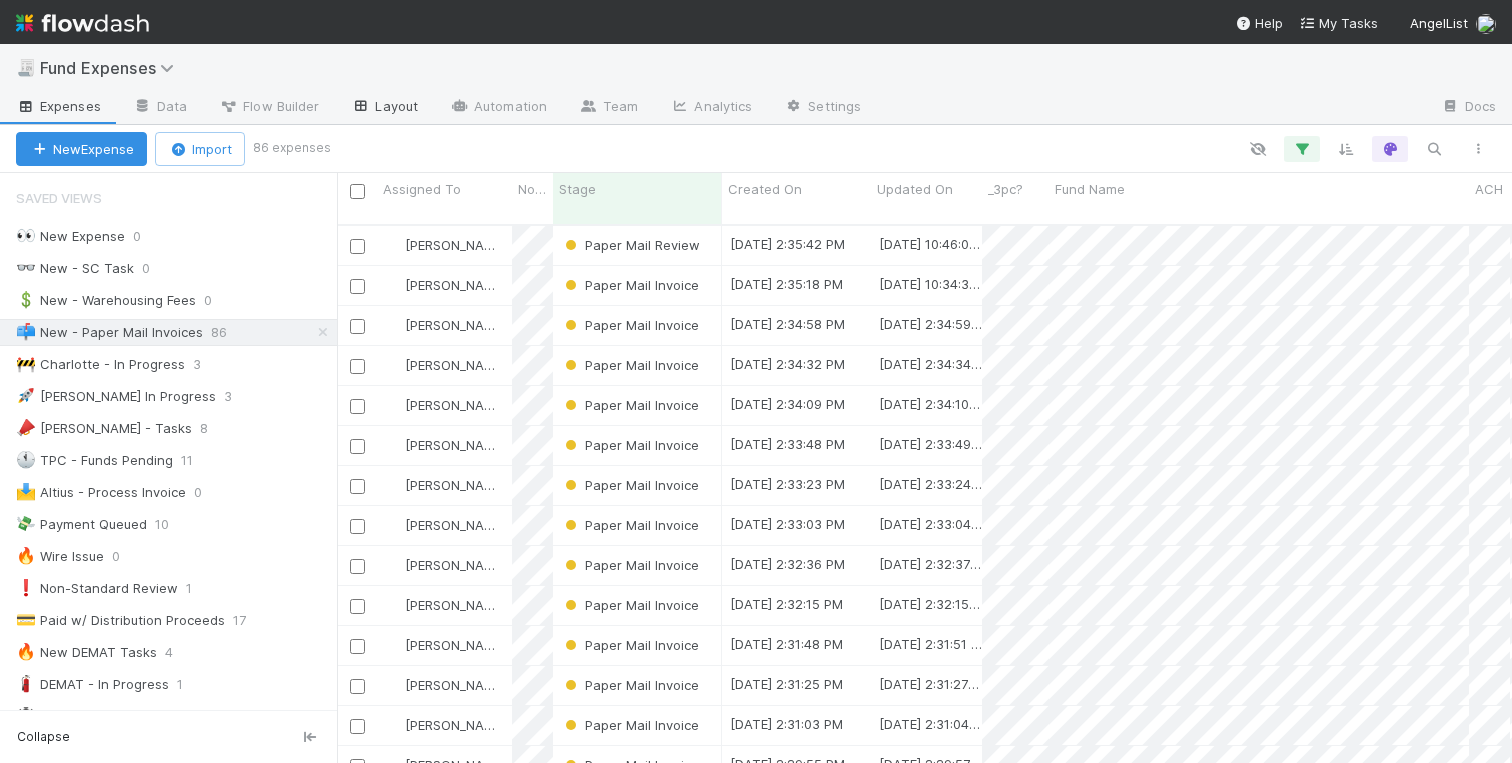 click on "Layout" at bounding box center [384, 108] 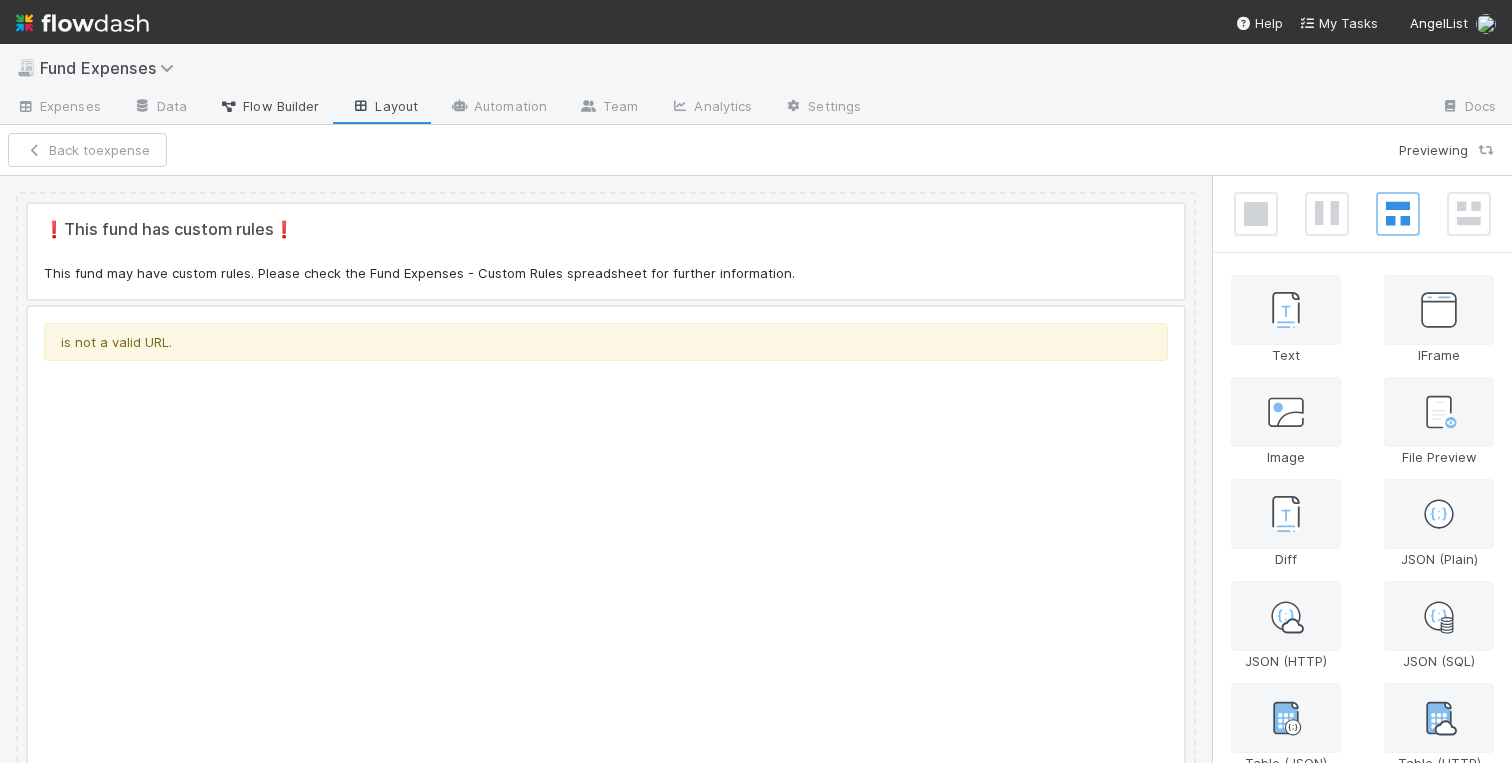 click on "Flow Builder" at bounding box center (269, 106) 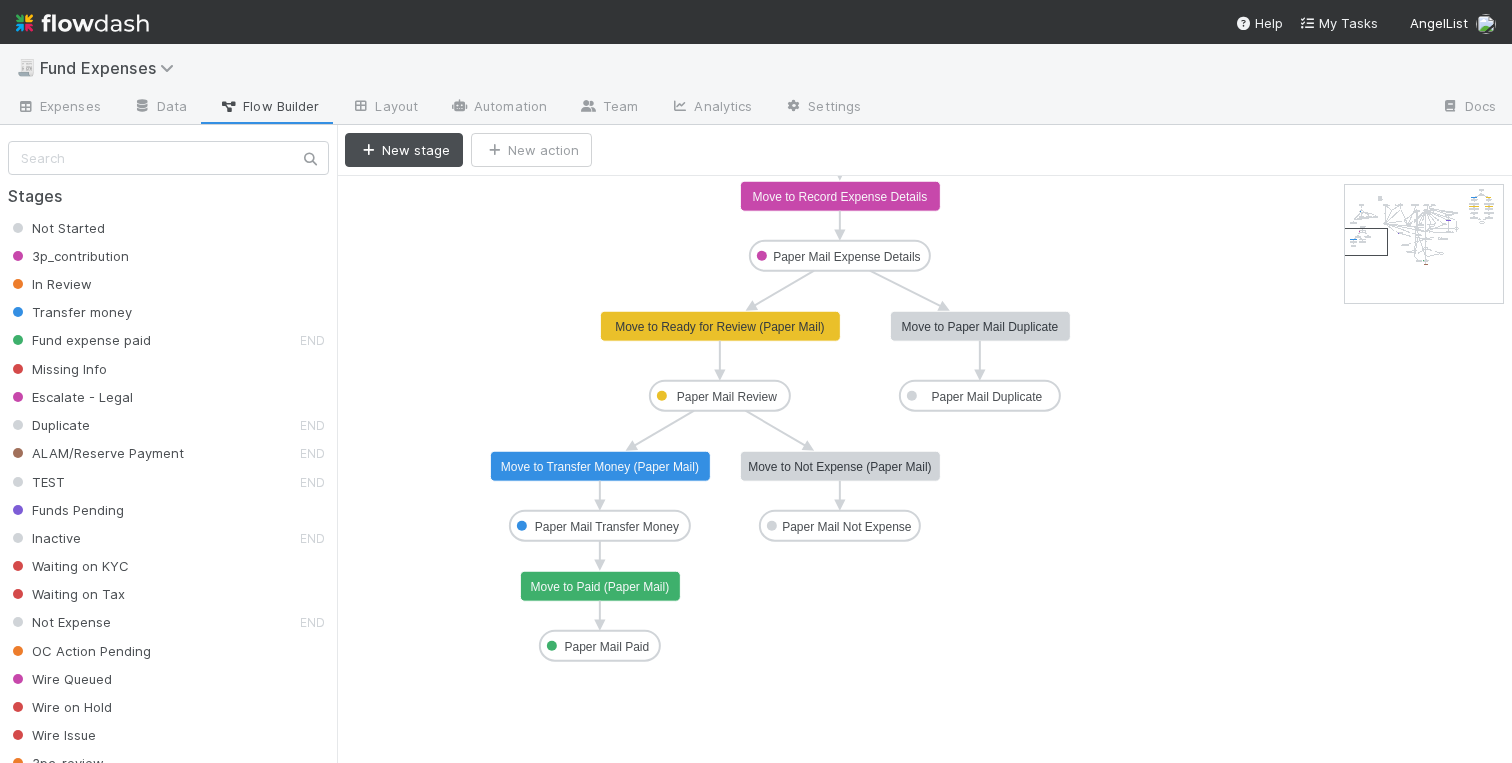 drag, startPoint x: 1371, startPoint y: 206, endPoint x: 1369, endPoint y: 248, distance: 42.047592 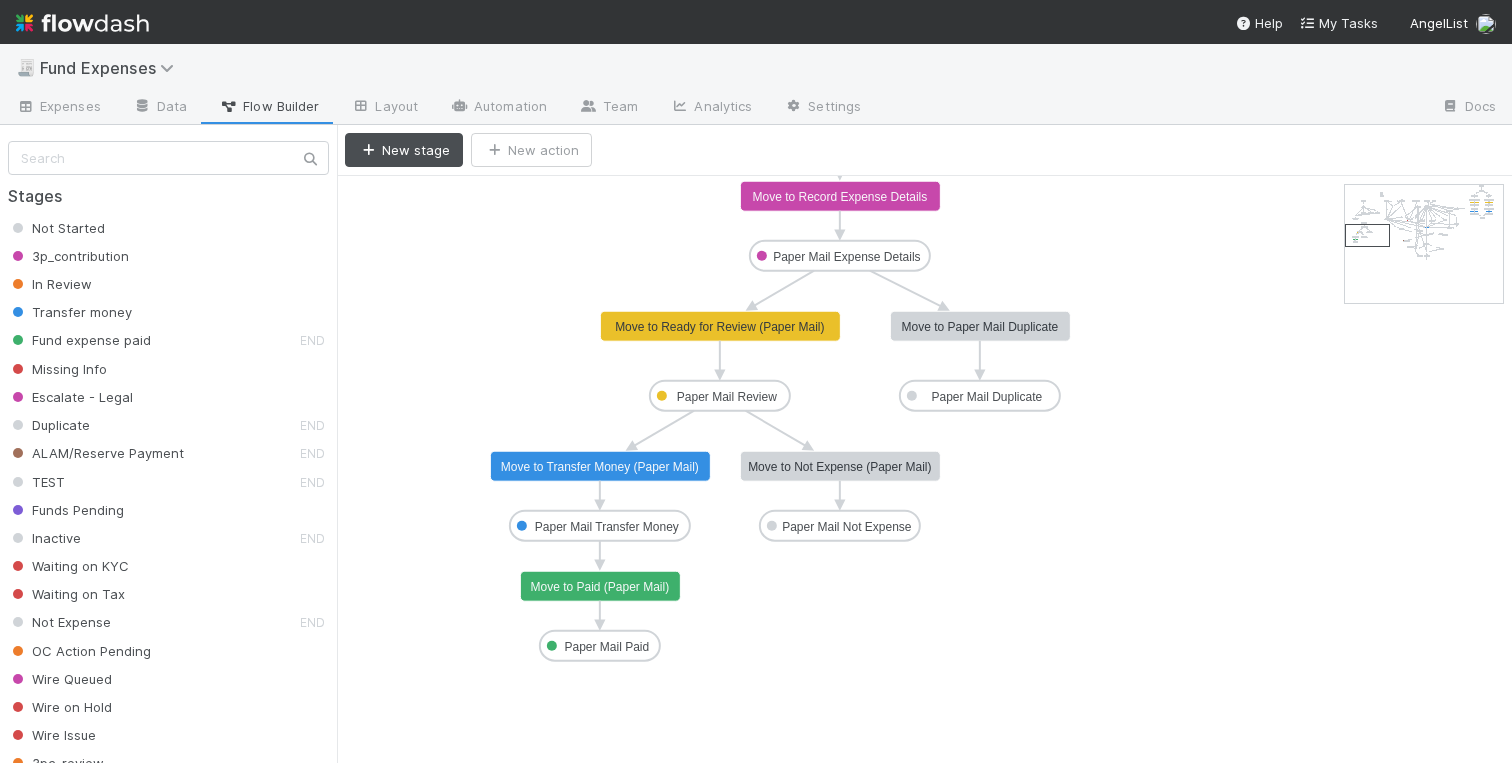 click 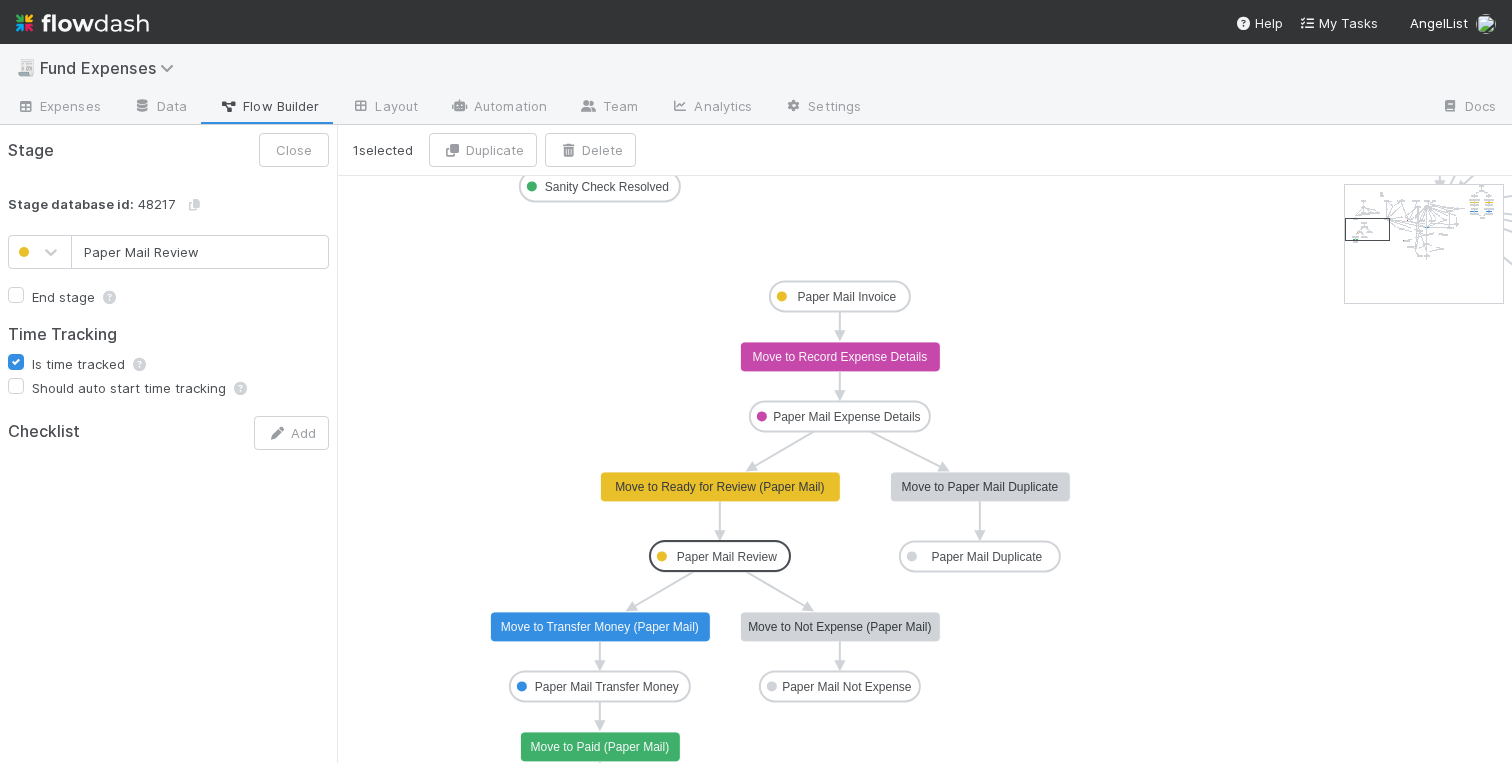 type on "Paper Mail Invoice" 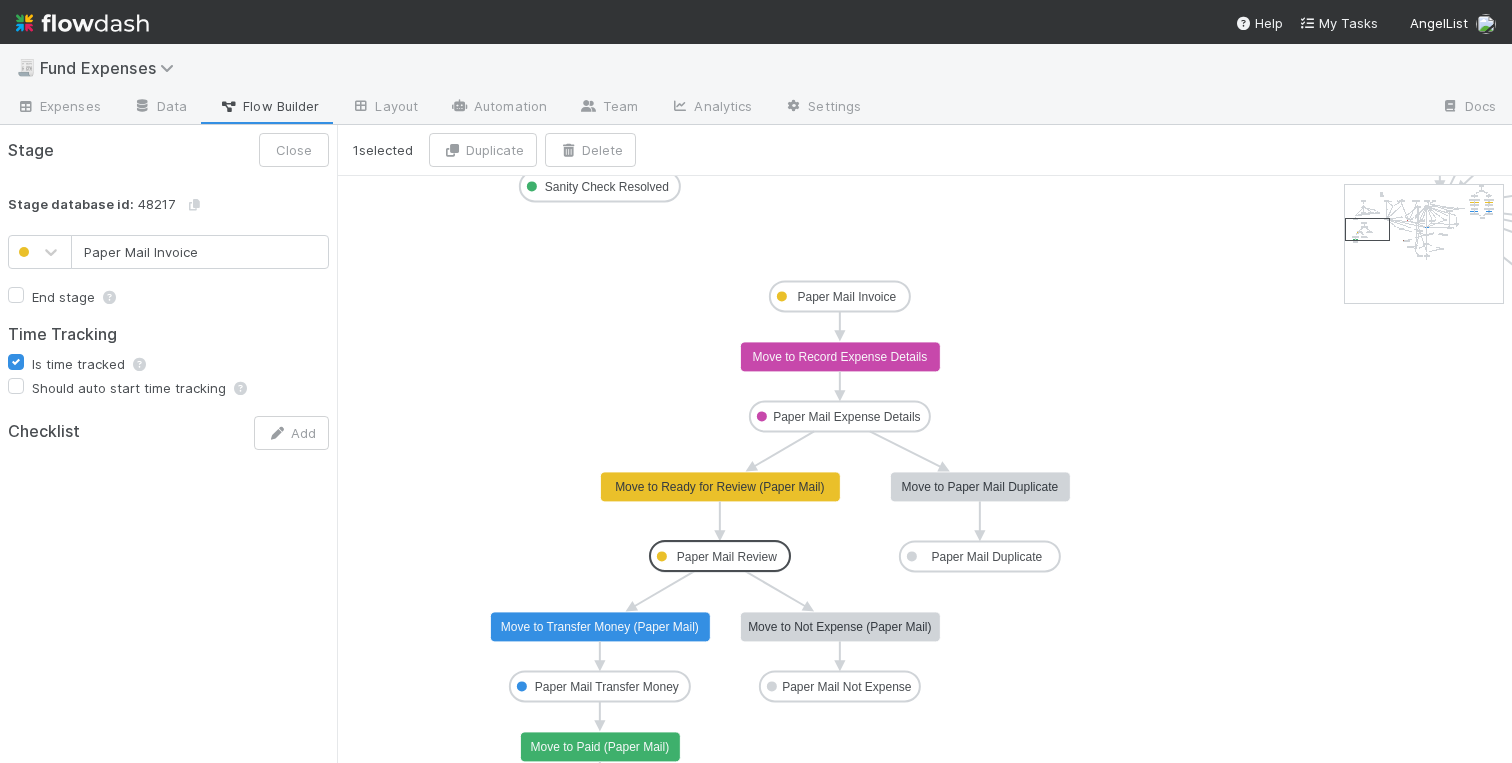 click on "Paper Mail Invoice" 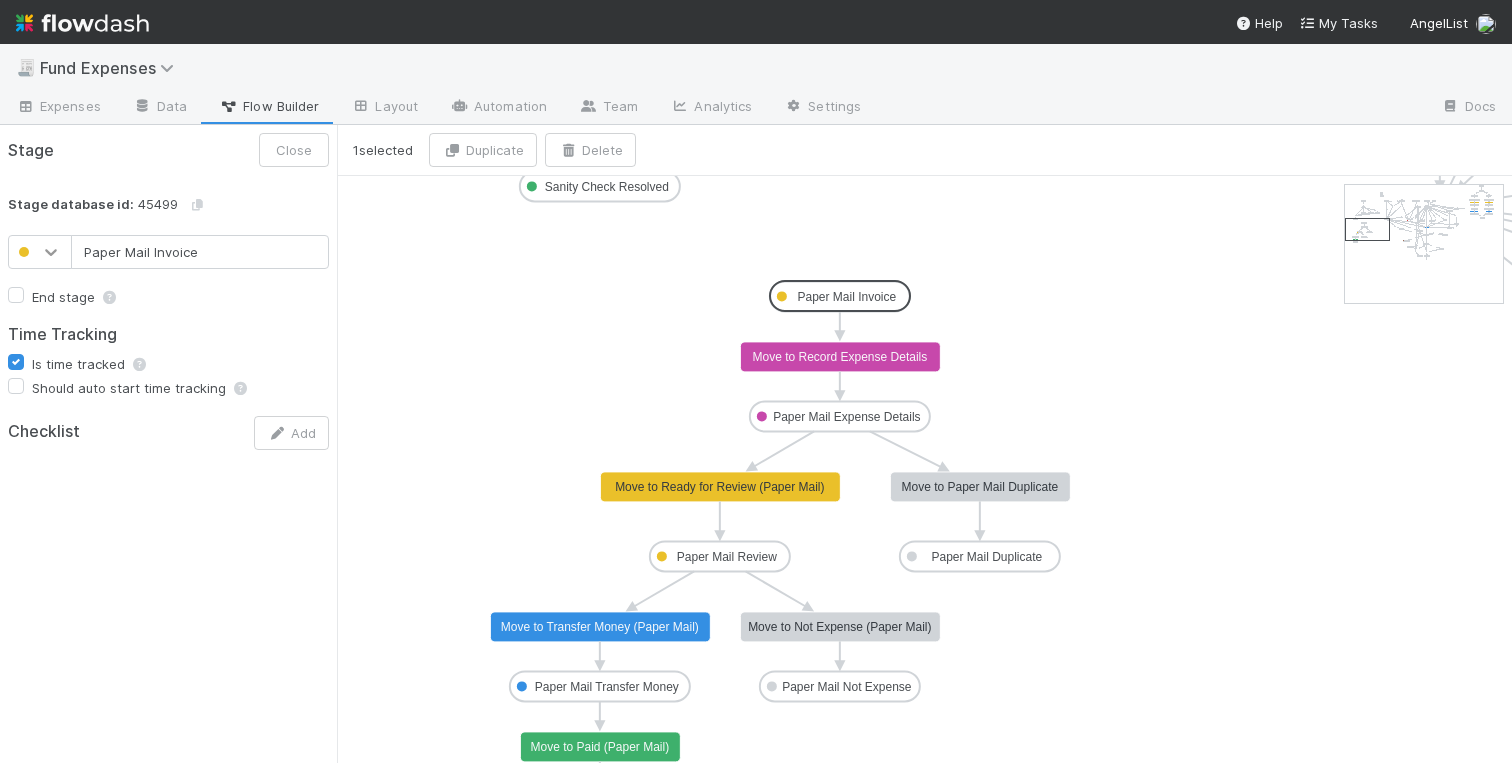 click at bounding box center [51, 252] 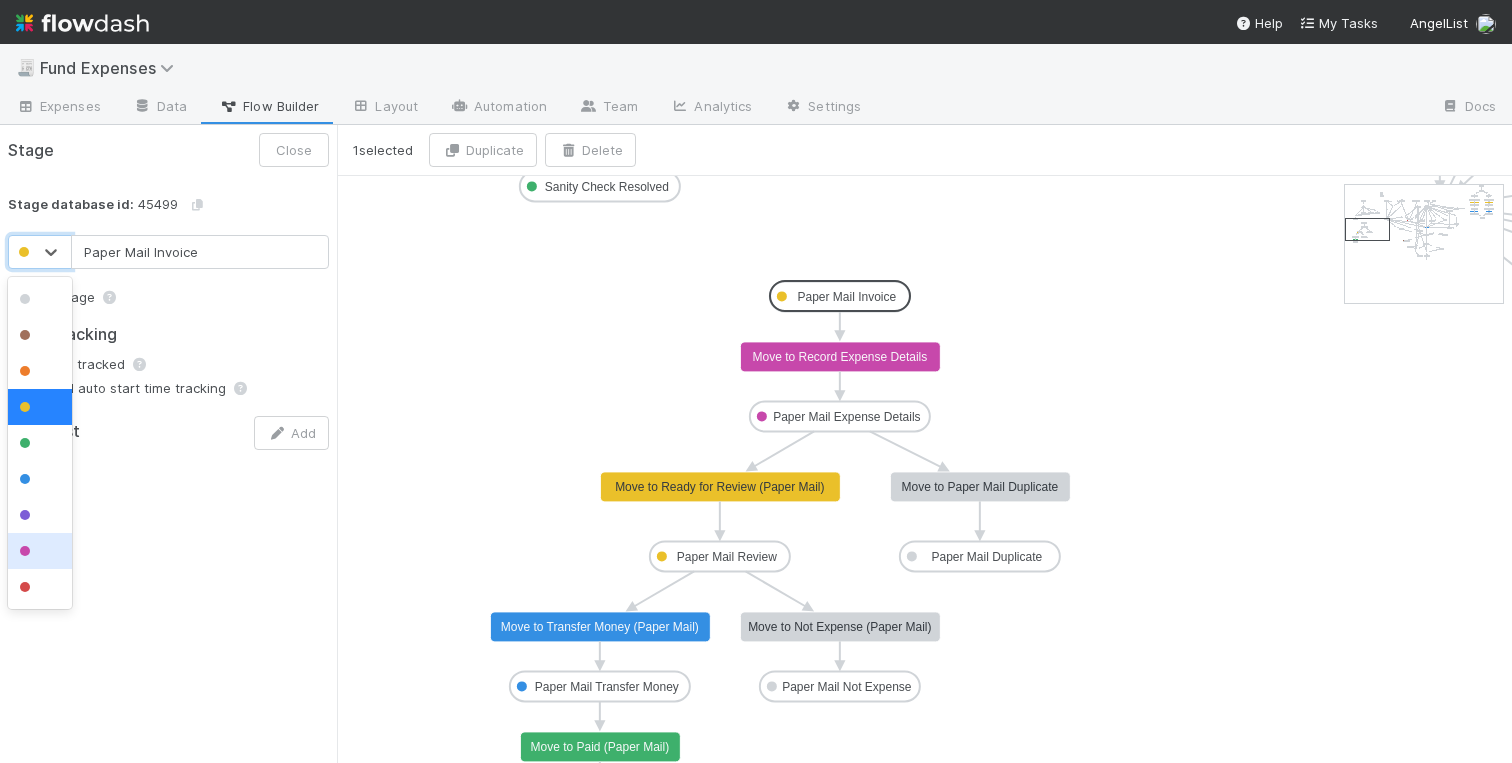 click at bounding box center (40, 551) 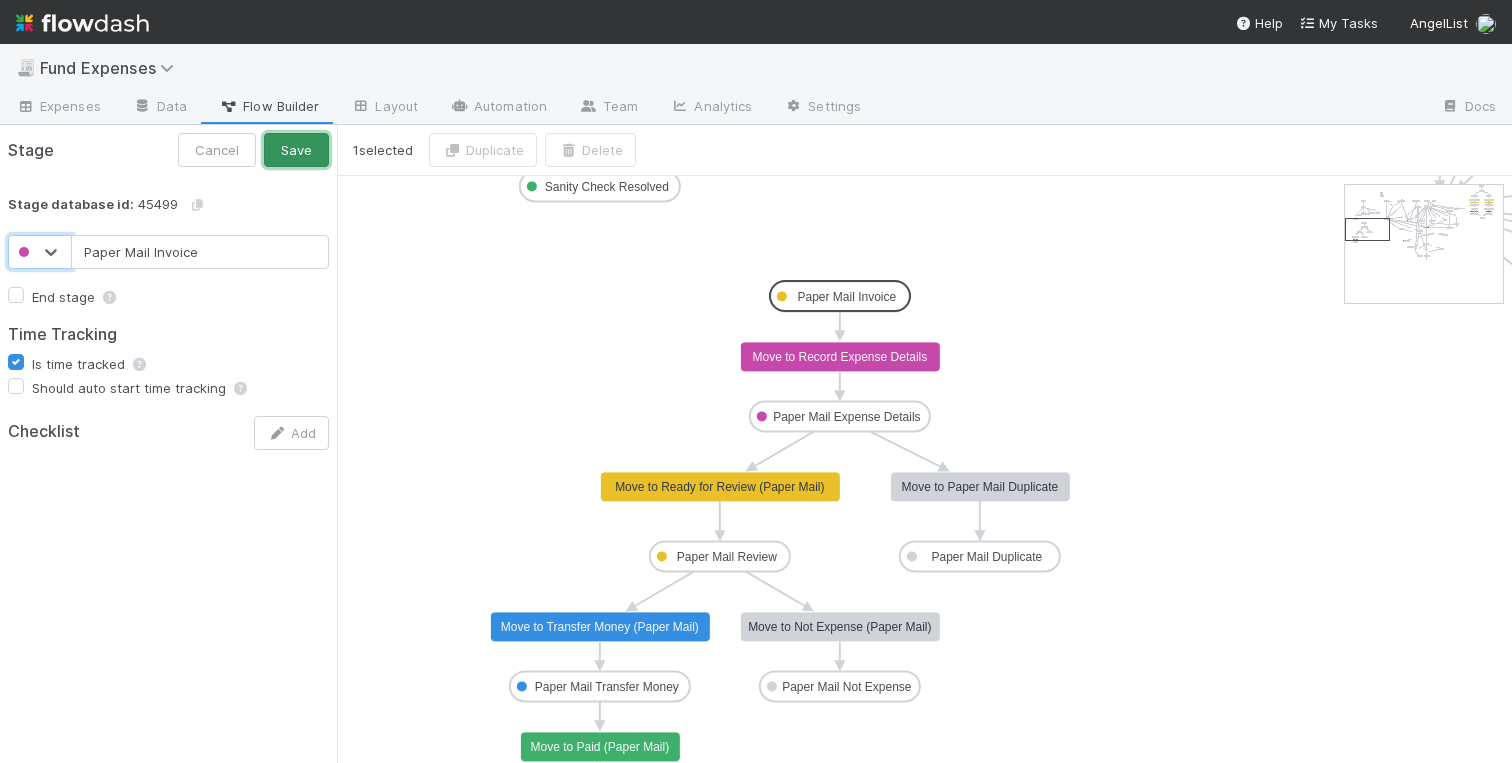 click on "Save" at bounding box center (296, 150) 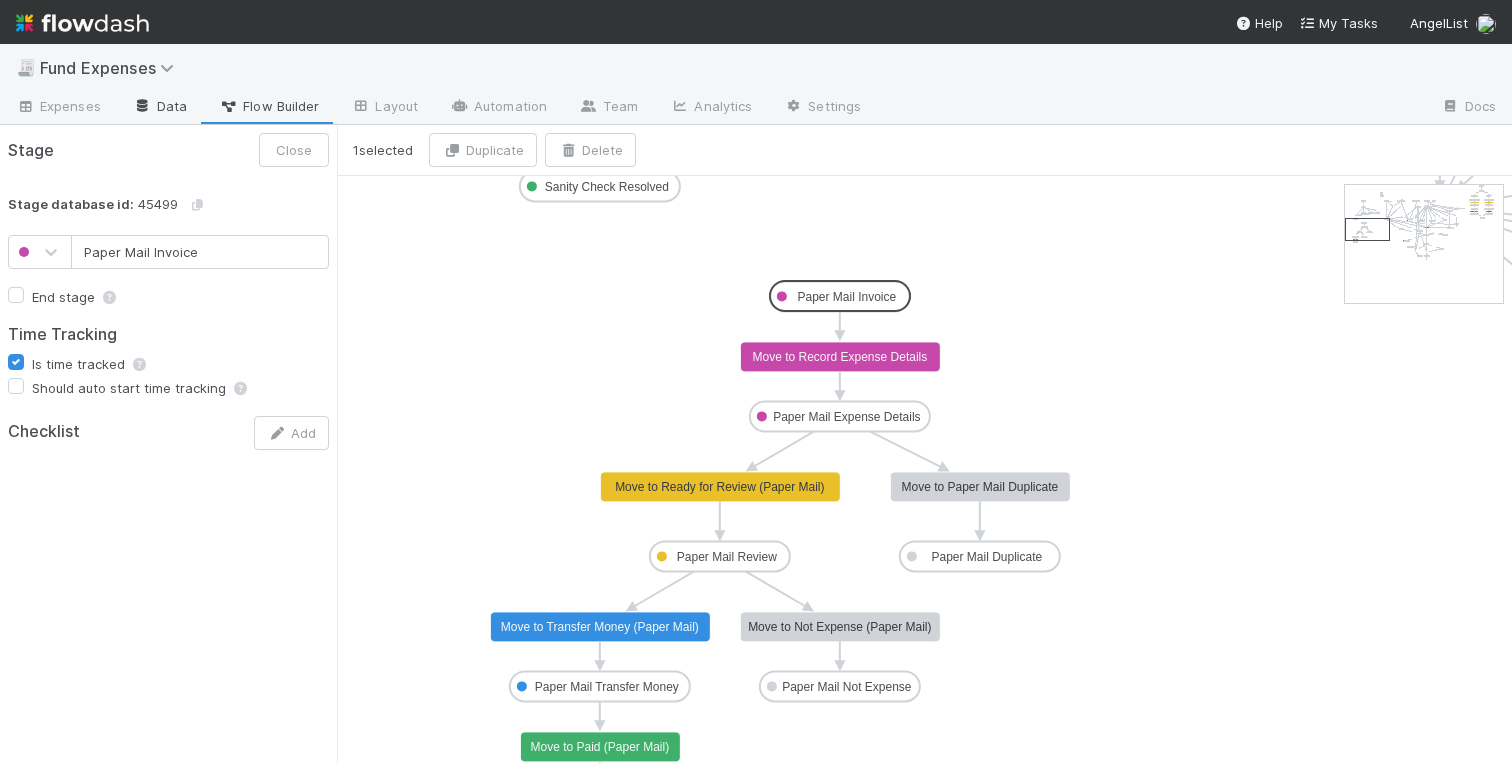 click on "Data" at bounding box center (160, 108) 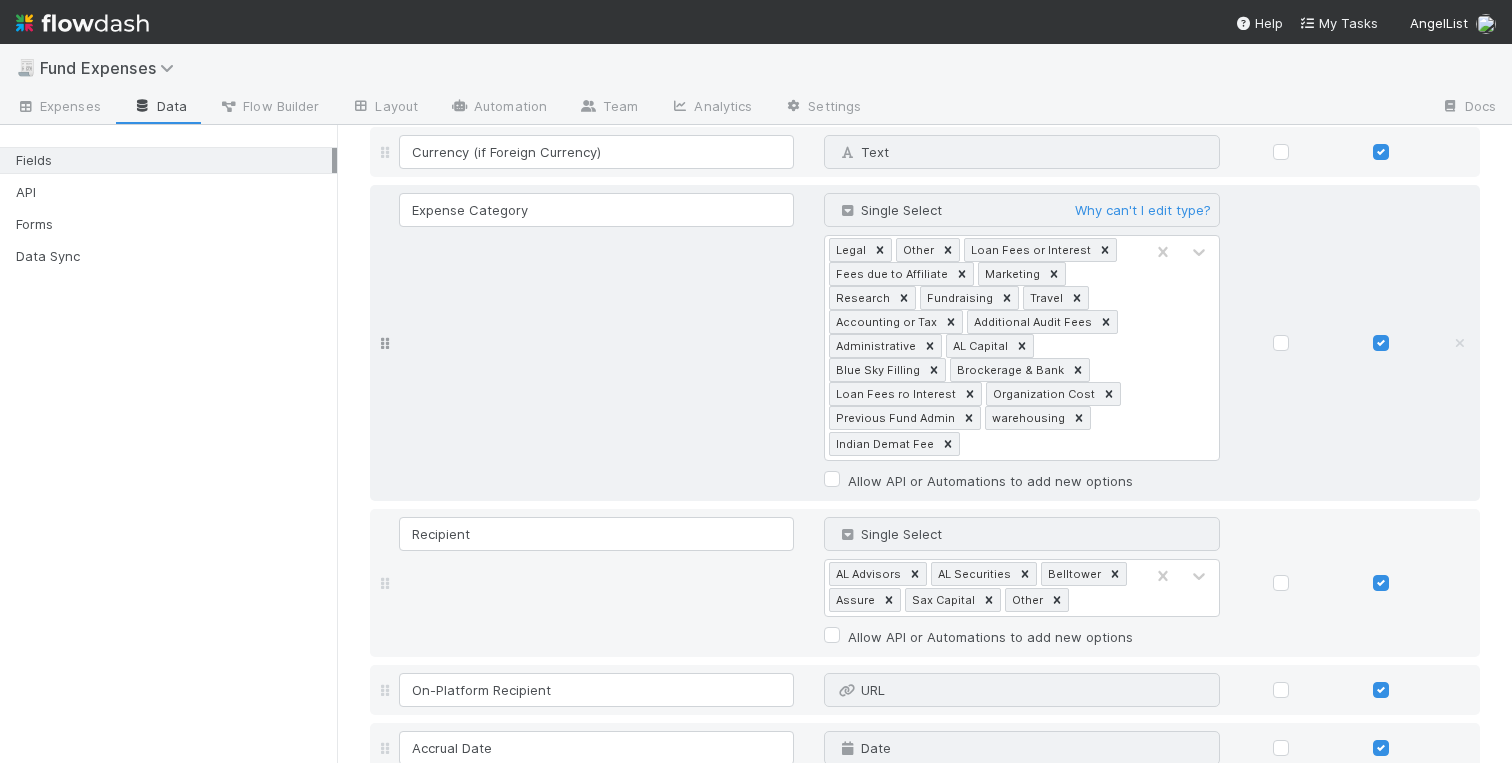 scroll, scrollTop: 906, scrollLeft: 0, axis: vertical 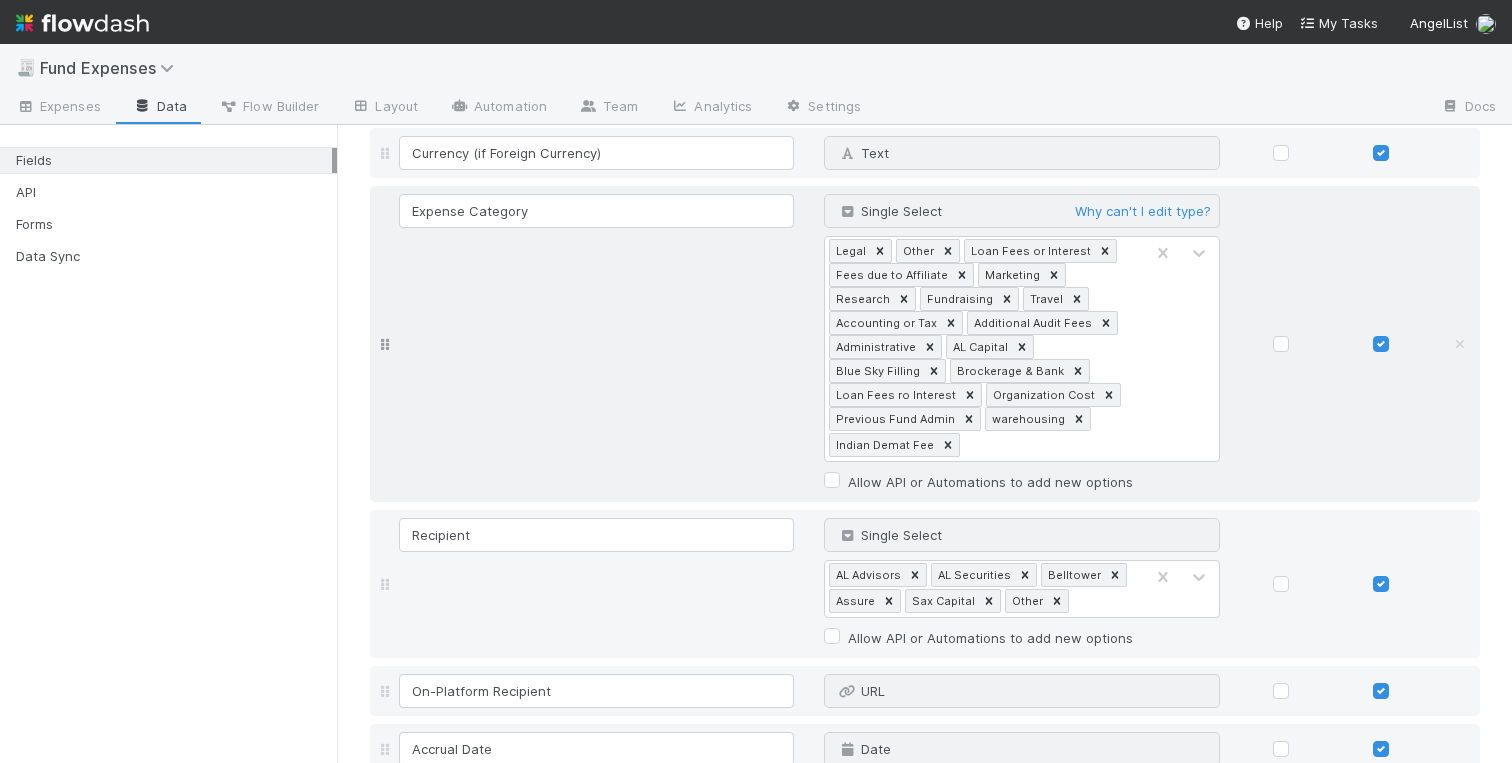 click on "Legal  Other Loan Fees or Interest Fees due to Affiliate Marketing  Research Fundraising  Travel   Accounting or Tax Additional Audit Fees Administrative AL Capital Blue Sky Filling Brockerage & Bank Loan Fees ro Interest Organization Cost Previous Fund Admin warehousing Indian Demat Fee" at bounding box center [984, 349] 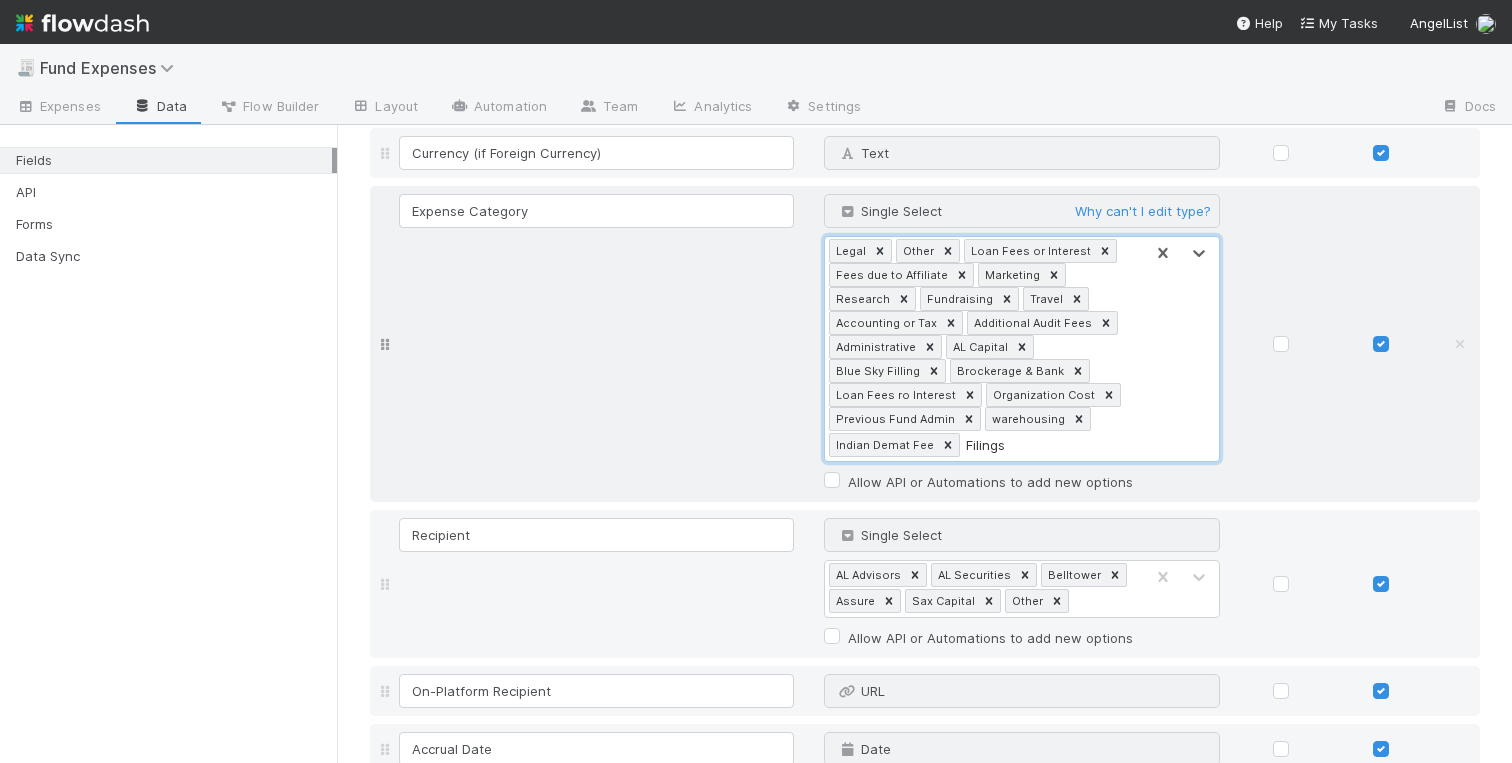 type on "Filings" 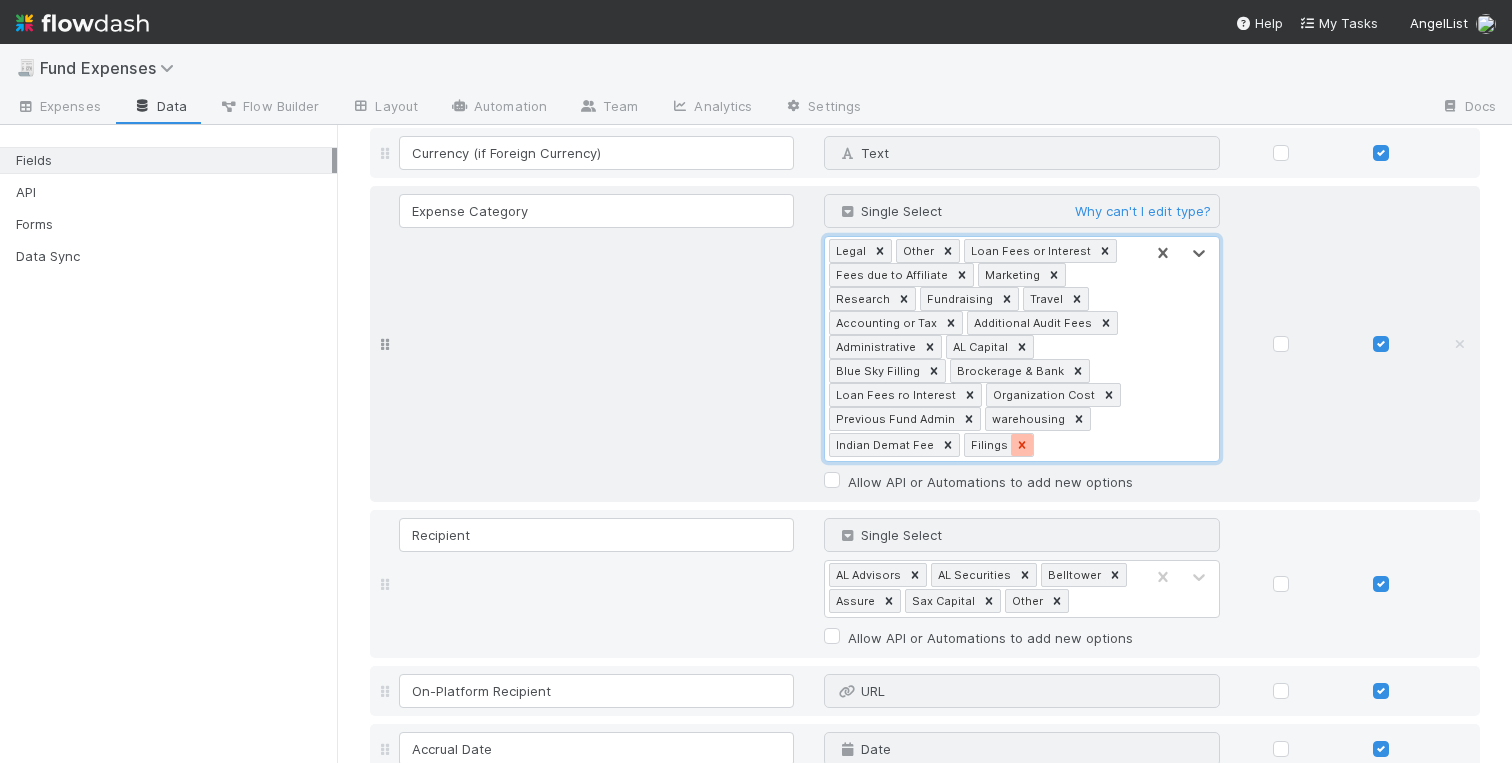 click 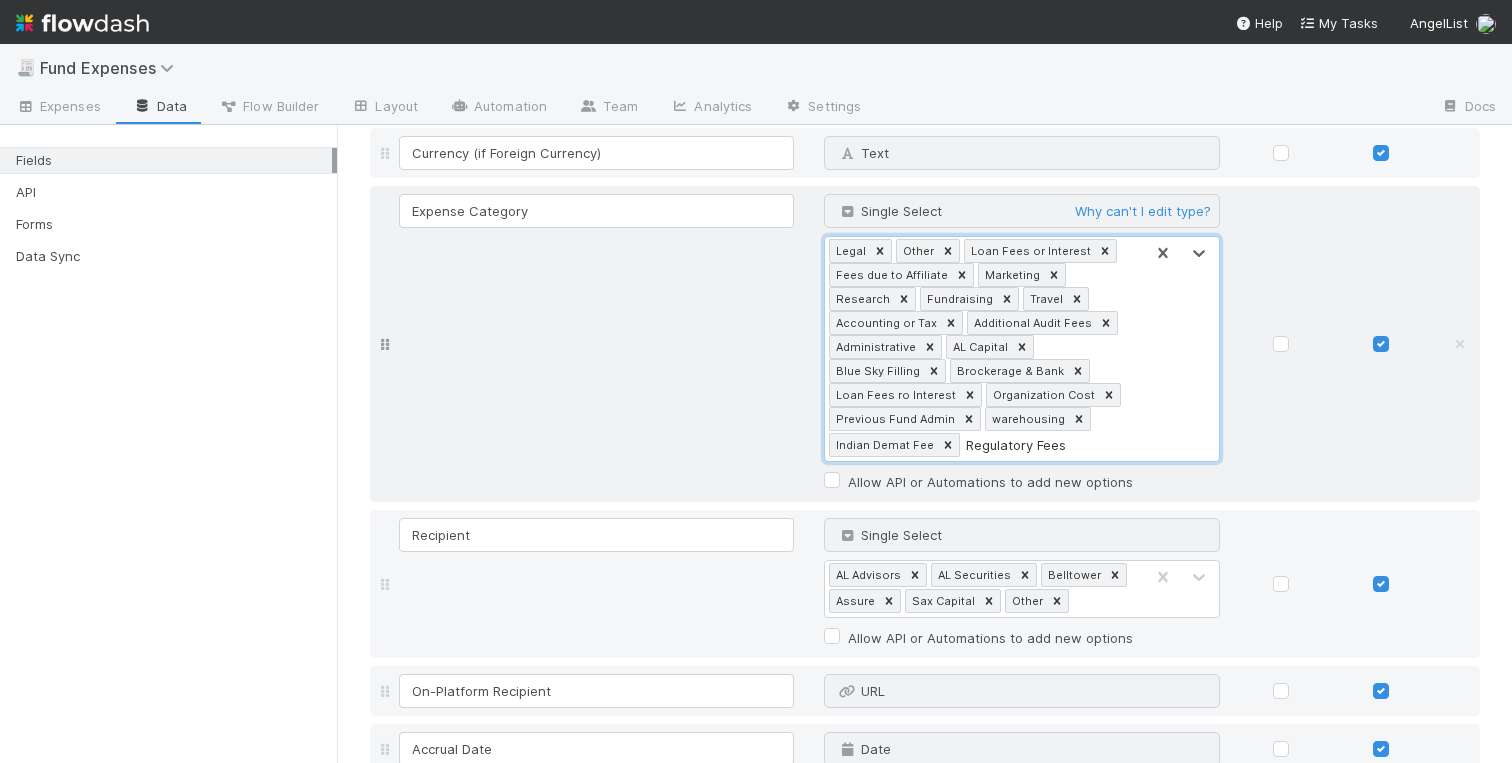 type on "Regulatory Fees" 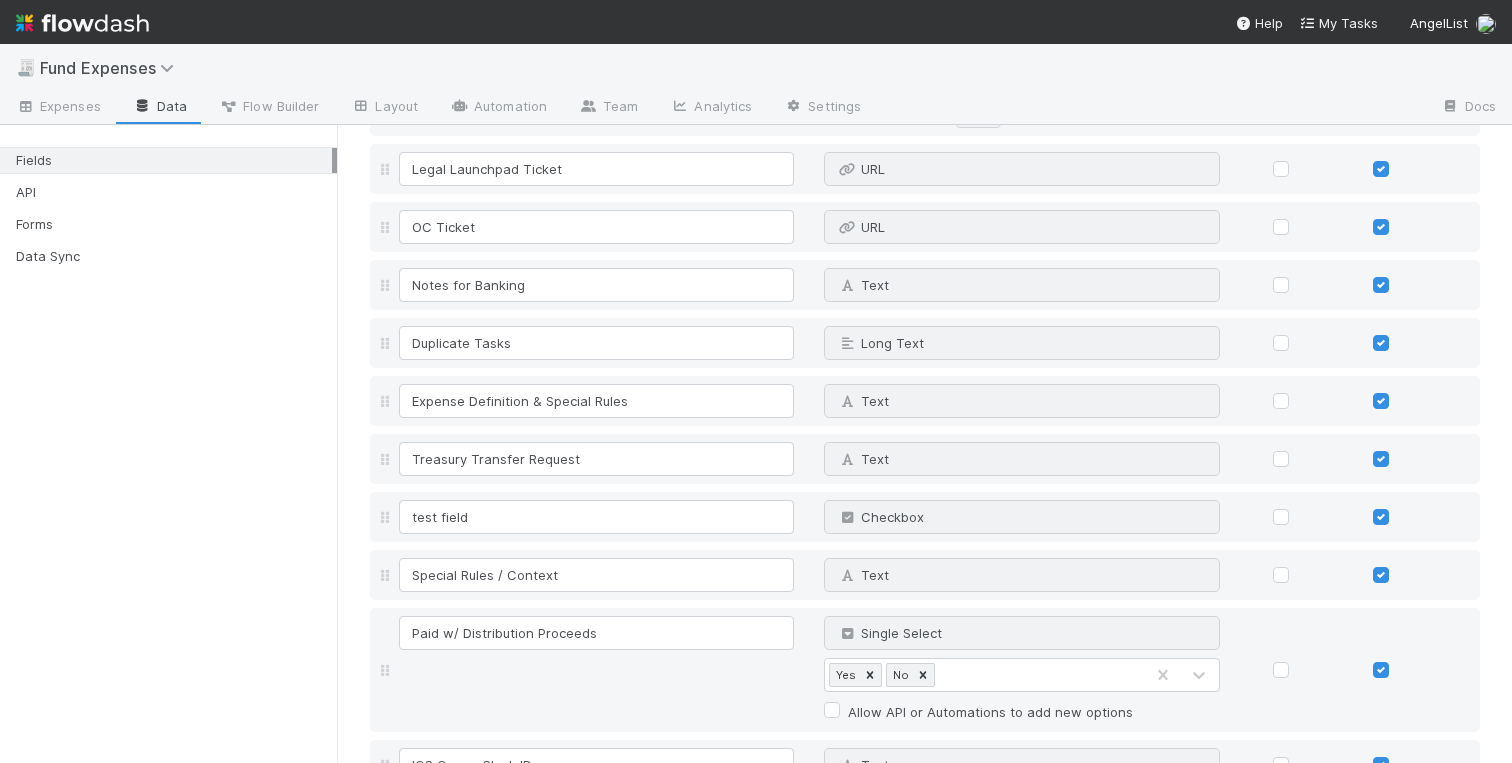 scroll, scrollTop: 4218, scrollLeft: 0, axis: vertical 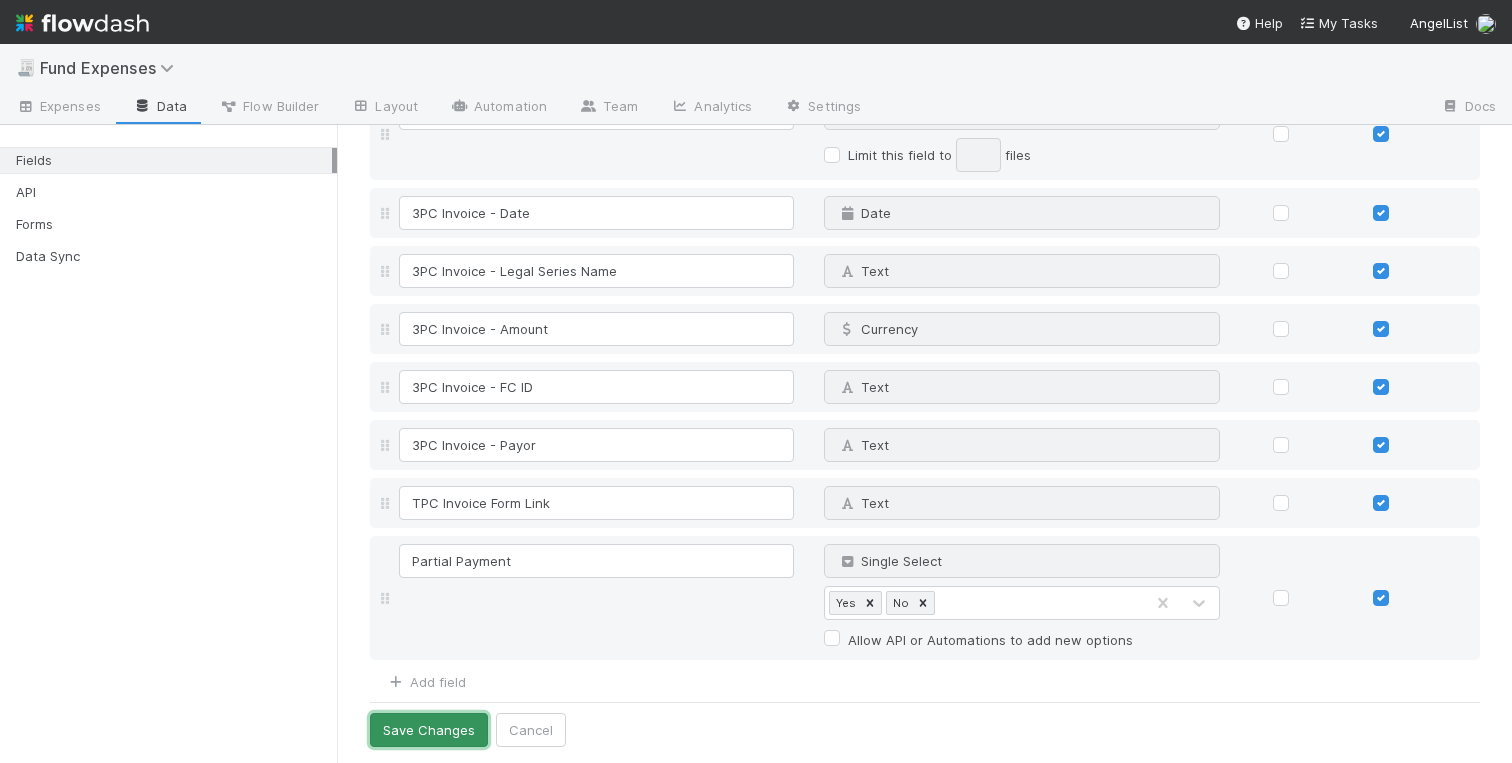 click on "Save Changes" at bounding box center [429, 730] 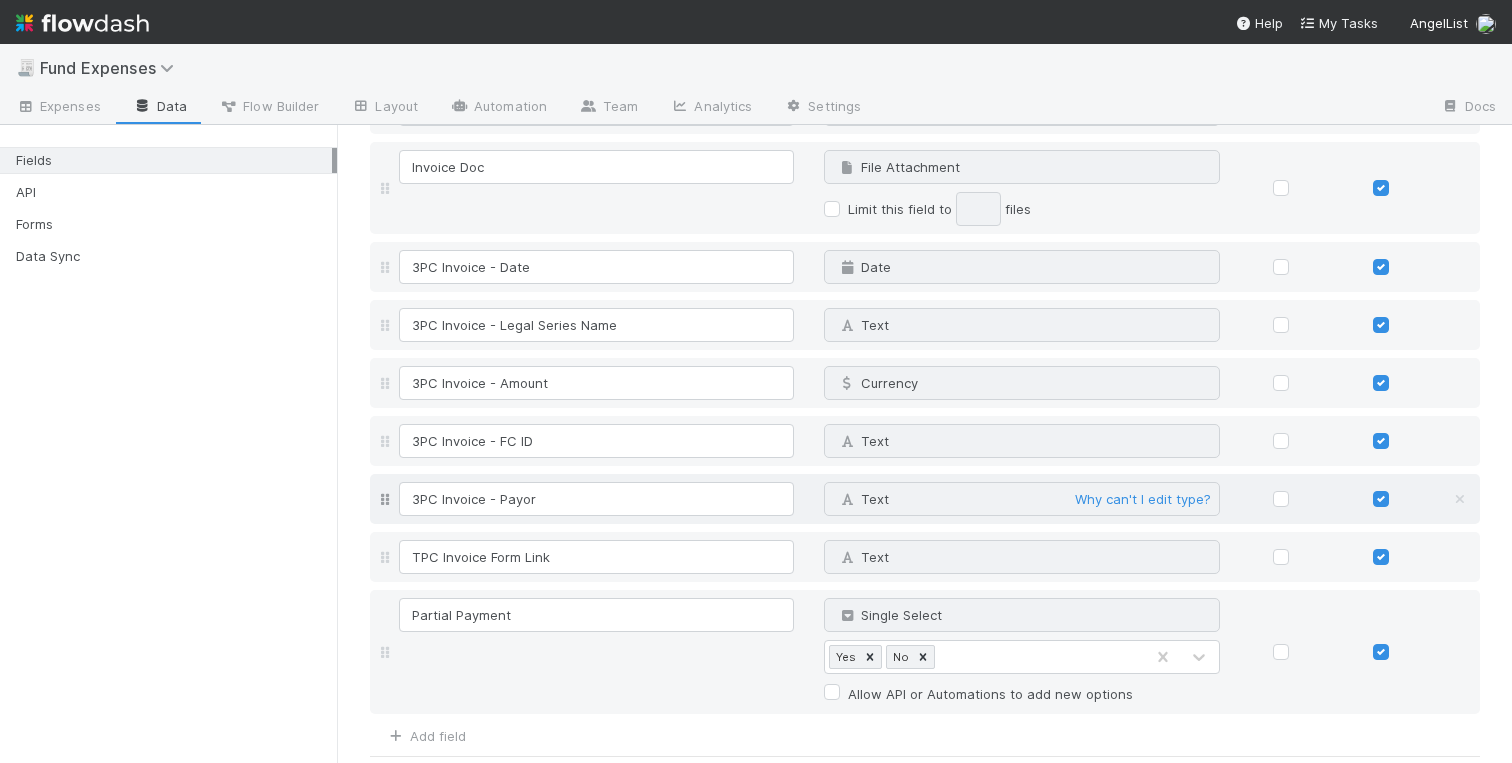 scroll, scrollTop: 4272, scrollLeft: 0, axis: vertical 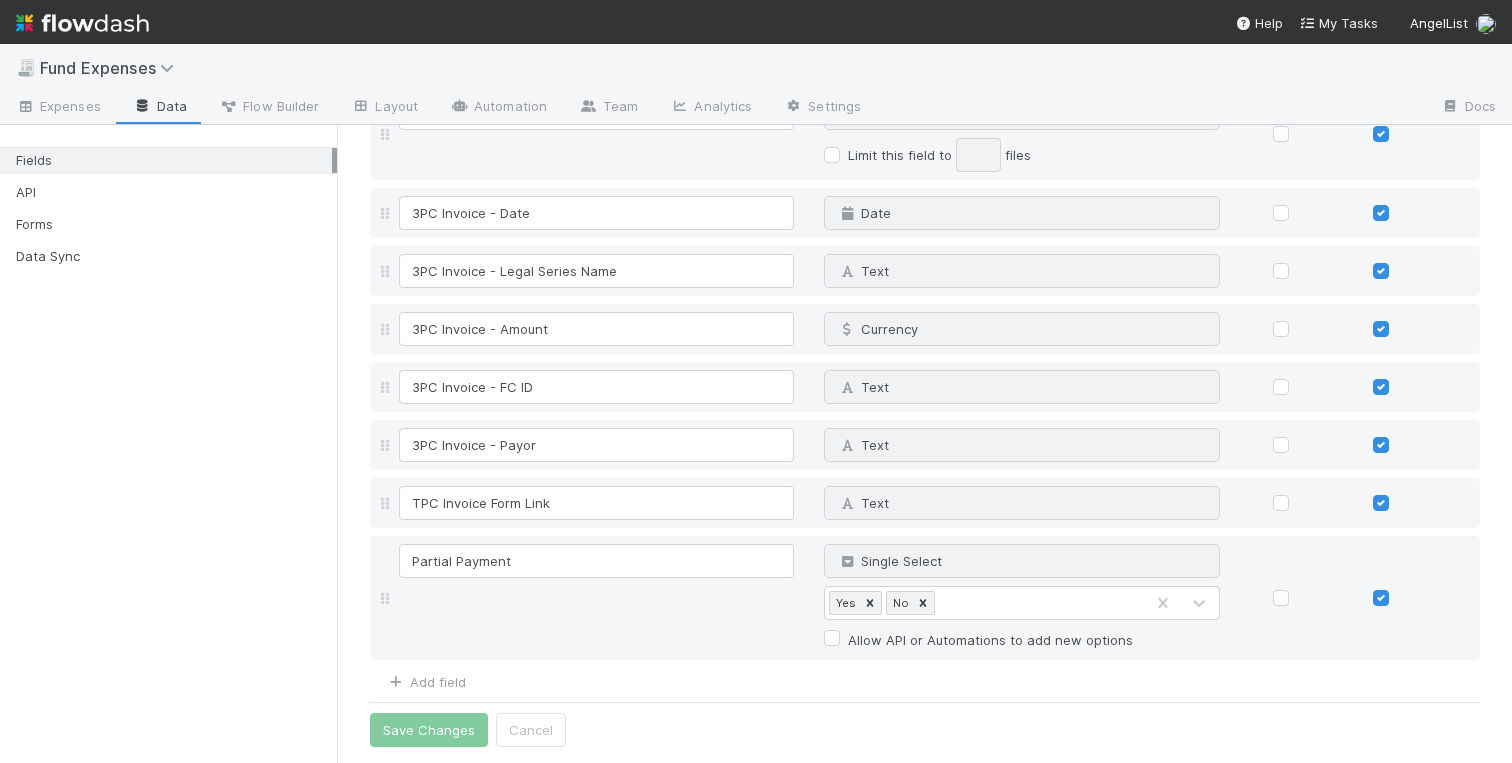 click on "Fields     API     Forms     Data Sync" at bounding box center [168, 444] 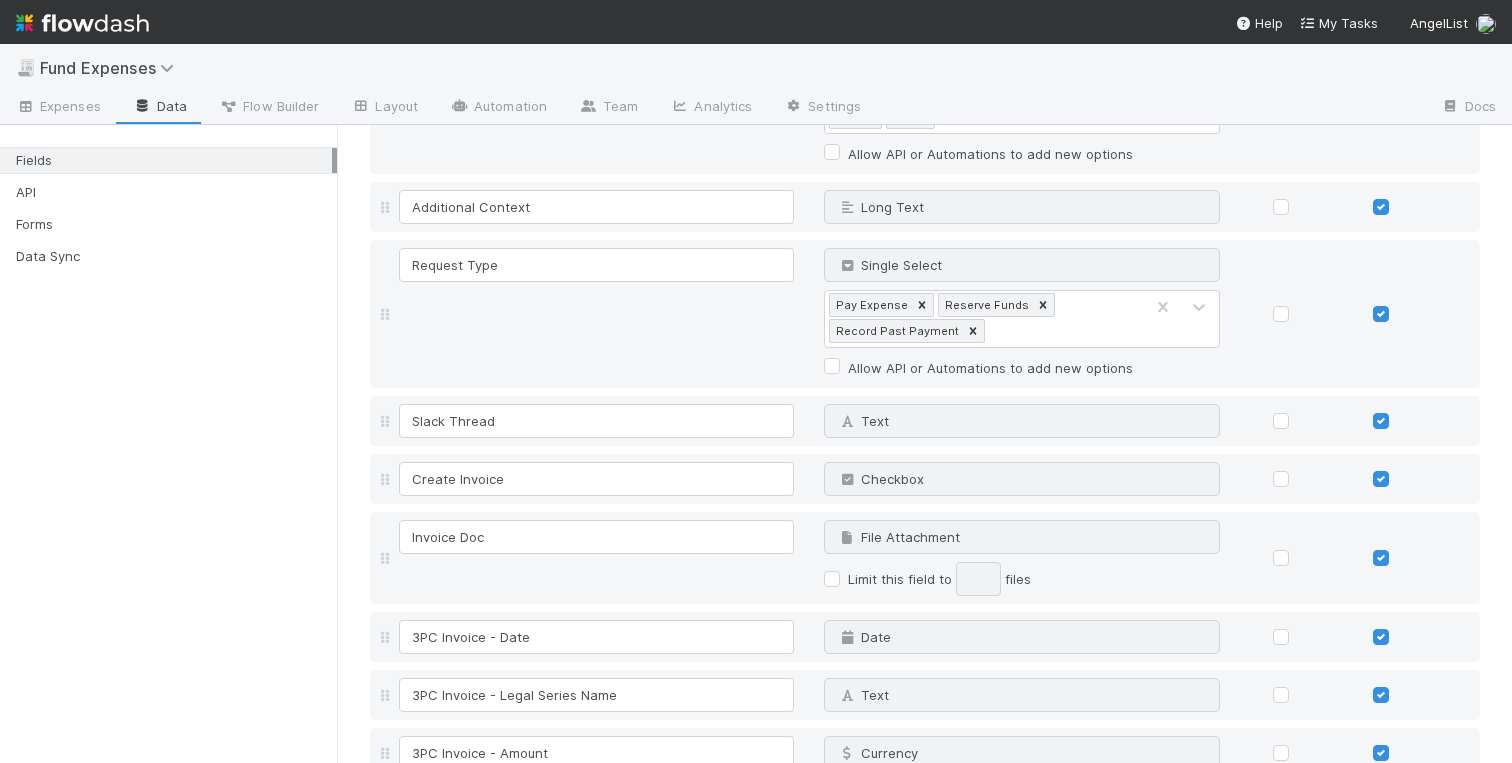 scroll, scrollTop: 4272, scrollLeft: 0, axis: vertical 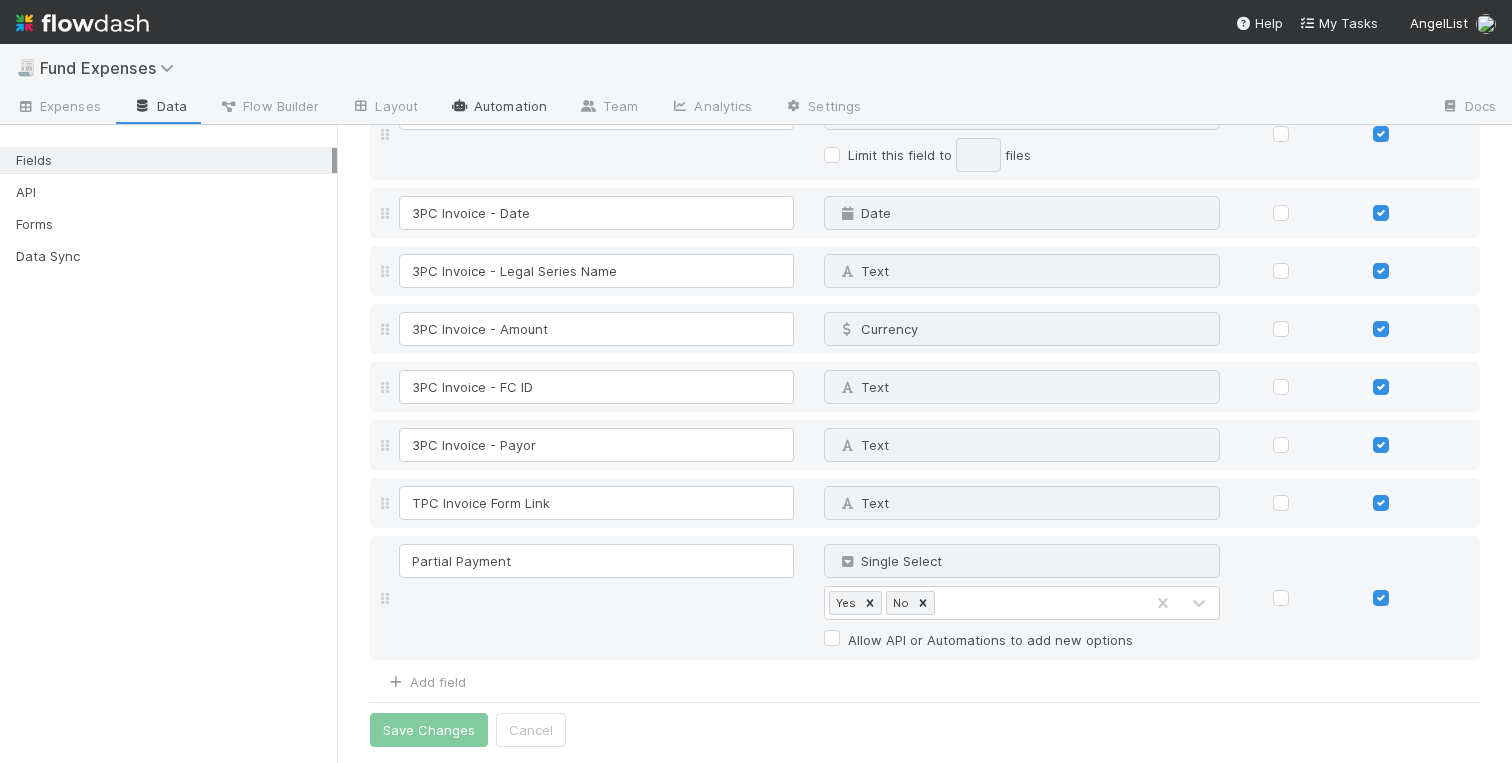 click on "Automation" at bounding box center (498, 108) 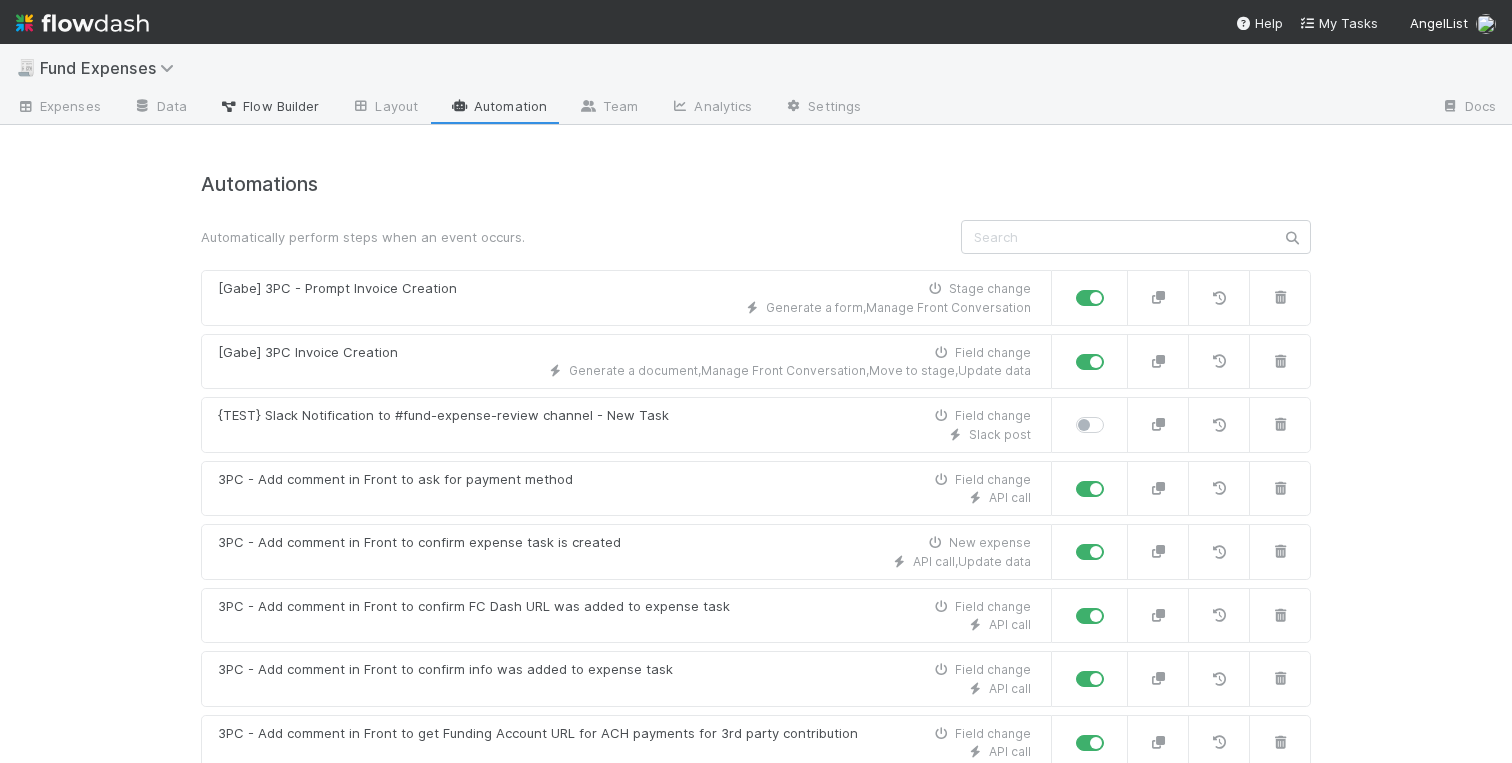 click on "Flow Builder" at bounding box center [269, 106] 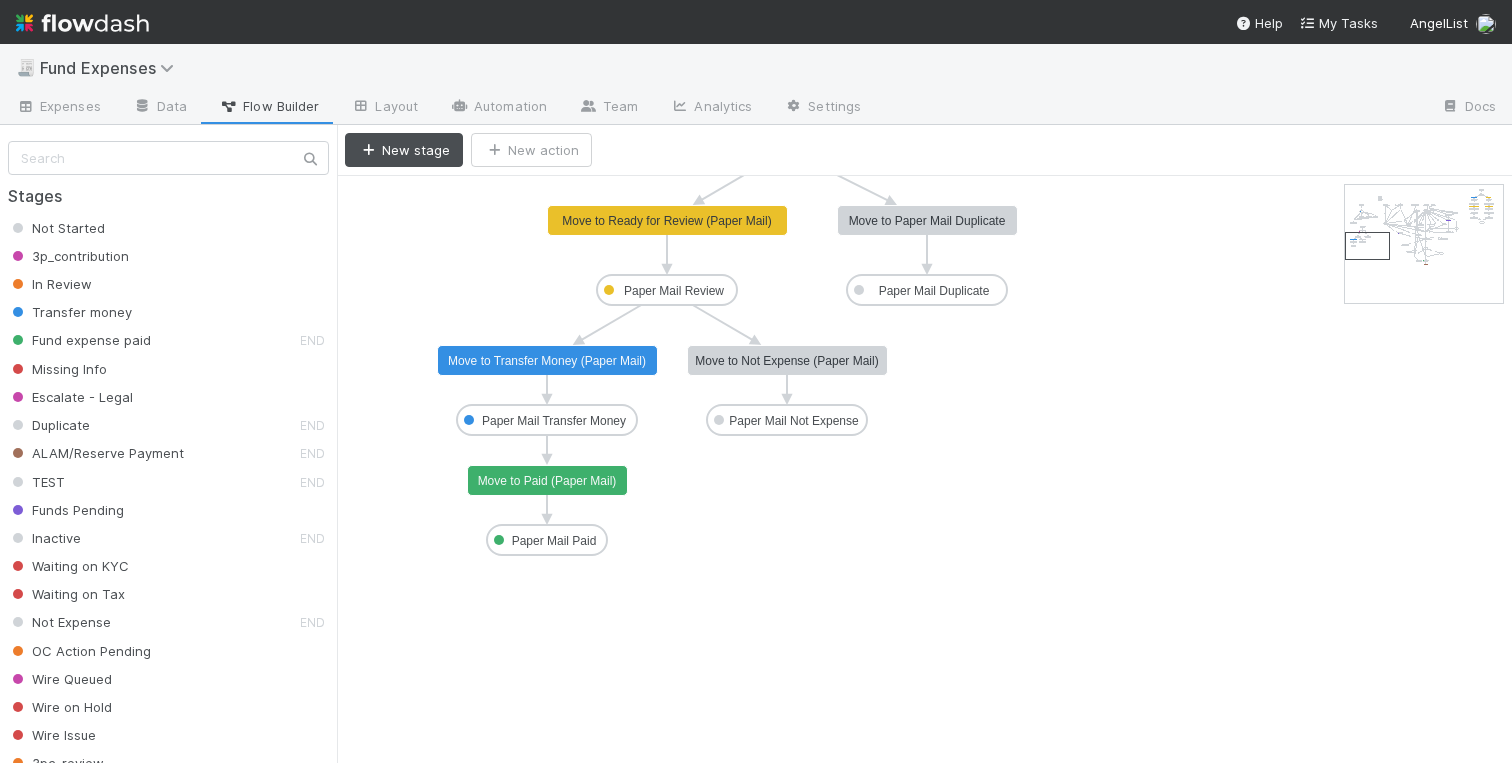 drag, startPoint x: 1369, startPoint y: 207, endPoint x: 1369, endPoint y: 254, distance: 47 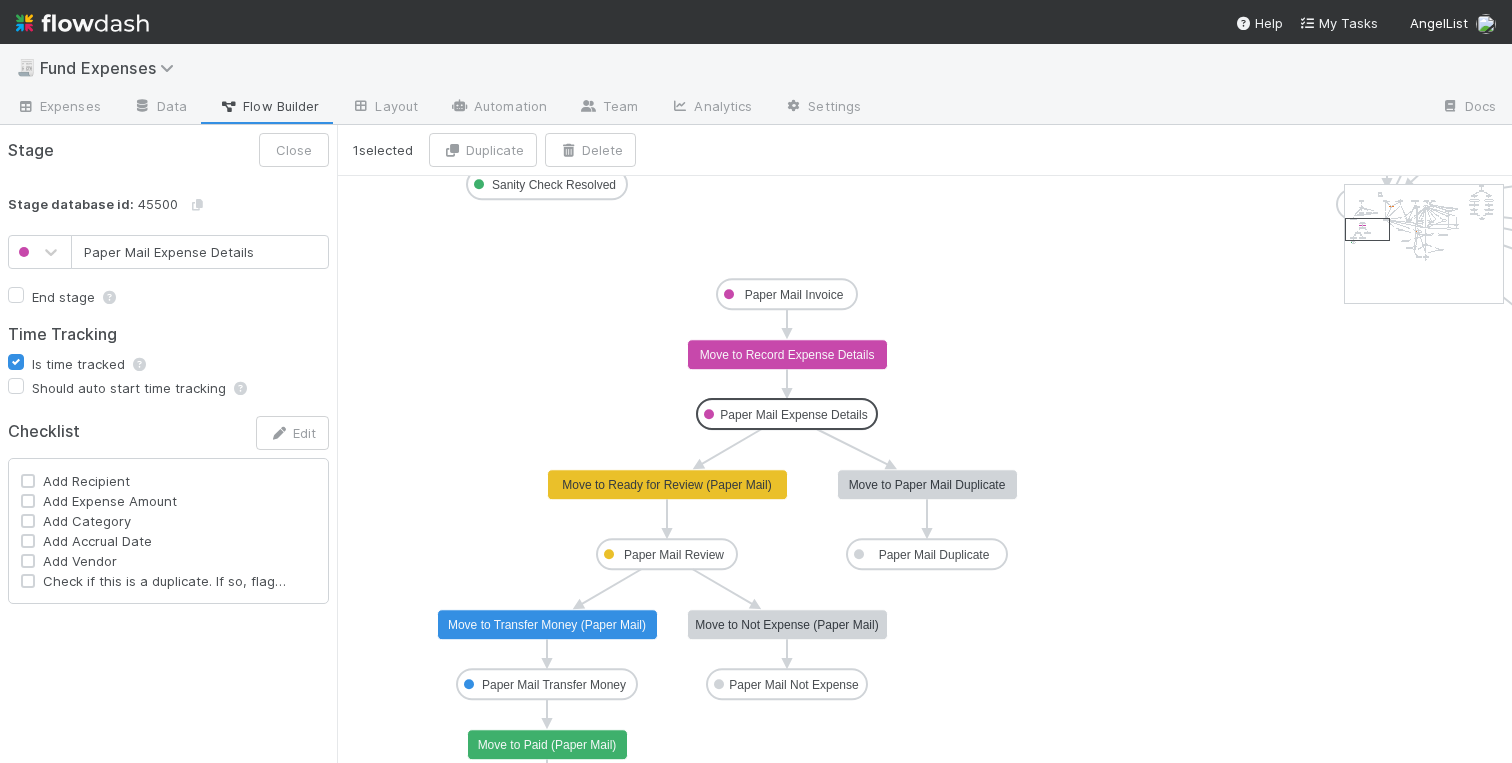 click on "Paper Mail Expense Details" 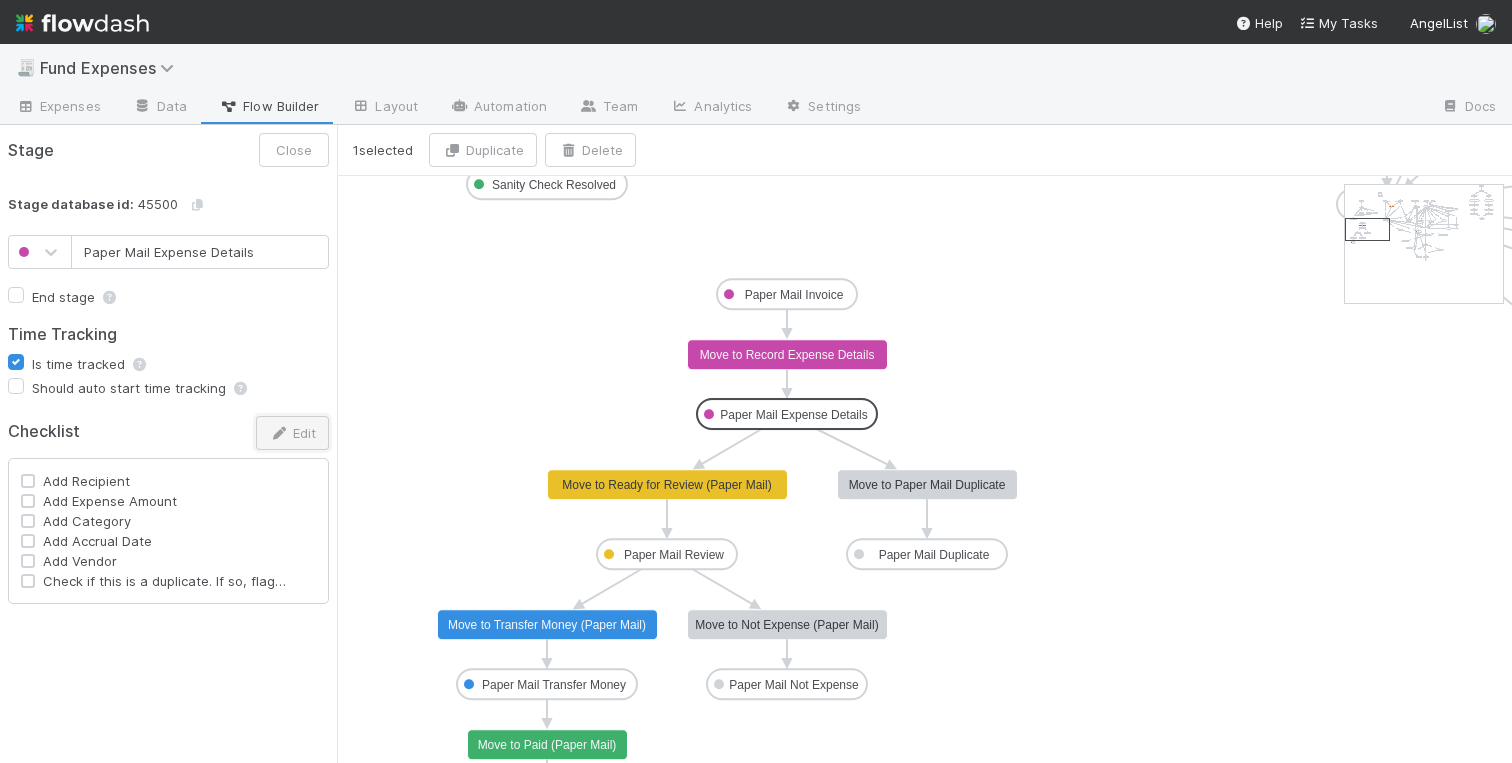 click at bounding box center (279, 433) 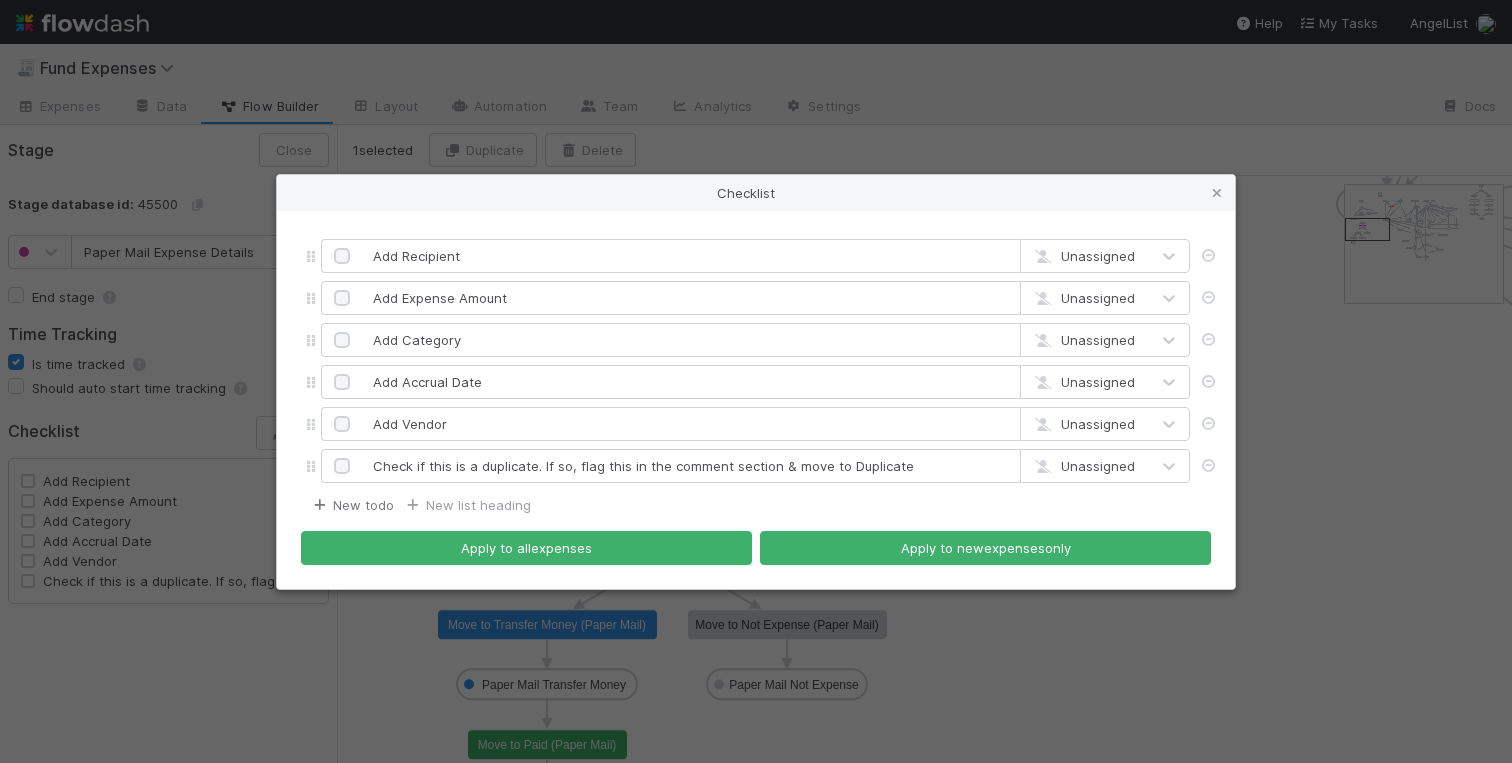 click on "New todo" at bounding box center (351, 505) 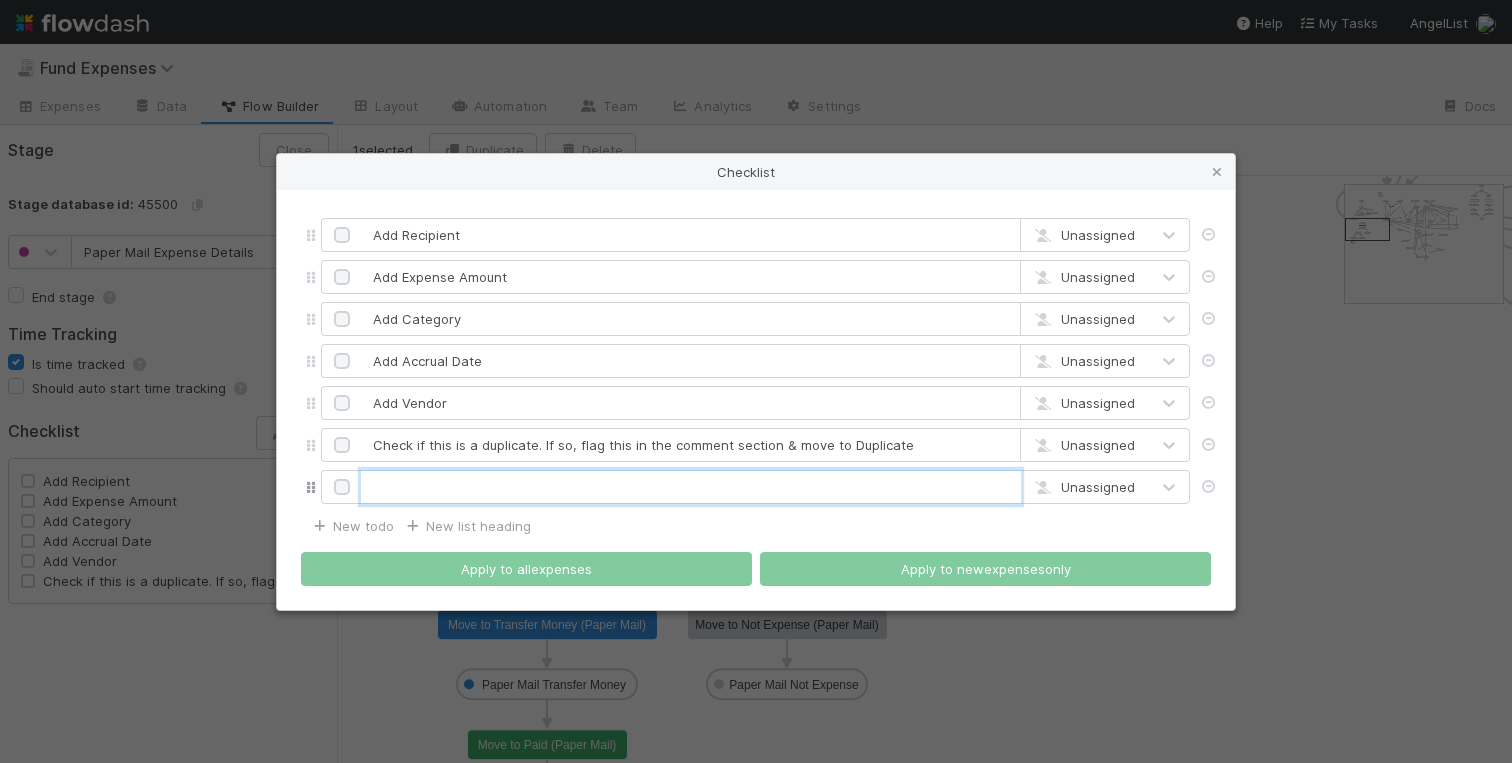 click at bounding box center [691, 487] 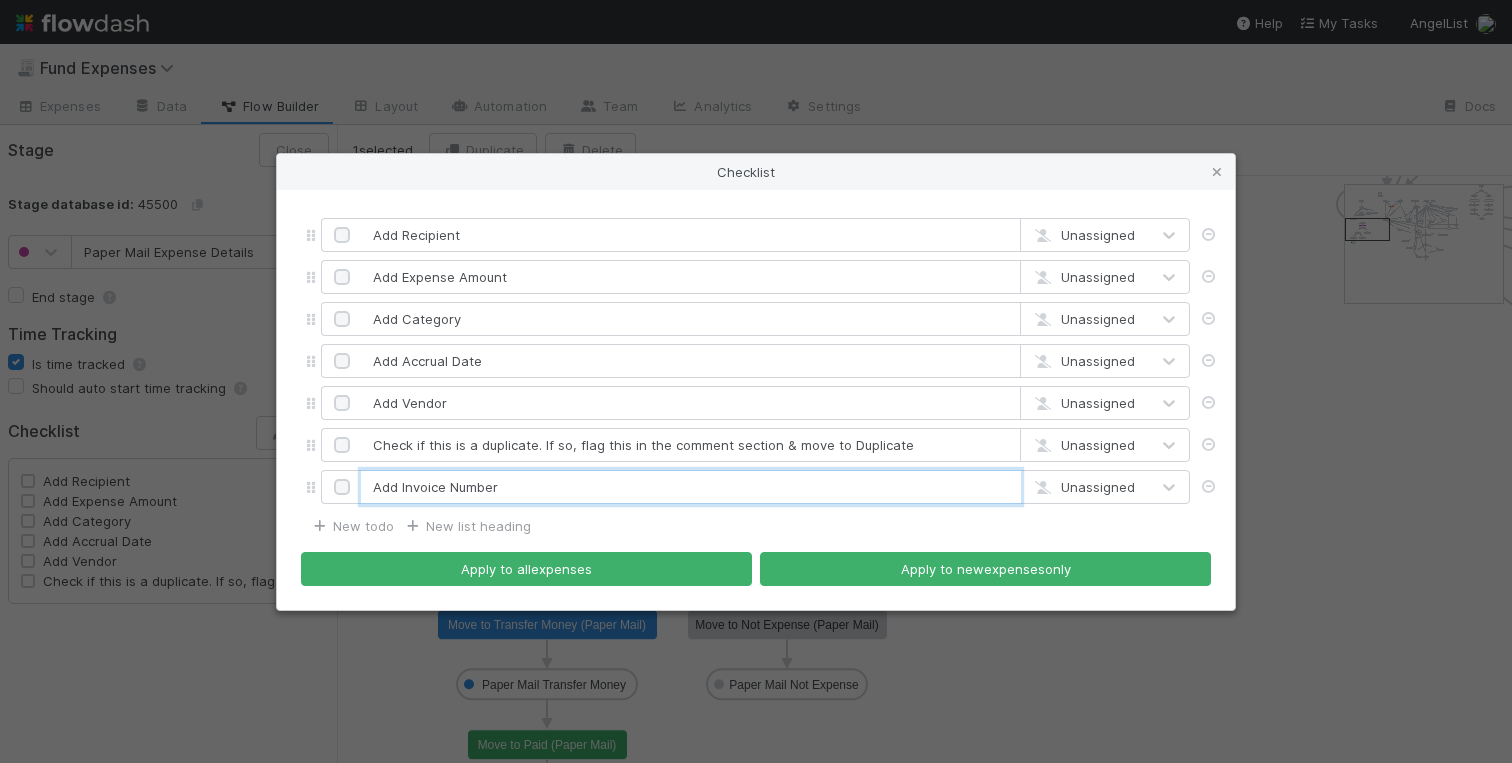 type on "Add Invoice Number" 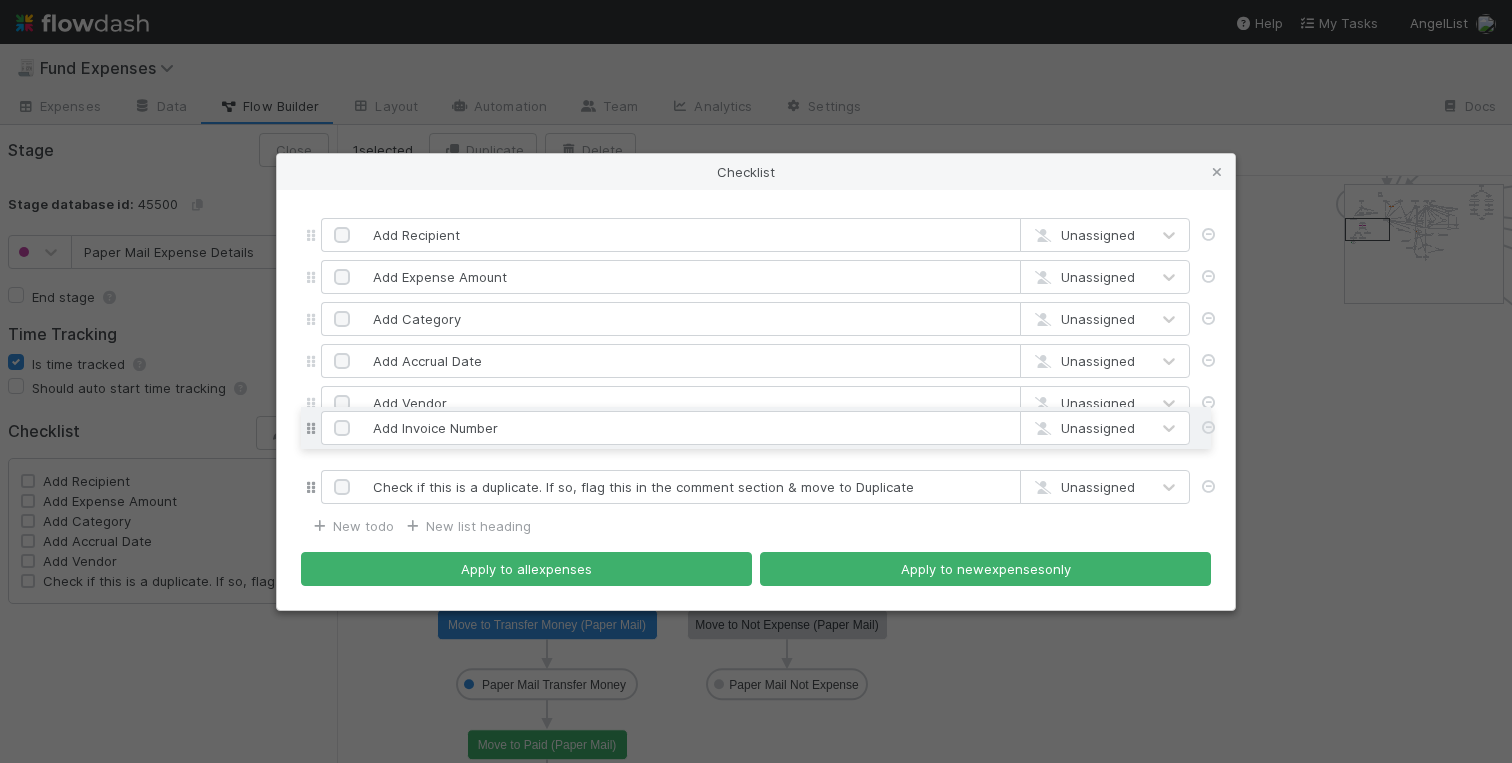 drag, startPoint x: 308, startPoint y: 489, endPoint x: 312, endPoint y: 435, distance: 54.147945 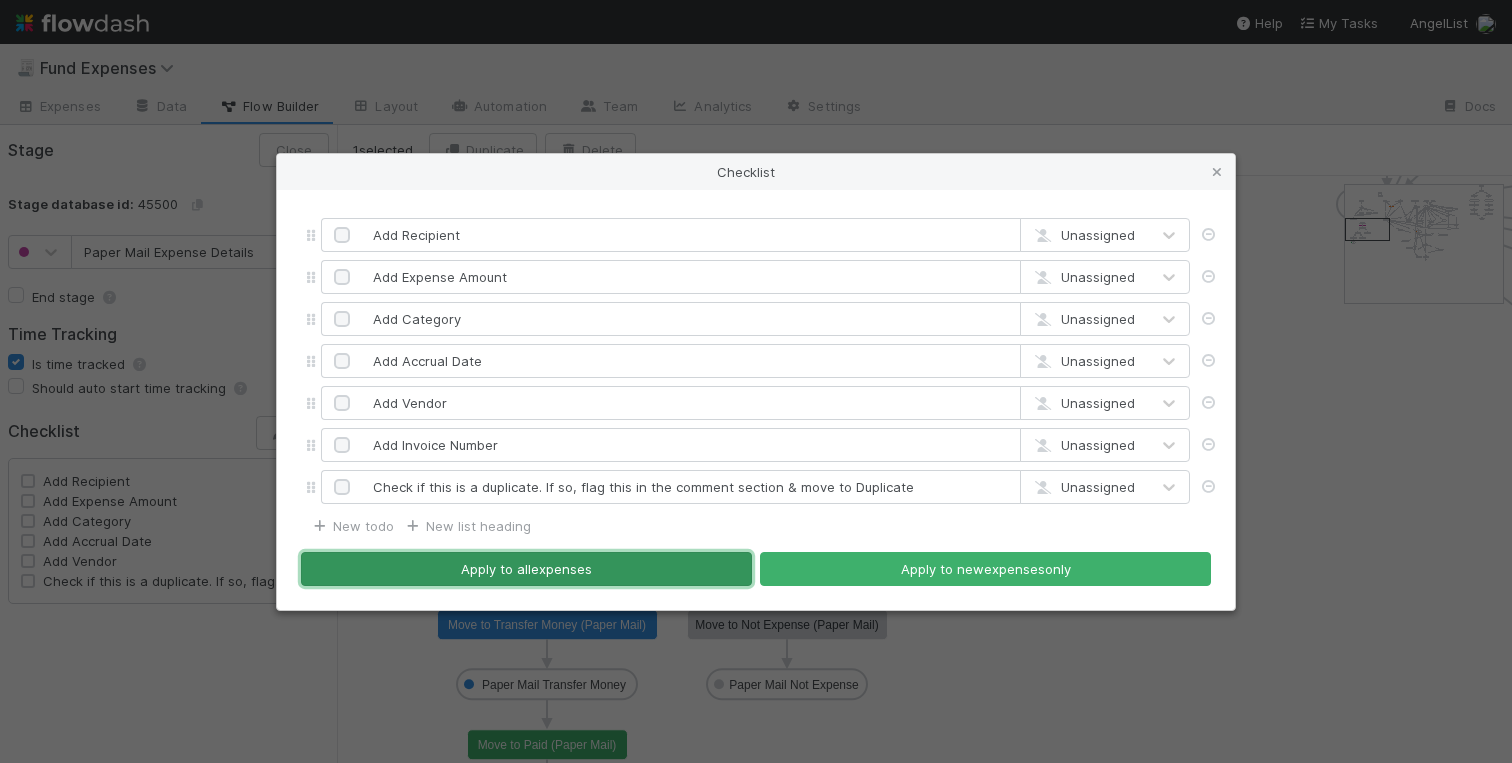click on "Apply to all  expenses" at bounding box center (526, 569) 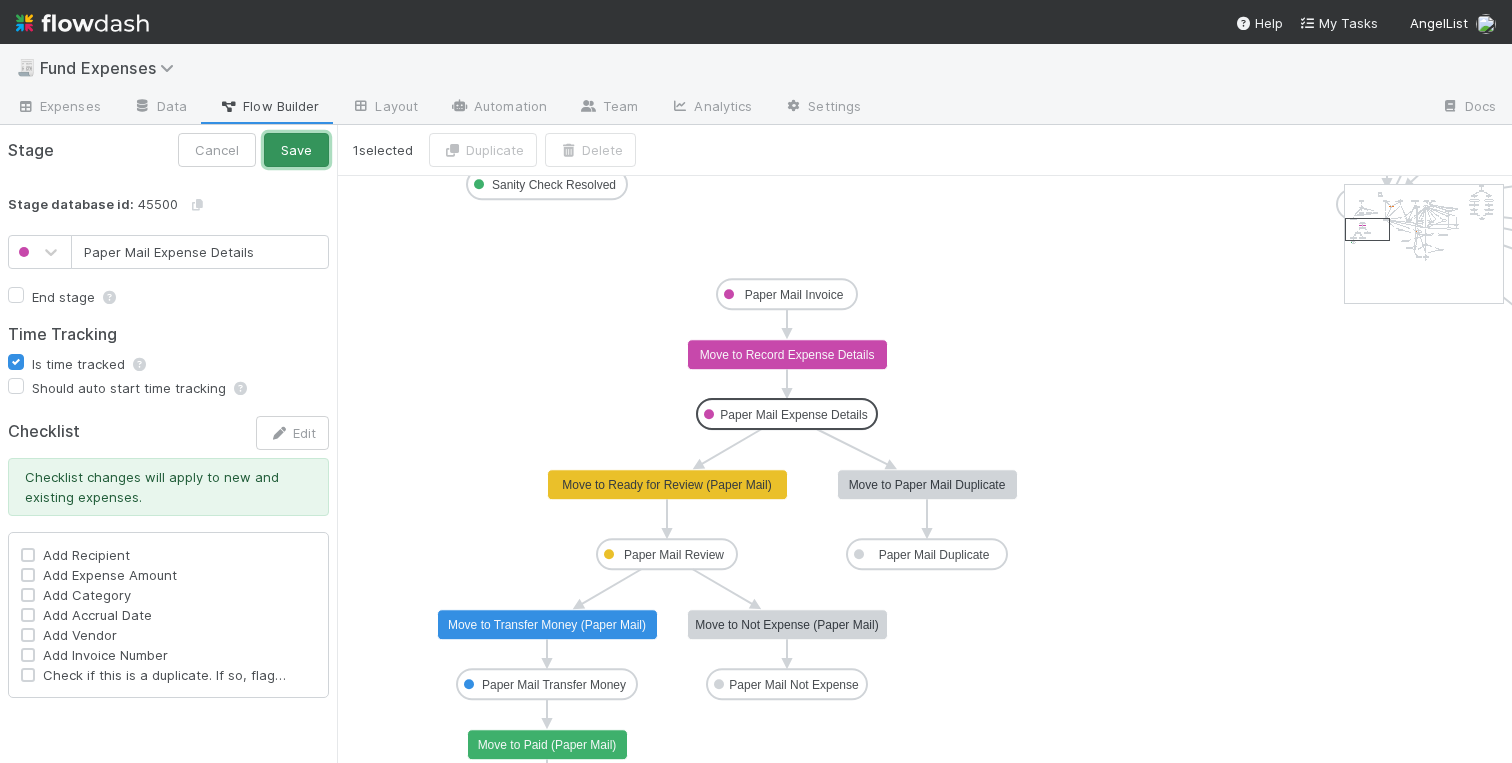 click on "Save" at bounding box center (296, 150) 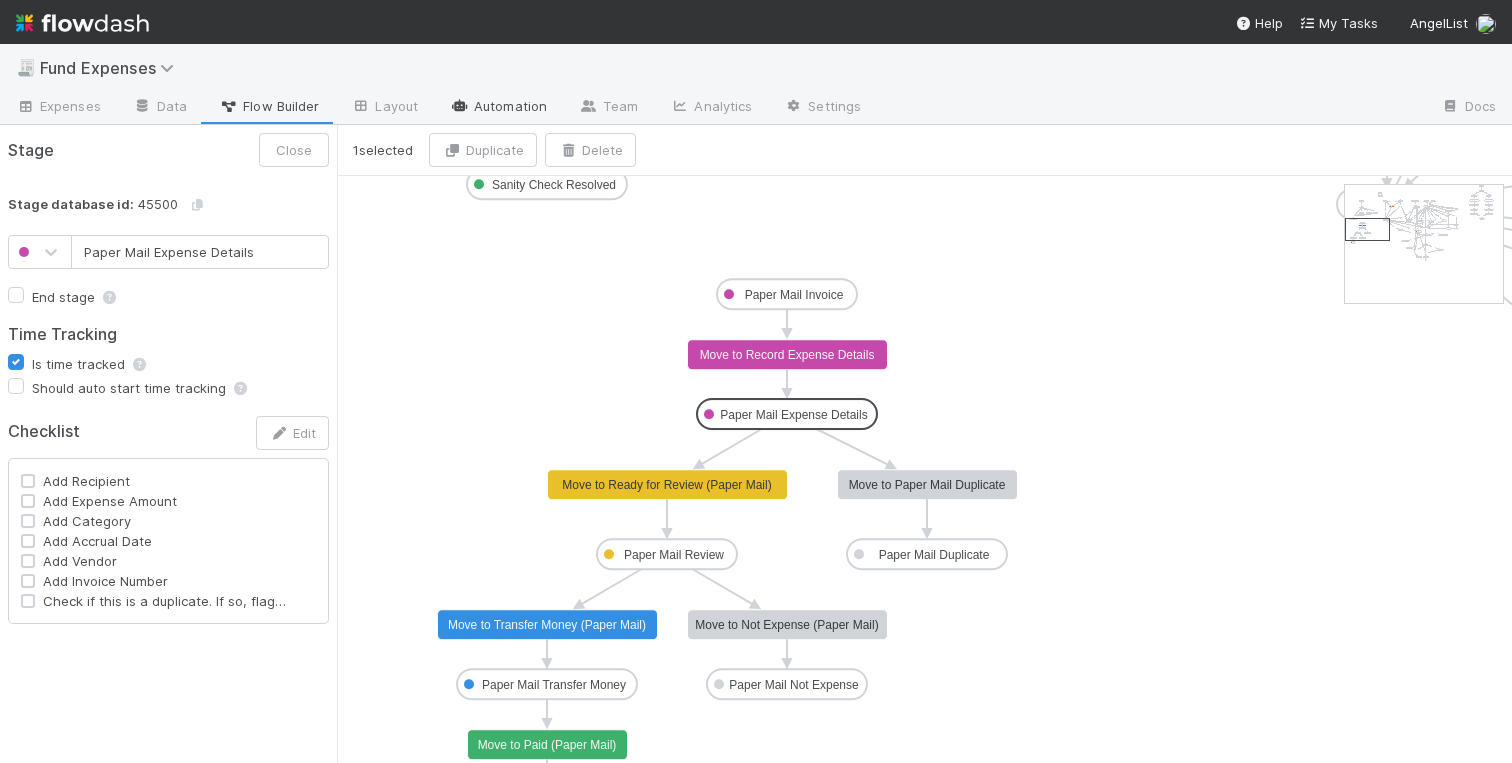 click on "Automation" at bounding box center [498, 108] 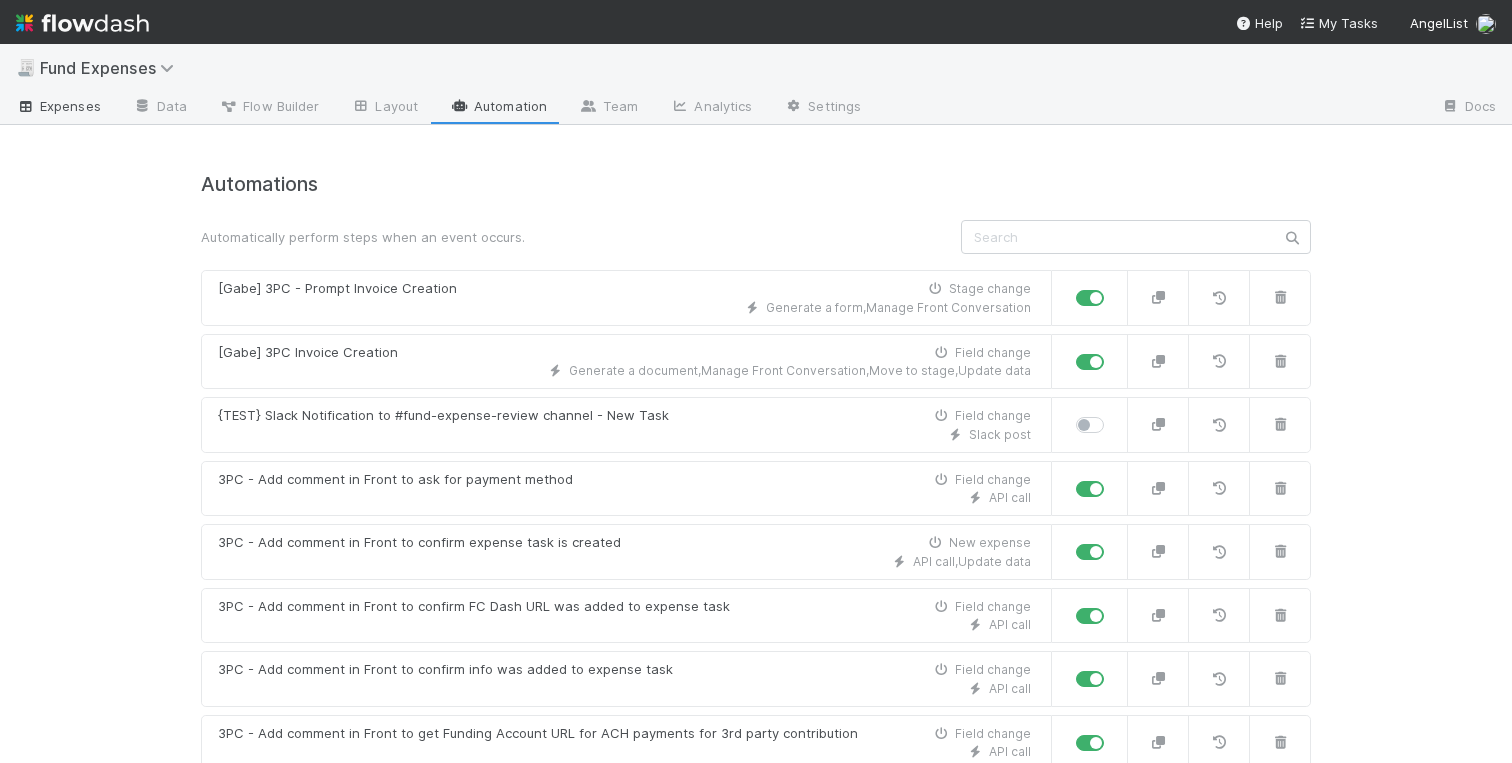 click on "Expenses" at bounding box center [58, 106] 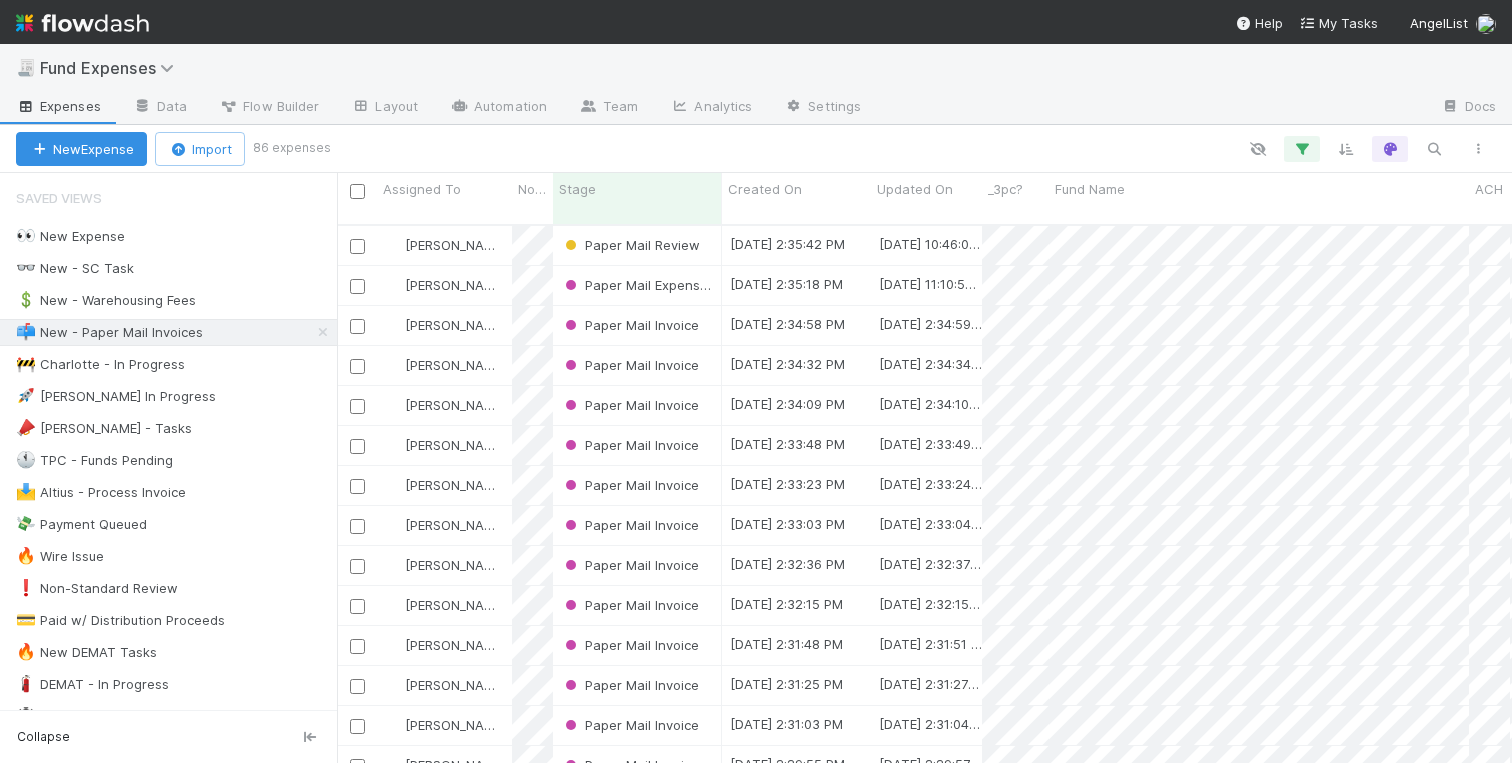 scroll, scrollTop: 0, scrollLeft: 1, axis: horizontal 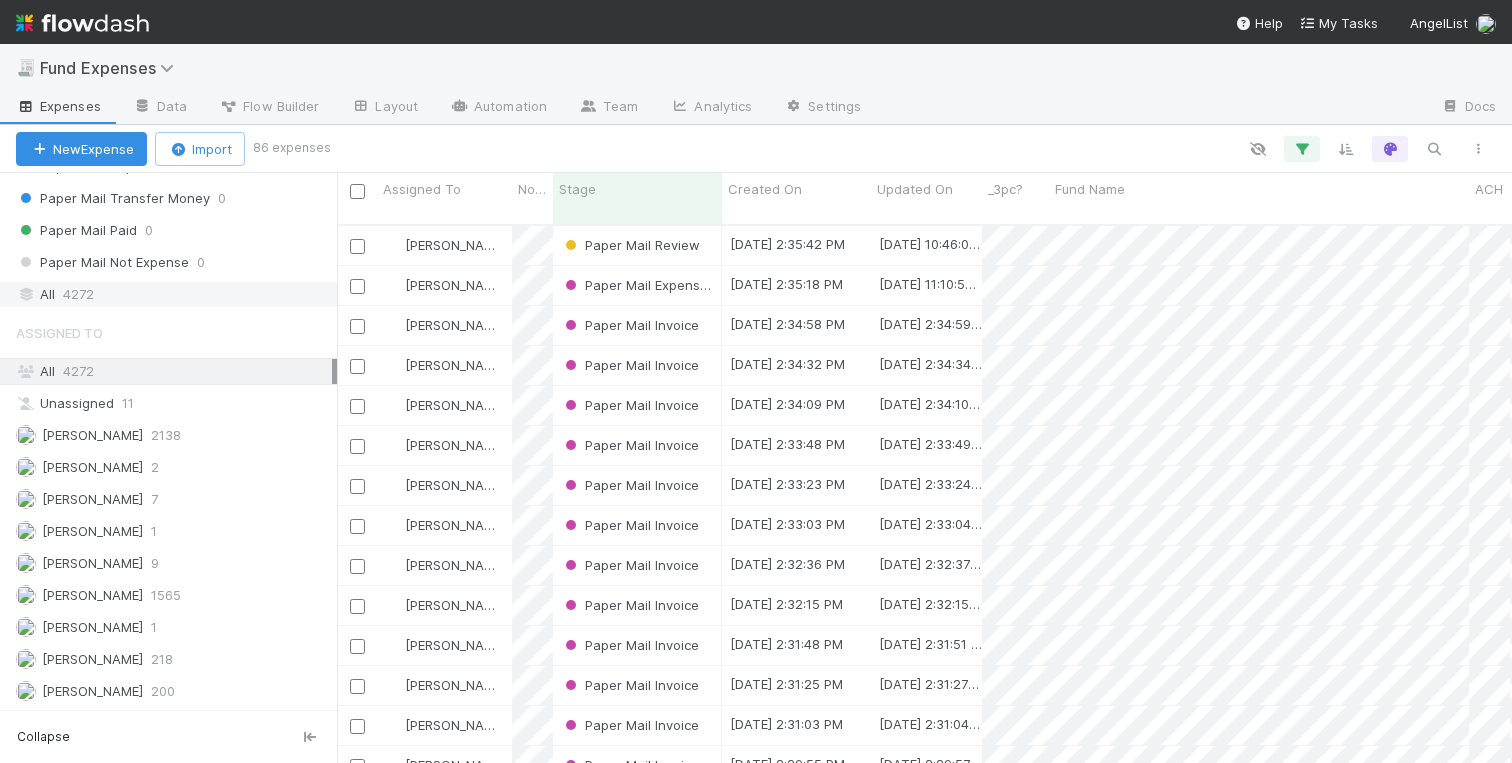 click on "4272" at bounding box center (78, 294) 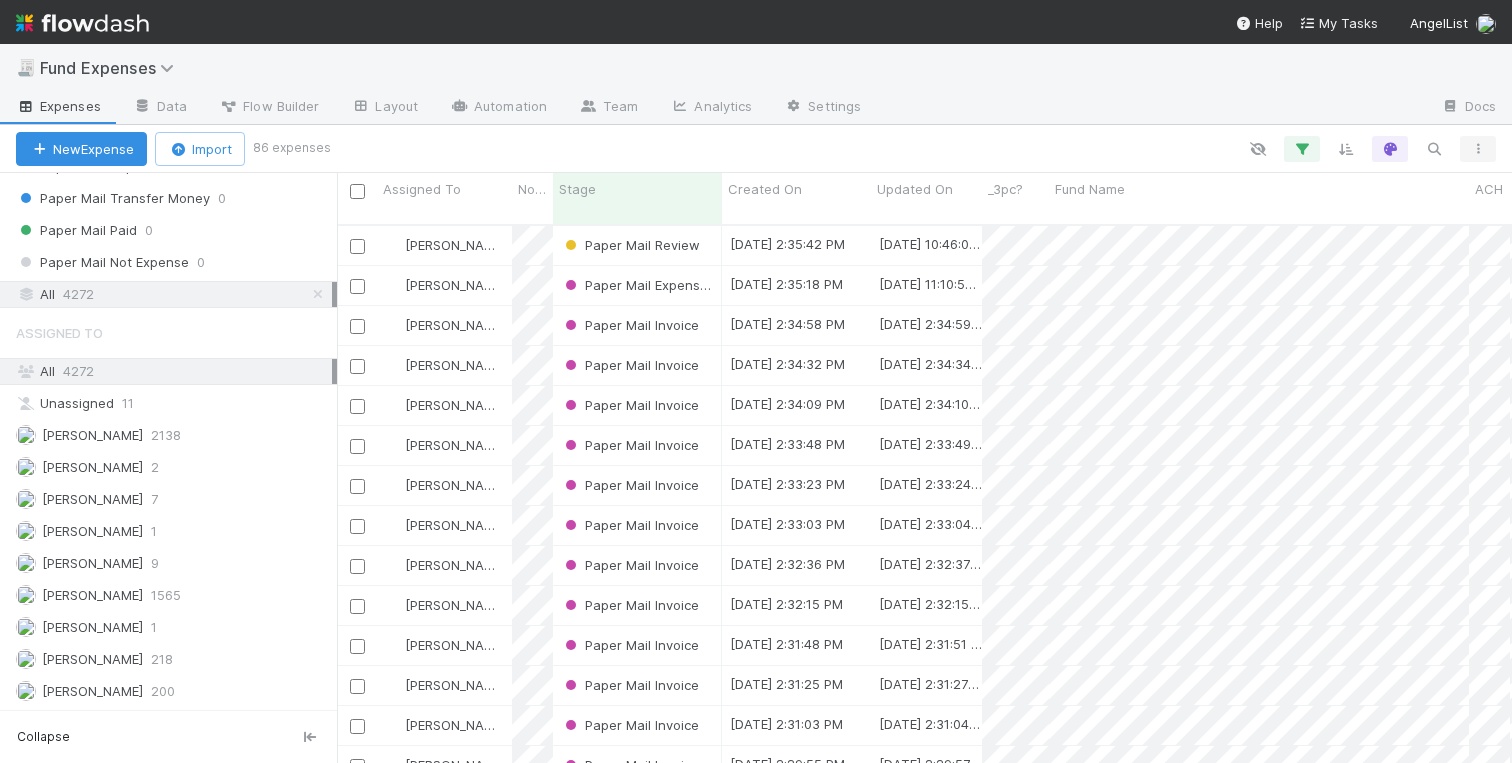 scroll, scrollTop: 0, scrollLeft: 1, axis: horizontal 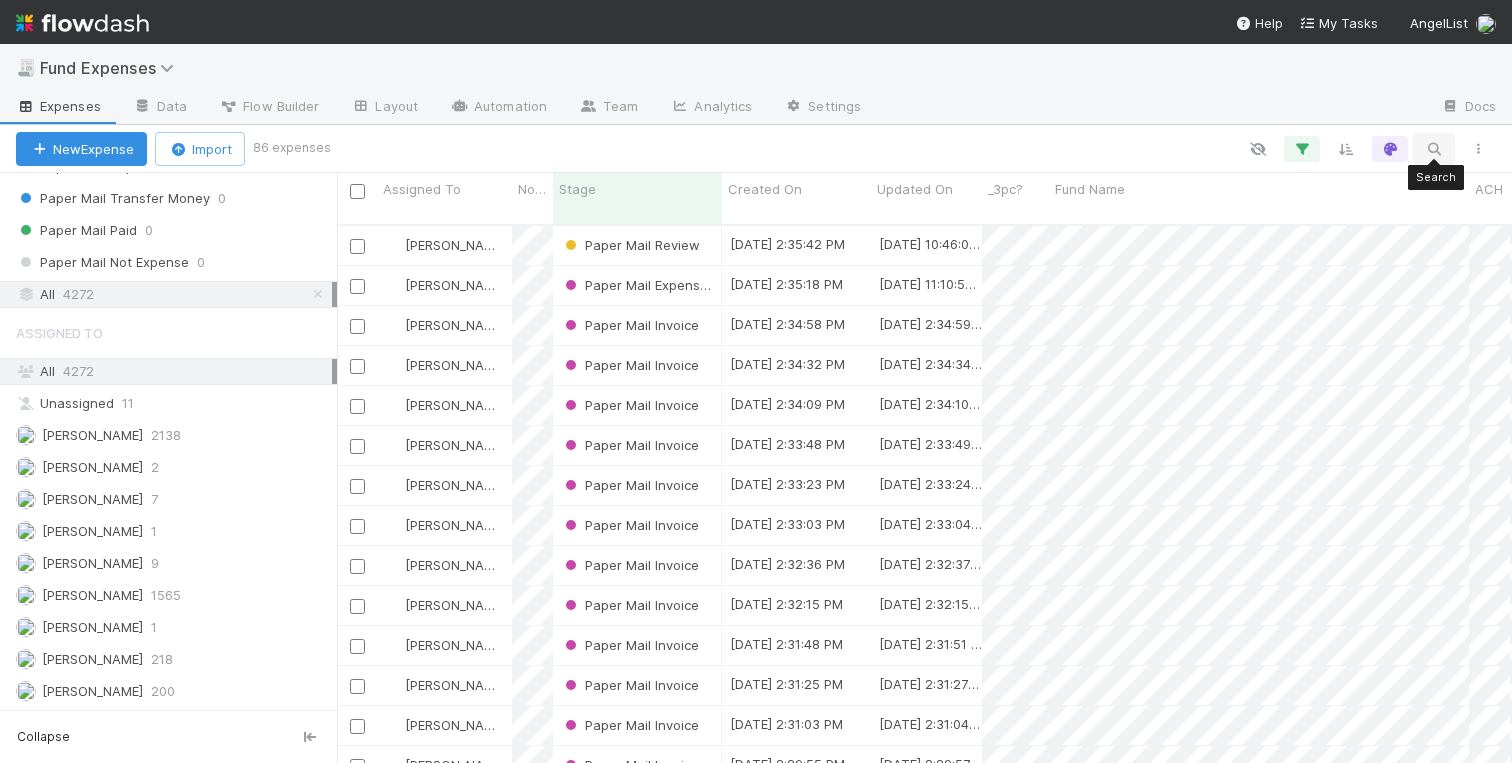click at bounding box center (1434, 149) 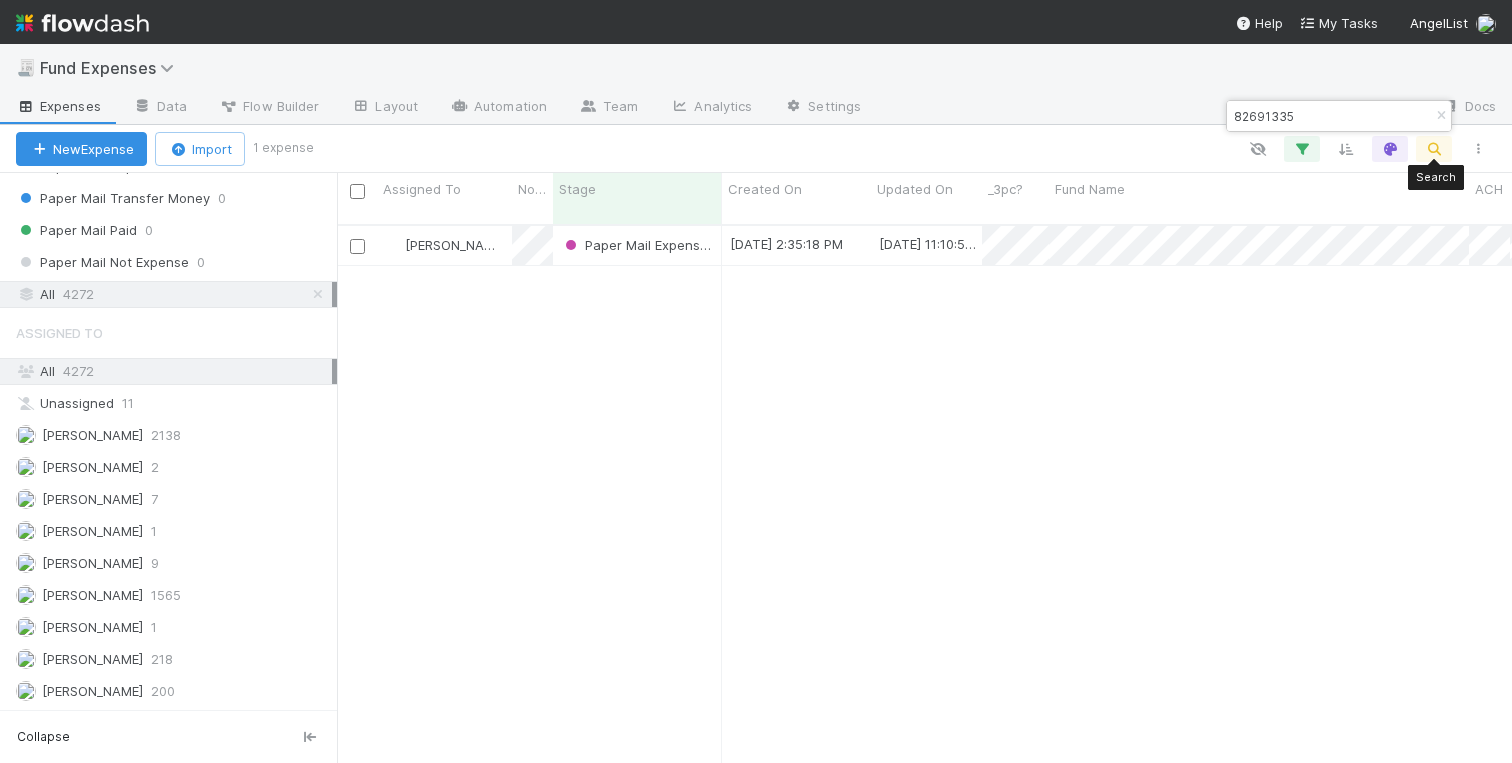 scroll, scrollTop: 0, scrollLeft: 1, axis: horizontal 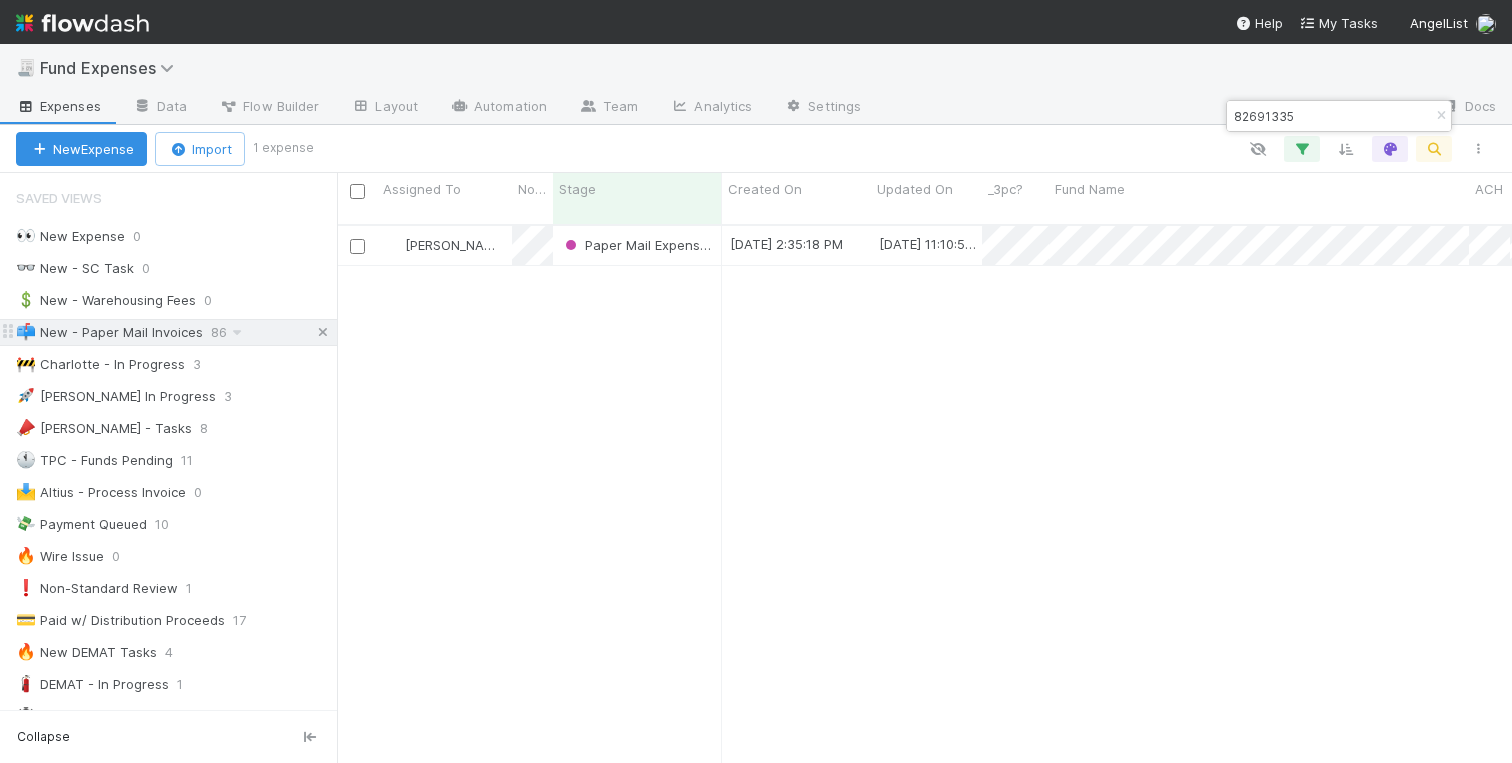 type on "82691335" 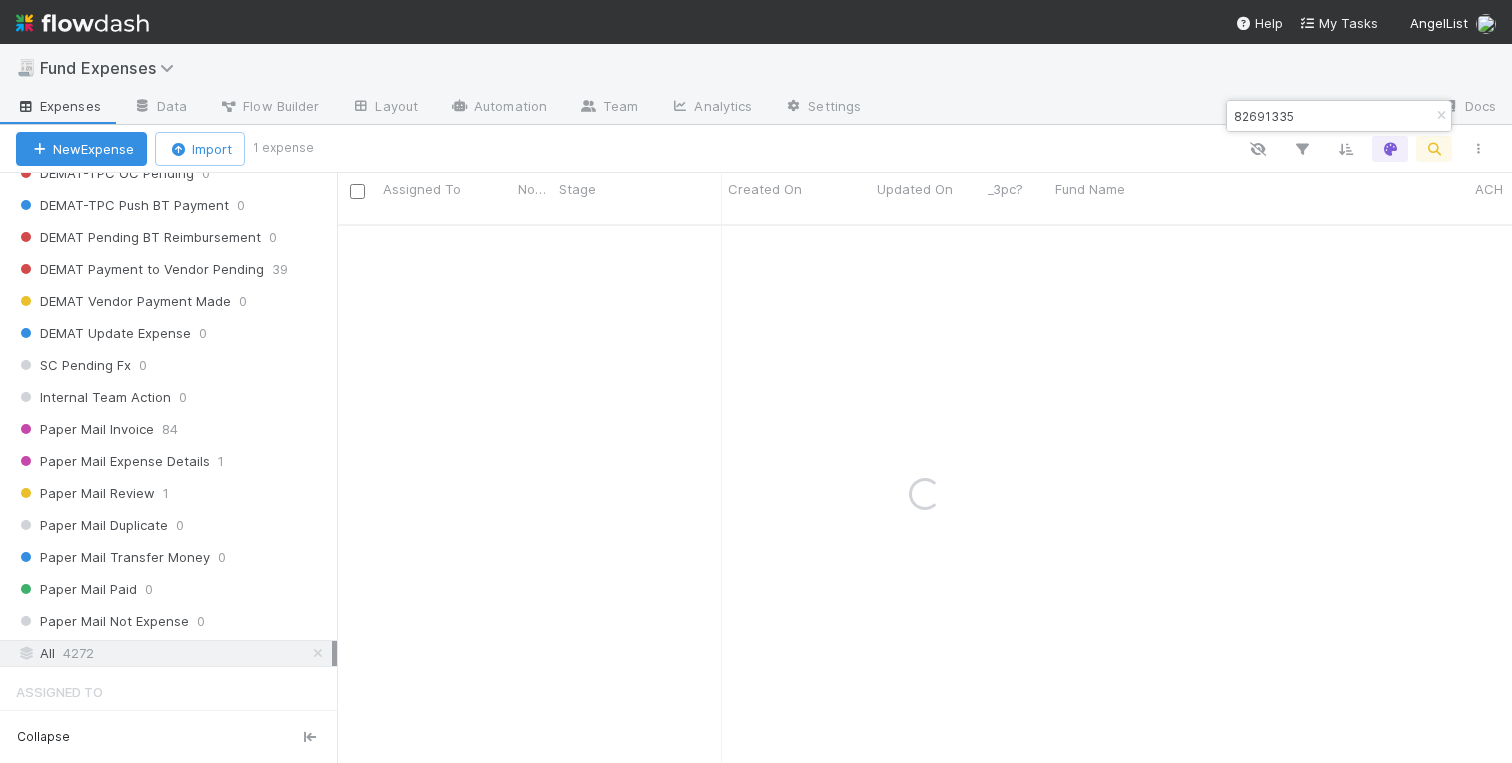 scroll, scrollTop: 2323, scrollLeft: 0, axis: vertical 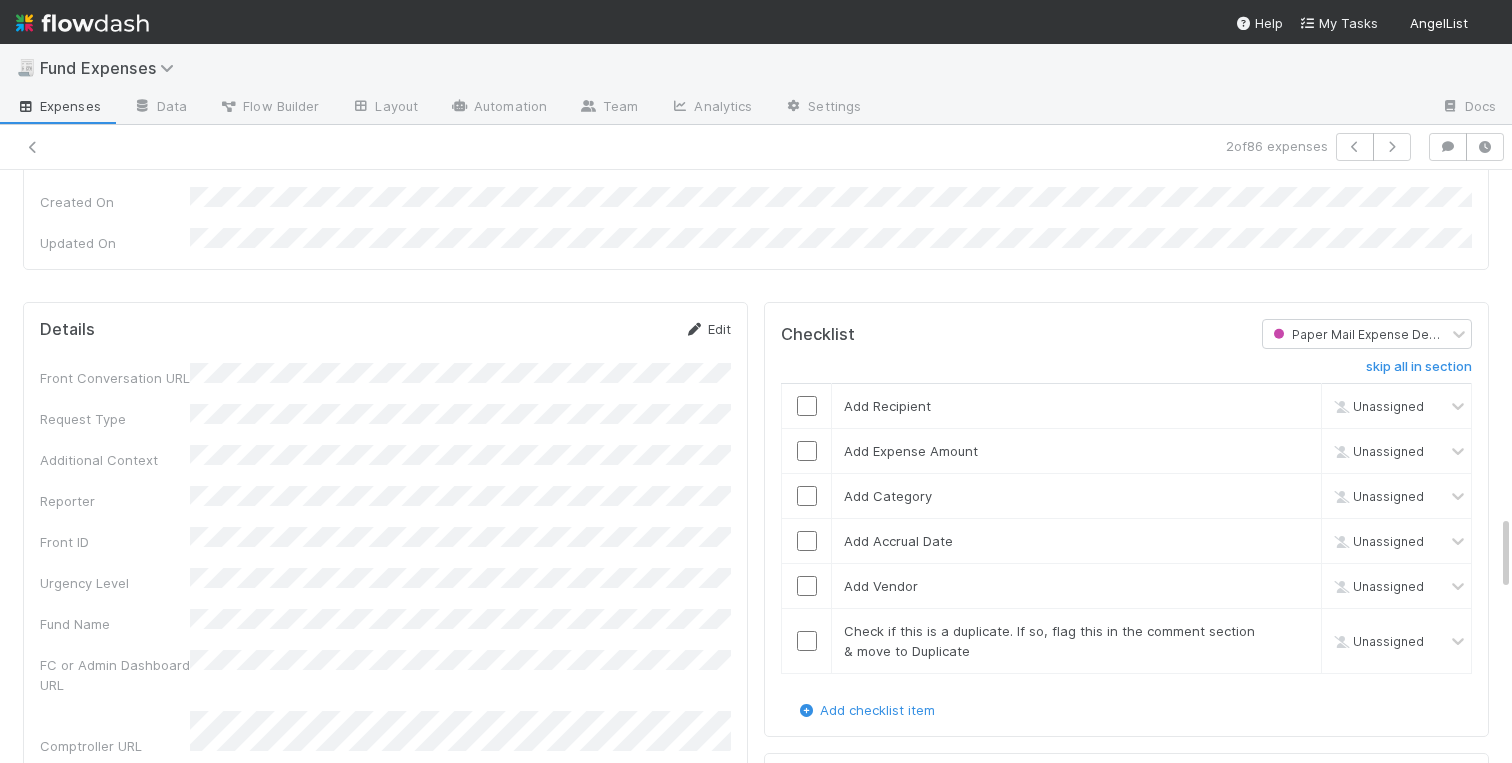 click on "Edit" at bounding box center [707, 329] 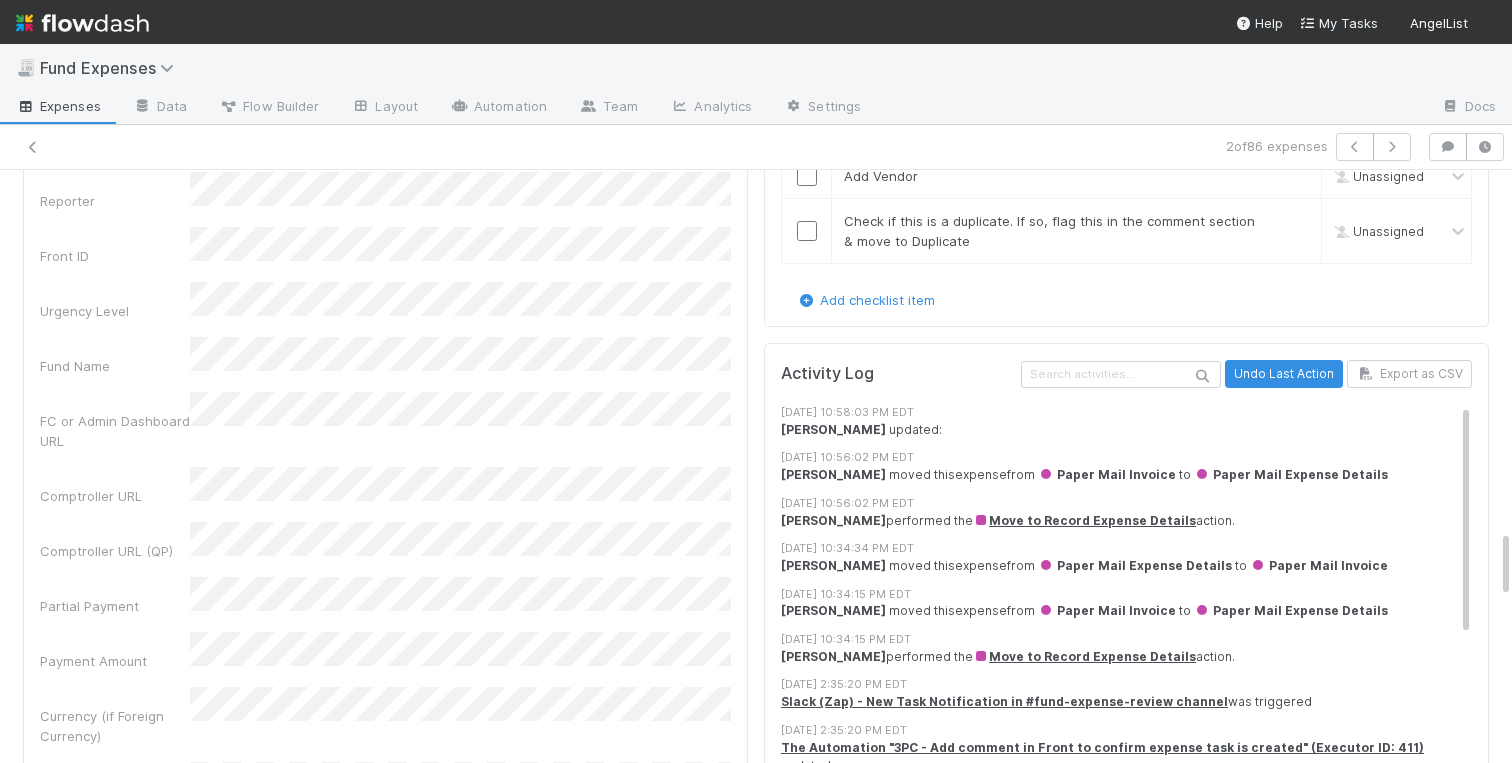 scroll, scrollTop: 3181, scrollLeft: 0, axis: vertical 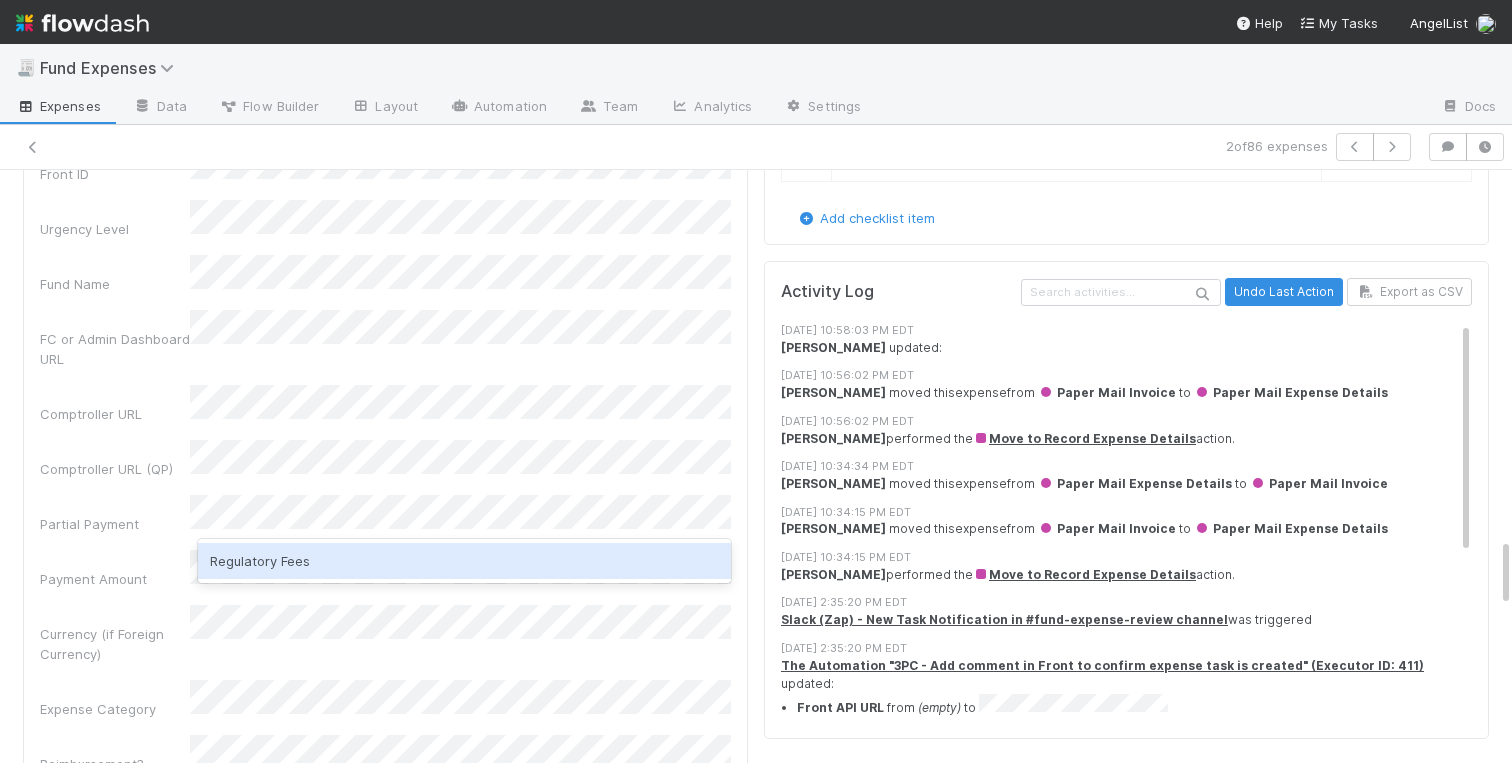 click on "Regulatory Fees" at bounding box center (464, 561) 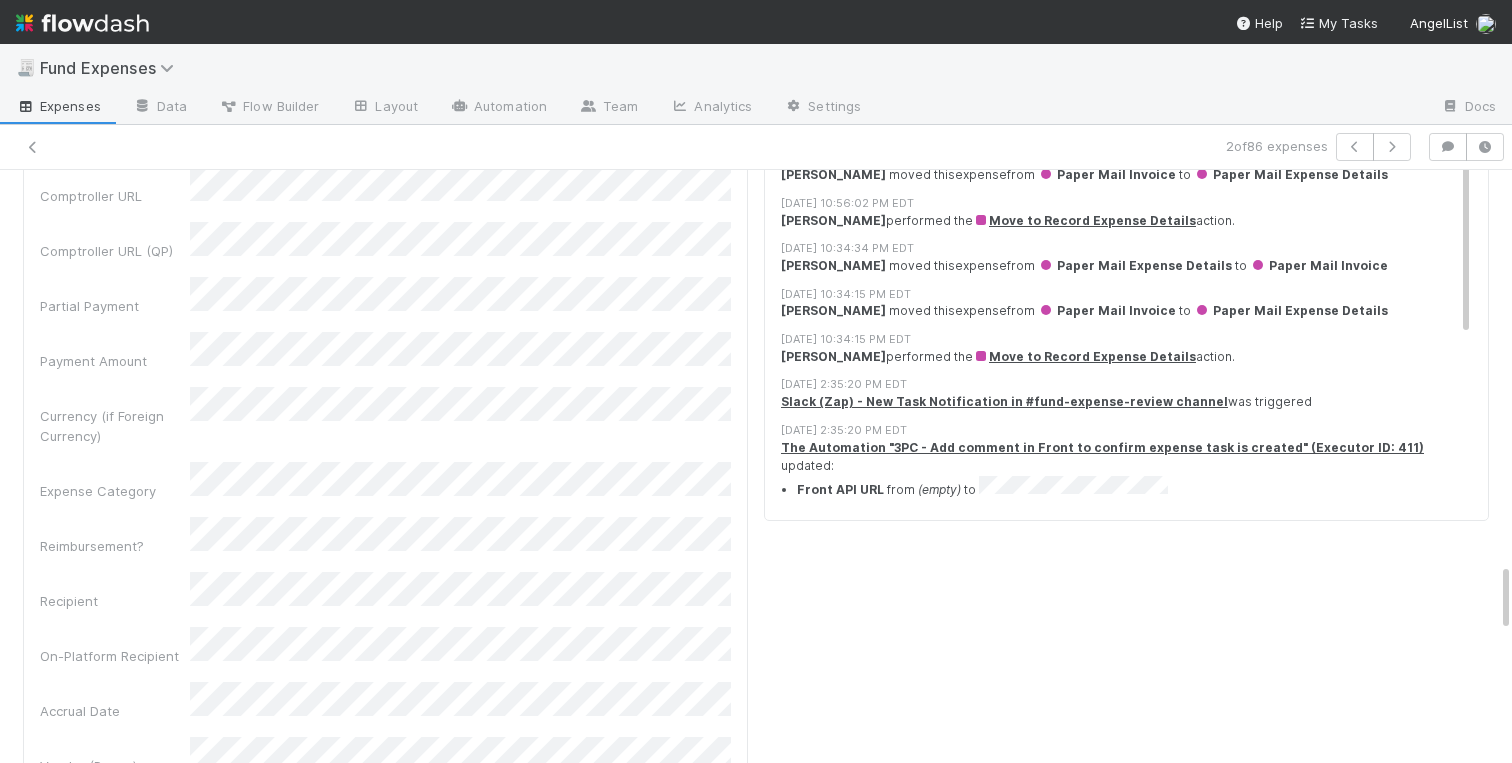 scroll, scrollTop: 3408, scrollLeft: 0, axis: vertical 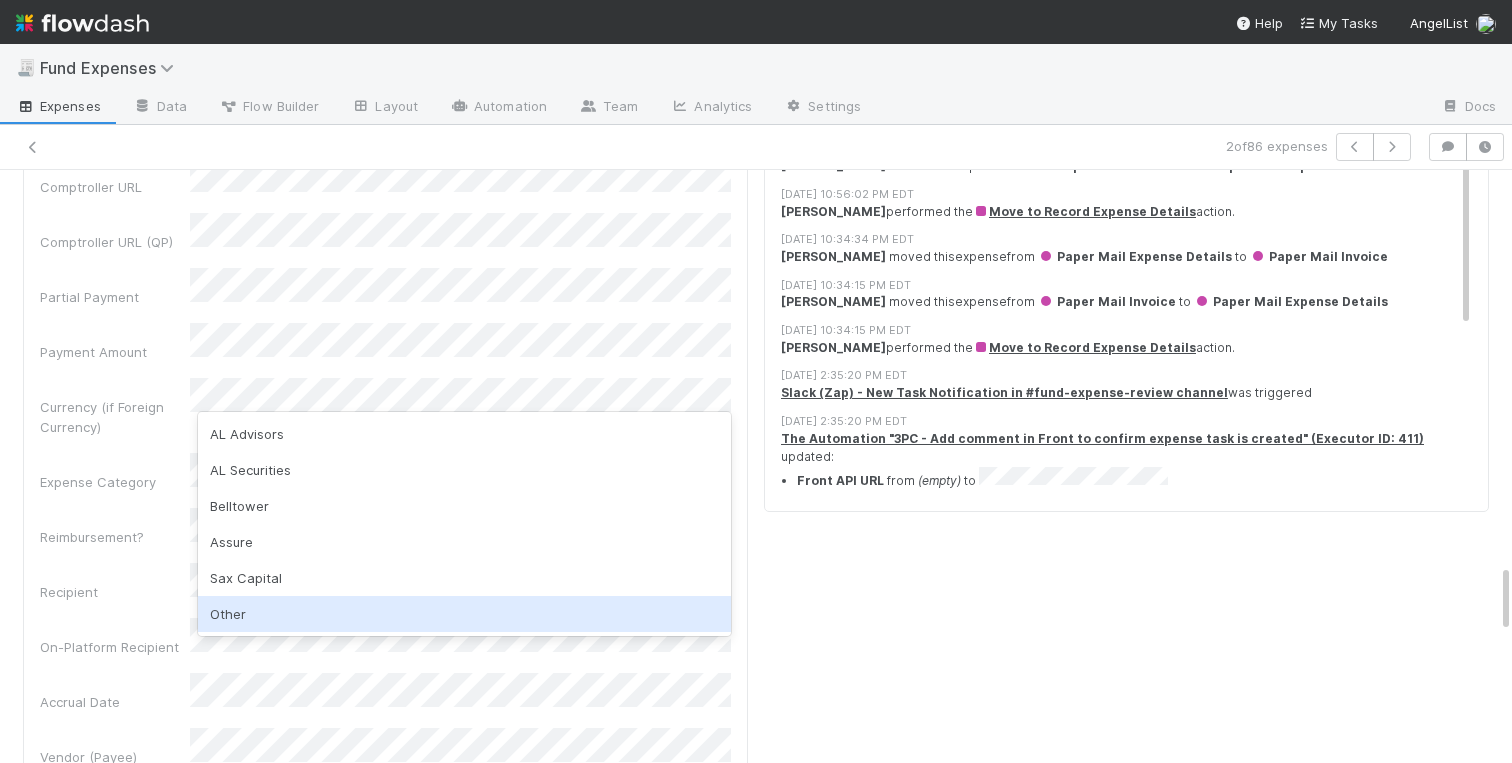 click on "Other" at bounding box center (464, 614) 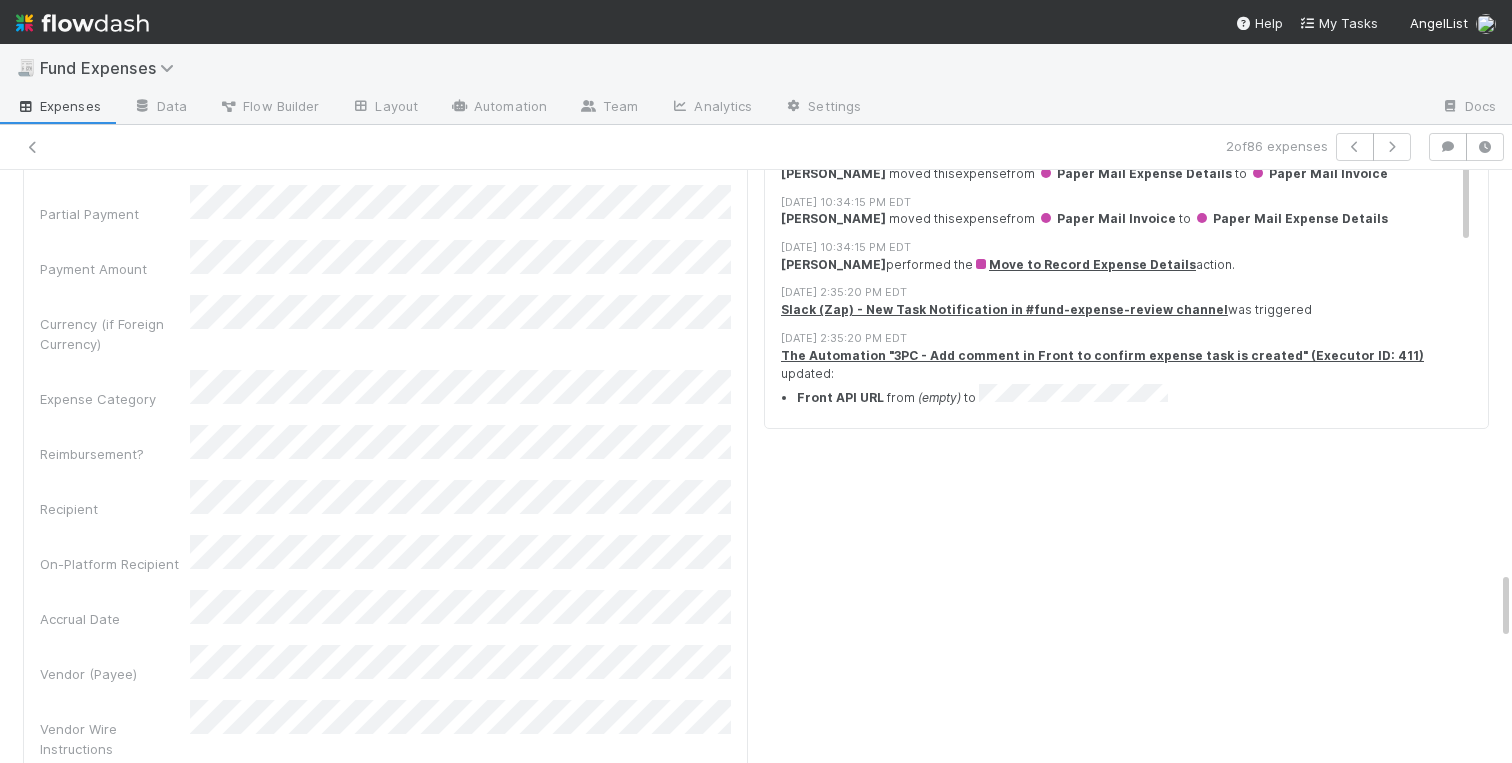 scroll, scrollTop: 3546, scrollLeft: 0, axis: vertical 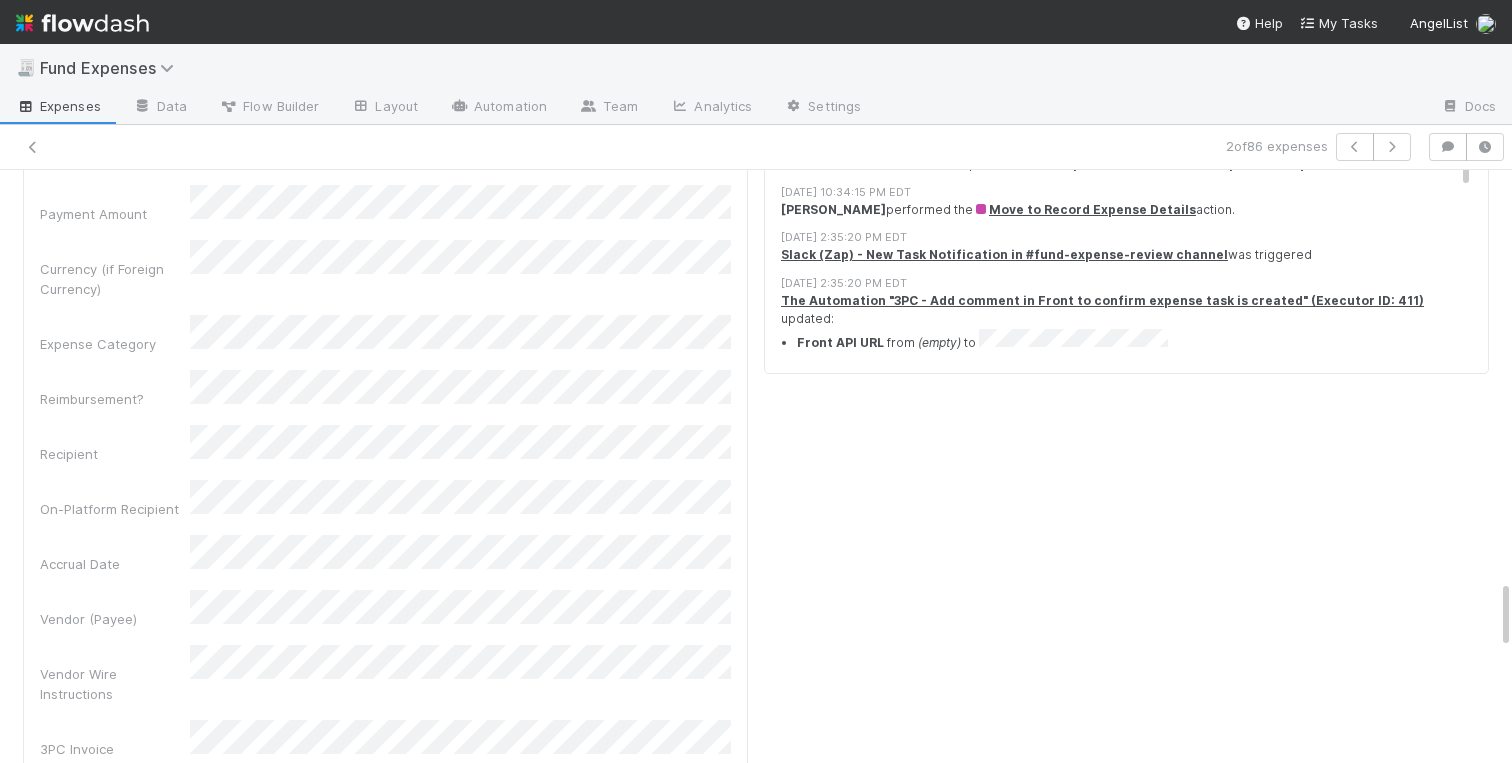 click on "3PC Invoice" at bounding box center [115, 749] 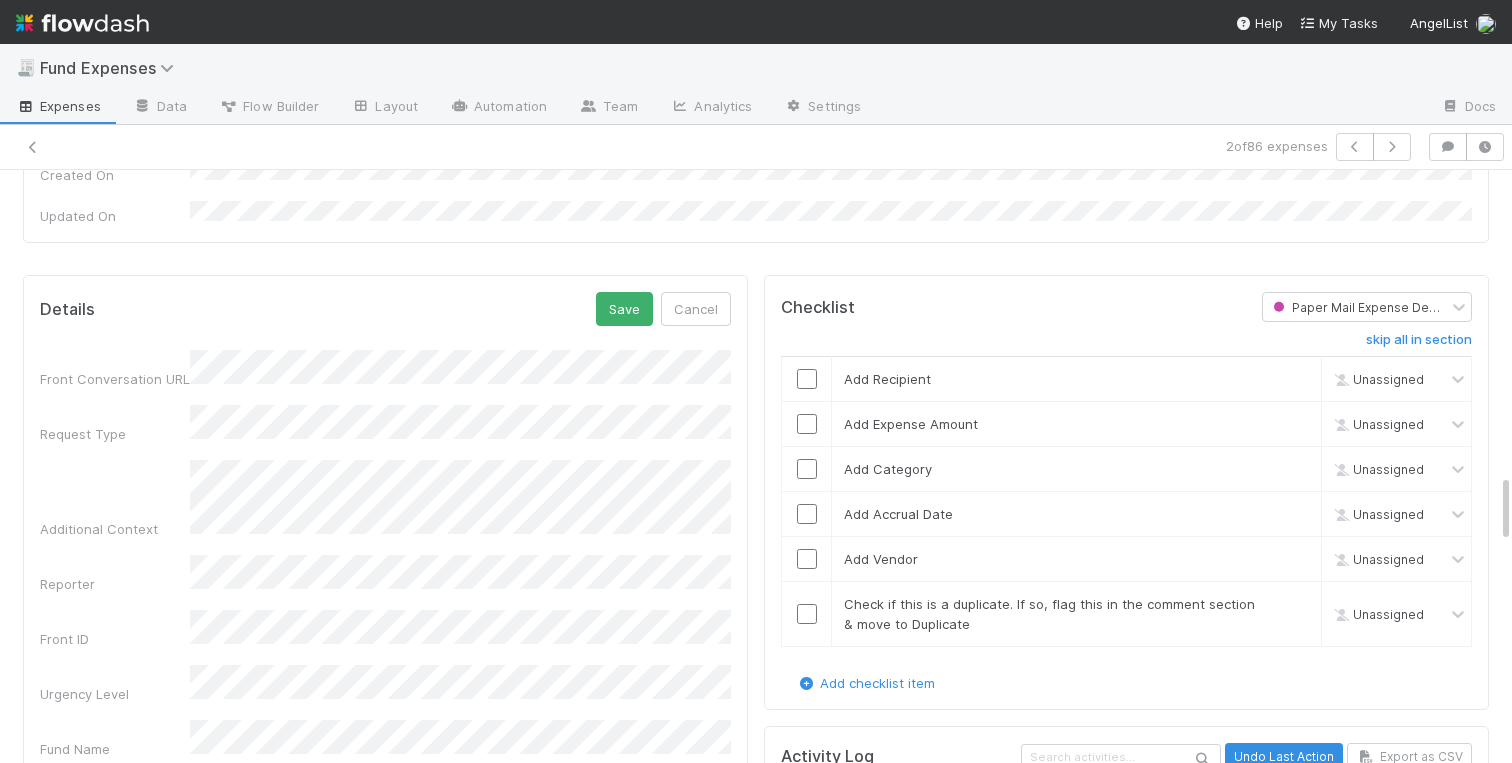 scroll, scrollTop: 2630, scrollLeft: 0, axis: vertical 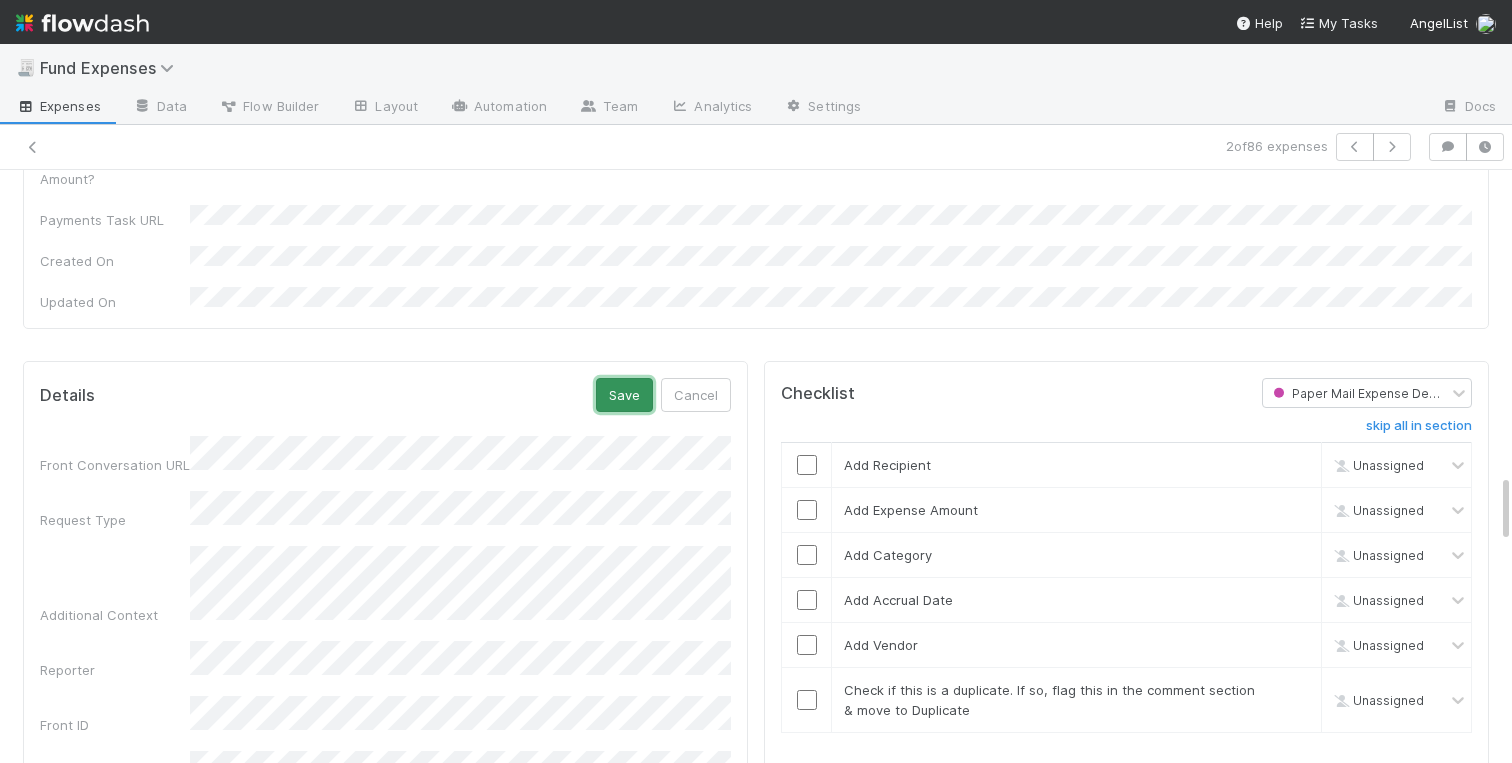 click on "Save" at bounding box center (624, 395) 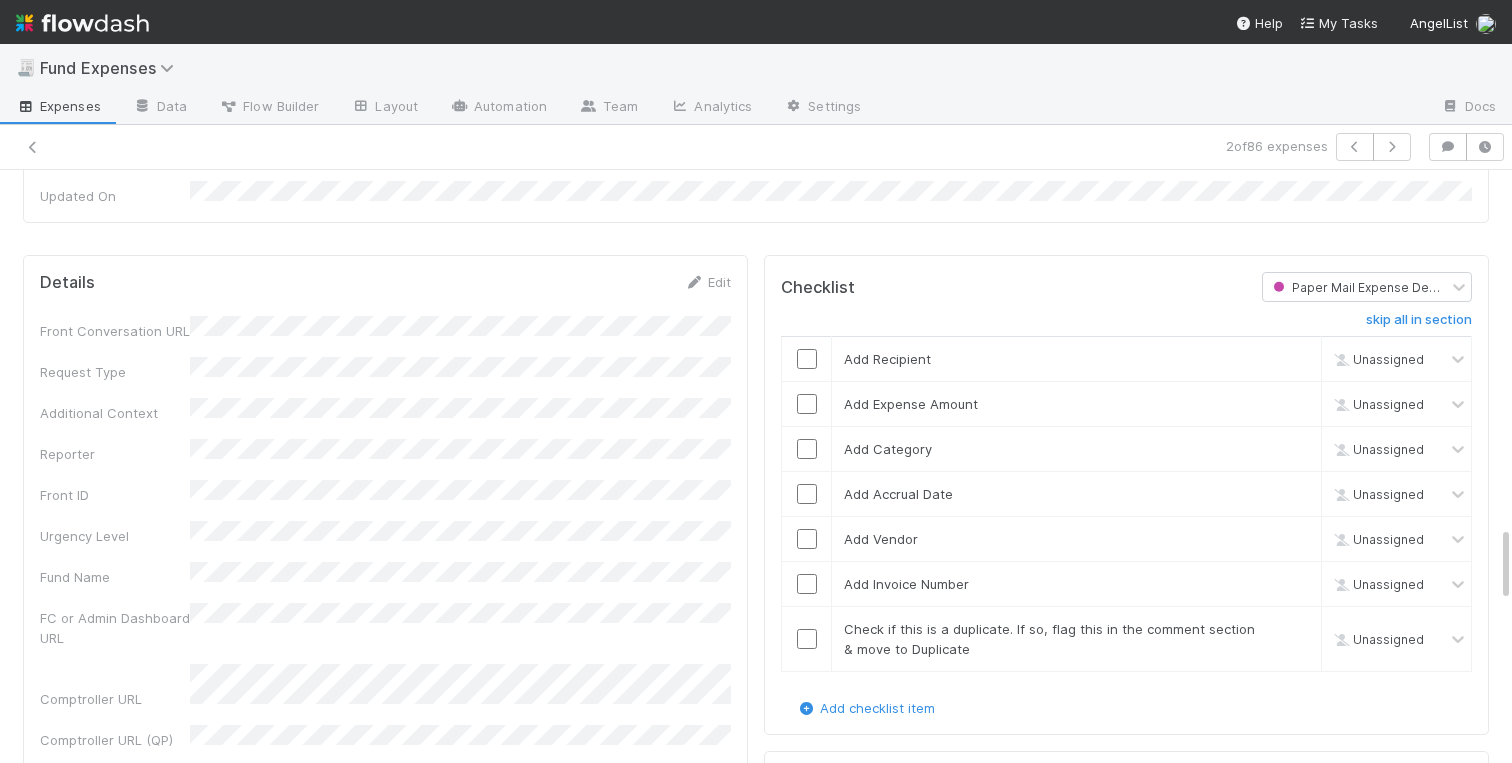 scroll, scrollTop: 2729, scrollLeft: 0, axis: vertical 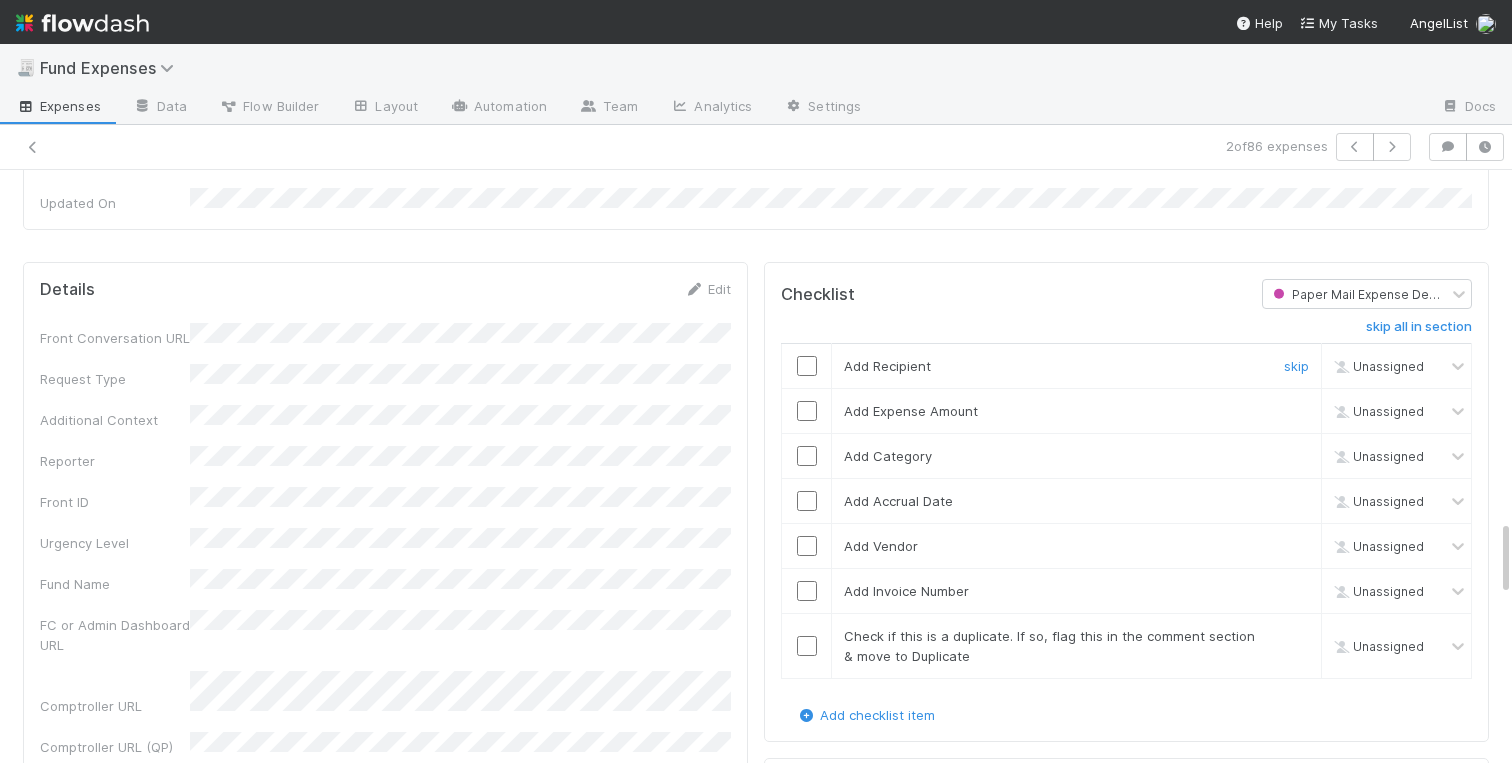 click at bounding box center [807, 366] 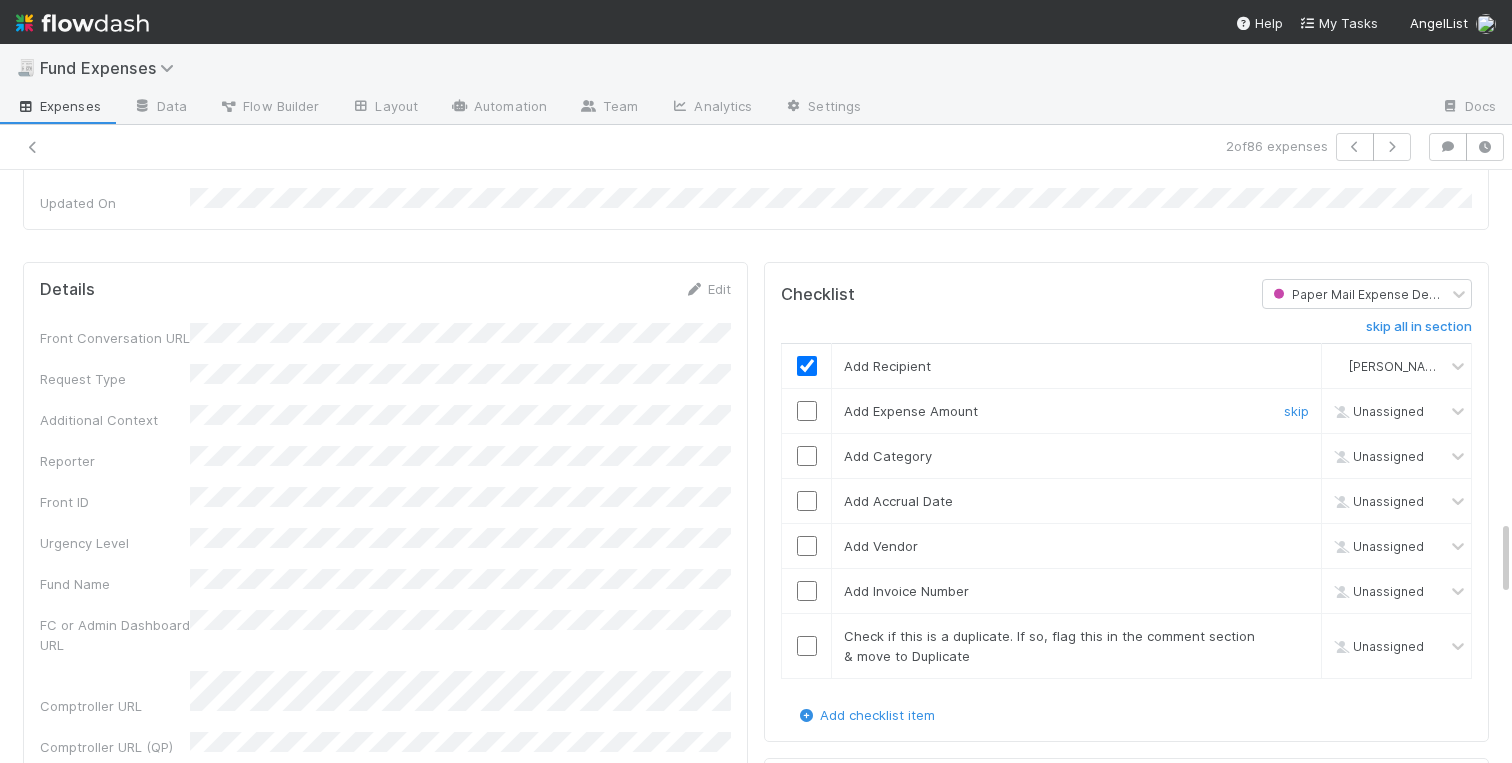 click at bounding box center [807, 411] 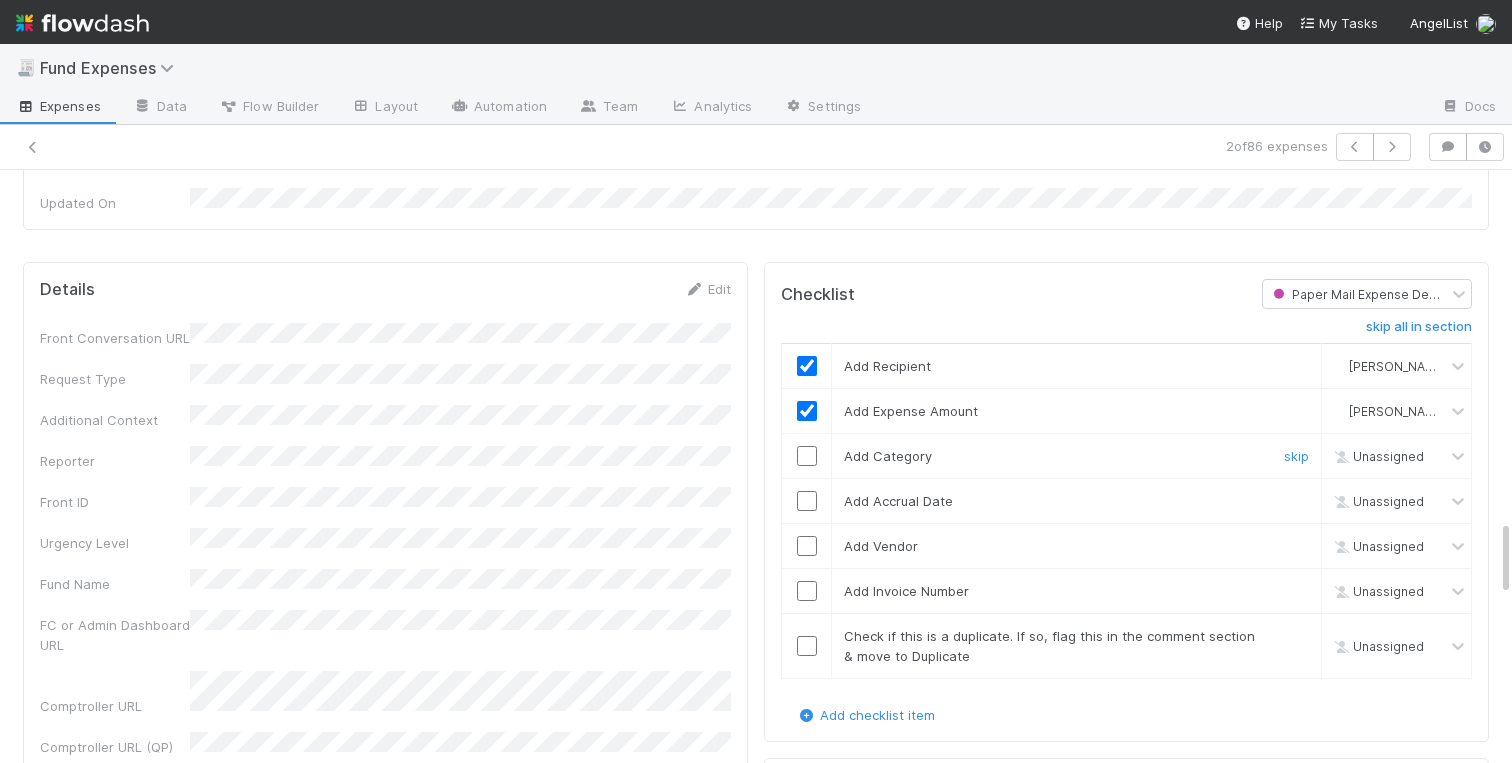 click at bounding box center (807, 456) 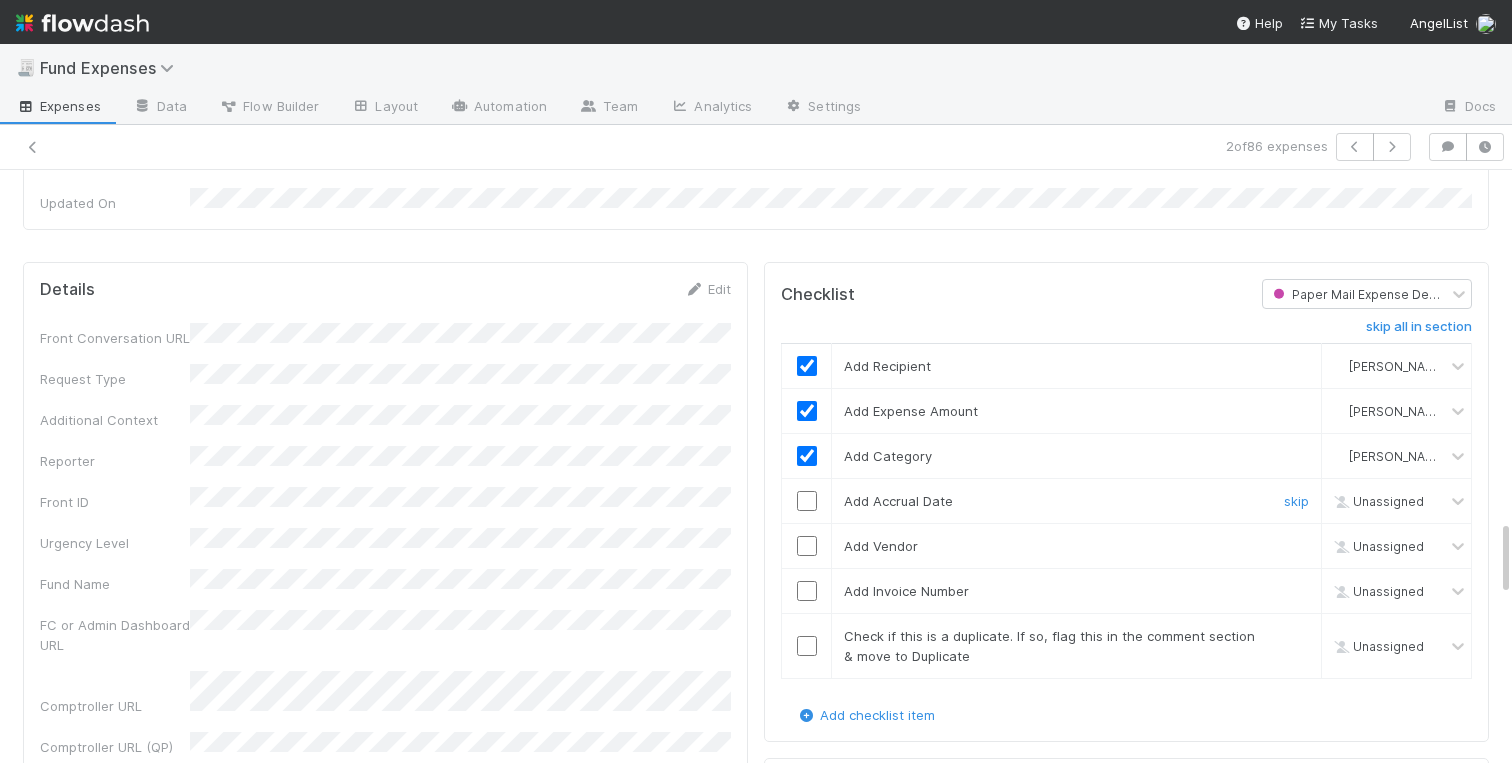 click at bounding box center [807, 501] 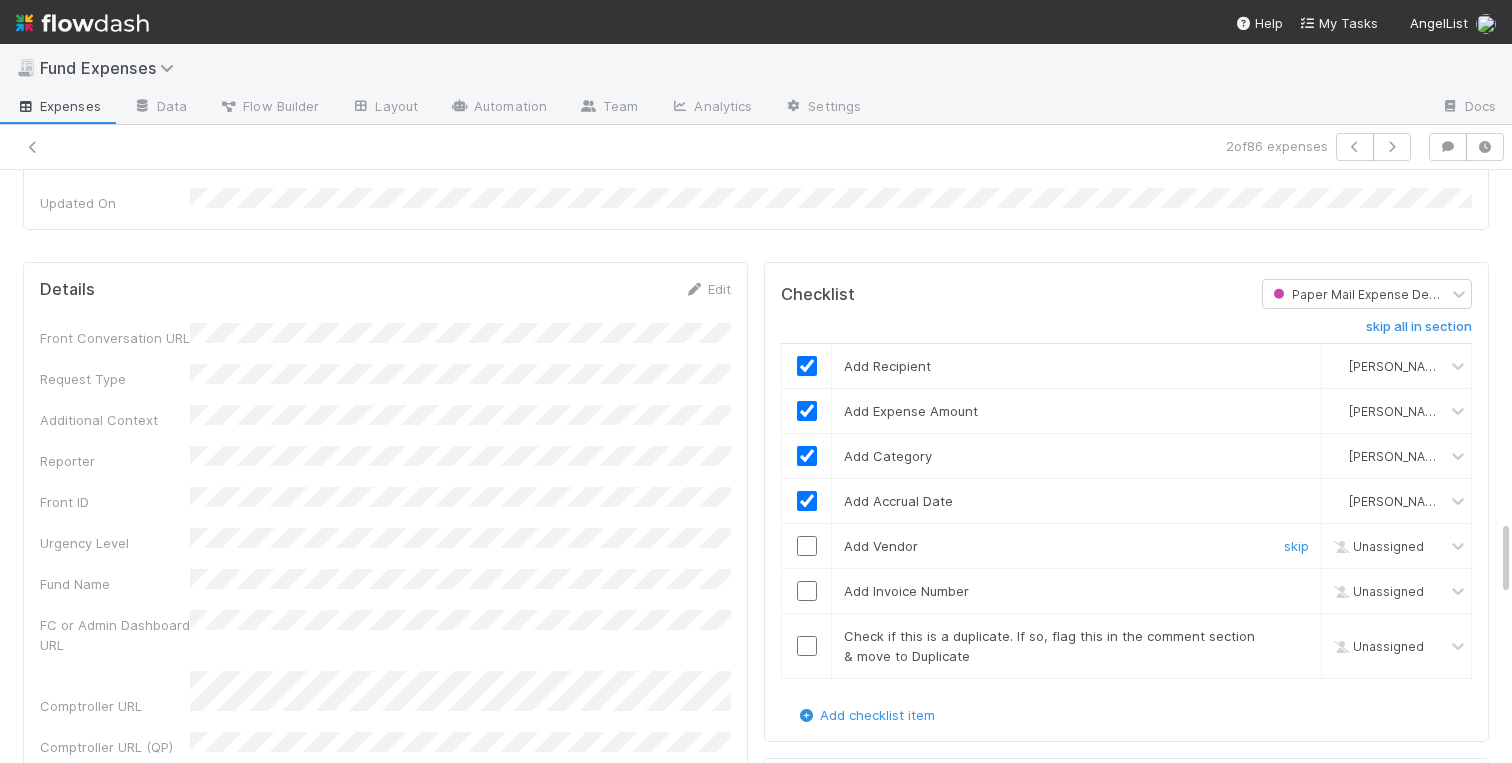 click at bounding box center [807, 546] 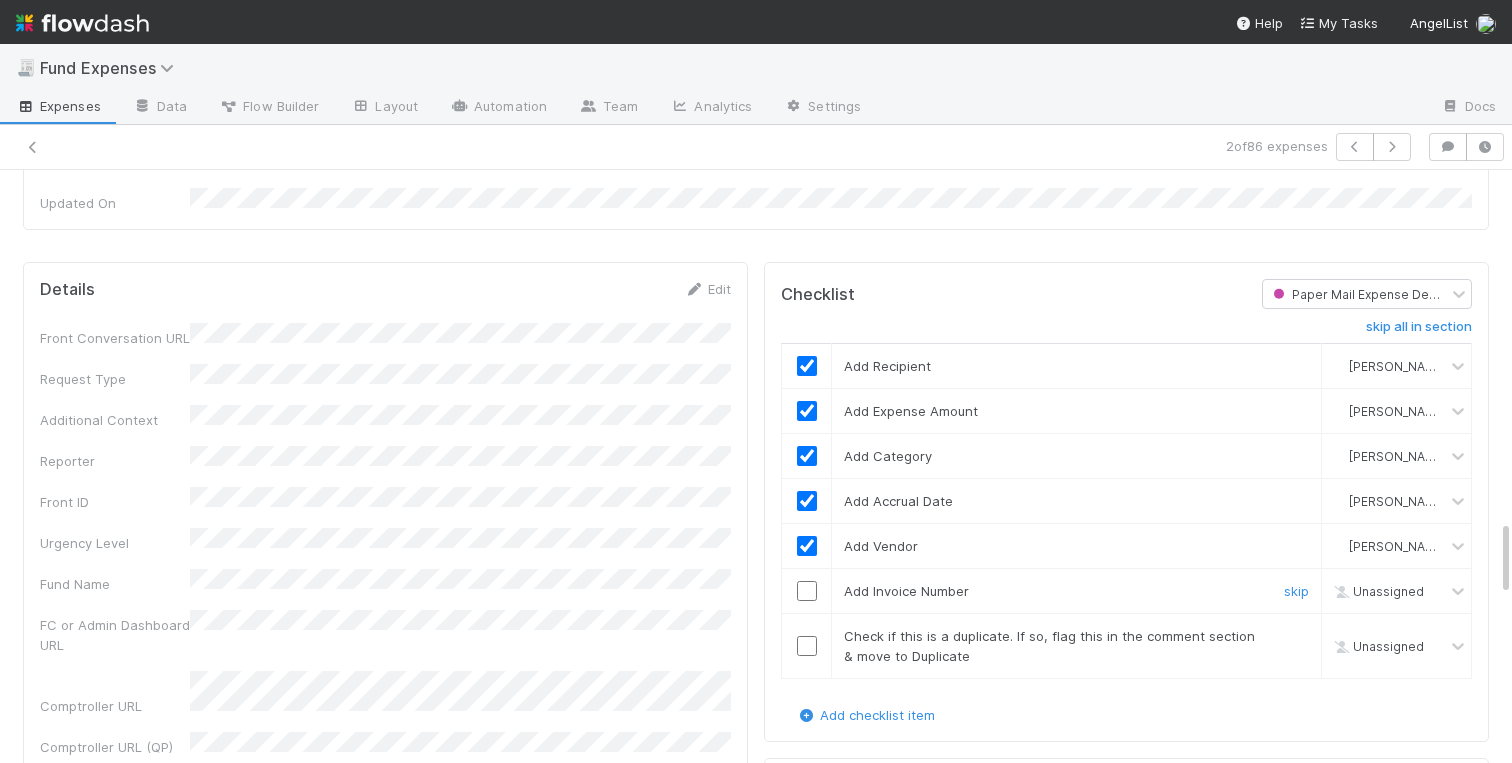 click at bounding box center [807, 591] 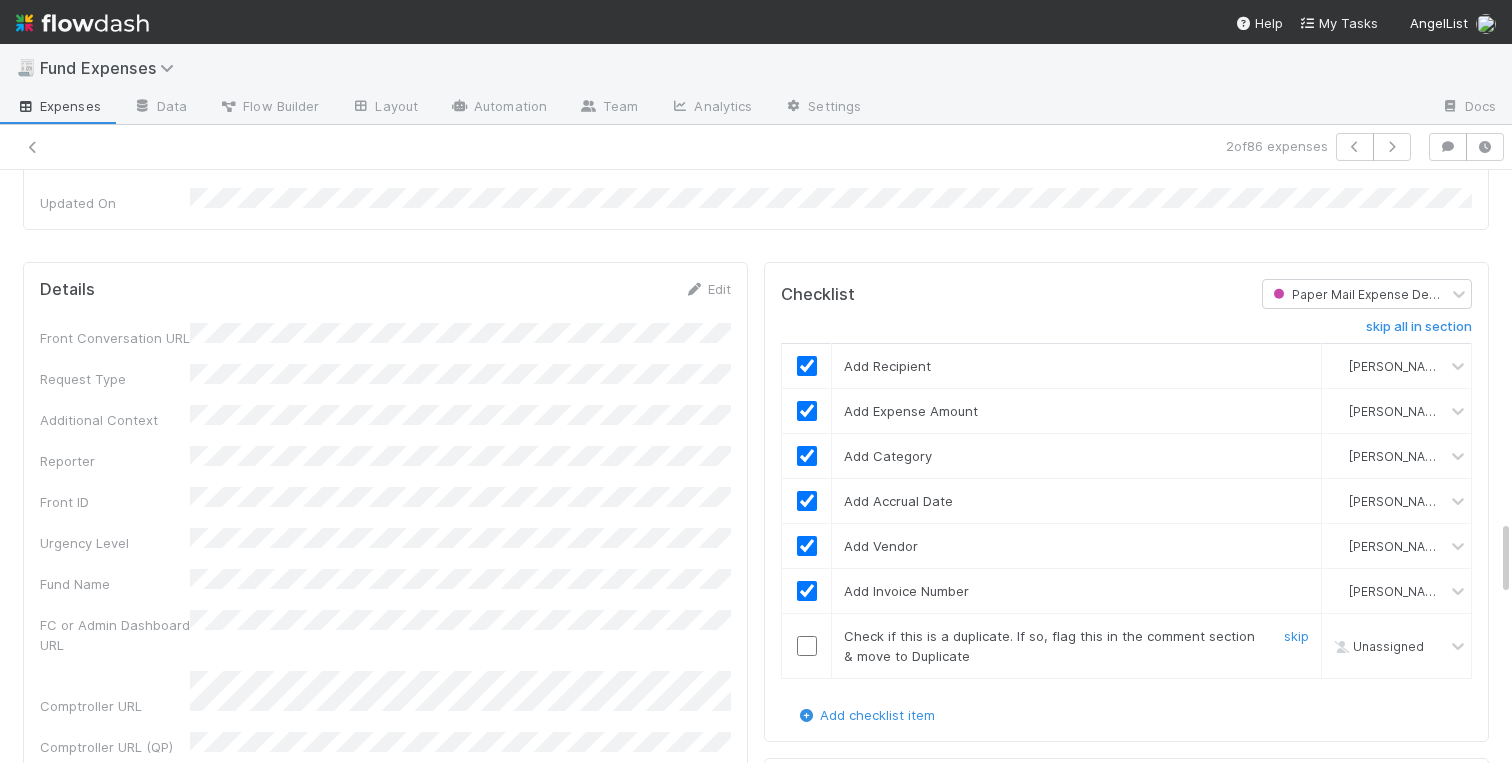 click at bounding box center (807, 646) 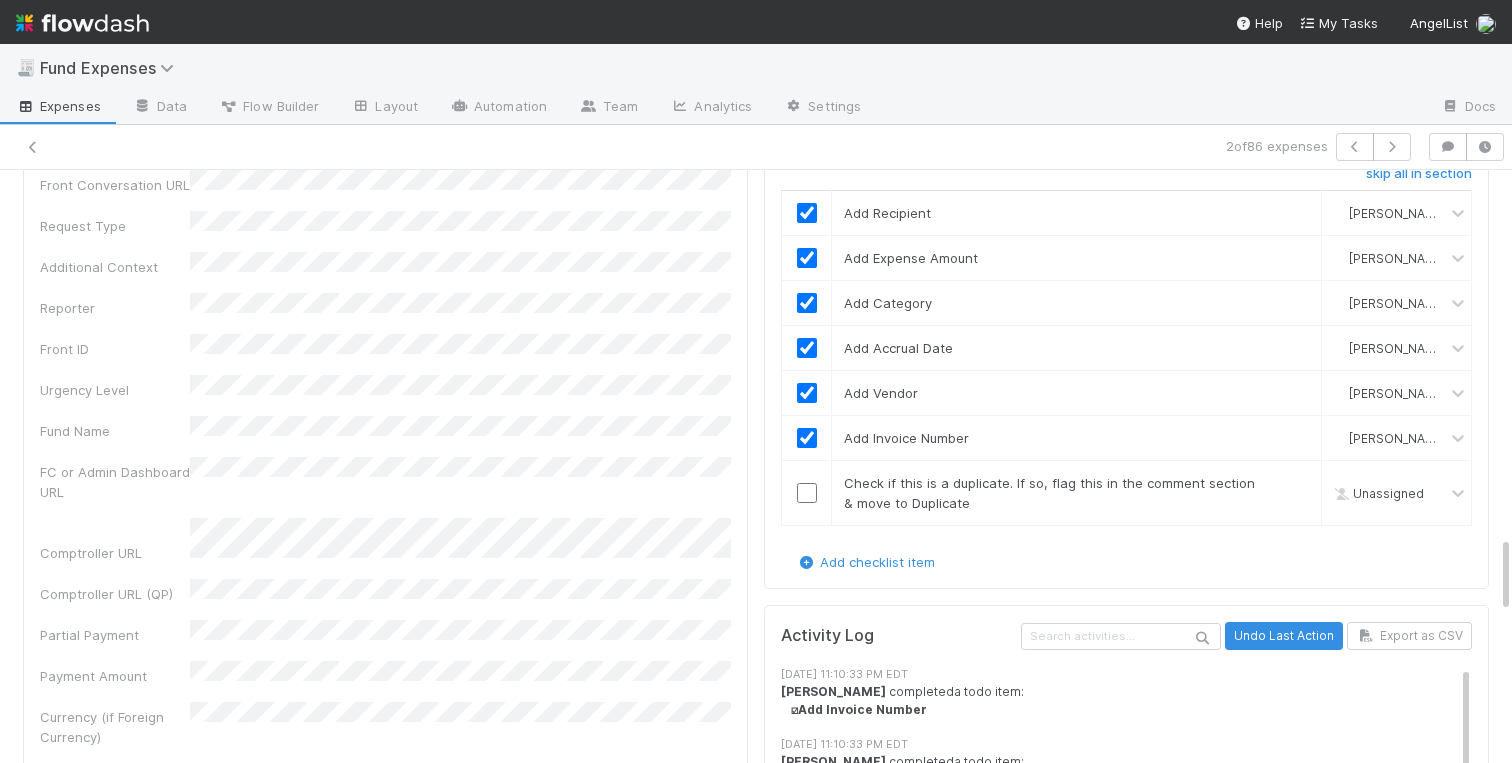 scroll, scrollTop: 2893, scrollLeft: 0, axis: vertical 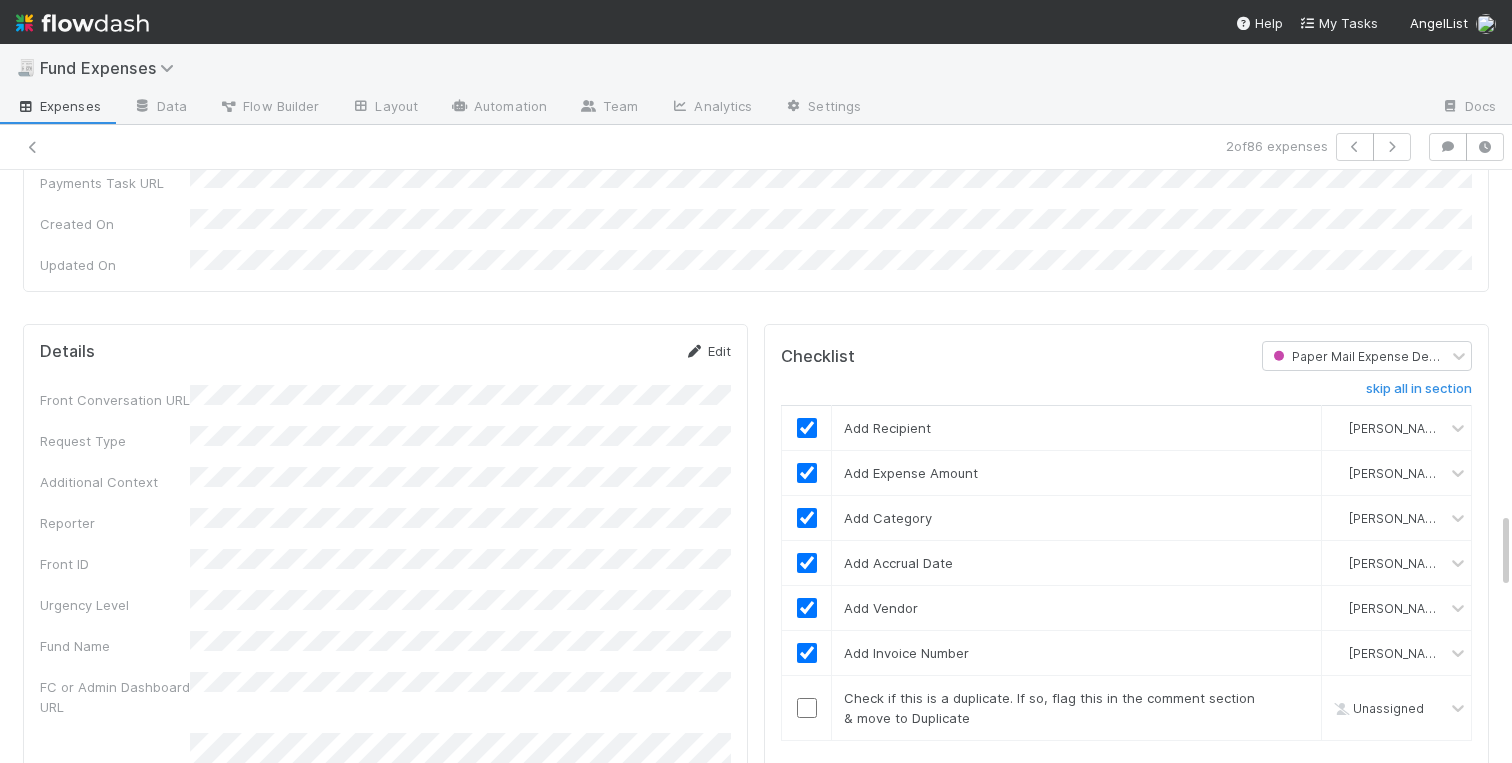 click on "Edit" at bounding box center [707, 351] 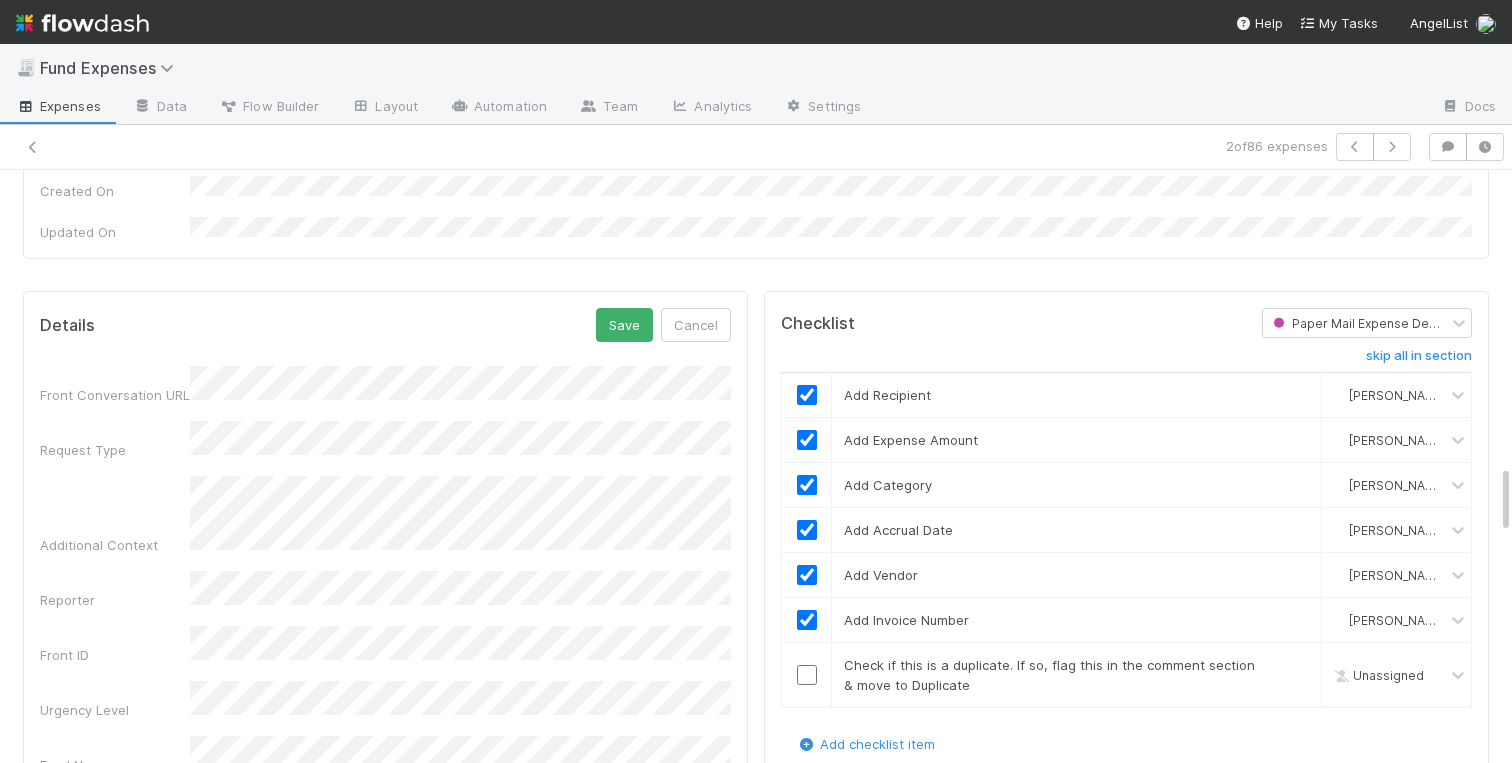 scroll, scrollTop: 2548, scrollLeft: 0, axis: vertical 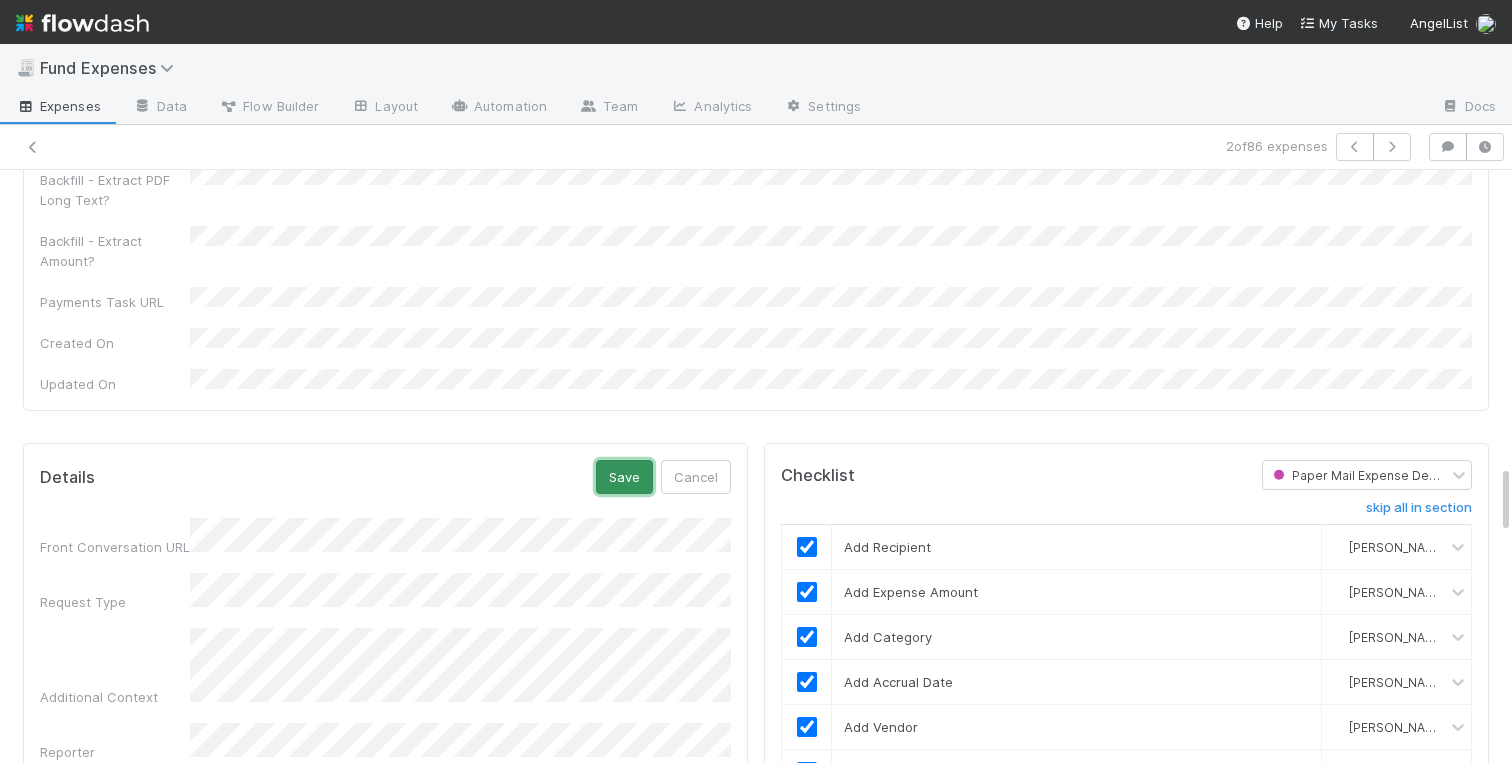 click on "Save" at bounding box center [624, 477] 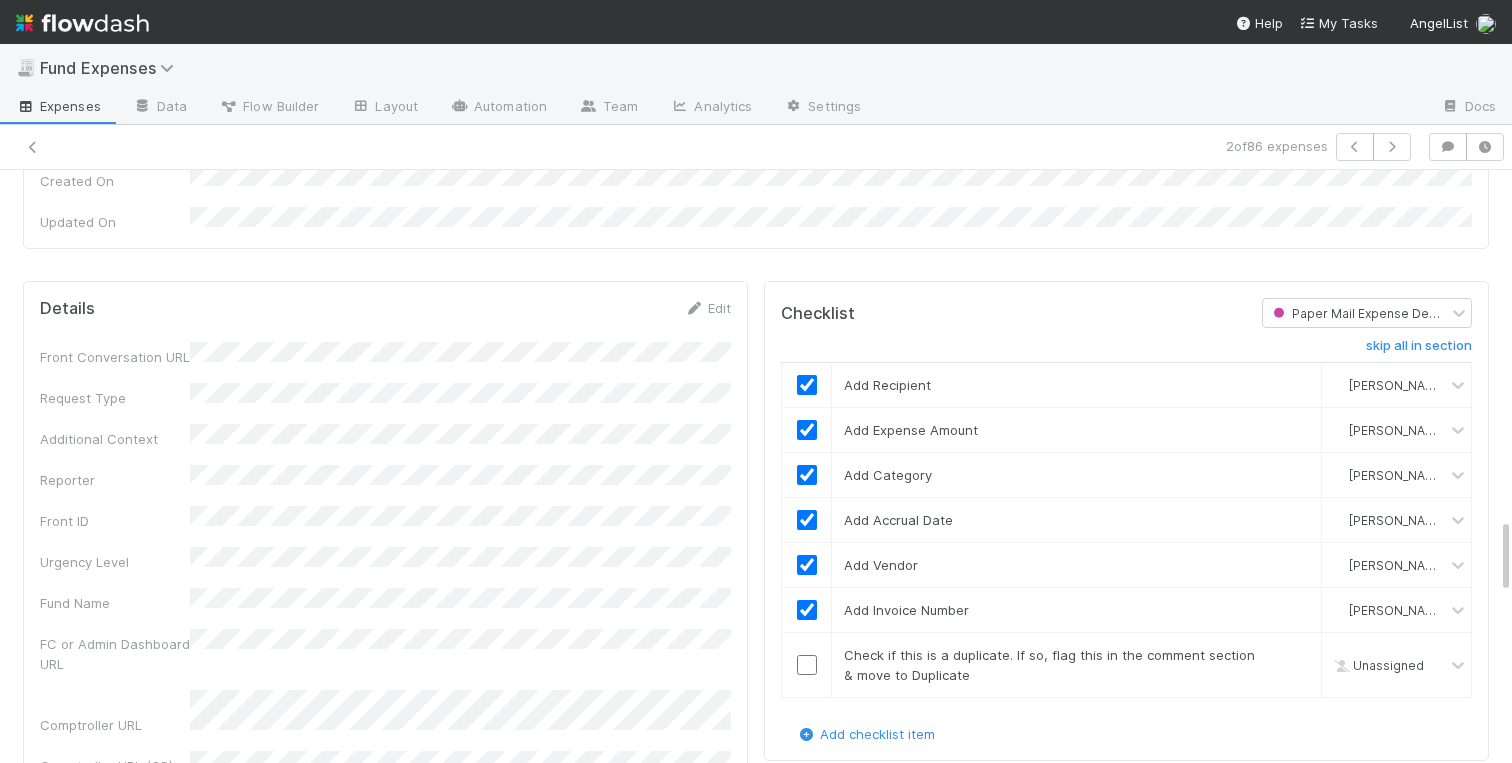 scroll, scrollTop: 2766, scrollLeft: 0, axis: vertical 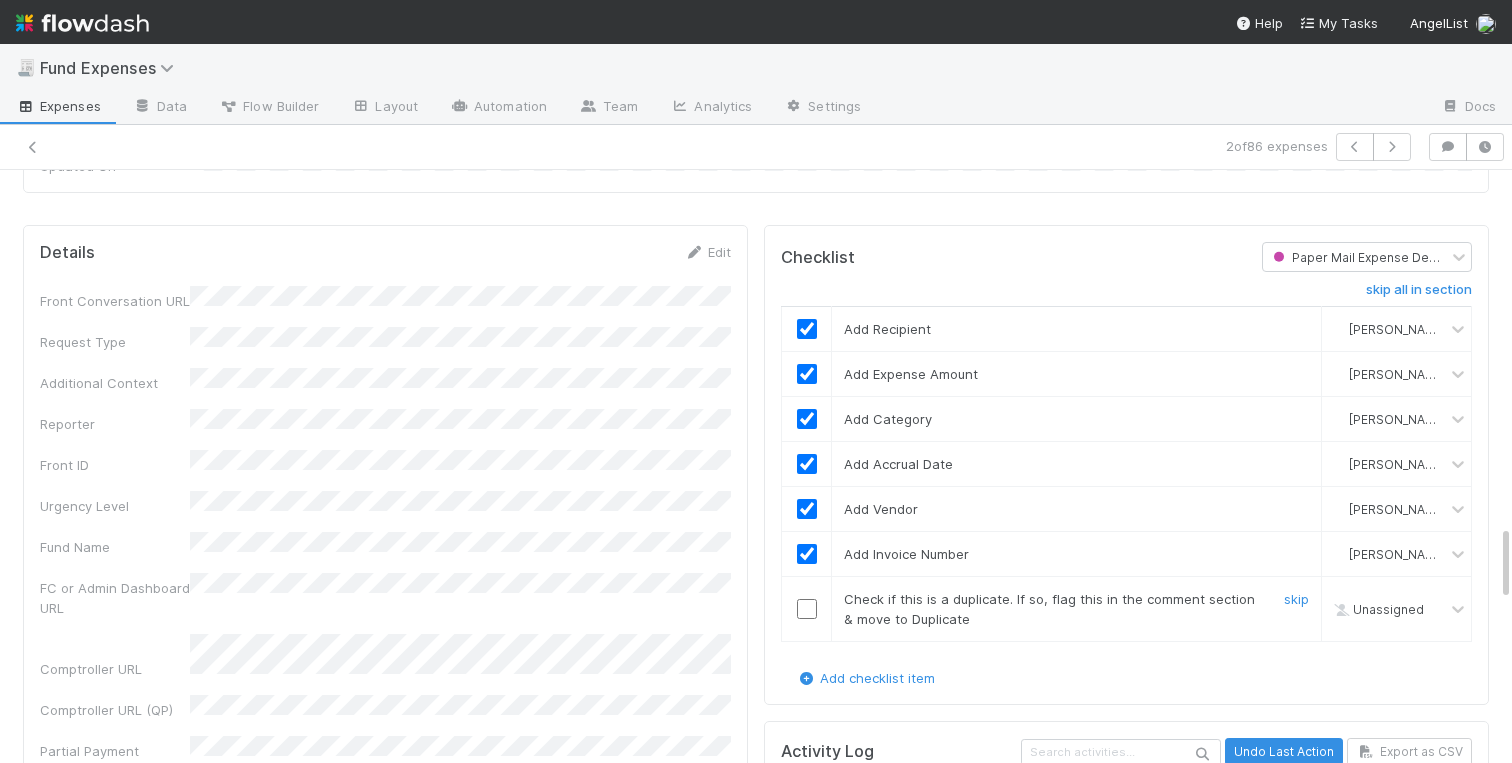 click at bounding box center [807, 609] 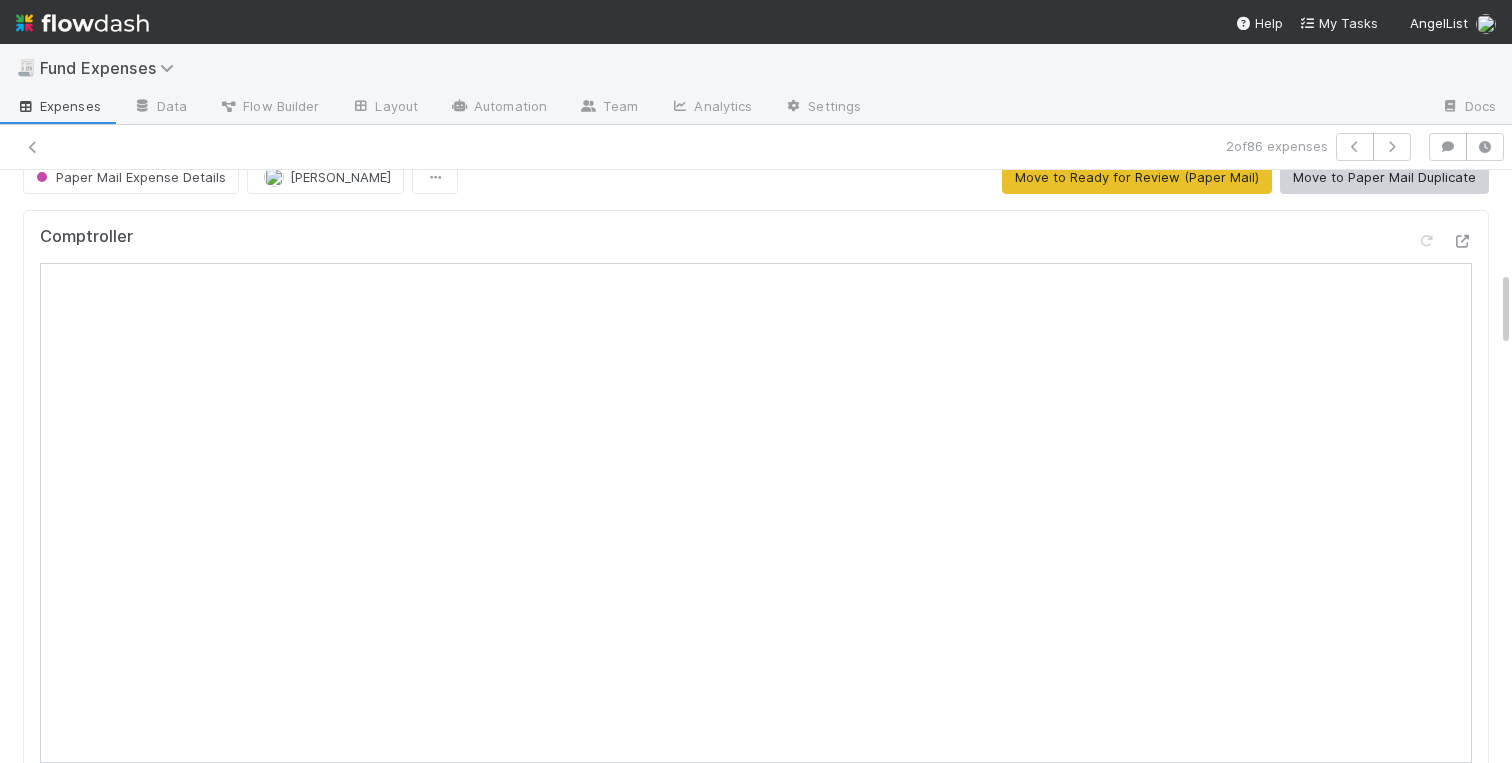 scroll, scrollTop: 0, scrollLeft: 0, axis: both 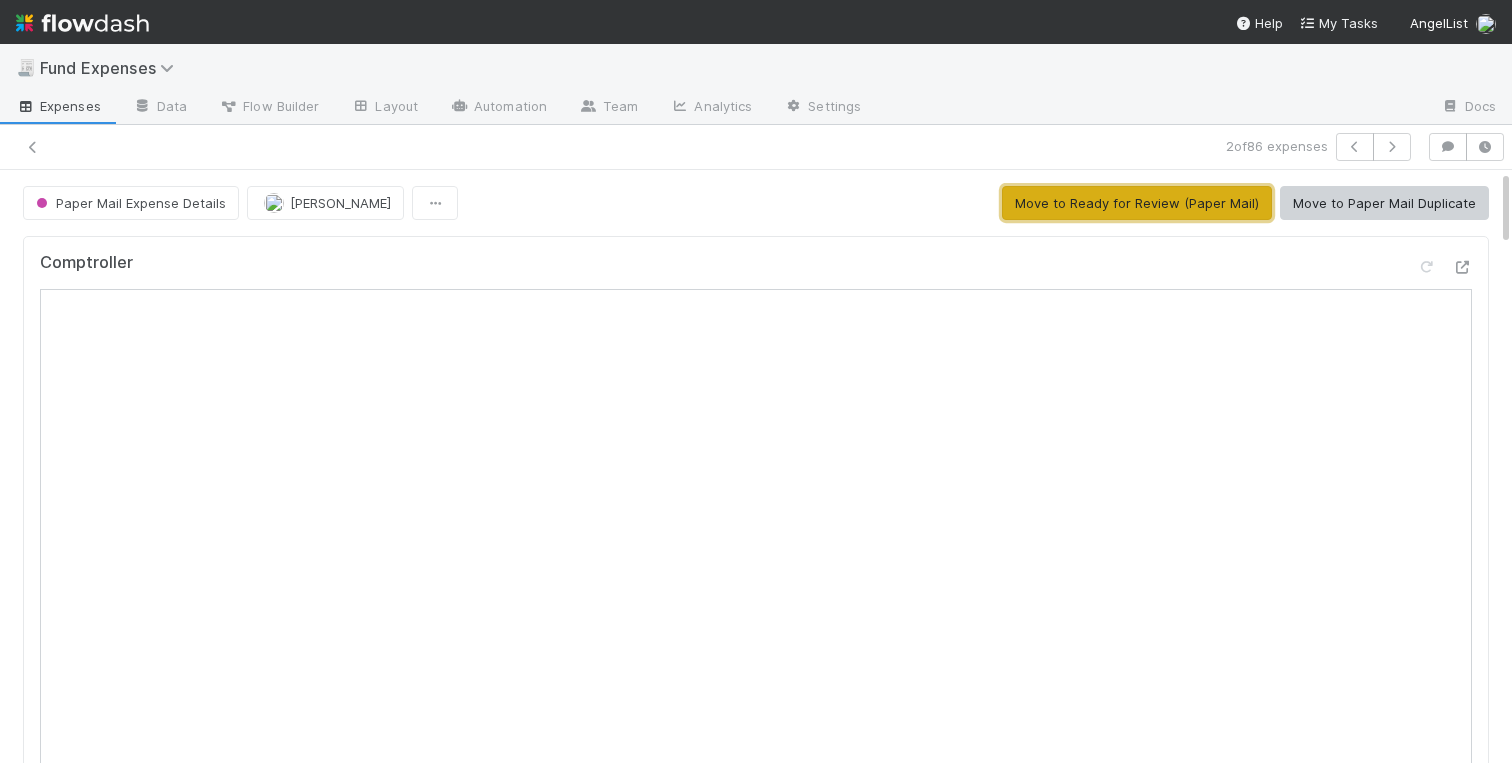 click on "Move to Ready for Review (Paper Mail)" at bounding box center (1137, 203) 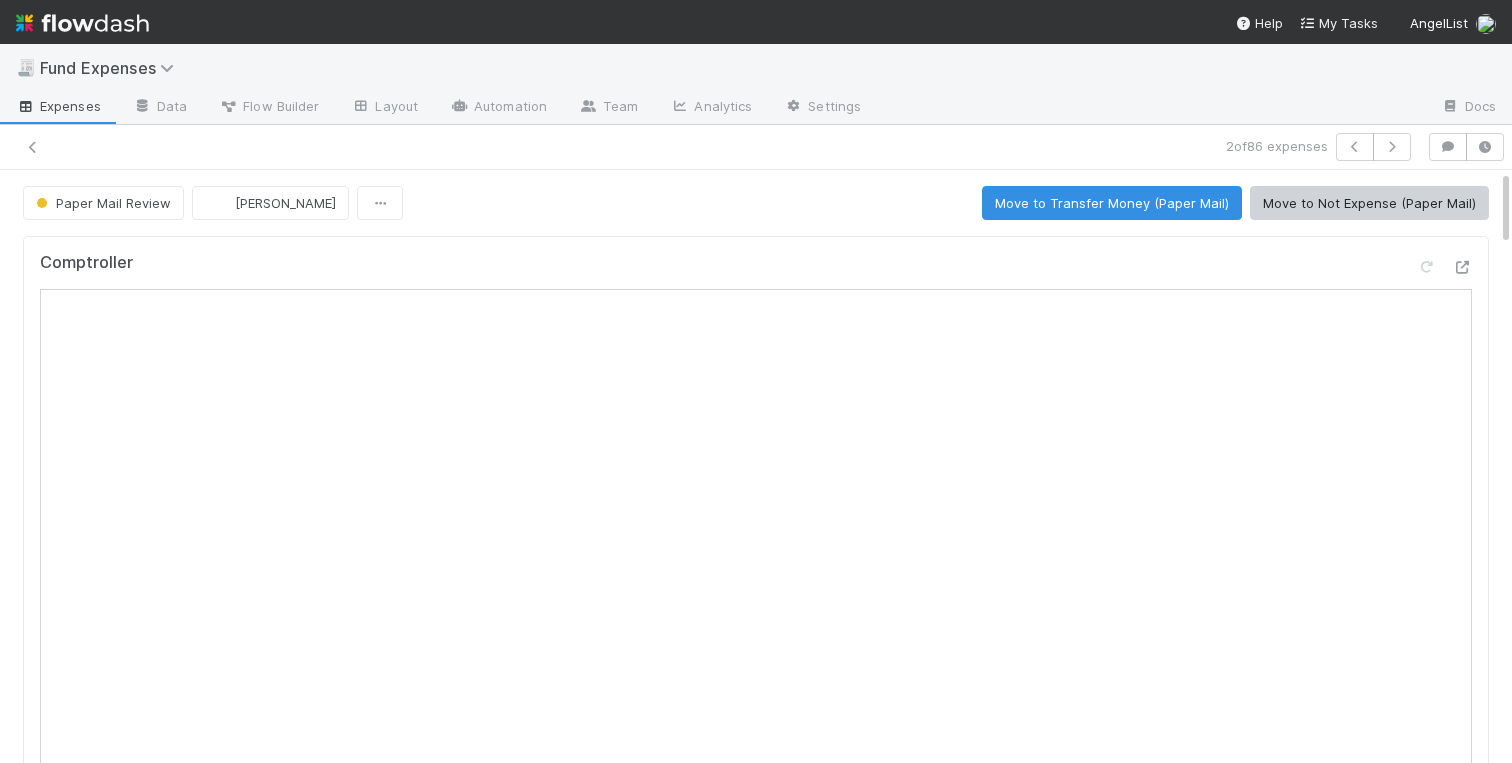 click on "Comptroller Sanity Check    Create a new  task Link an existing  task Comments Attach files: Choose or drag and drop file(s) Add Comment Linked Workflow Tasks You do not have access to the   Belltower Administrative Fee Contributions   workflow. Paper Mail Invoice   Unlink Edit Assigned To Stage File Name  Unique ID  PDF  Dropbox File URL  Fund Name  Comptroller URL  Amount  OC Card URL  Disbursement Account Treasury URL  Treasury Prime Ledger Entry ID  Expiration Date  Document Type (Single Select)  PDF Long Text  Document Type (Text)  Amount (Text)  Backfill - Extract PDF Long Text?  Backfill - Extract Amount?  Payments Task URL  Created On Updated On" at bounding box center [756, 1605] 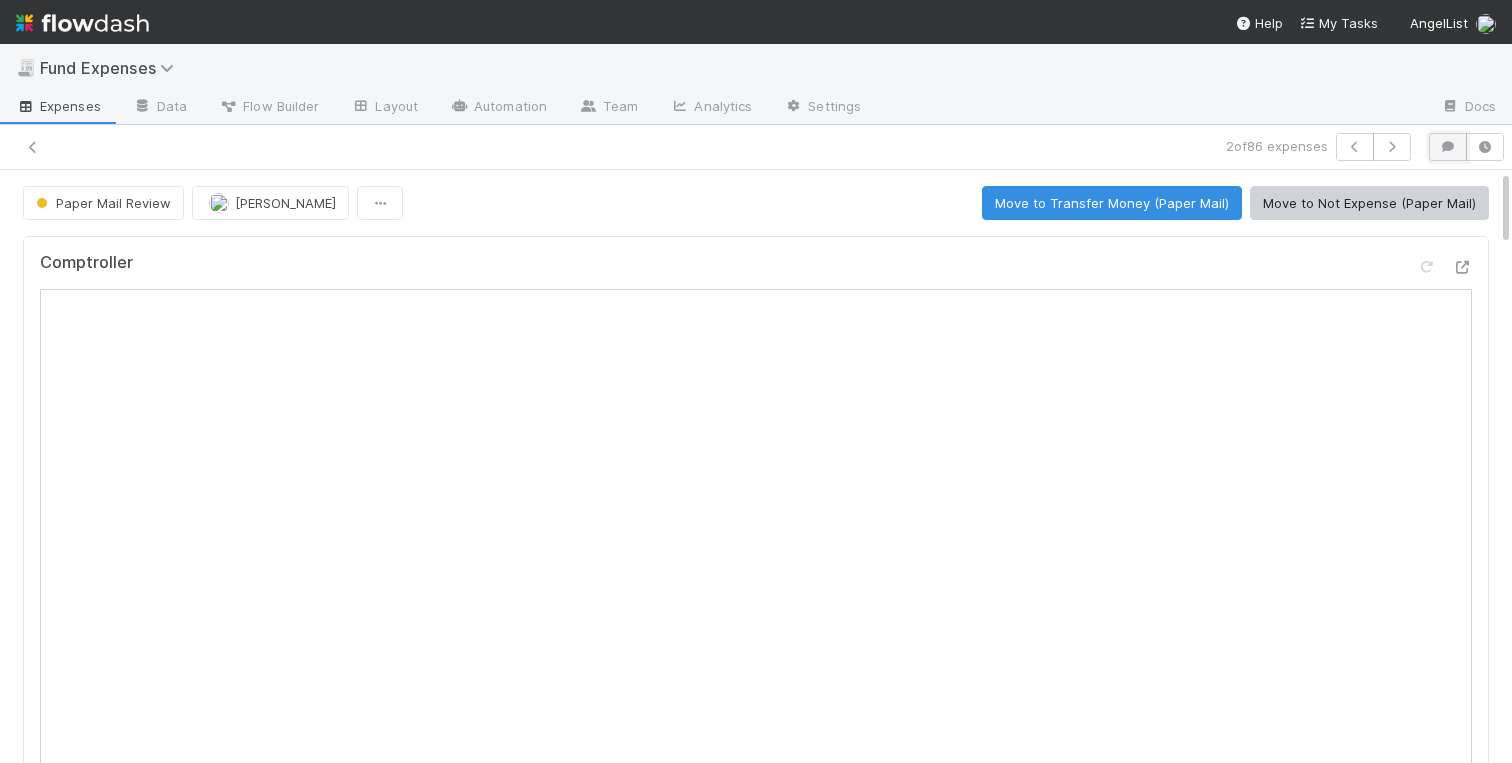 click at bounding box center (1448, 147) 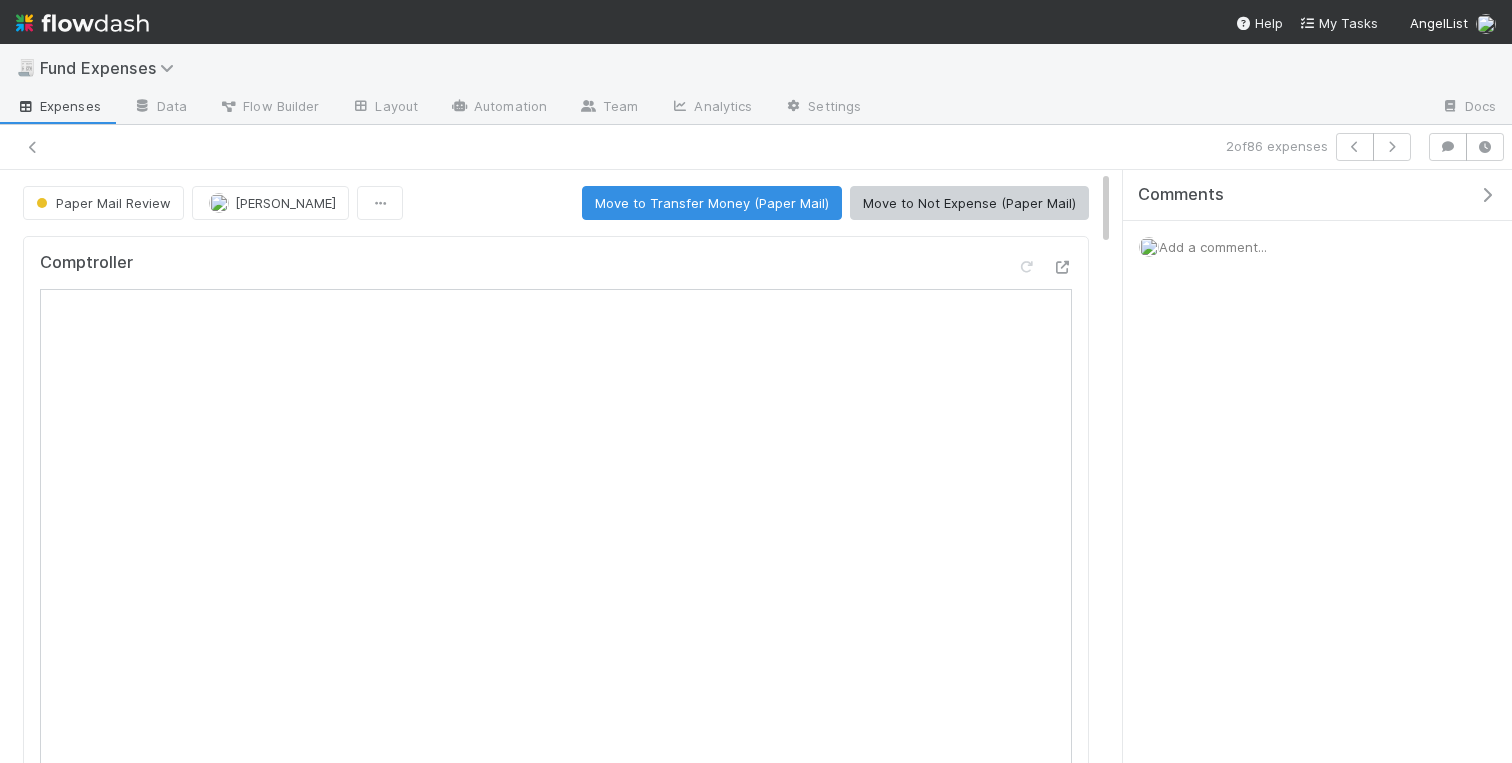 click on "Add a comment..." at bounding box center (1213, 247) 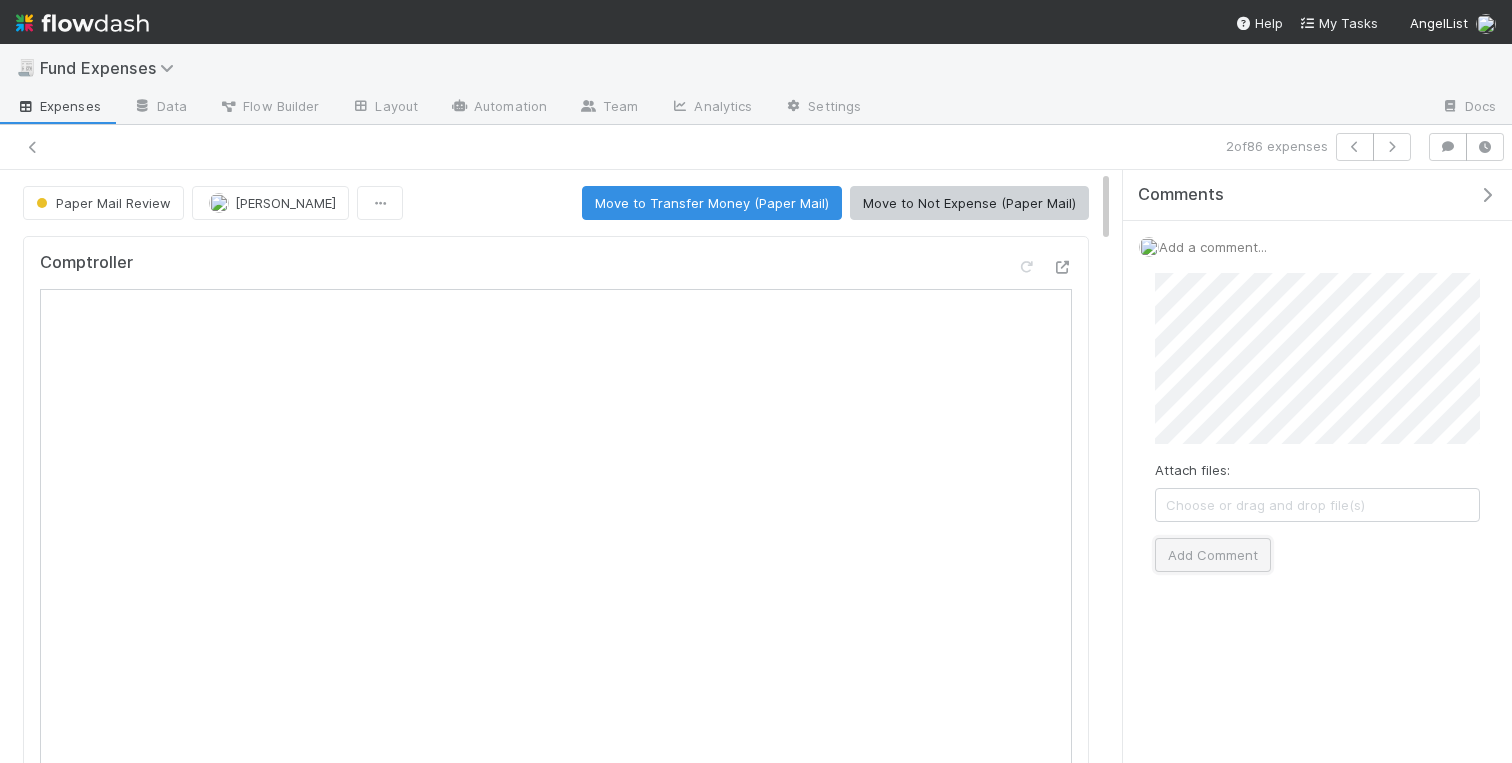click on "Add Comment" at bounding box center [1213, 555] 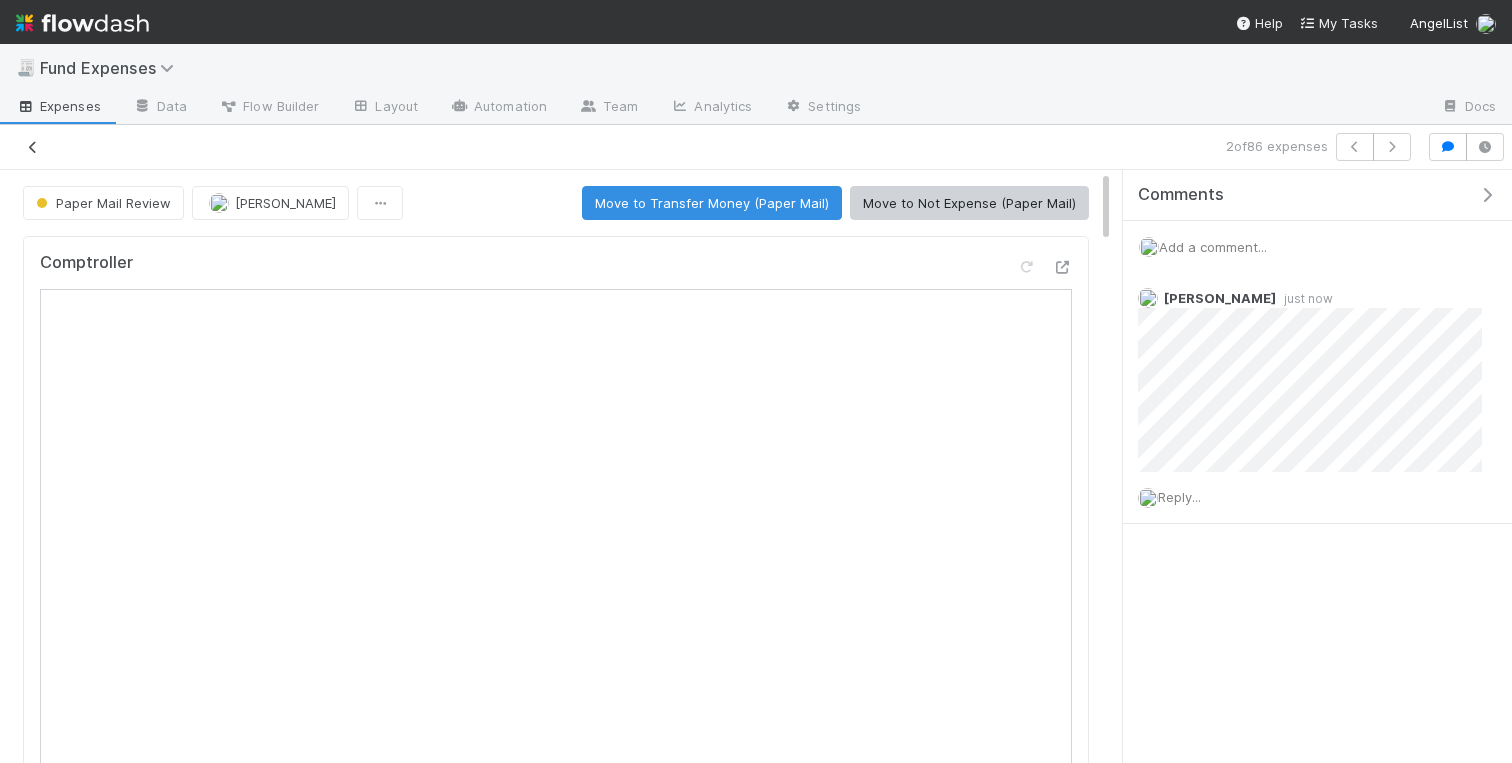 click at bounding box center (33, 147) 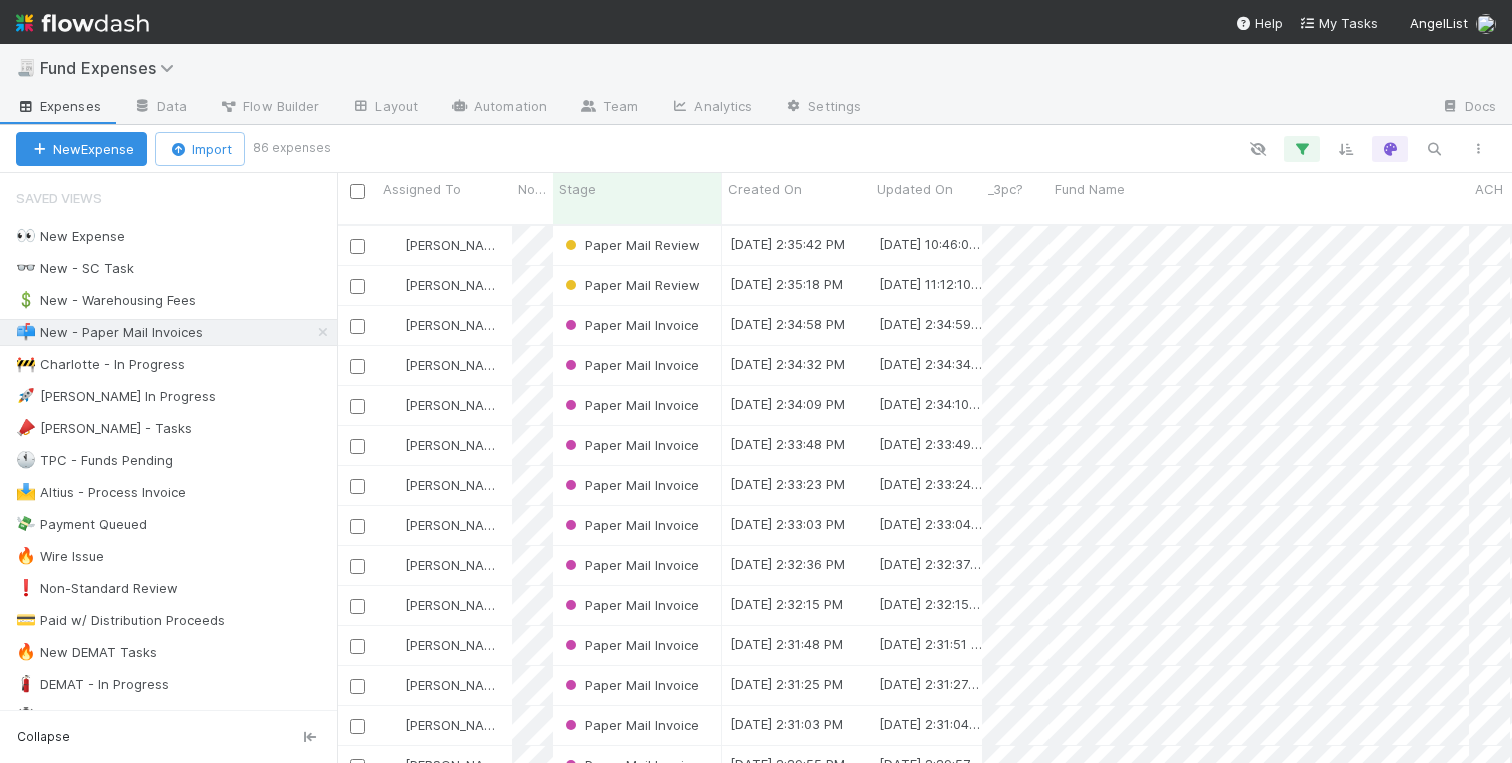 scroll, scrollTop: 554, scrollLeft: 1175, axis: both 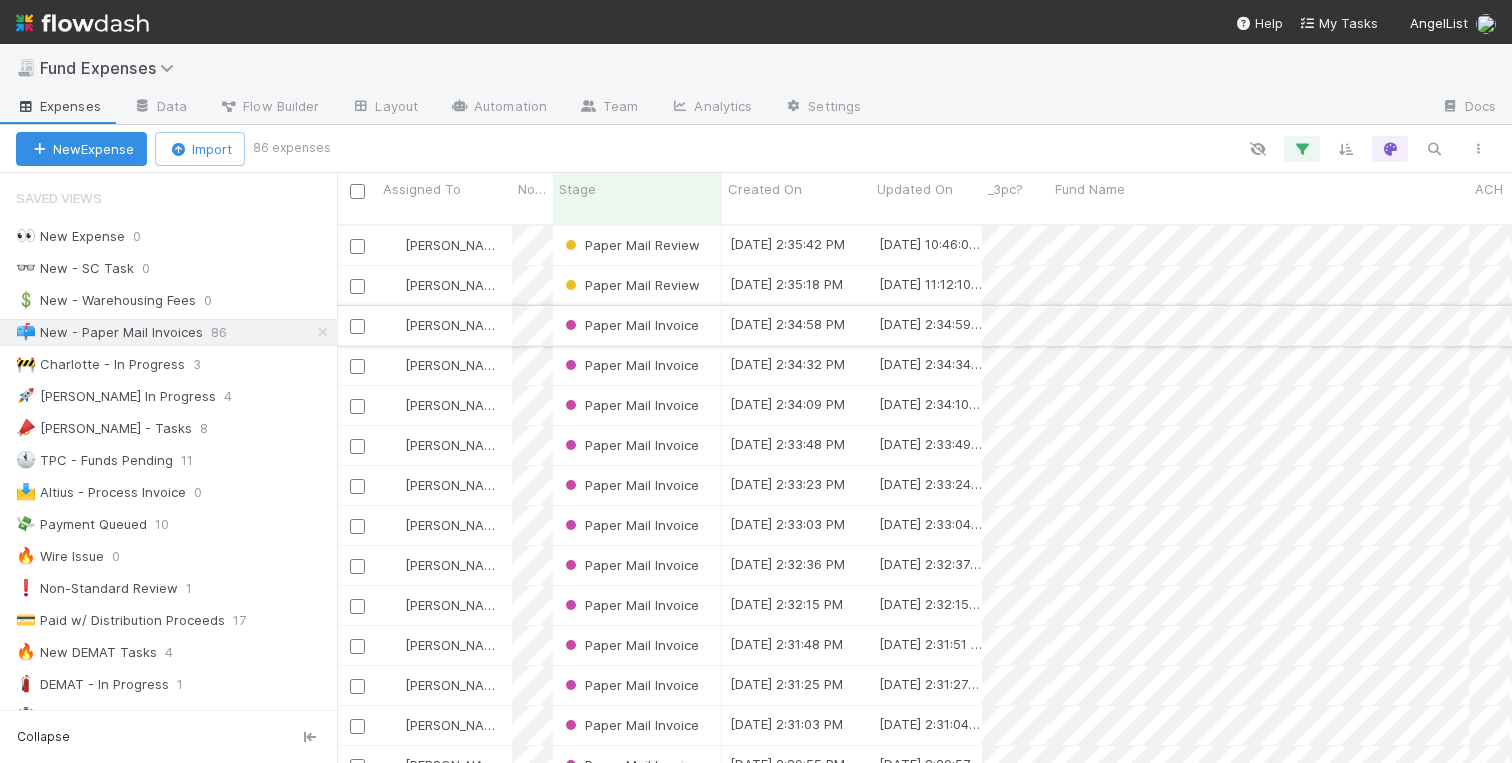 click at bounding box center [357, 326] 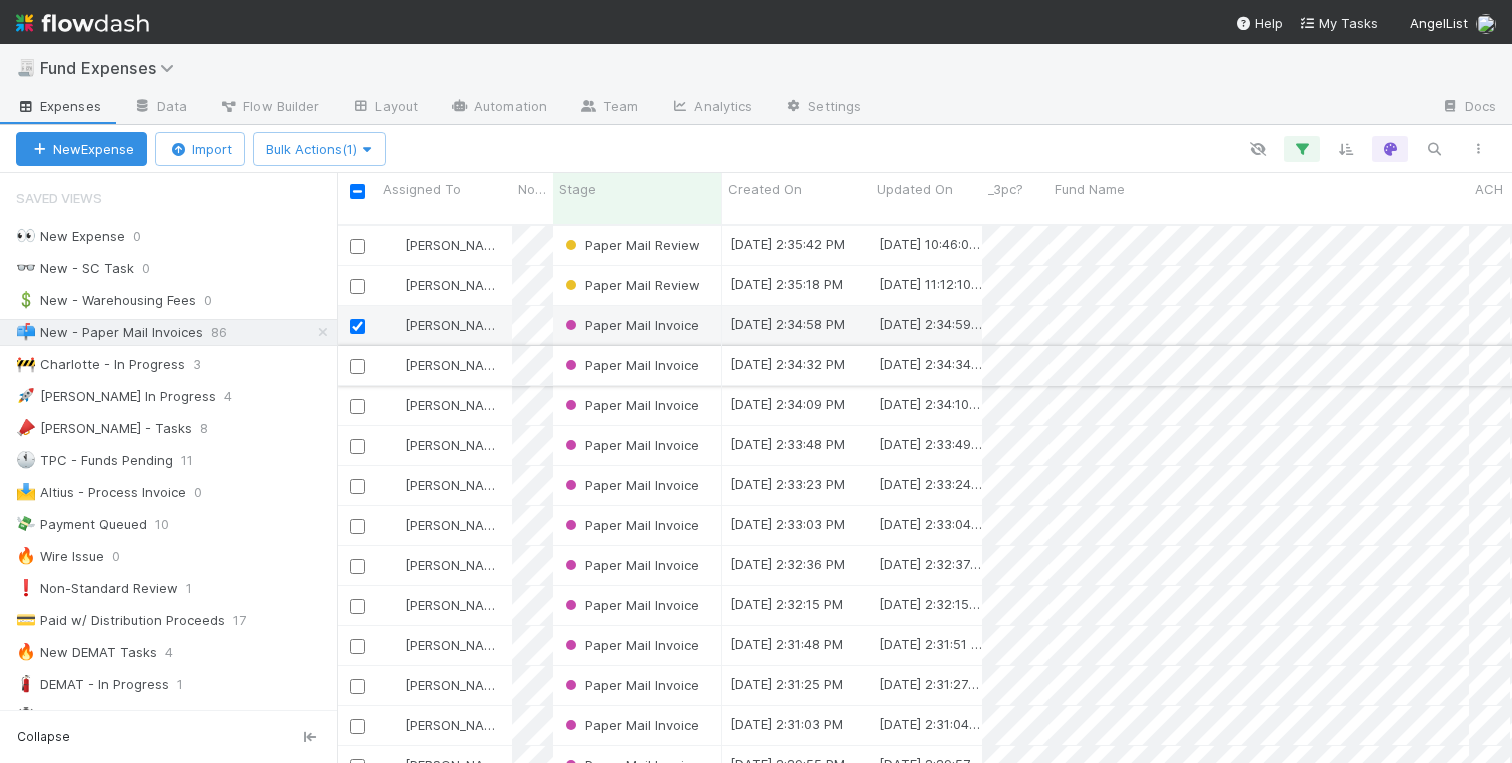 click at bounding box center [357, 366] 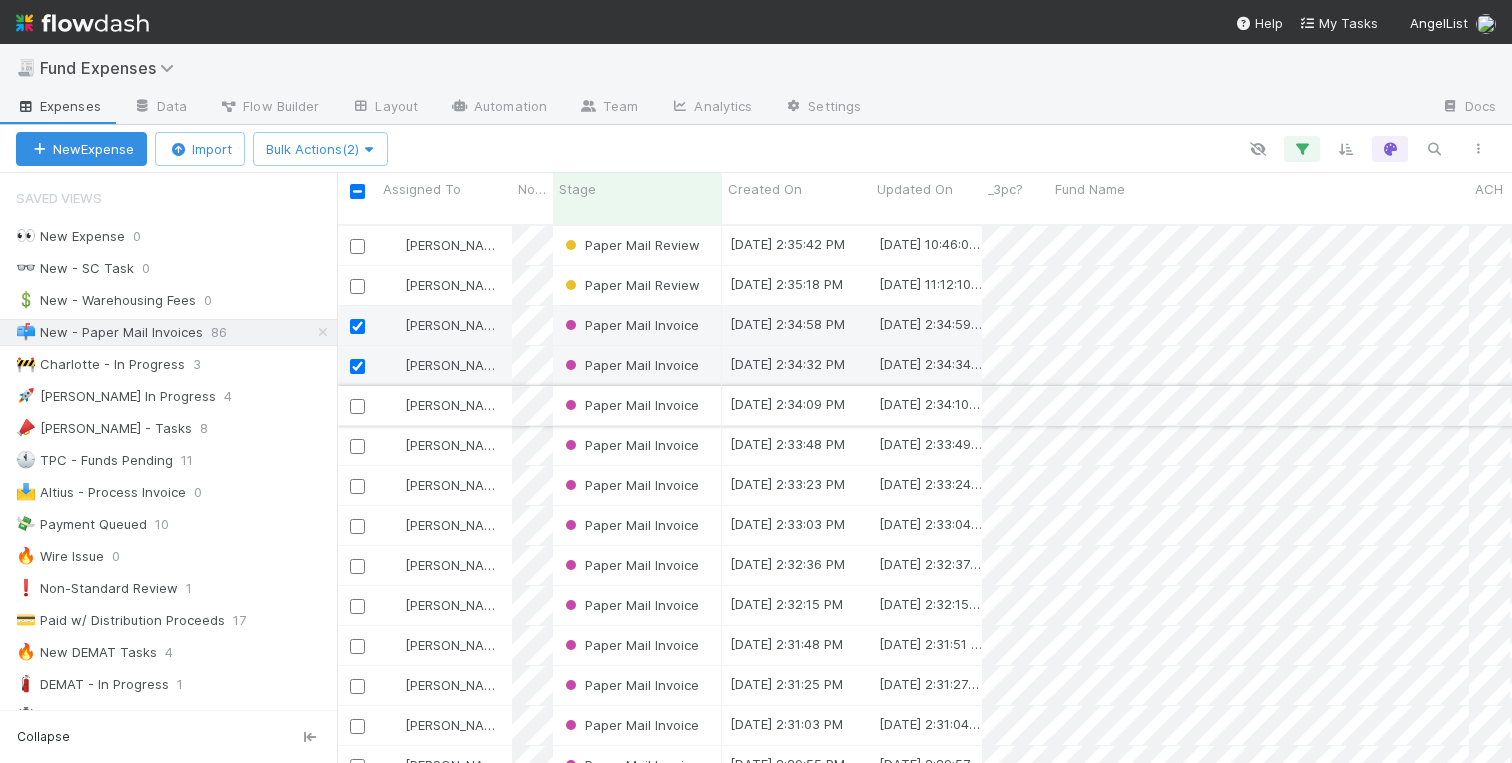click at bounding box center (357, 406) 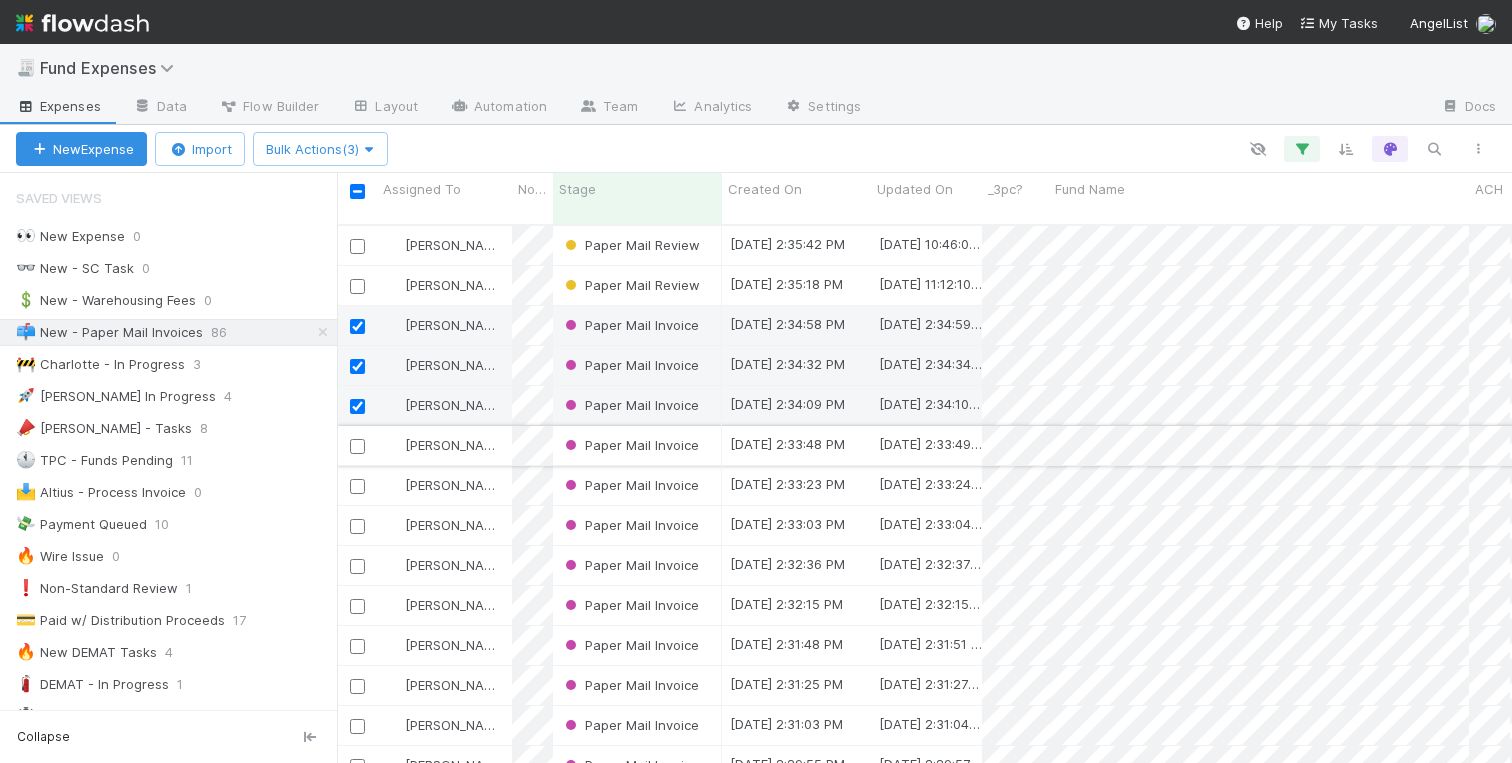 click at bounding box center [357, 446] 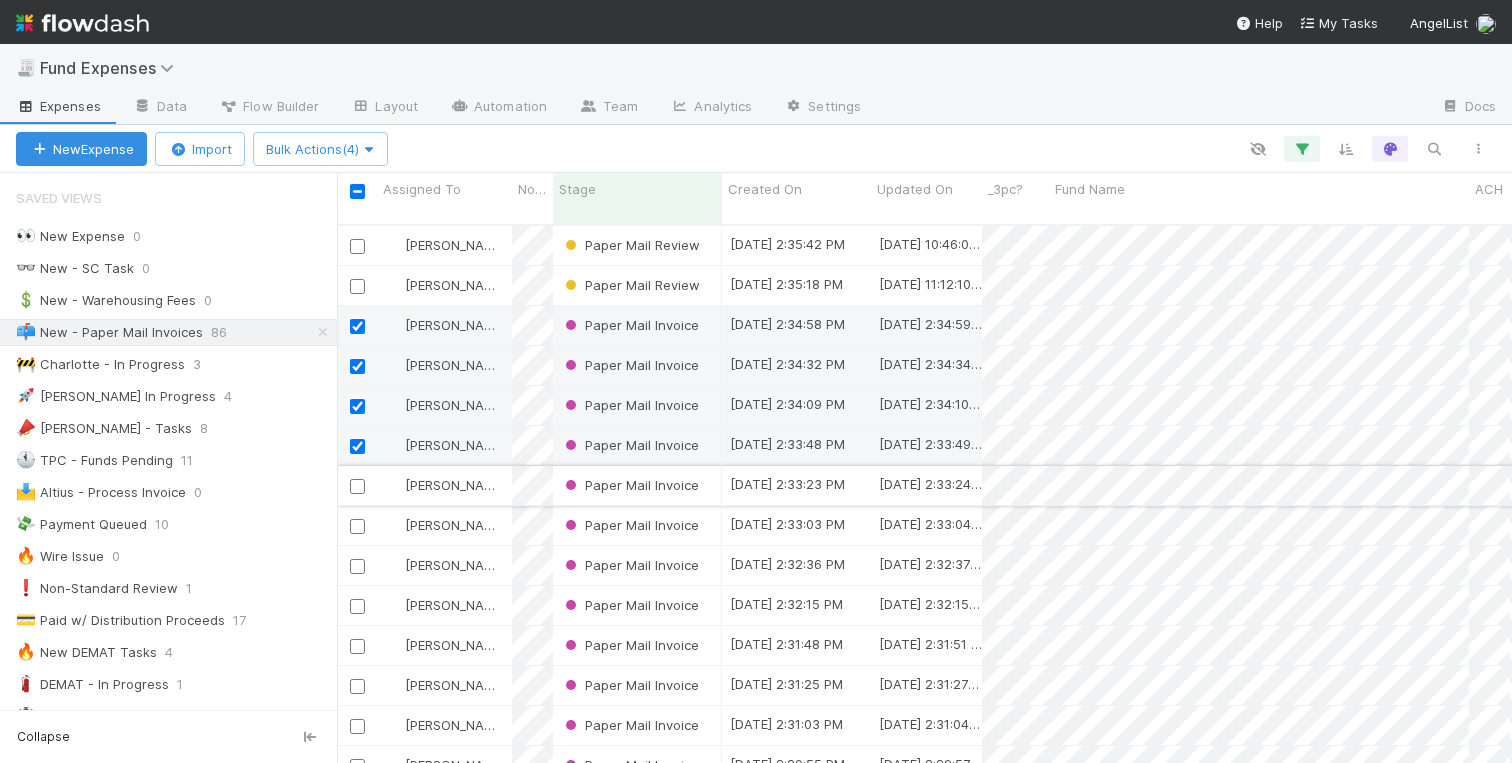 click at bounding box center (357, 485) 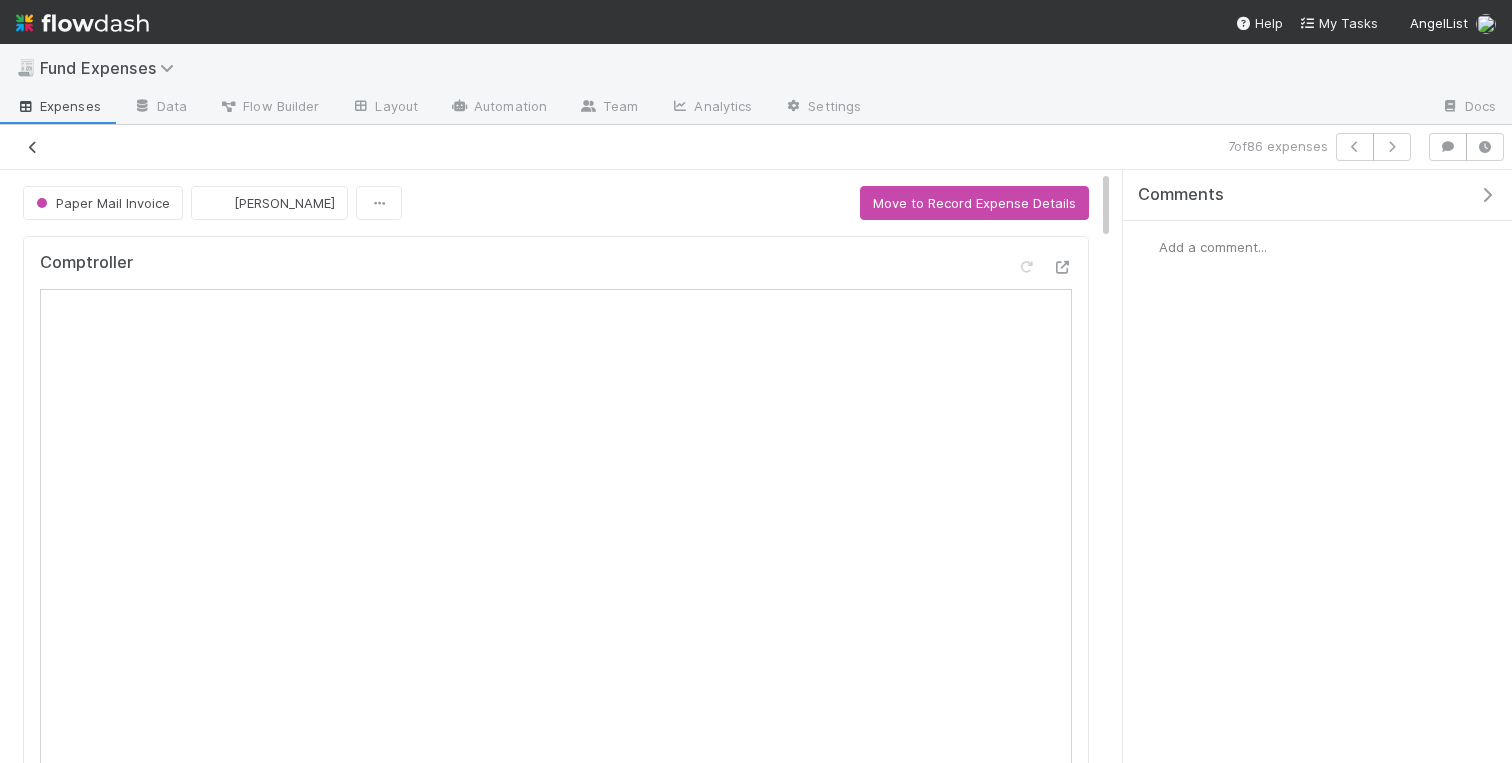 click at bounding box center (33, 147) 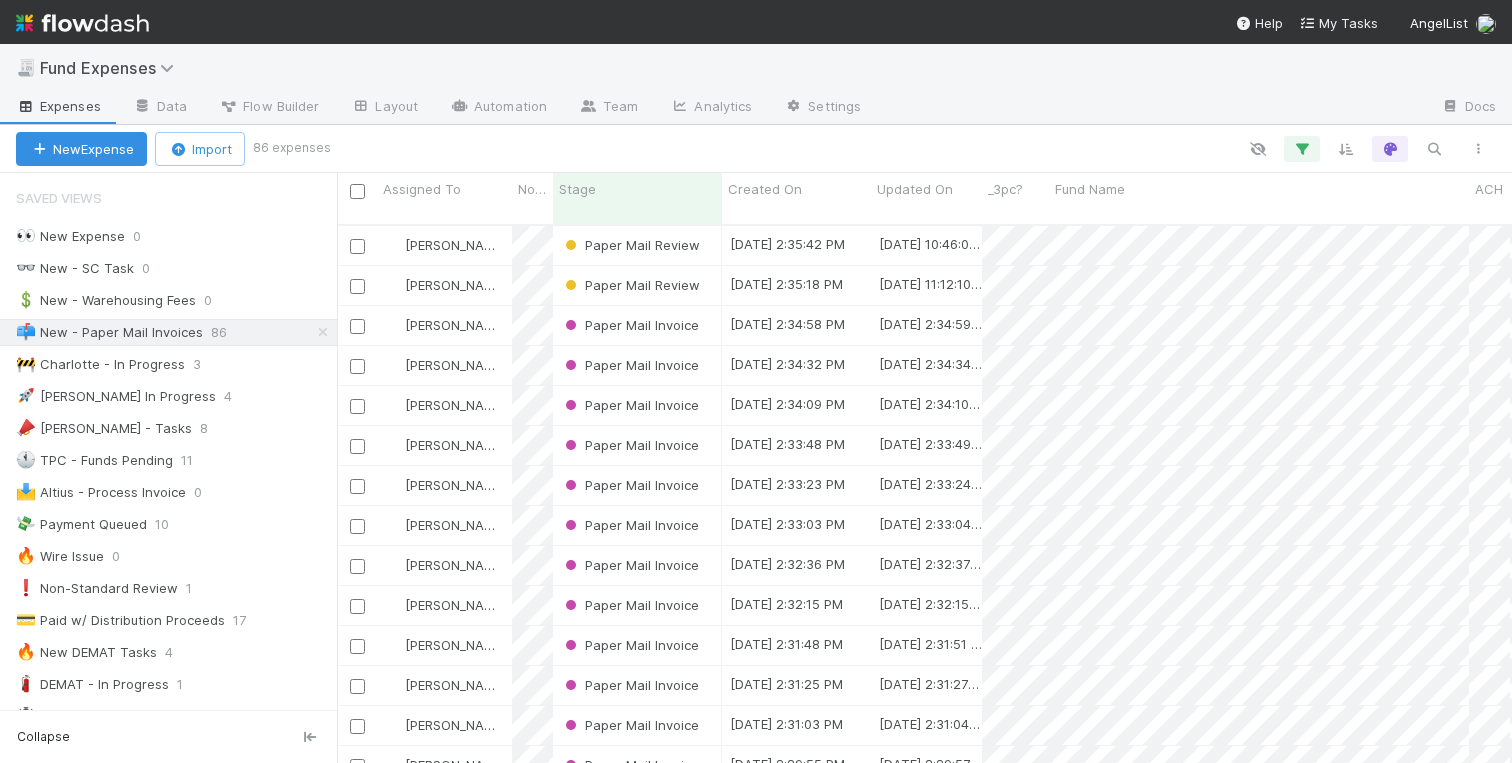 scroll, scrollTop: 554, scrollLeft: 1175, axis: both 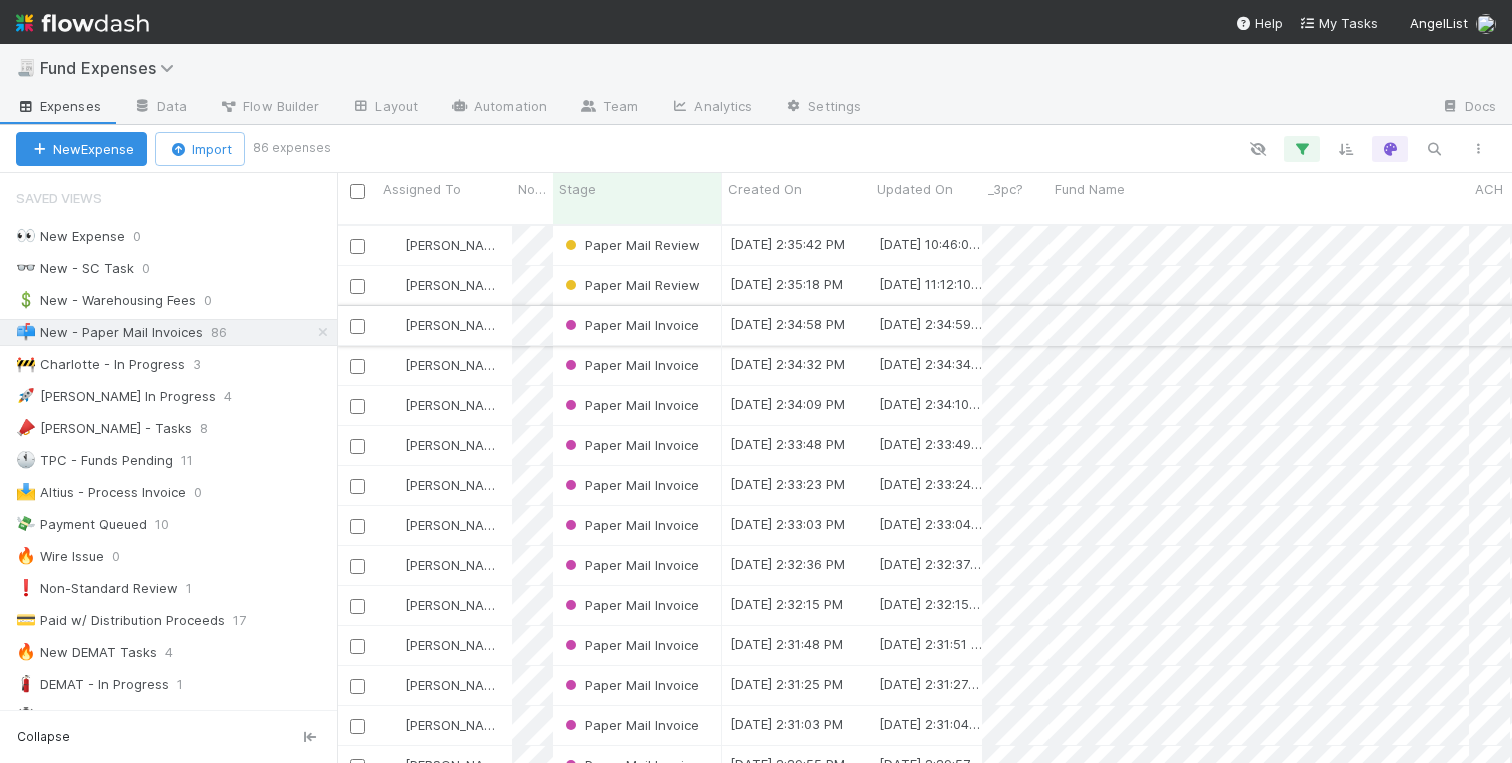 click at bounding box center [357, 326] 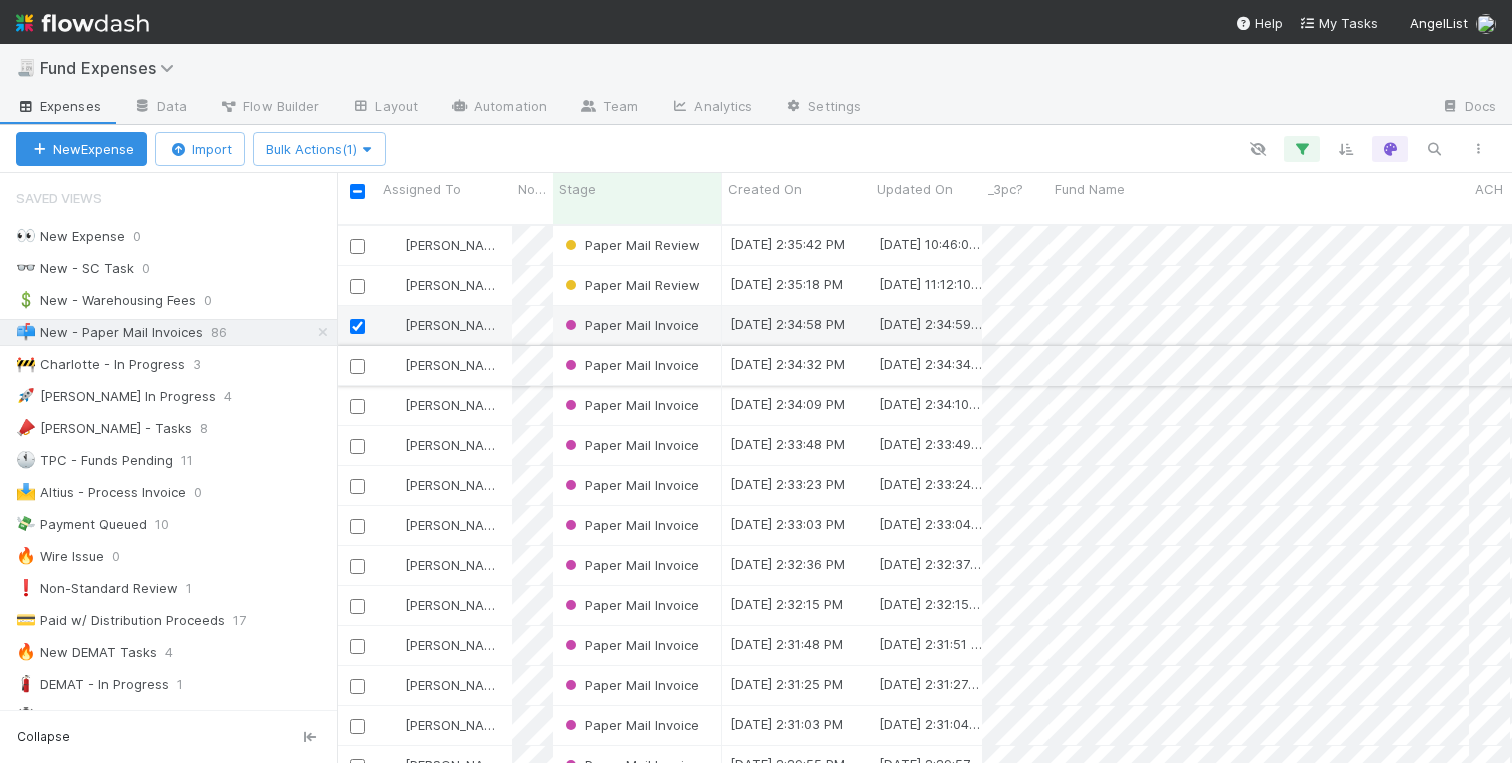 click at bounding box center (357, 366) 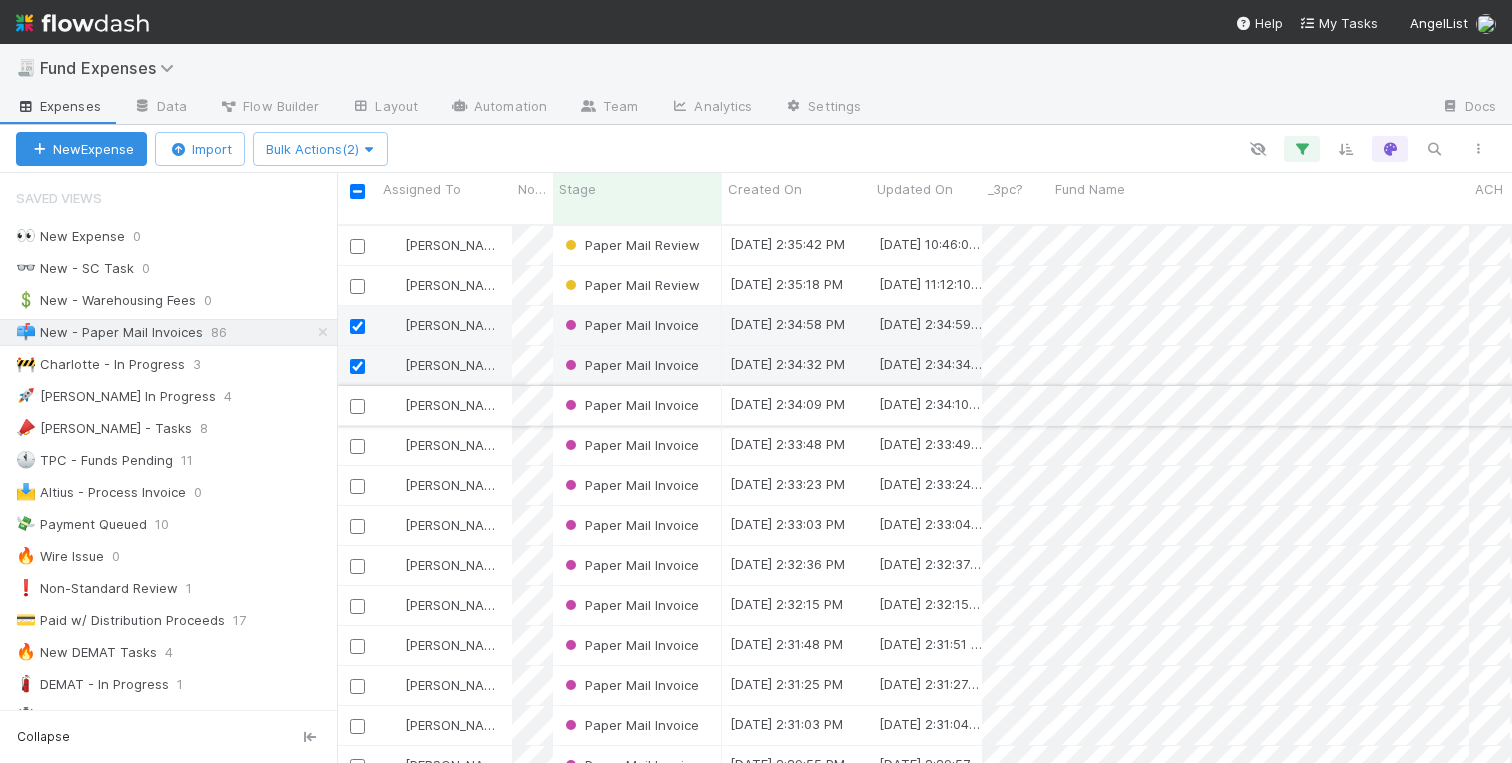 click at bounding box center (357, 406) 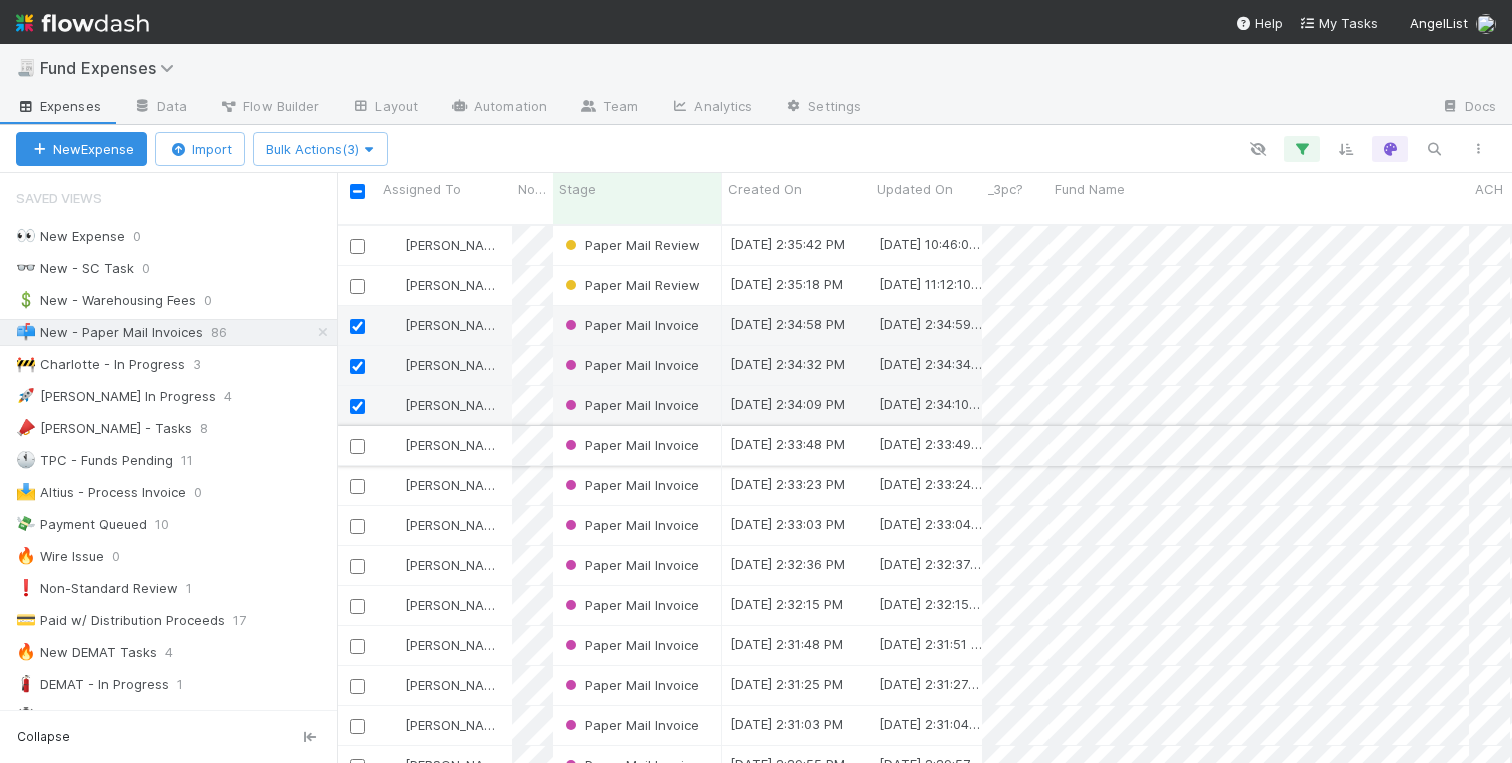 click at bounding box center (357, 446) 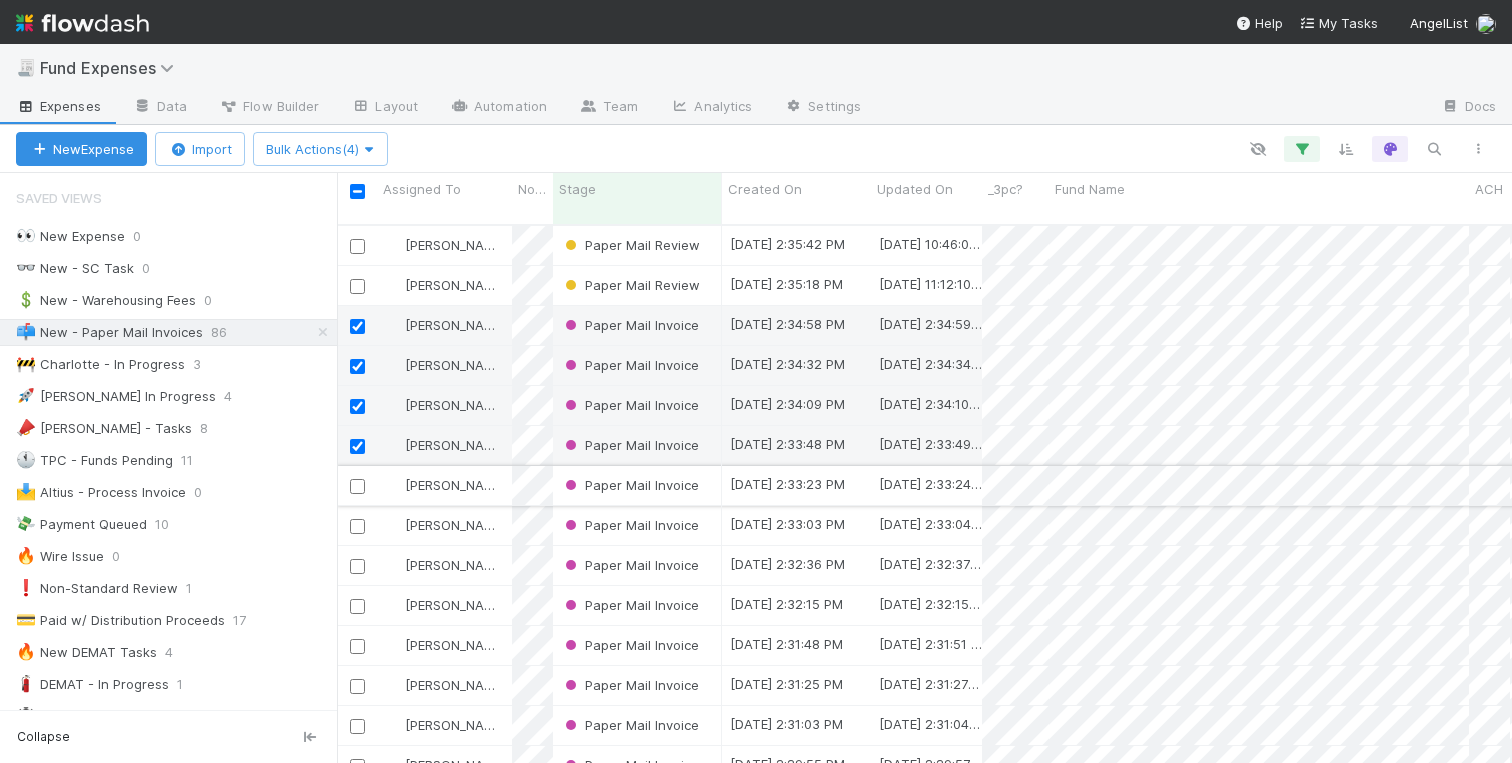 click at bounding box center (357, 486) 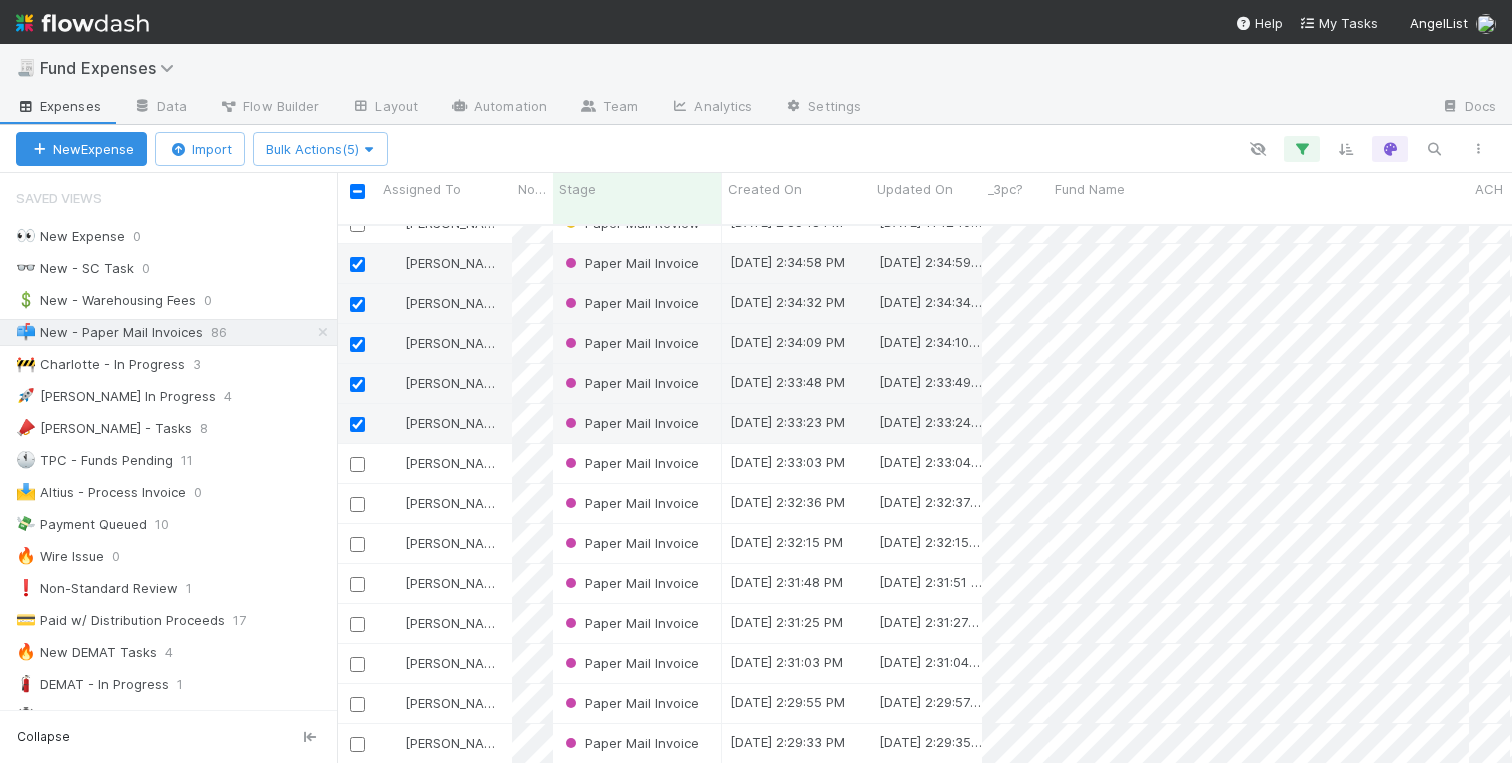scroll, scrollTop: 107, scrollLeft: 0, axis: vertical 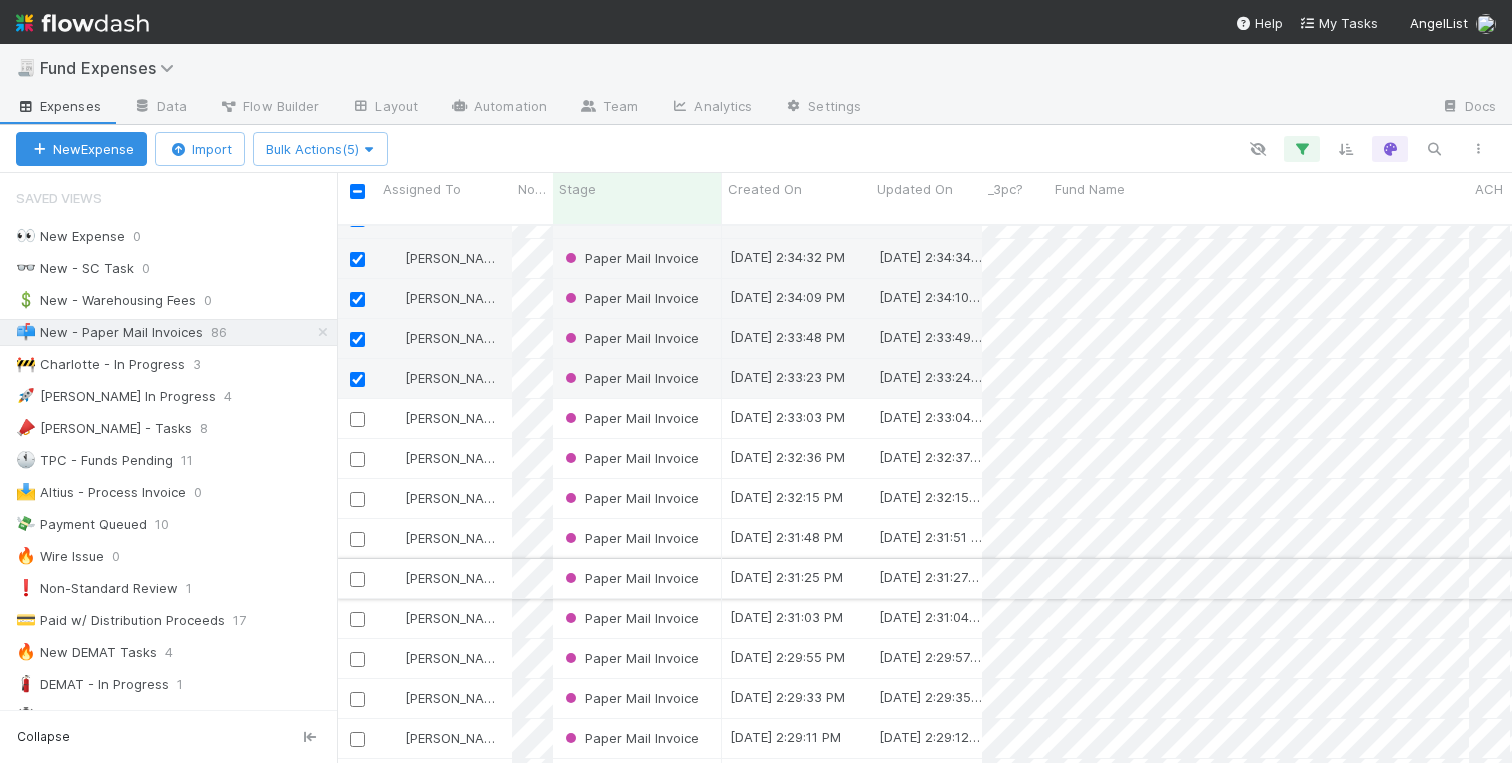 click at bounding box center [357, 579] 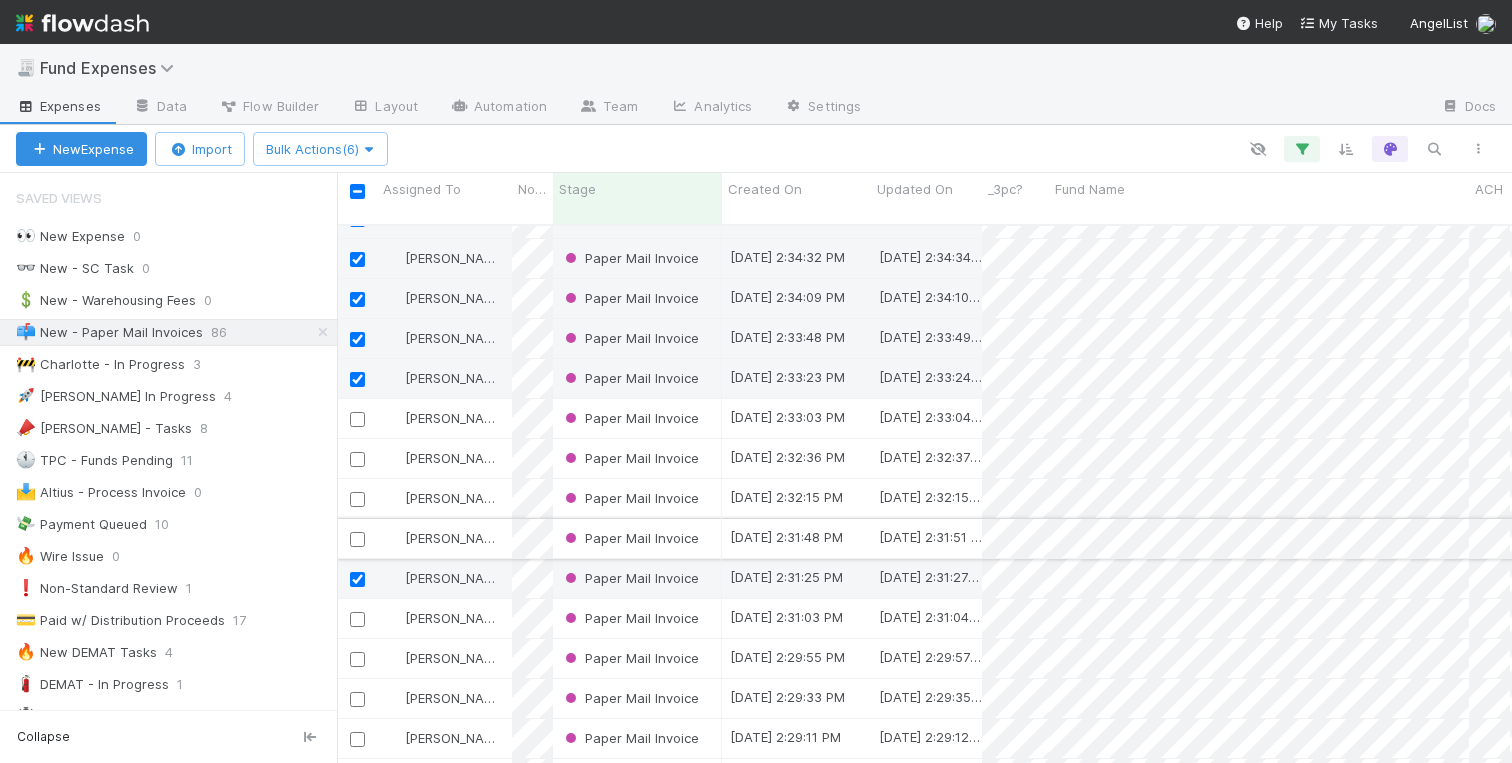 click at bounding box center (357, 539) 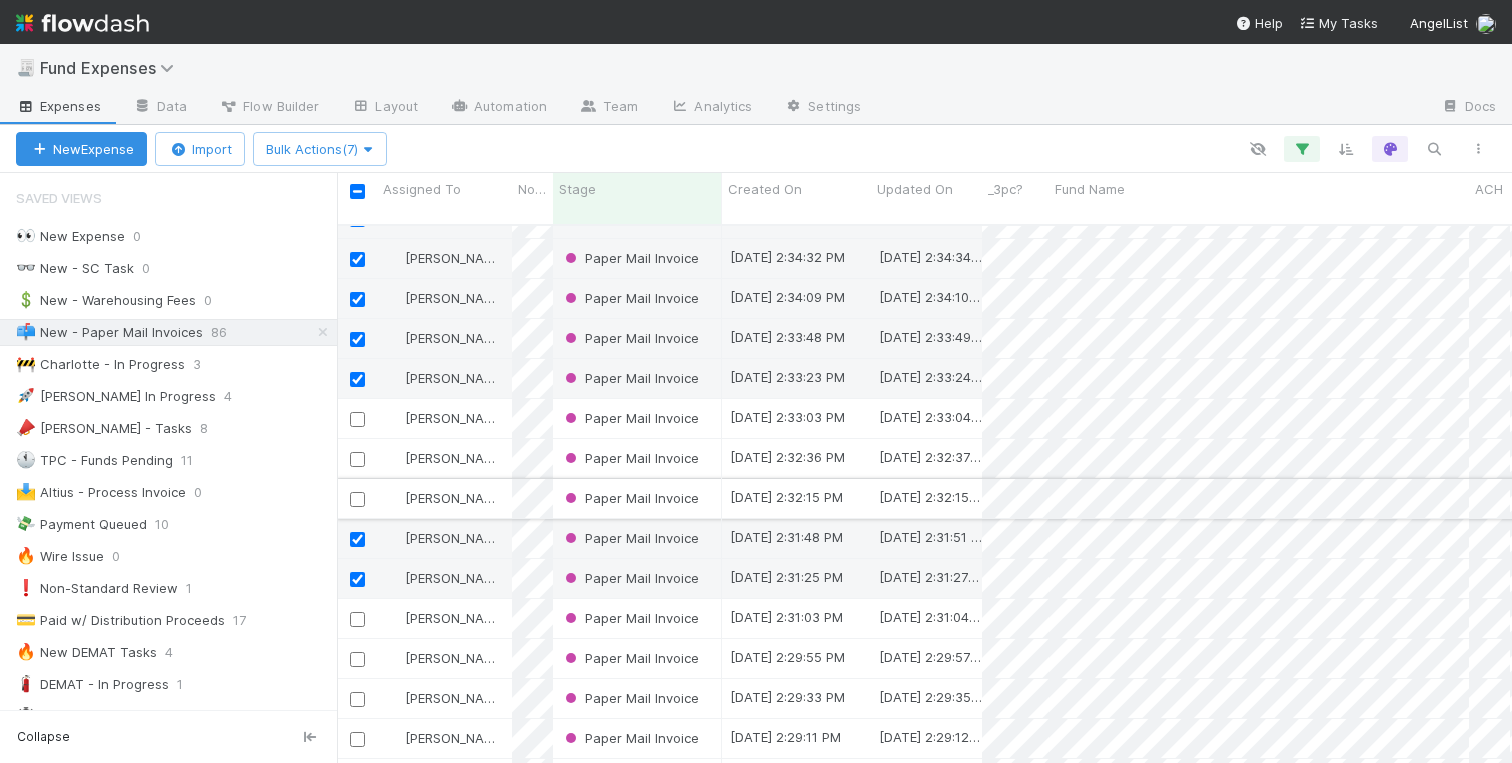 click at bounding box center (357, 499) 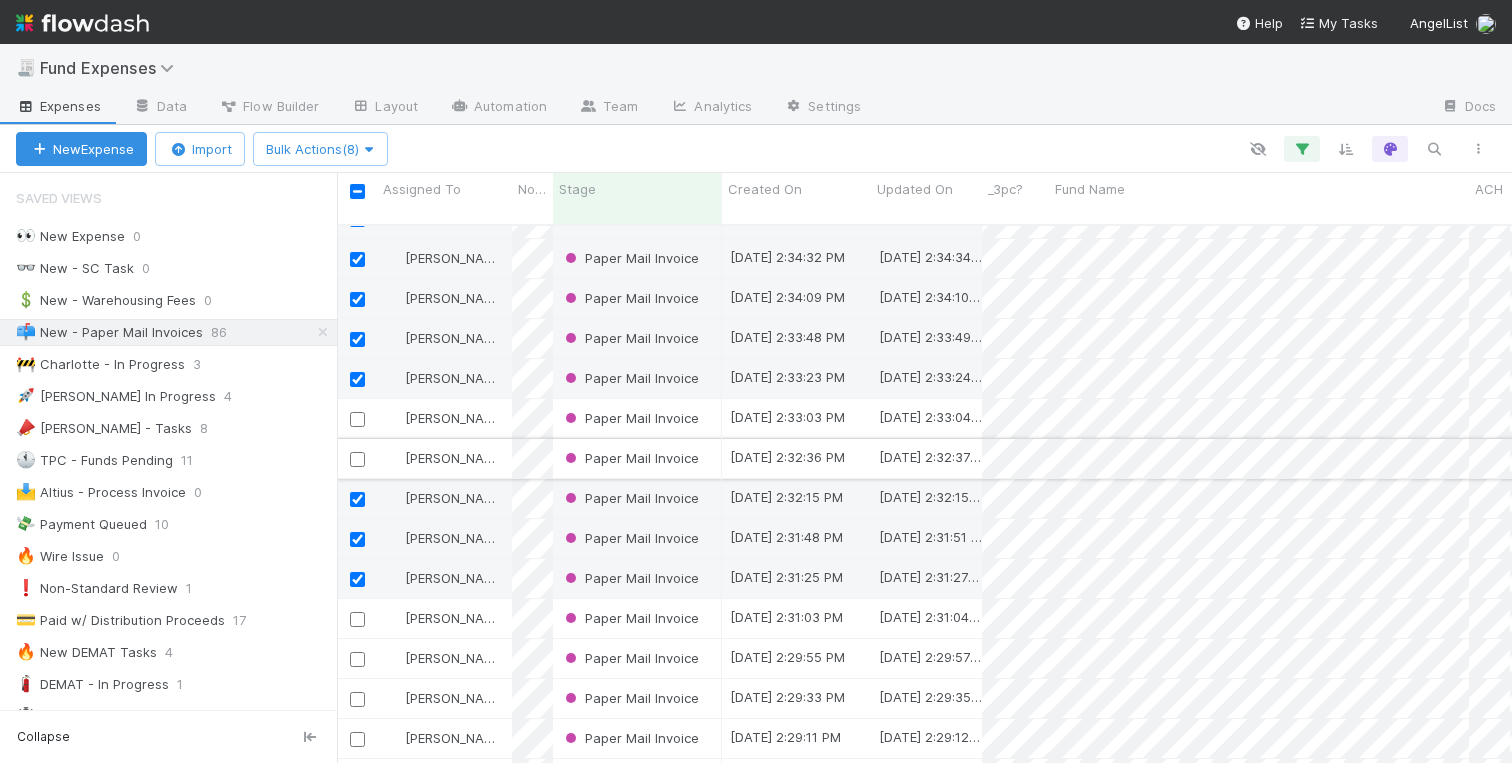 click at bounding box center (357, 459) 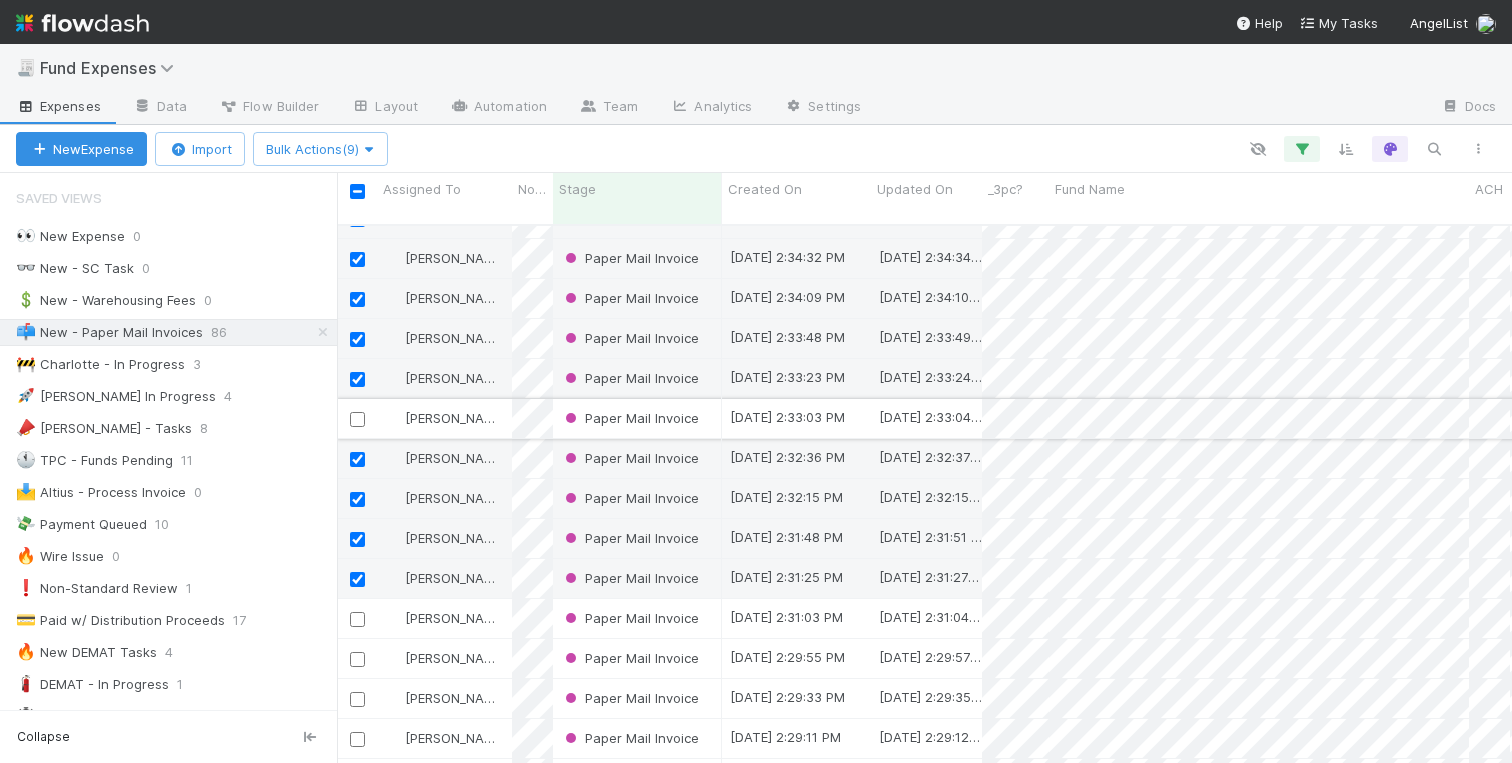 click at bounding box center [357, 419] 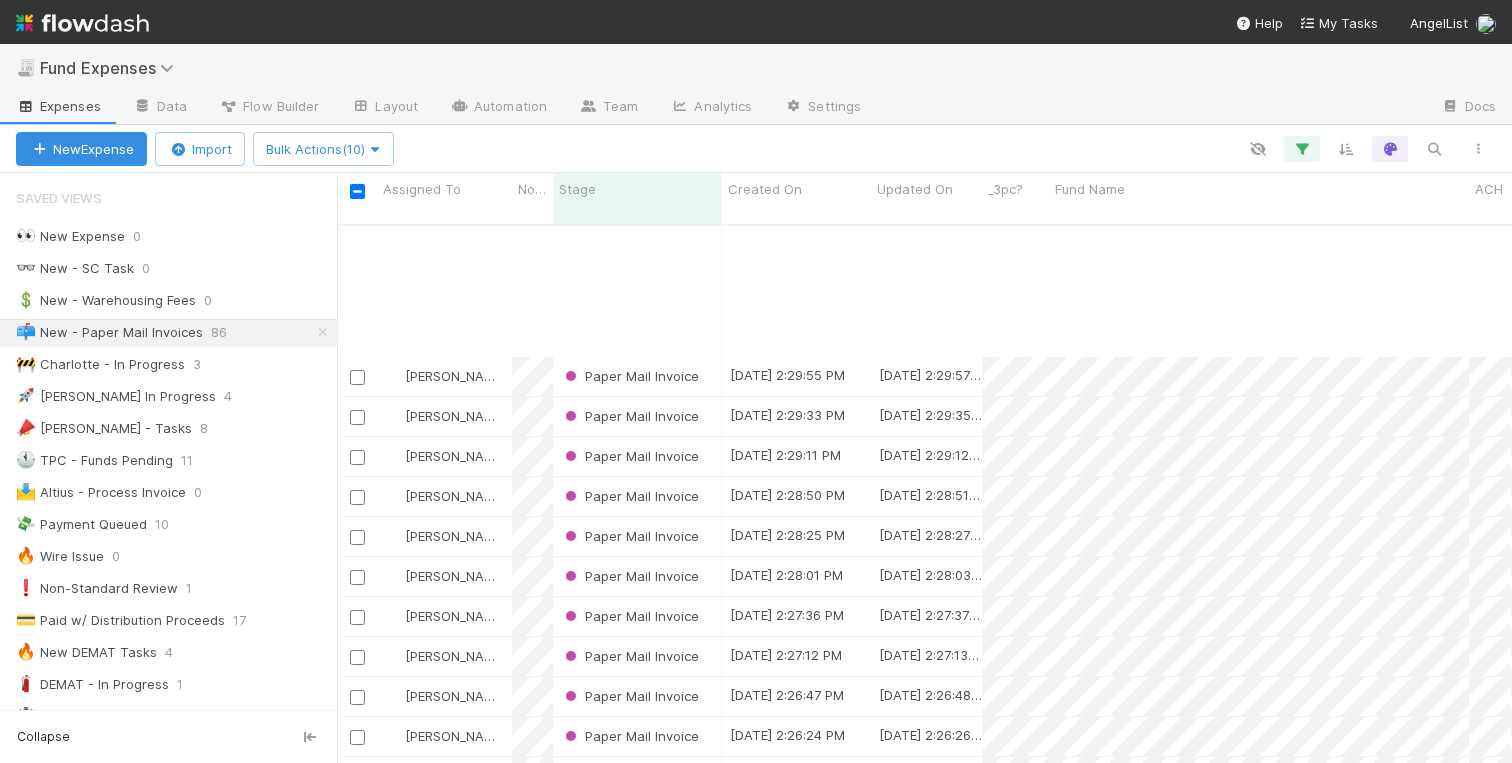 scroll, scrollTop: 617, scrollLeft: 0, axis: vertical 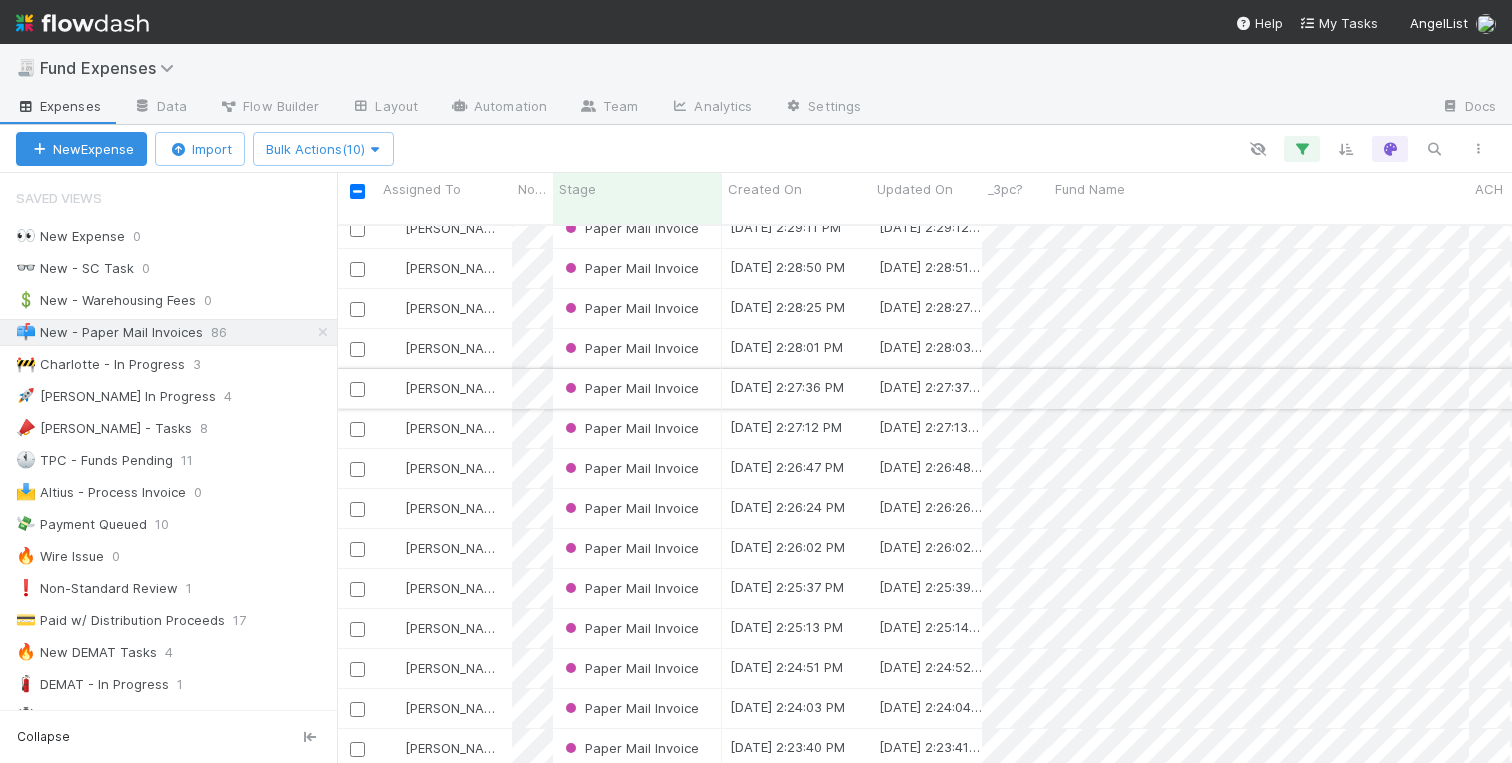 click at bounding box center (357, 389) 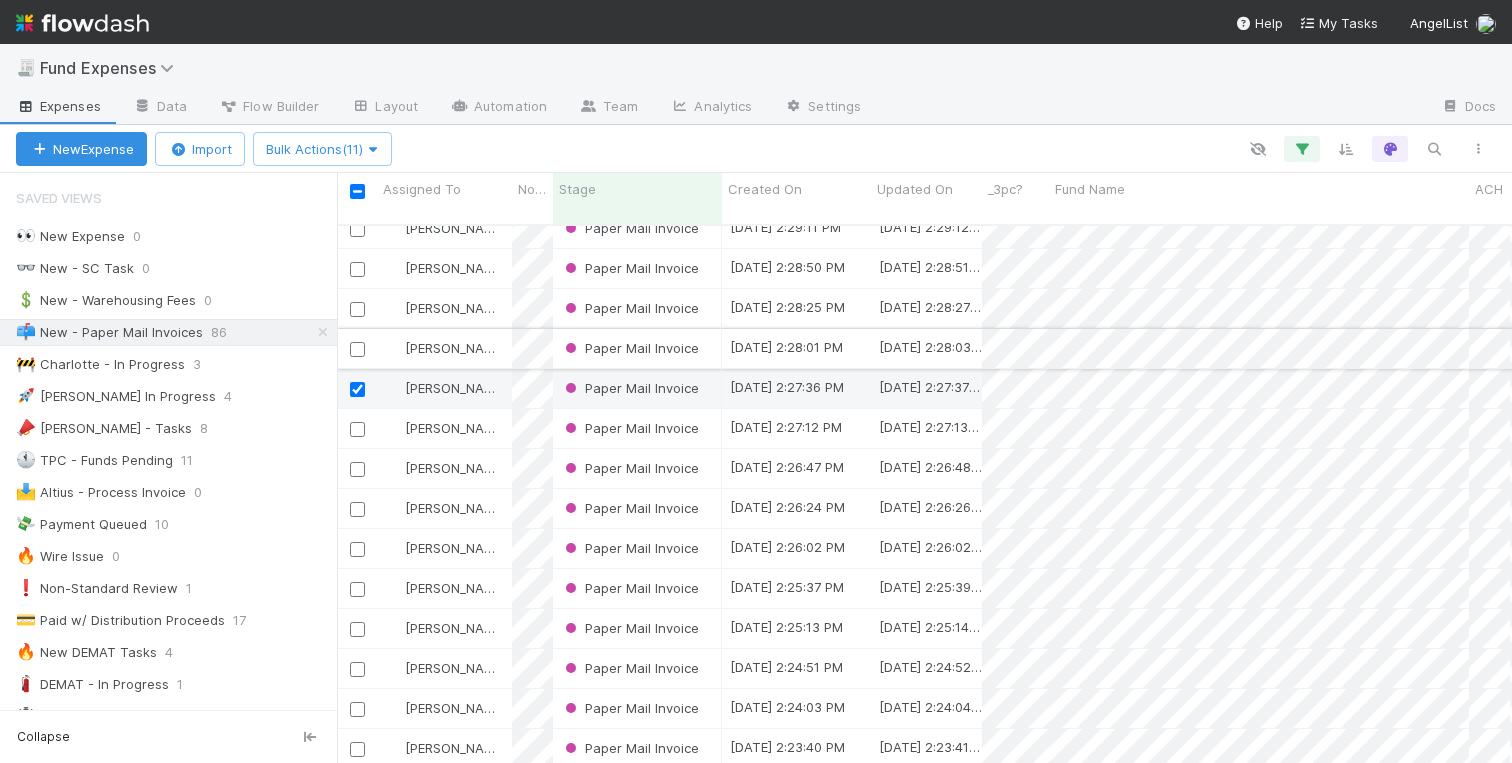 click at bounding box center [357, 349] 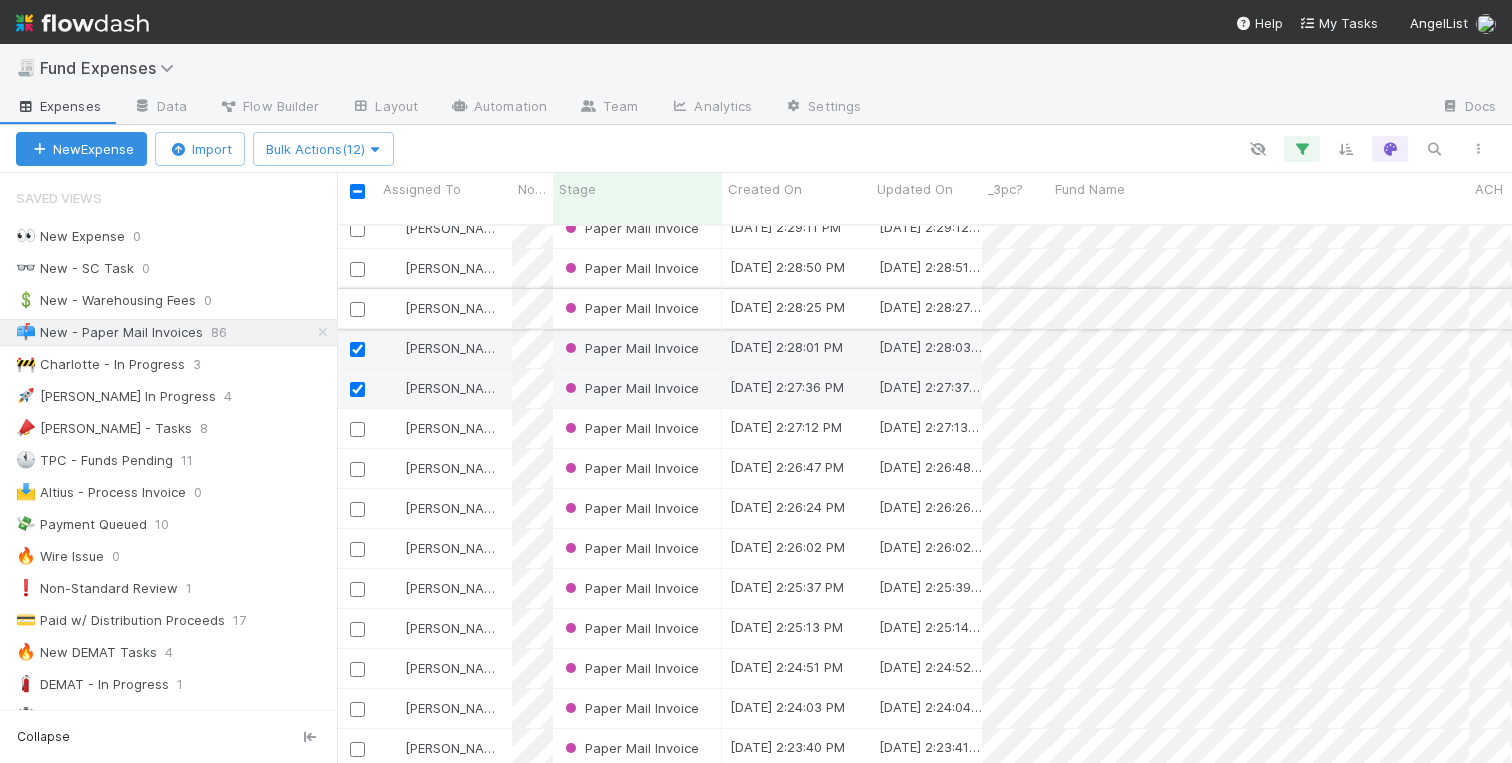 click at bounding box center (357, 309) 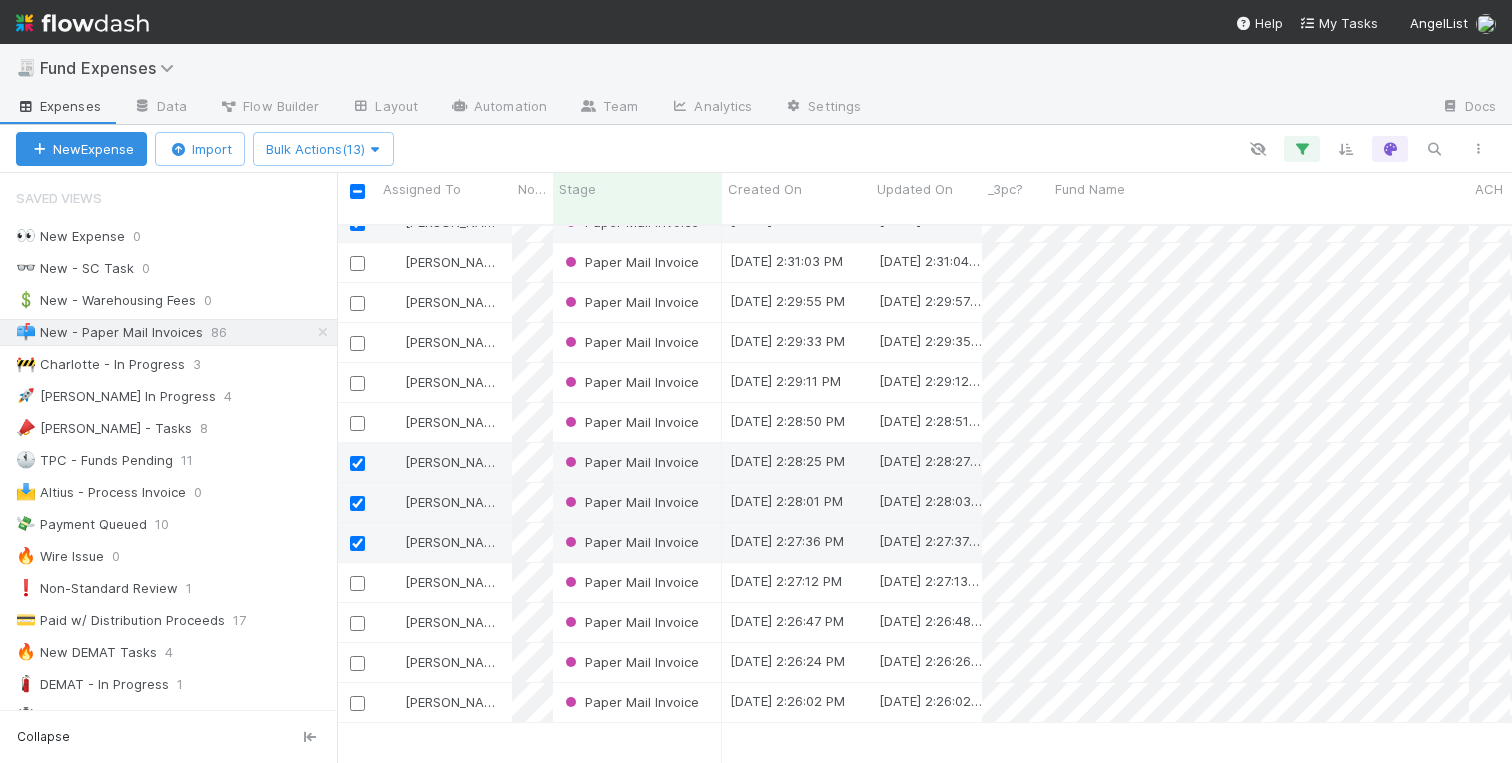 scroll, scrollTop: 302, scrollLeft: 0, axis: vertical 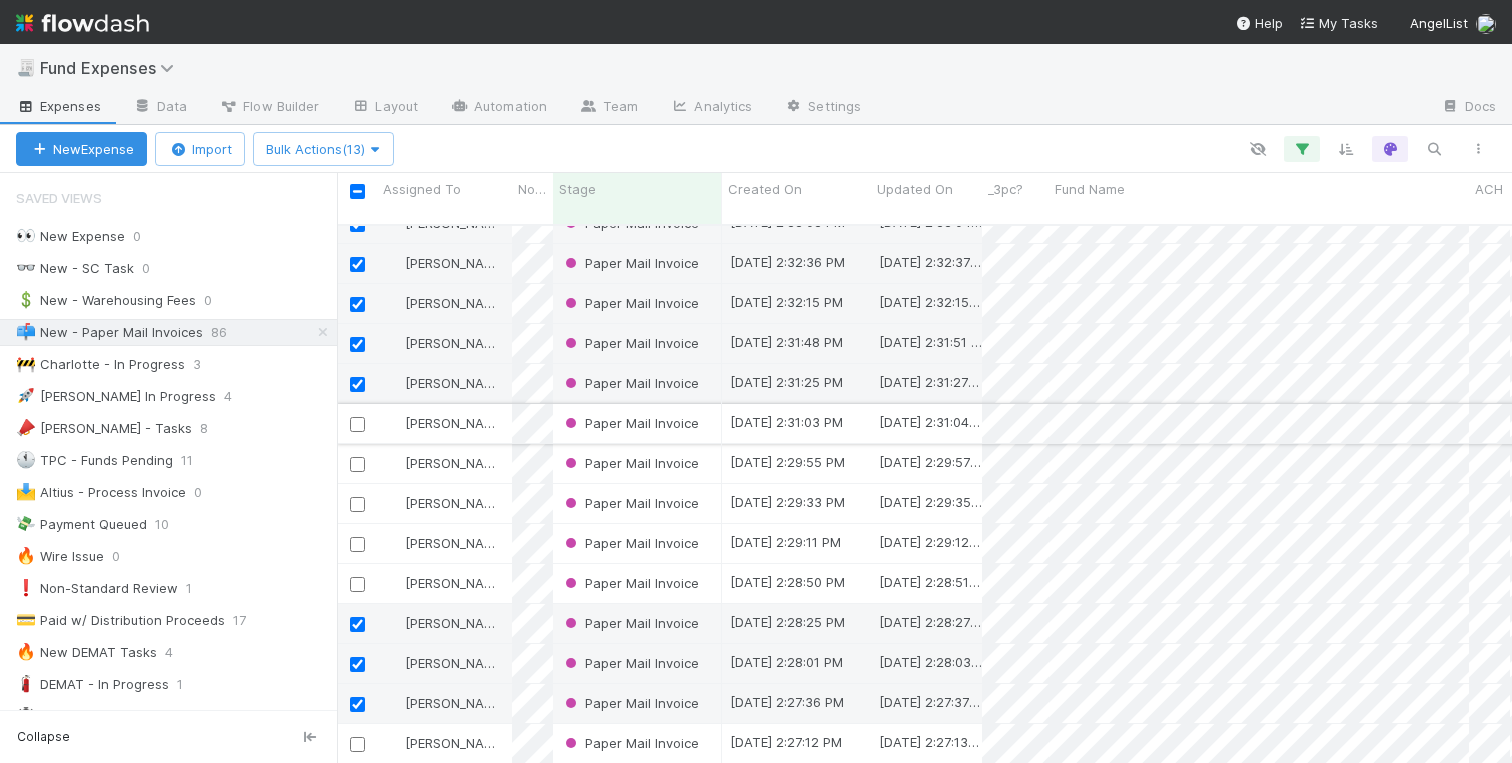 click at bounding box center [357, 424] 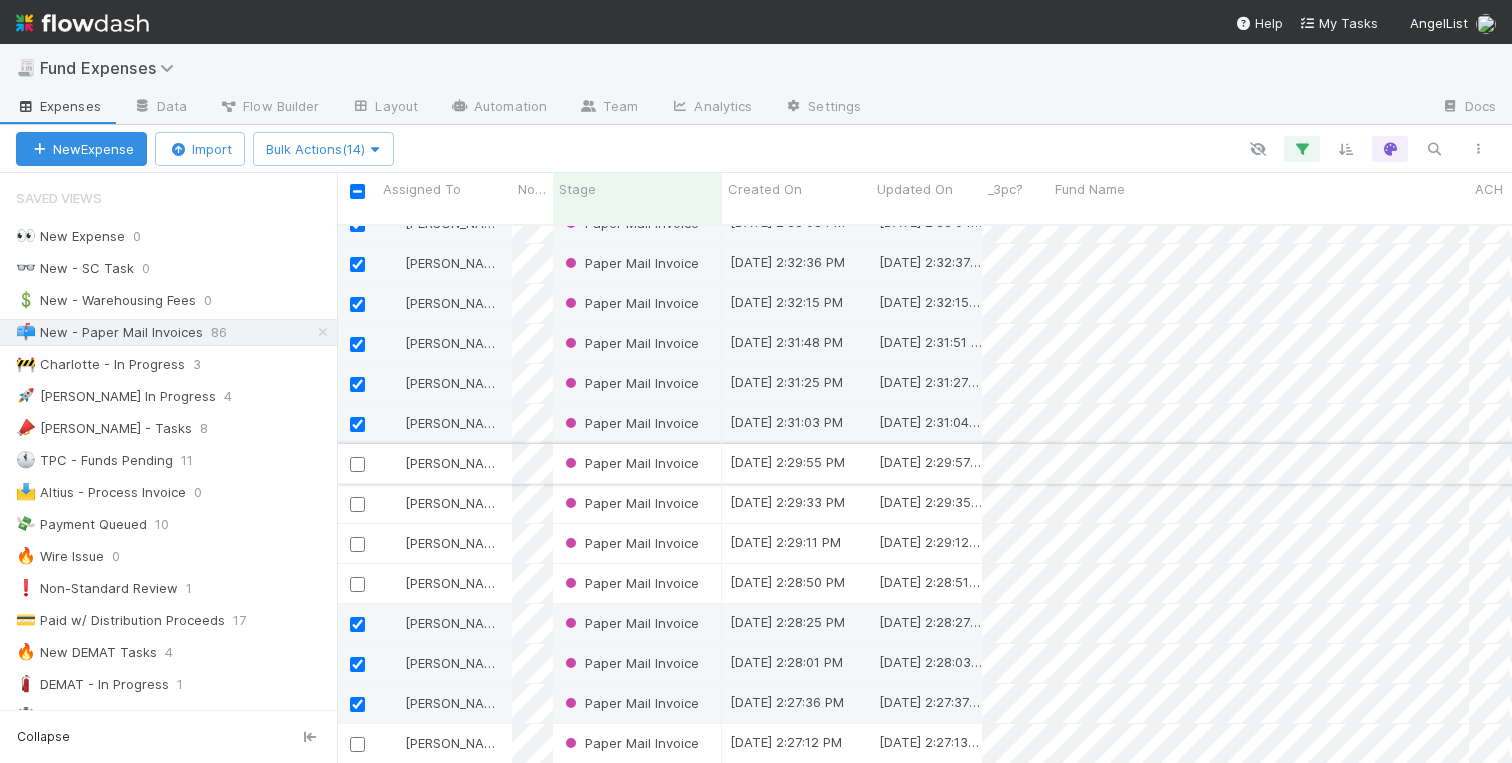 click at bounding box center [357, 464] 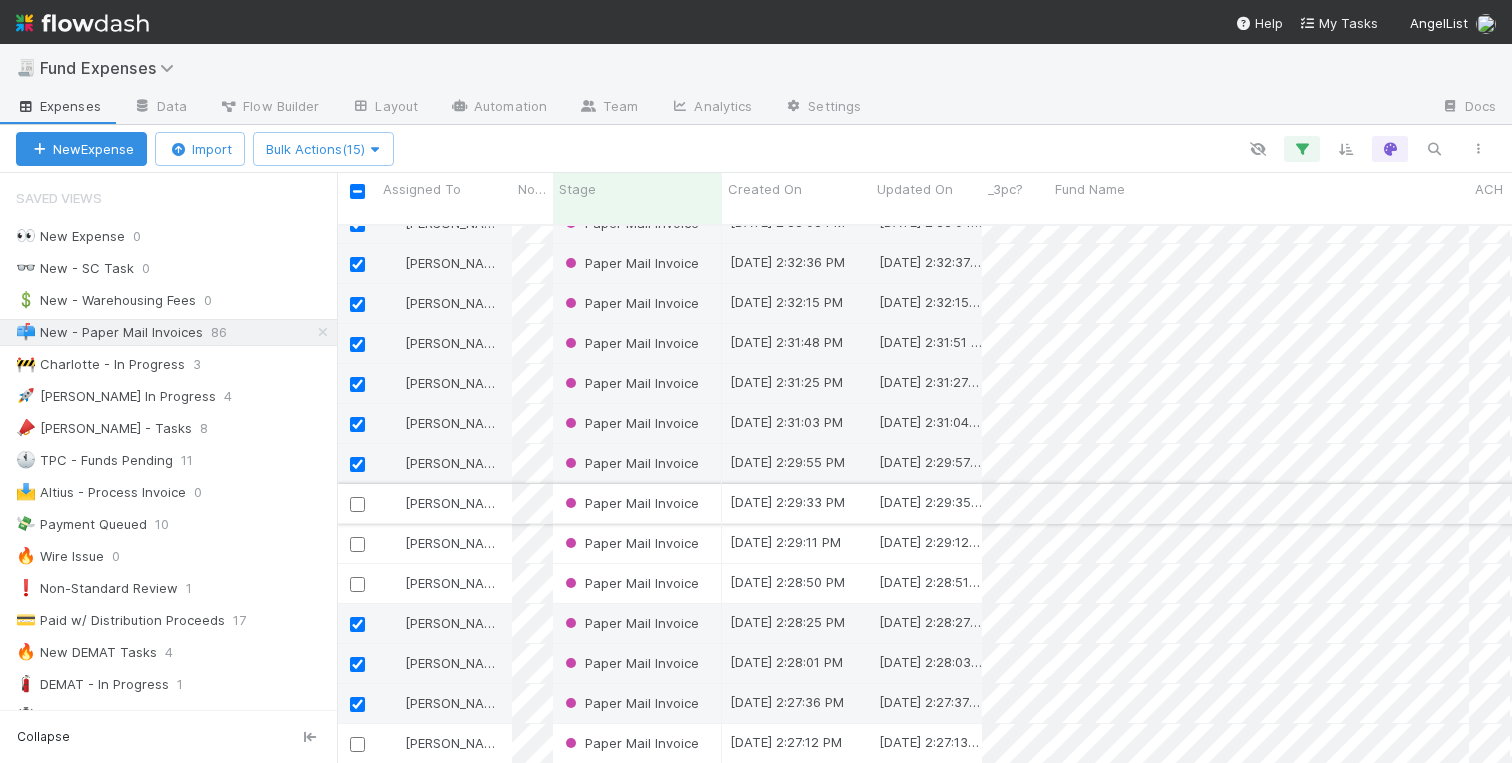 click at bounding box center (357, 504) 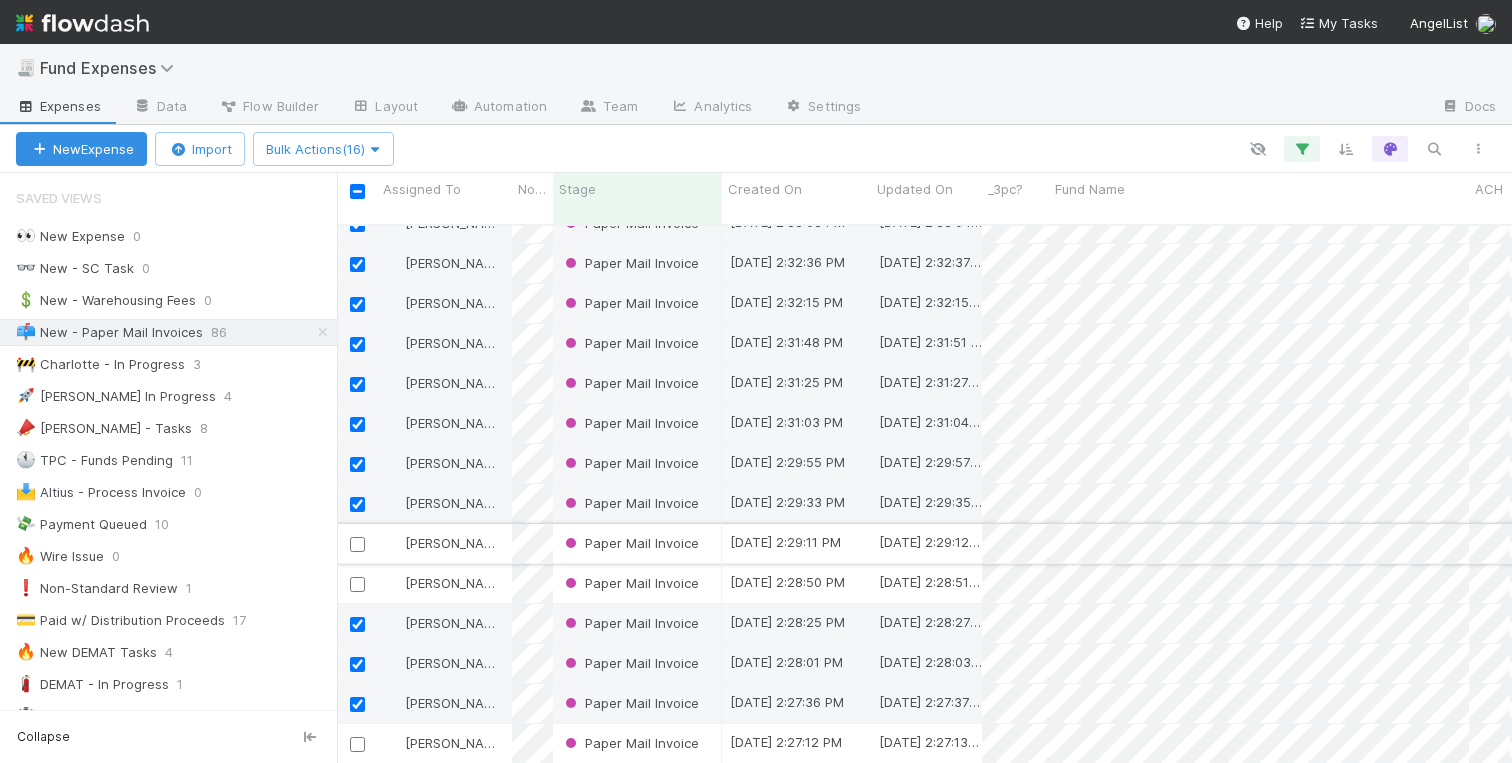 click at bounding box center [357, 544] 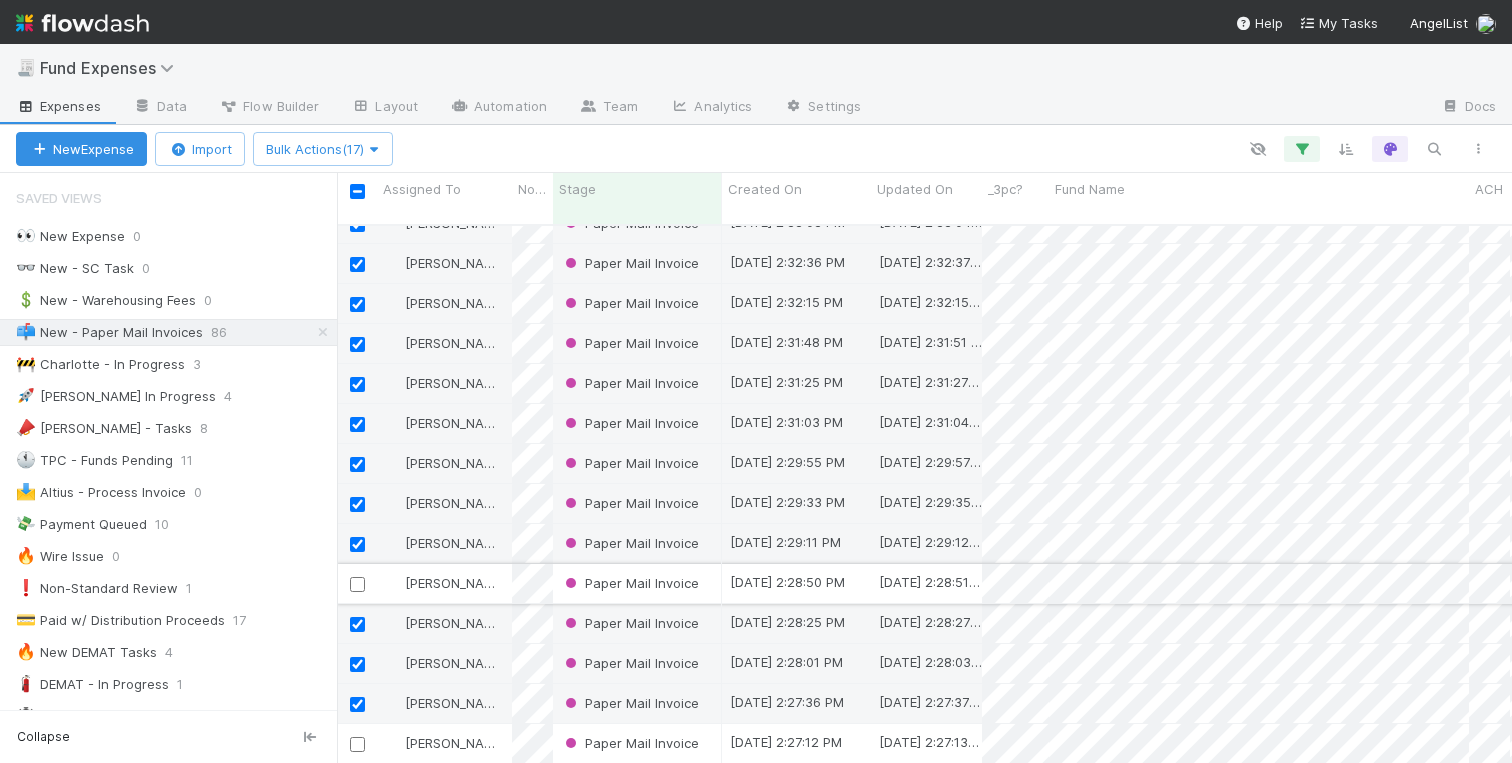 click at bounding box center [357, 584] 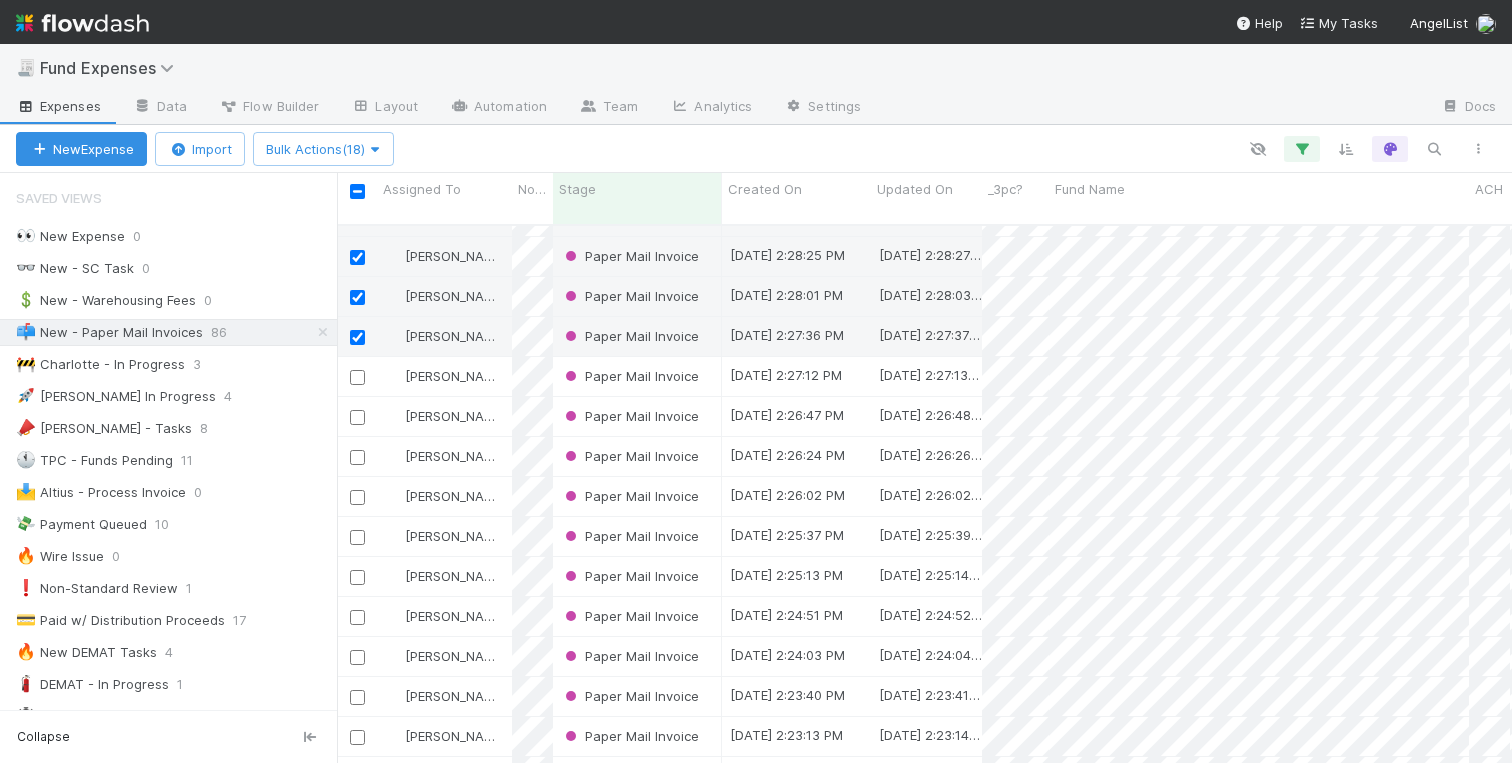 scroll, scrollTop: 714, scrollLeft: 0, axis: vertical 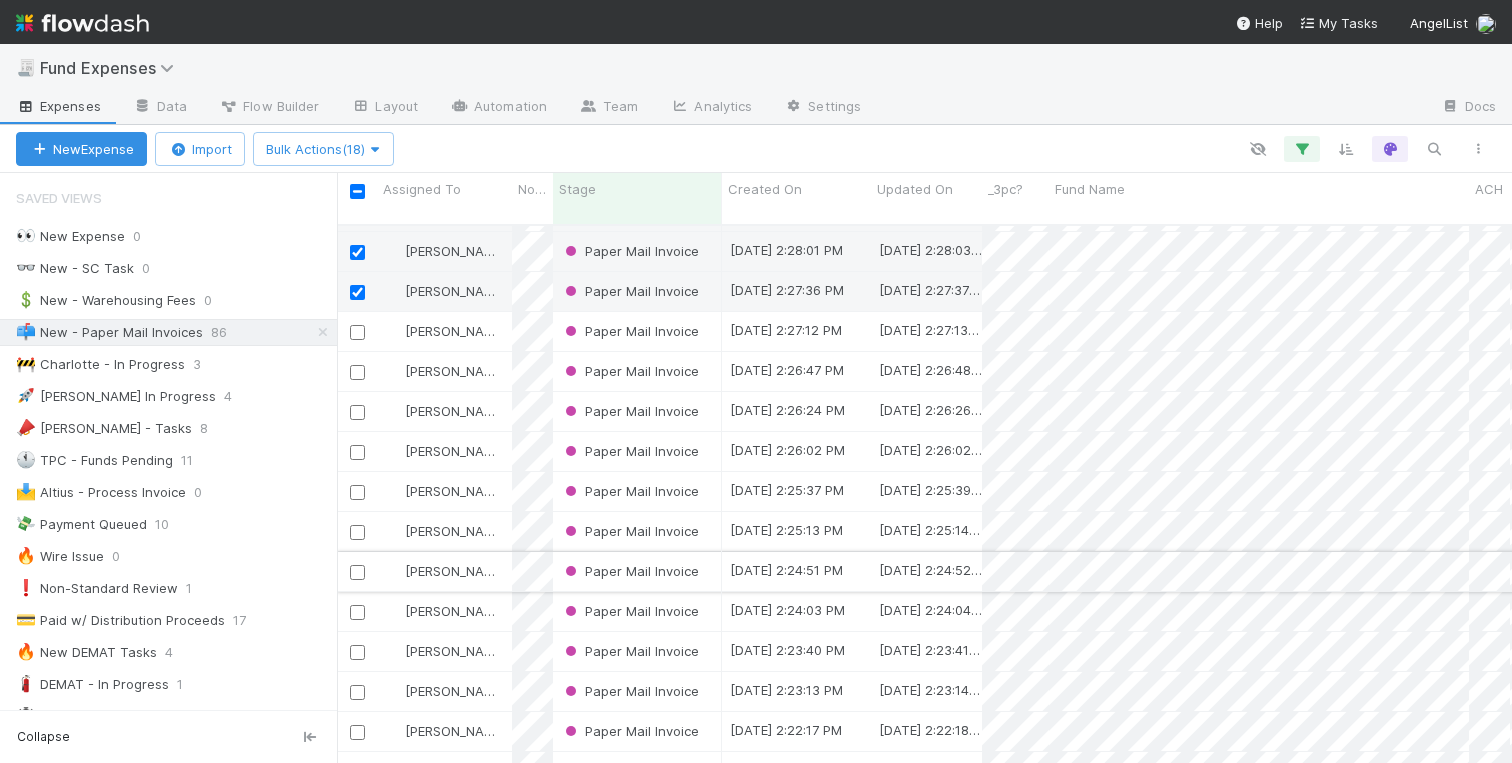 click at bounding box center (357, 572) 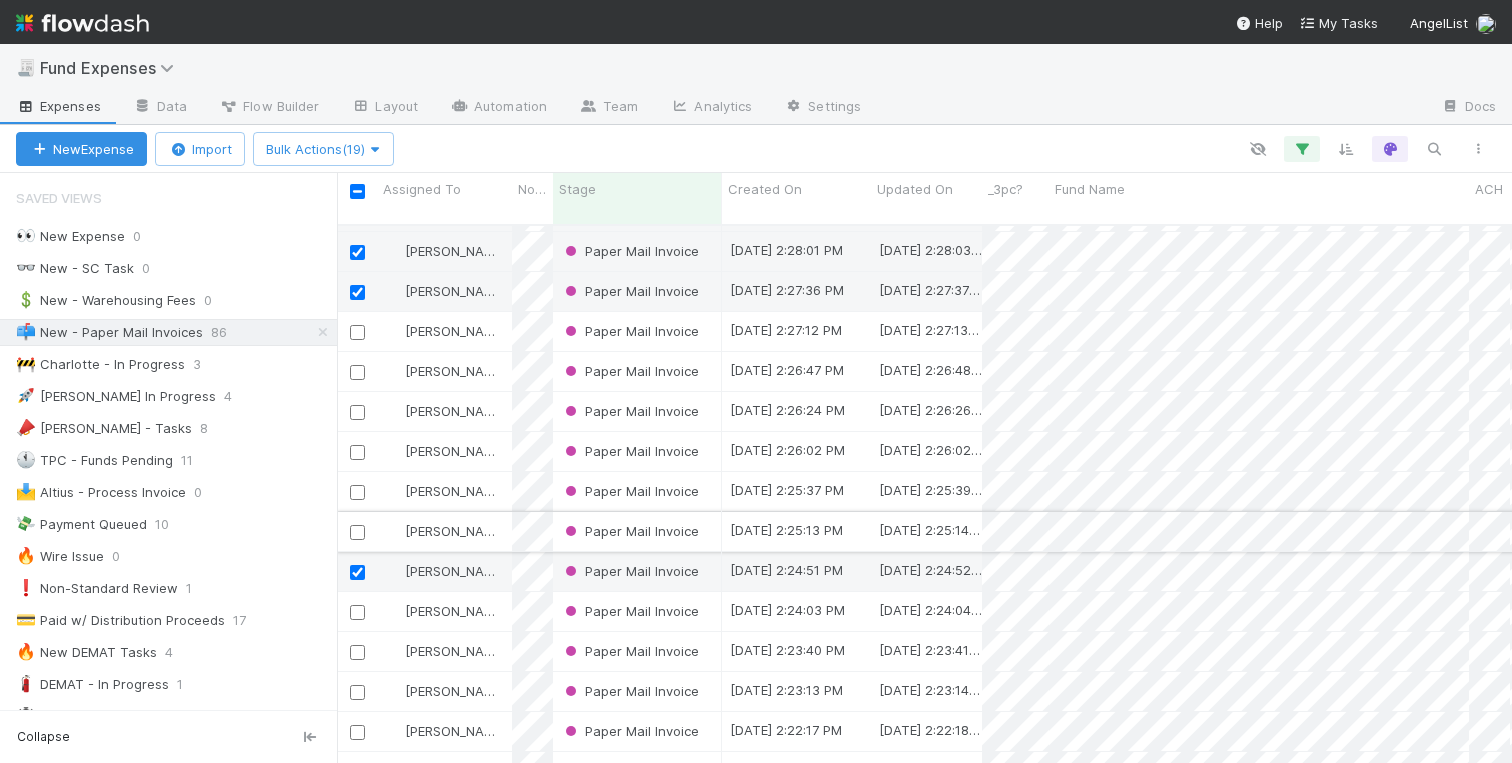 click at bounding box center (357, 532) 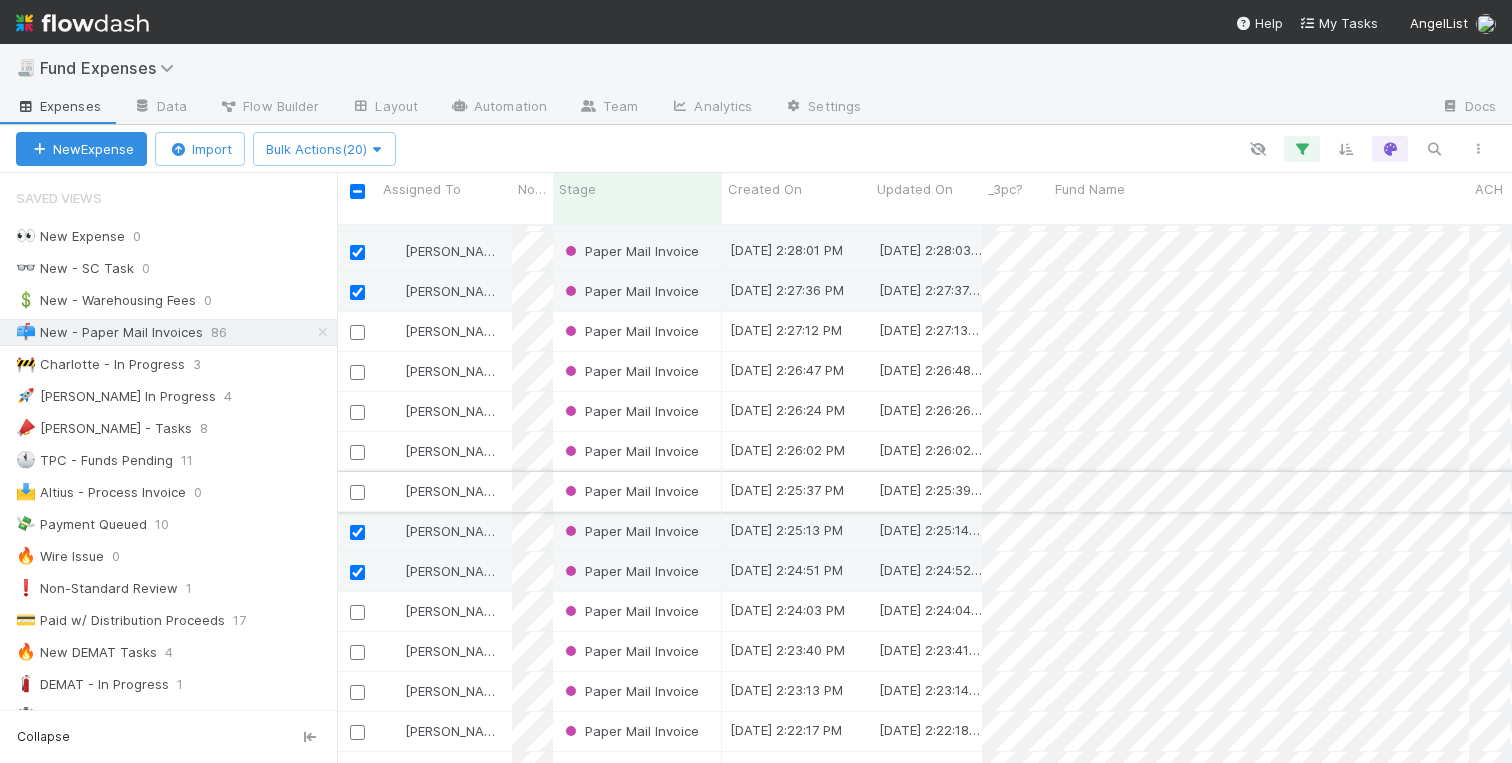 click at bounding box center (357, 492) 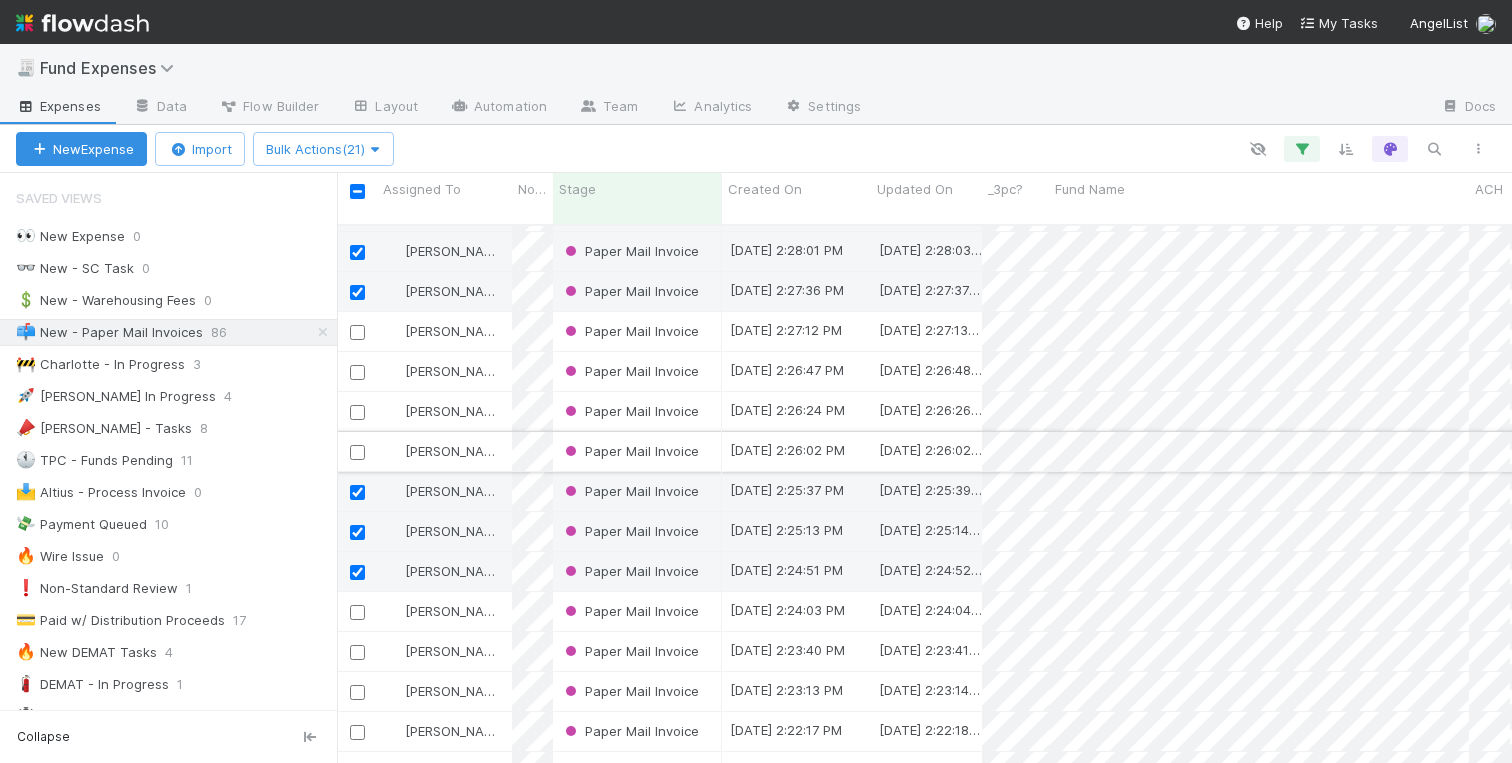 click at bounding box center [357, 452] 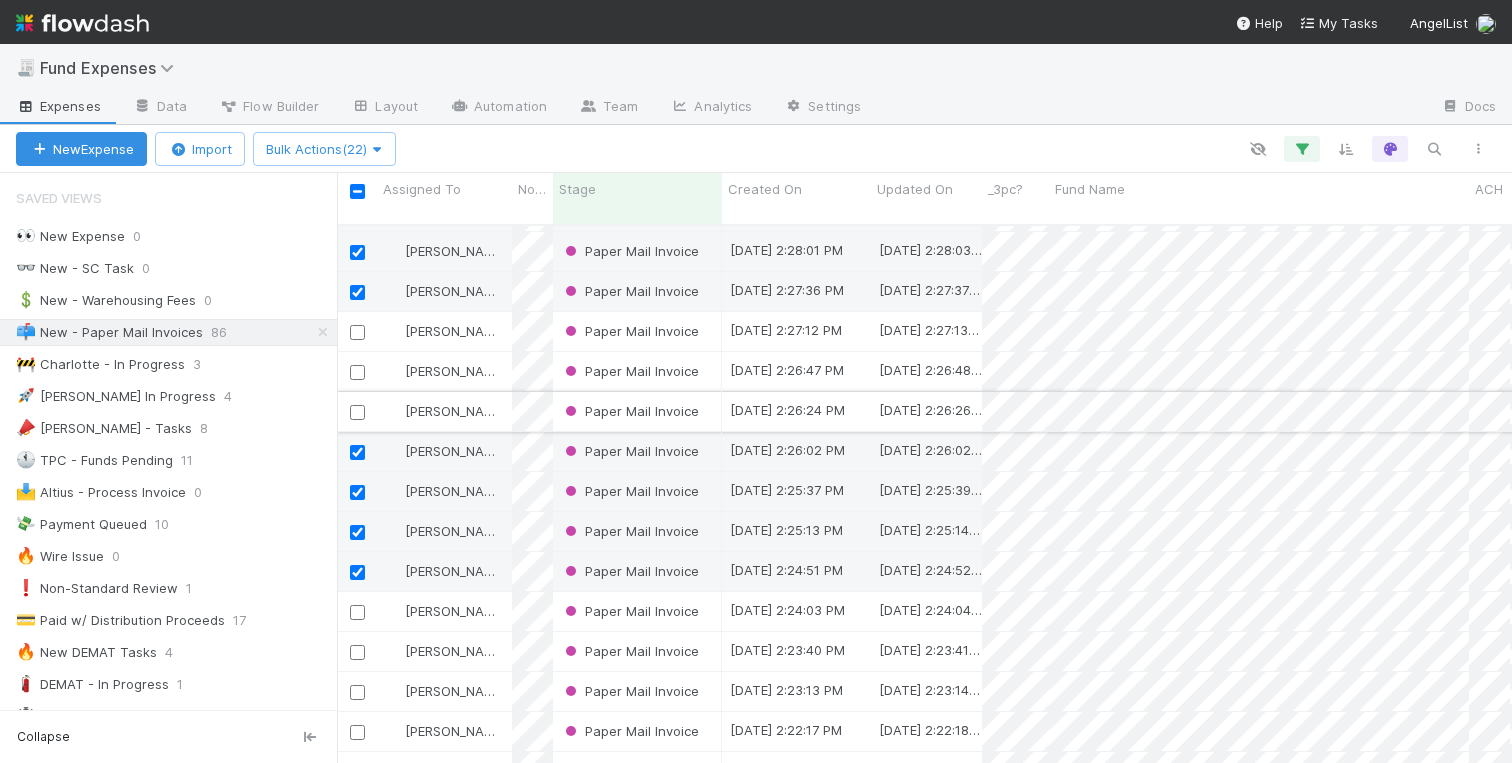 click at bounding box center [357, 412] 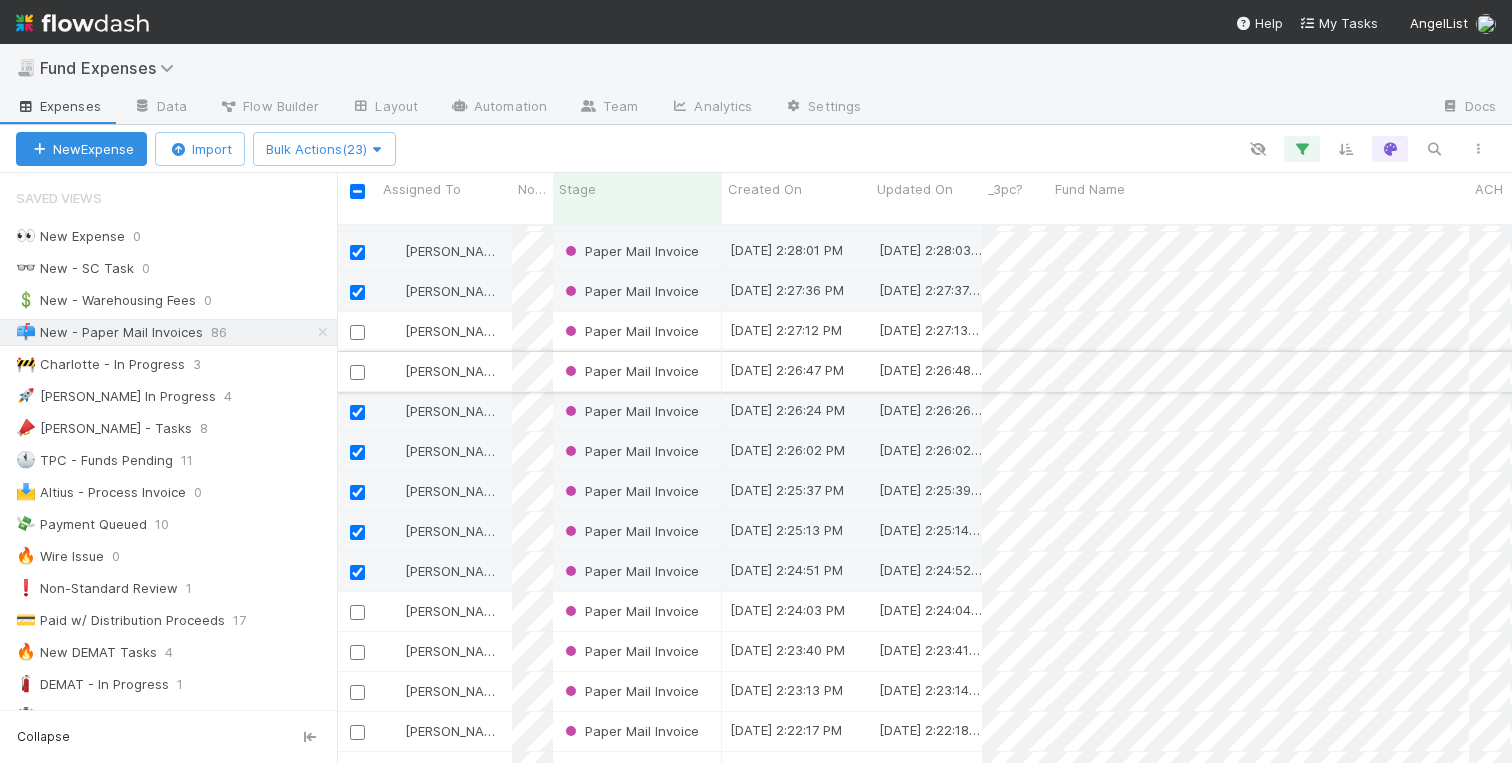 click at bounding box center (357, 372) 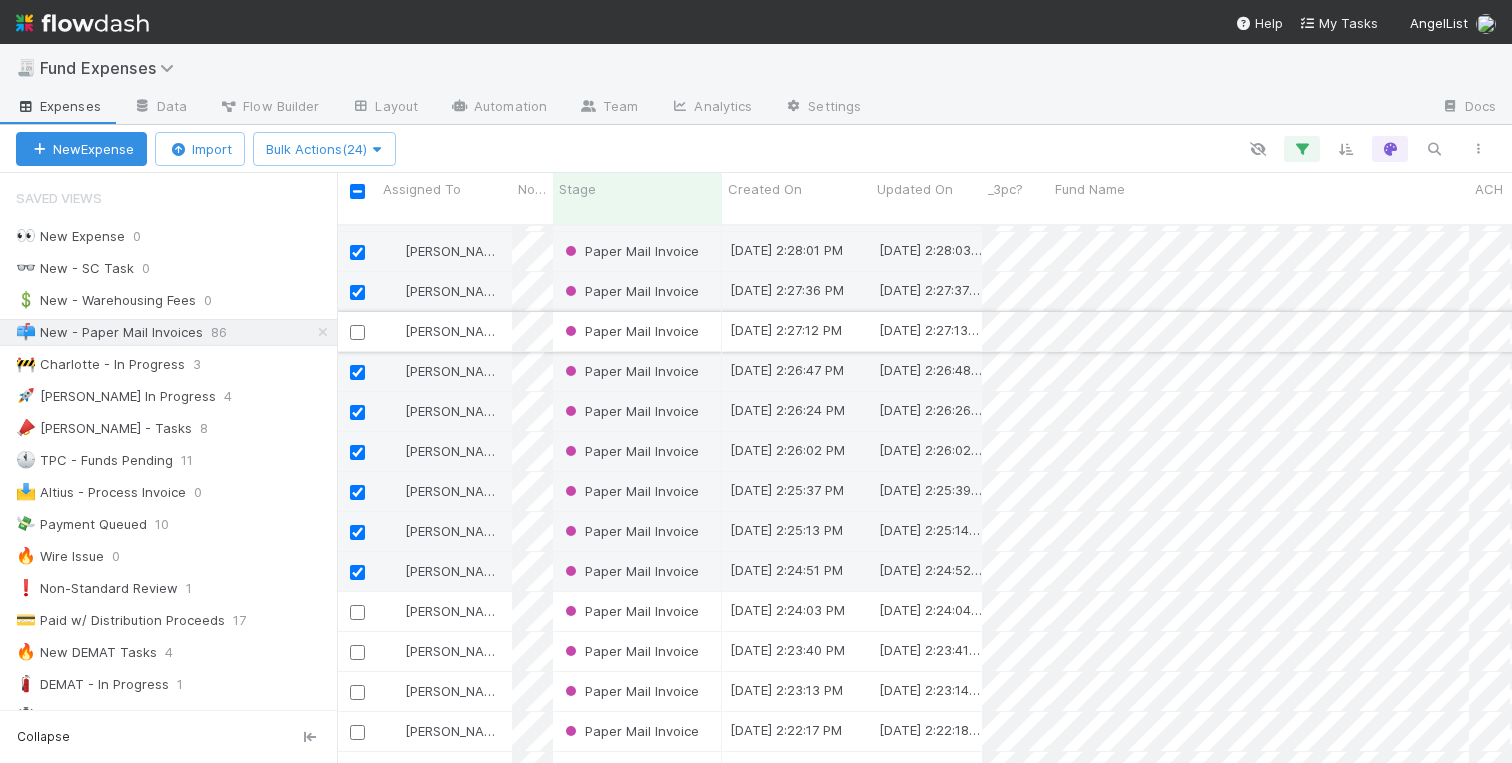click at bounding box center [357, 332] 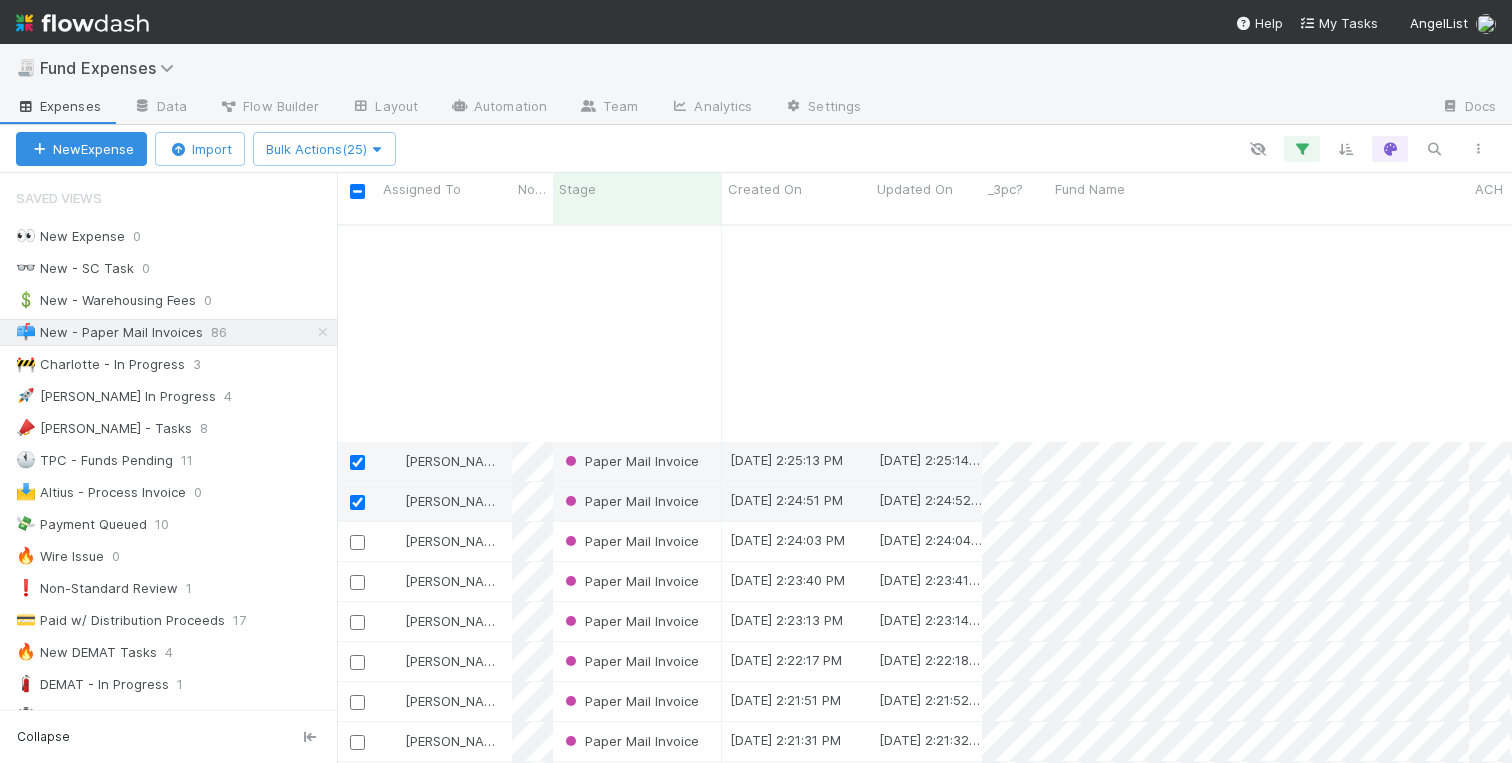scroll, scrollTop: 1308, scrollLeft: 0, axis: vertical 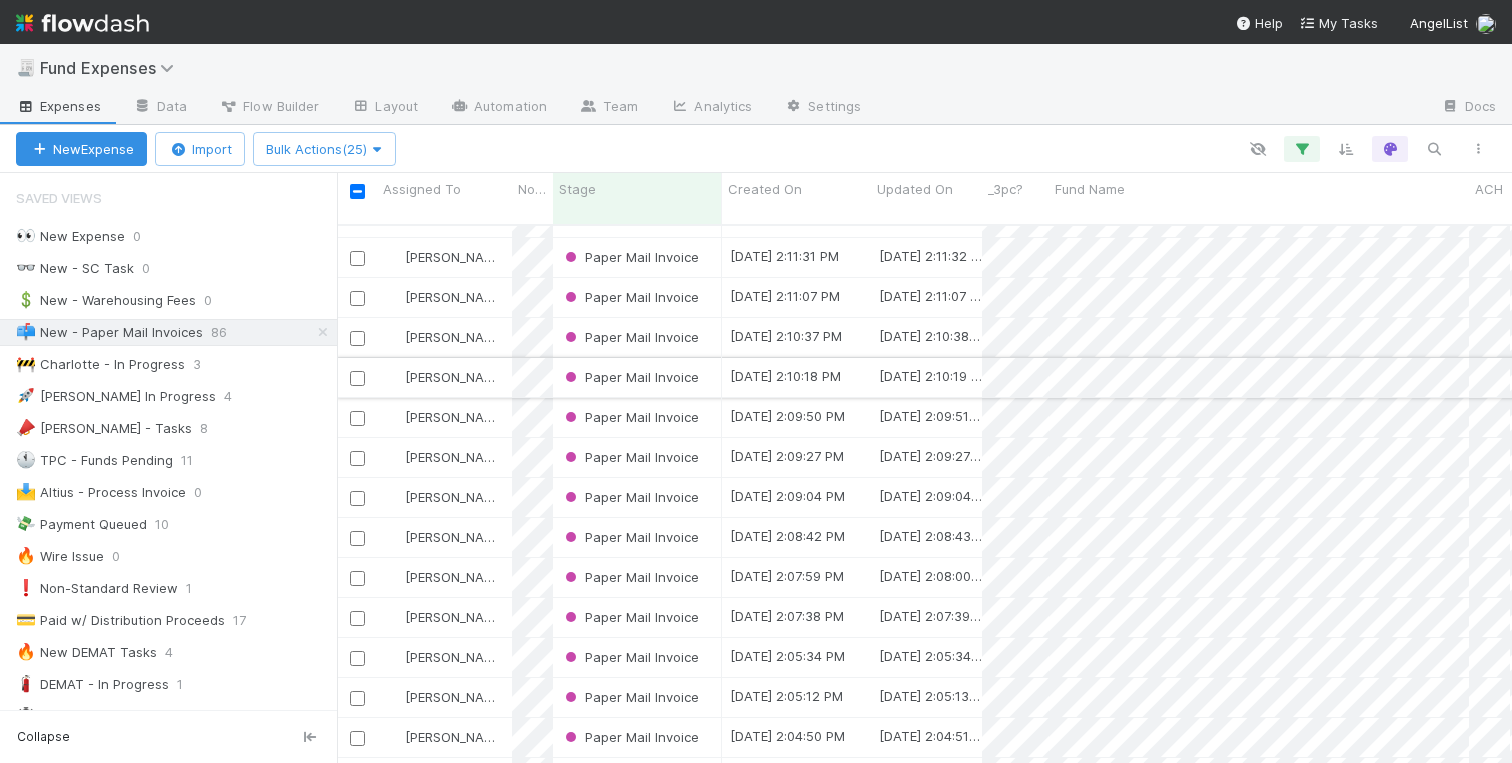 click at bounding box center [357, 378] 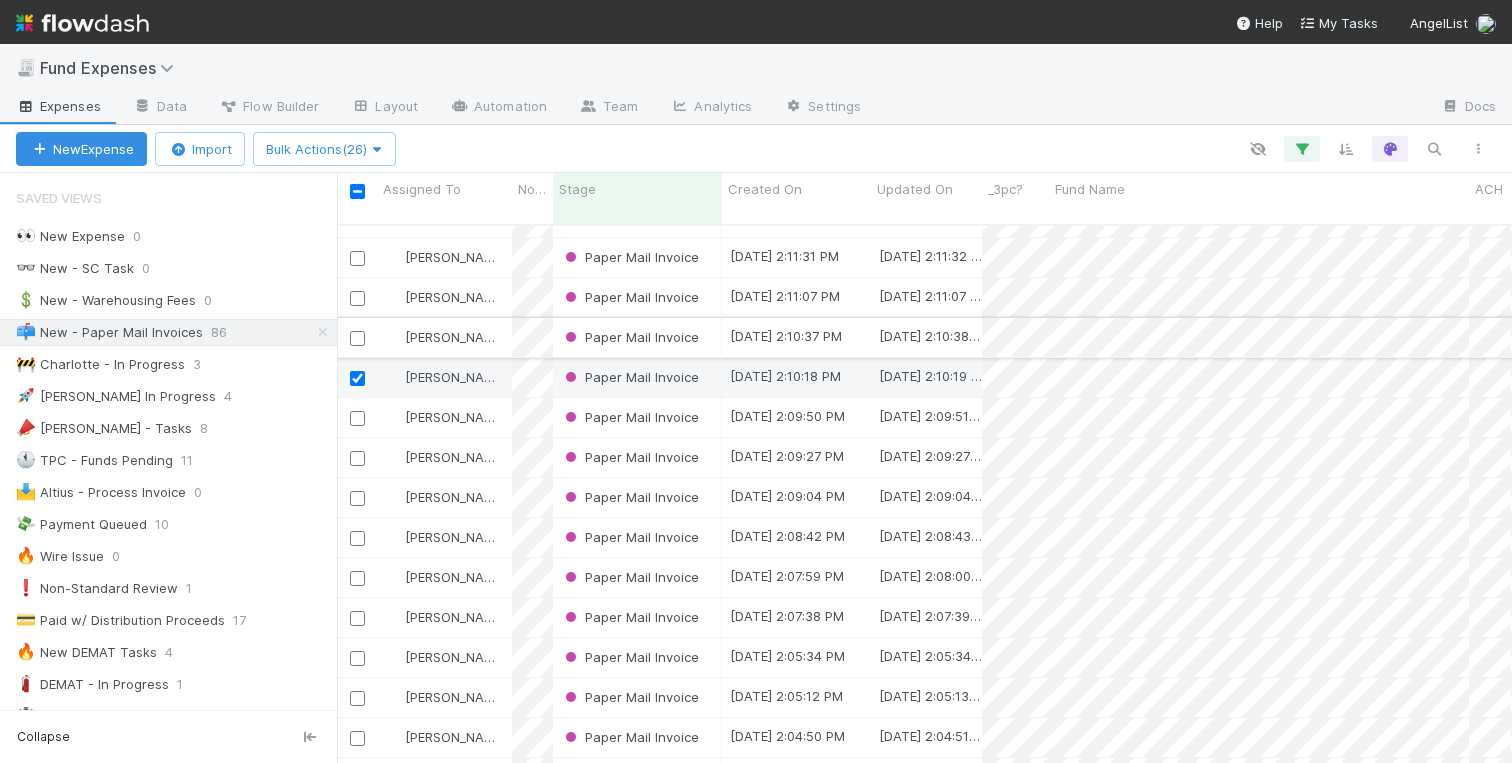 click at bounding box center [357, 338] 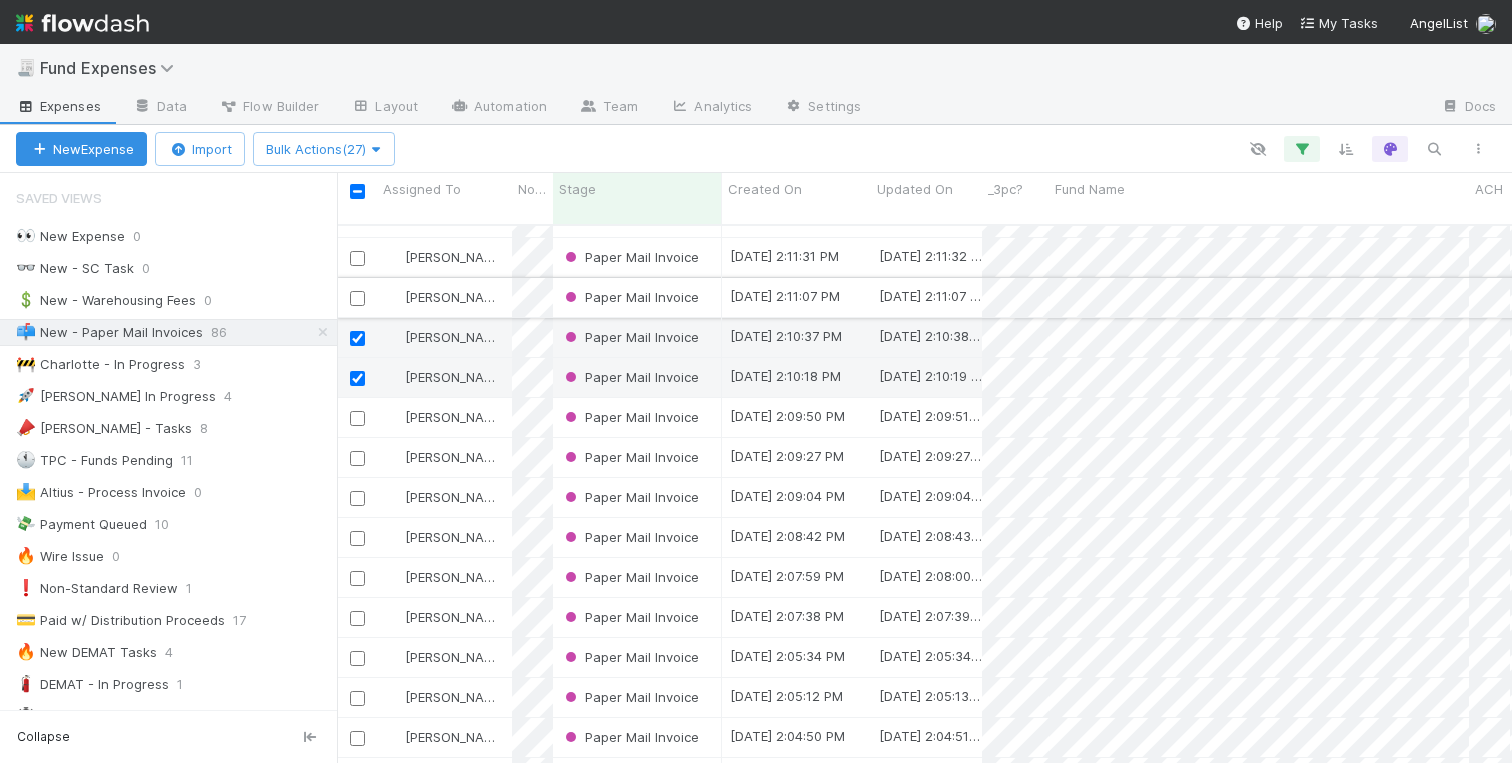 click at bounding box center (357, 298) 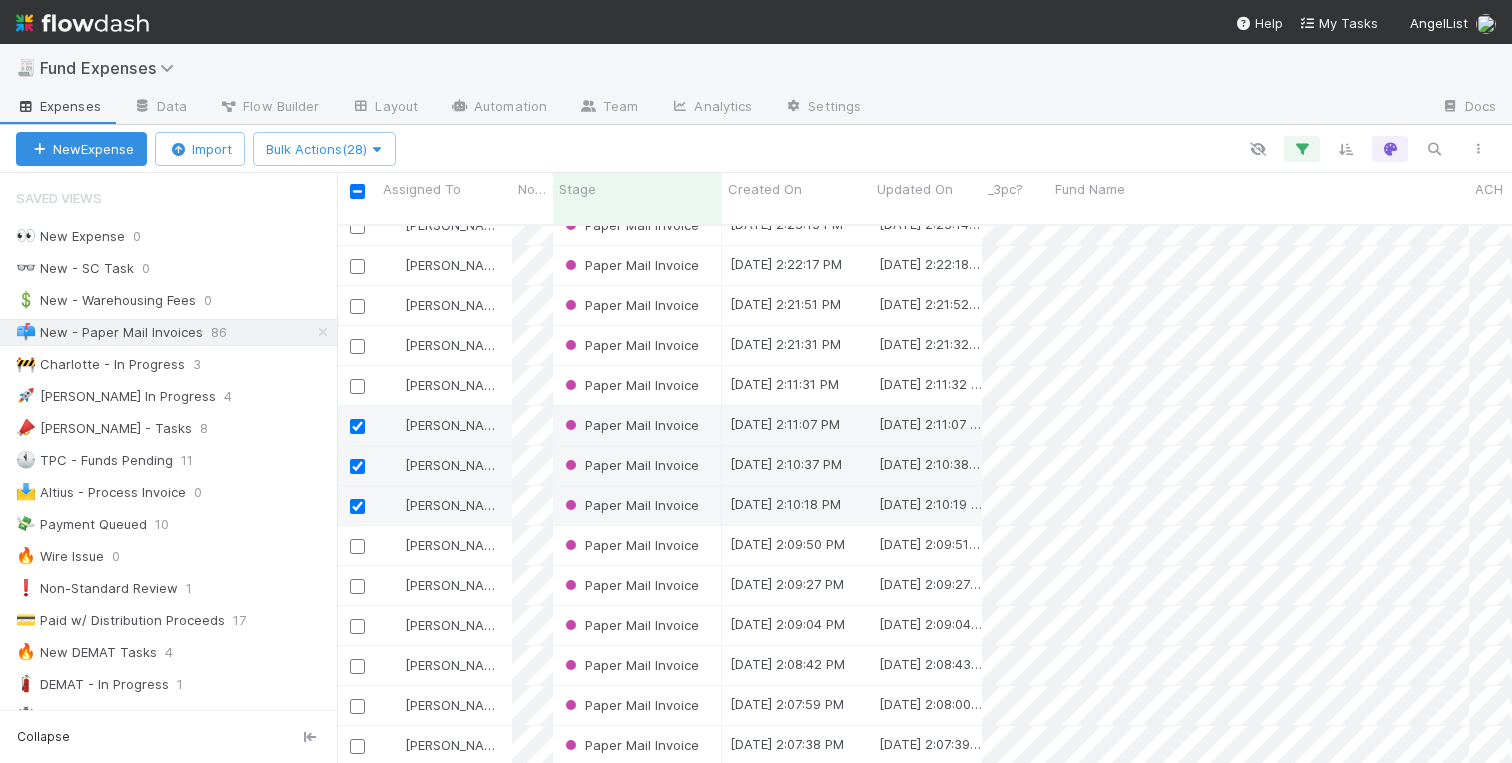 scroll, scrollTop: 1068, scrollLeft: 0, axis: vertical 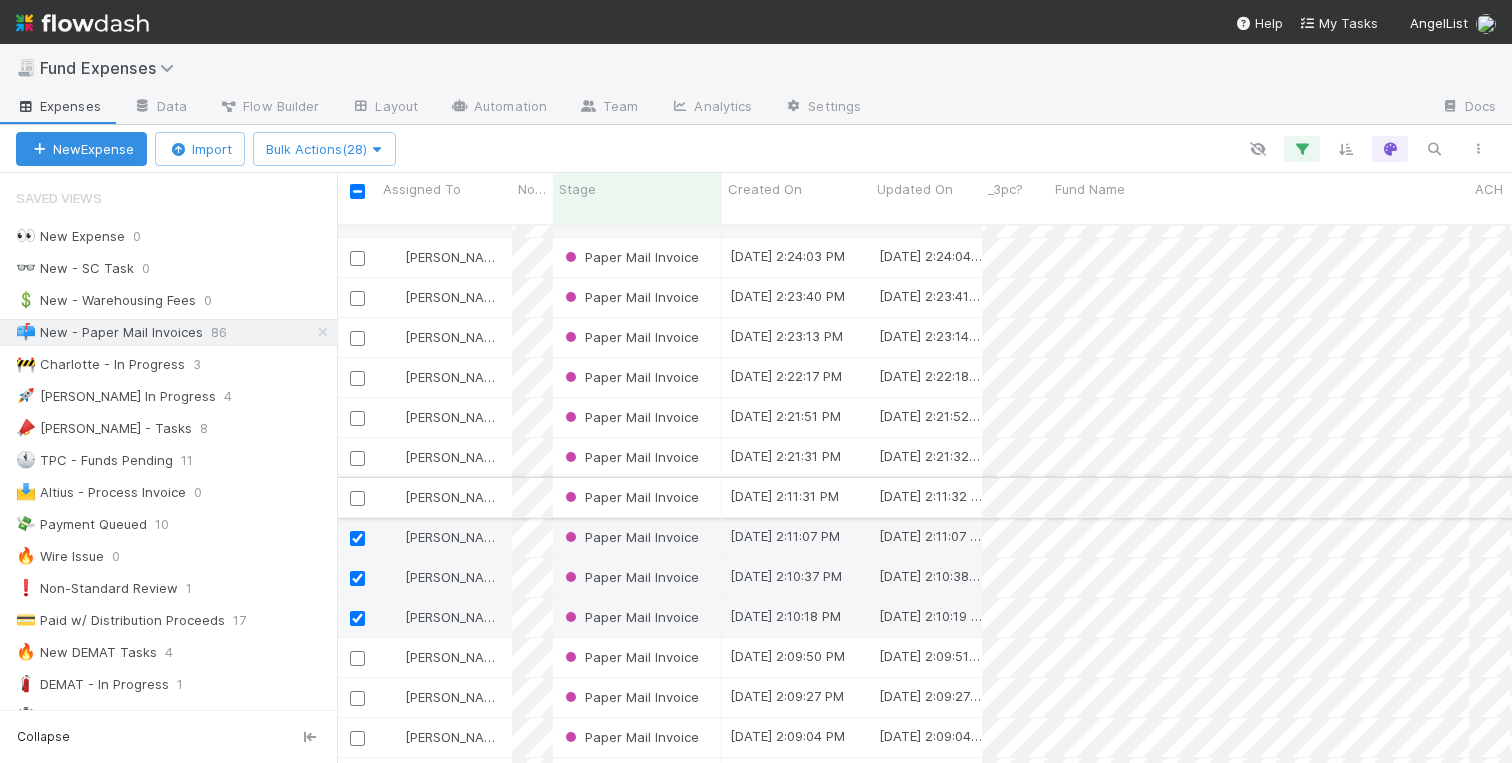 click at bounding box center [357, 498] 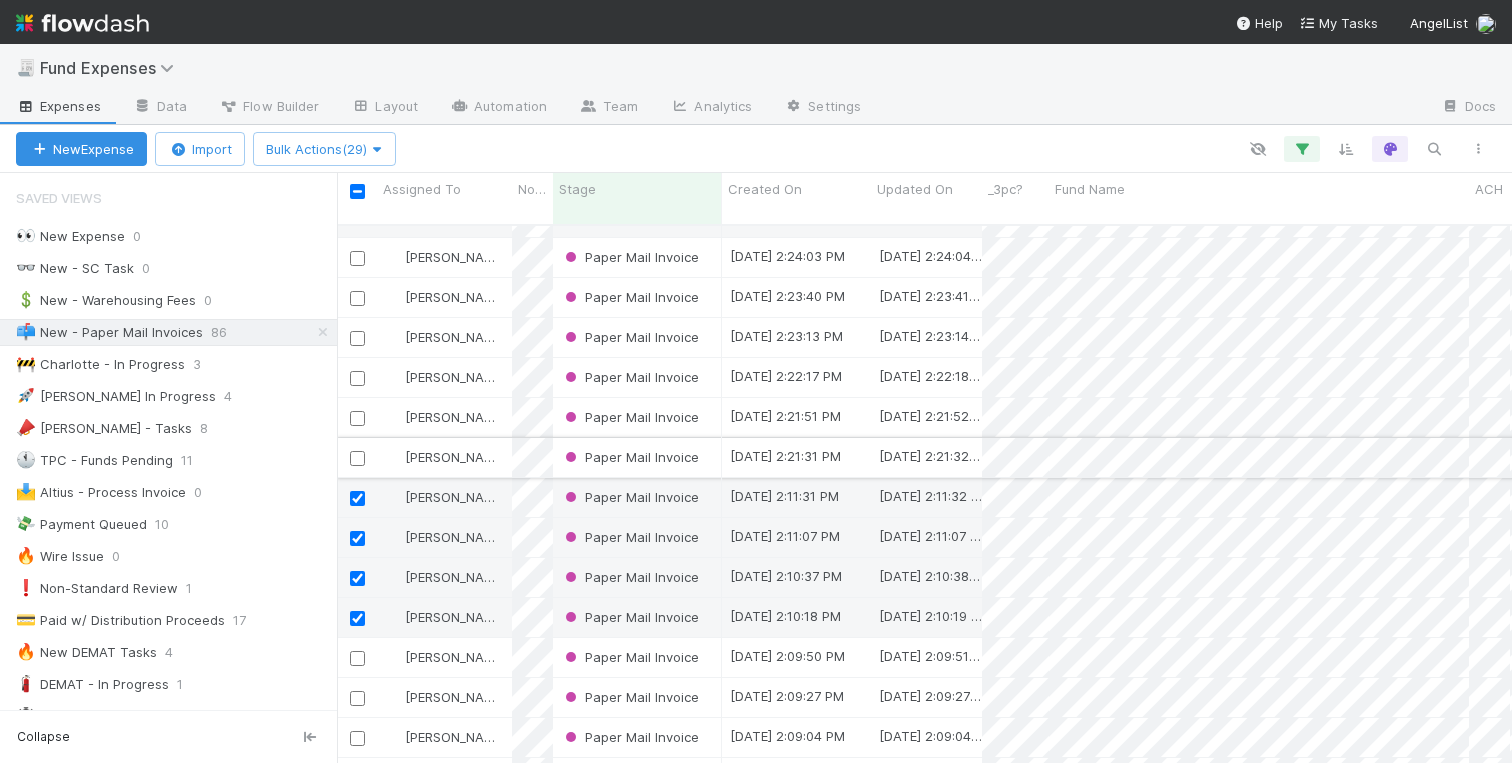 click at bounding box center [357, 458] 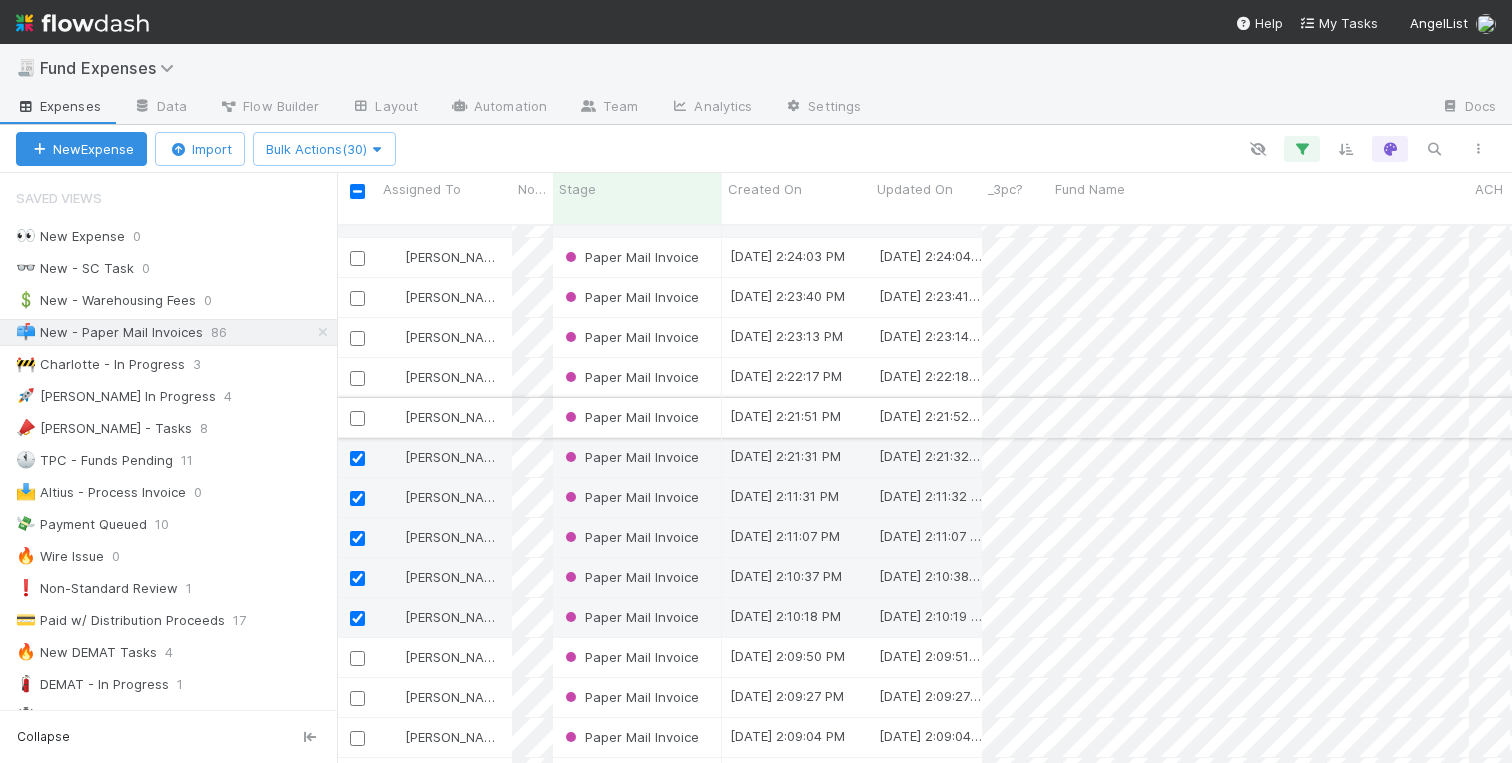 click at bounding box center [357, 418] 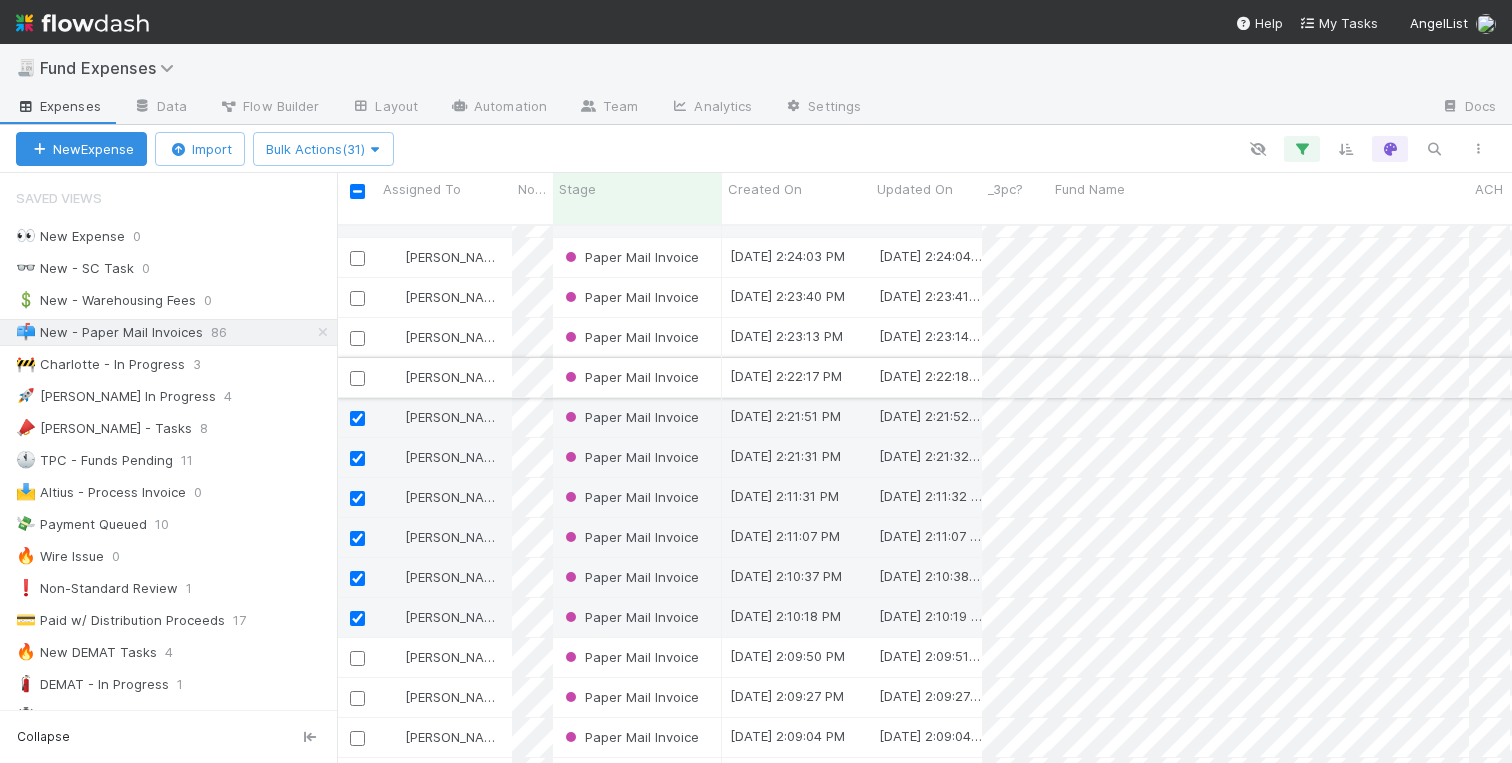 click at bounding box center (357, 378) 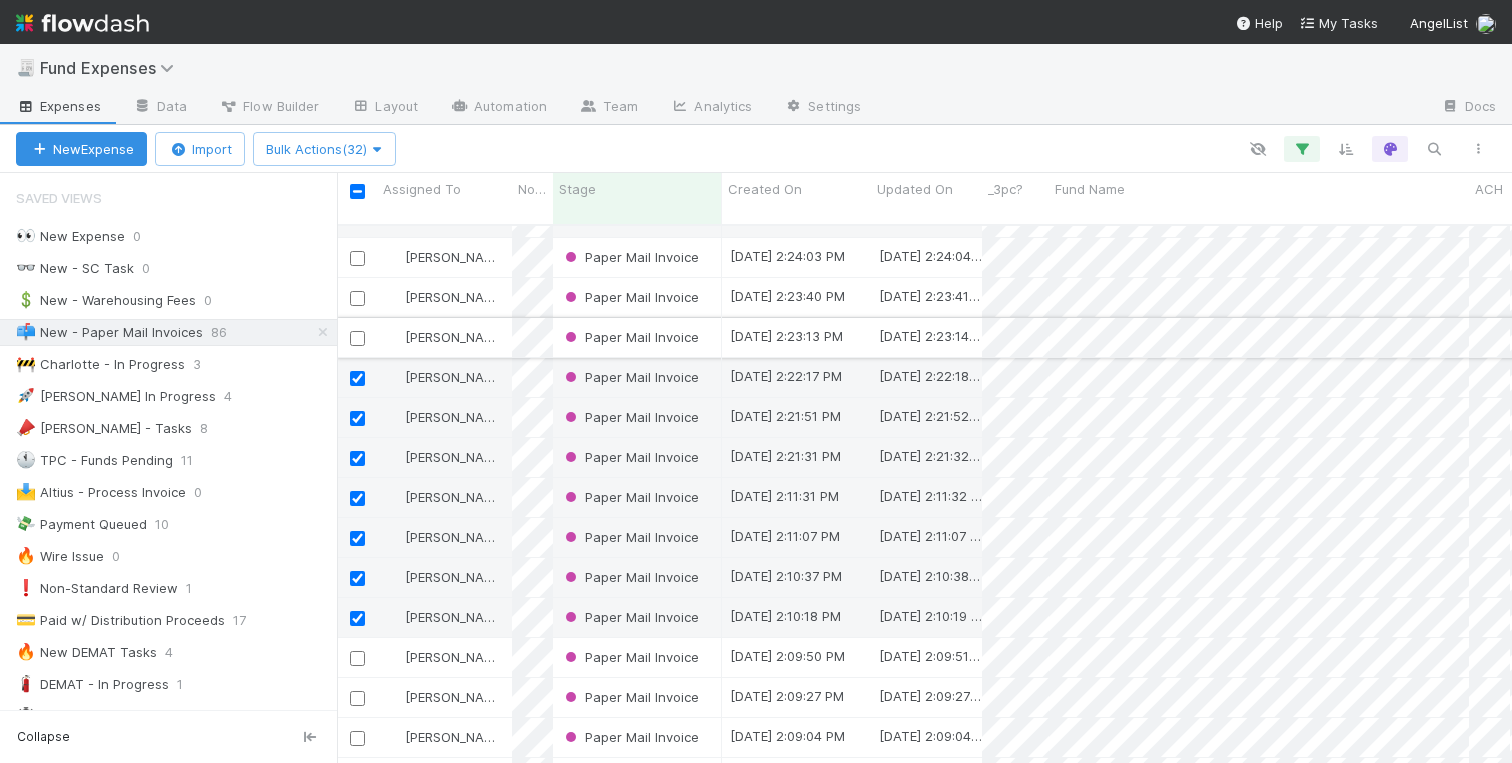 click at bounding box center (357, 338) 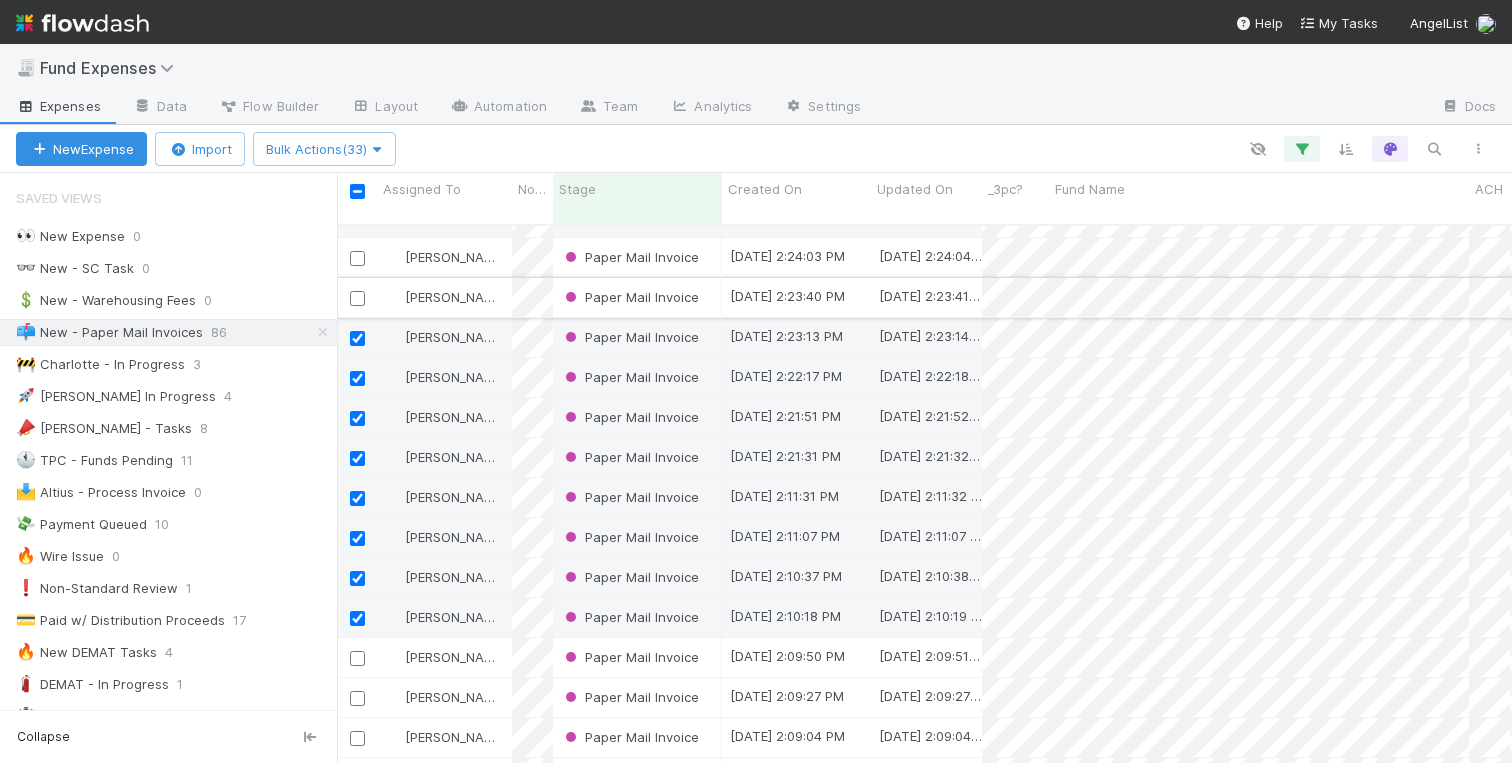 click at bounding box center (357, 298) 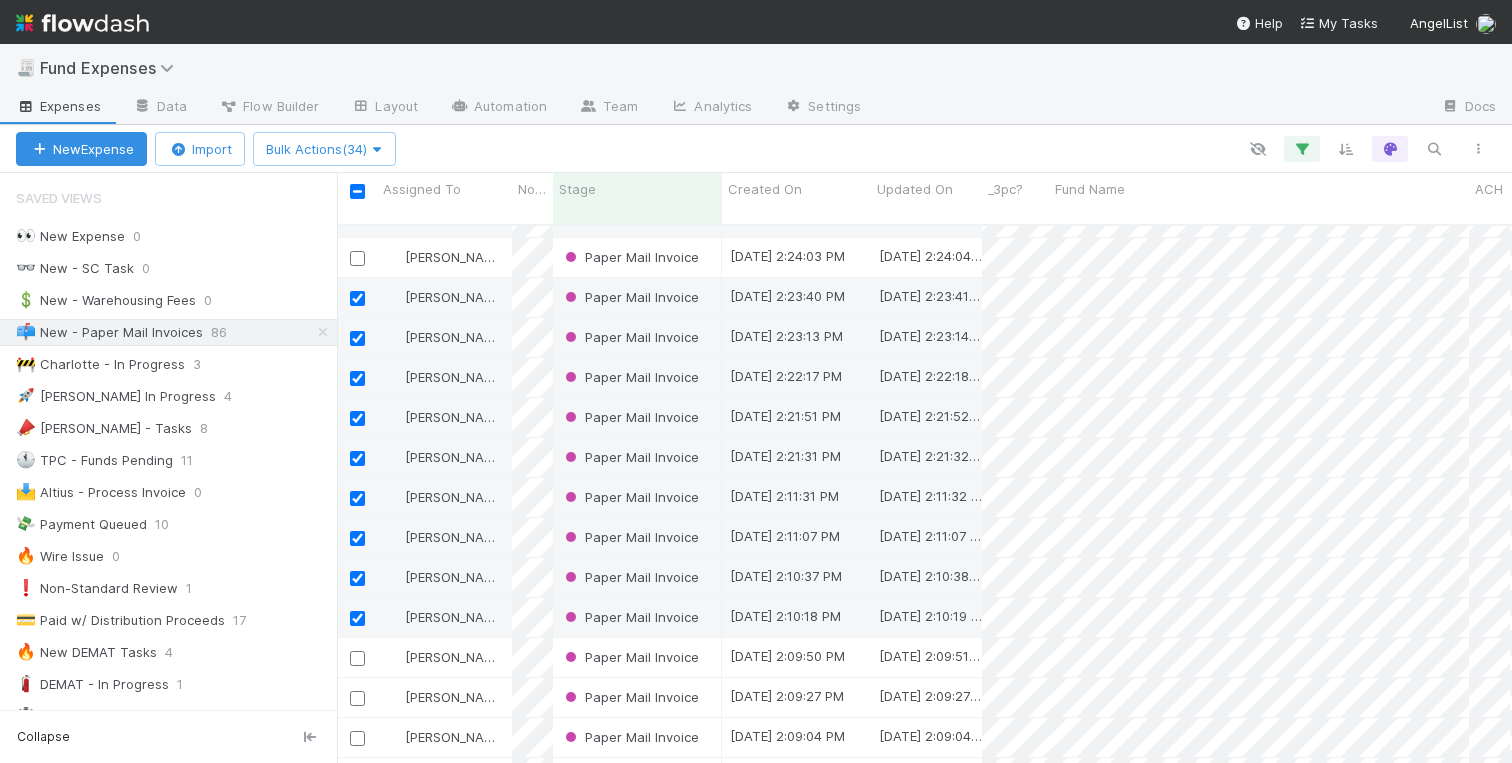 scroll, scrollTop: 954, scrollLeft: 0, axis: vertical 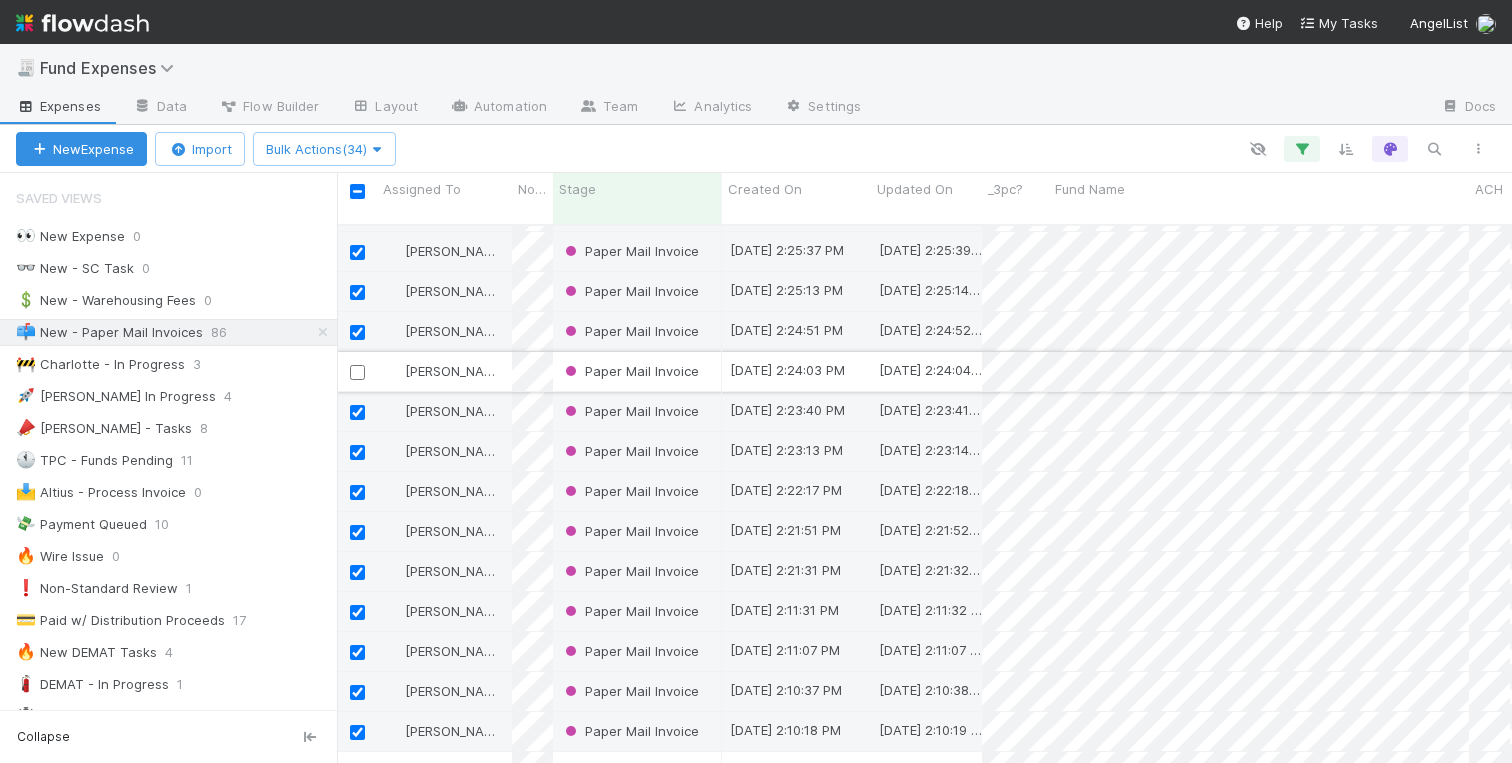 click at bounding box center [357, 372] 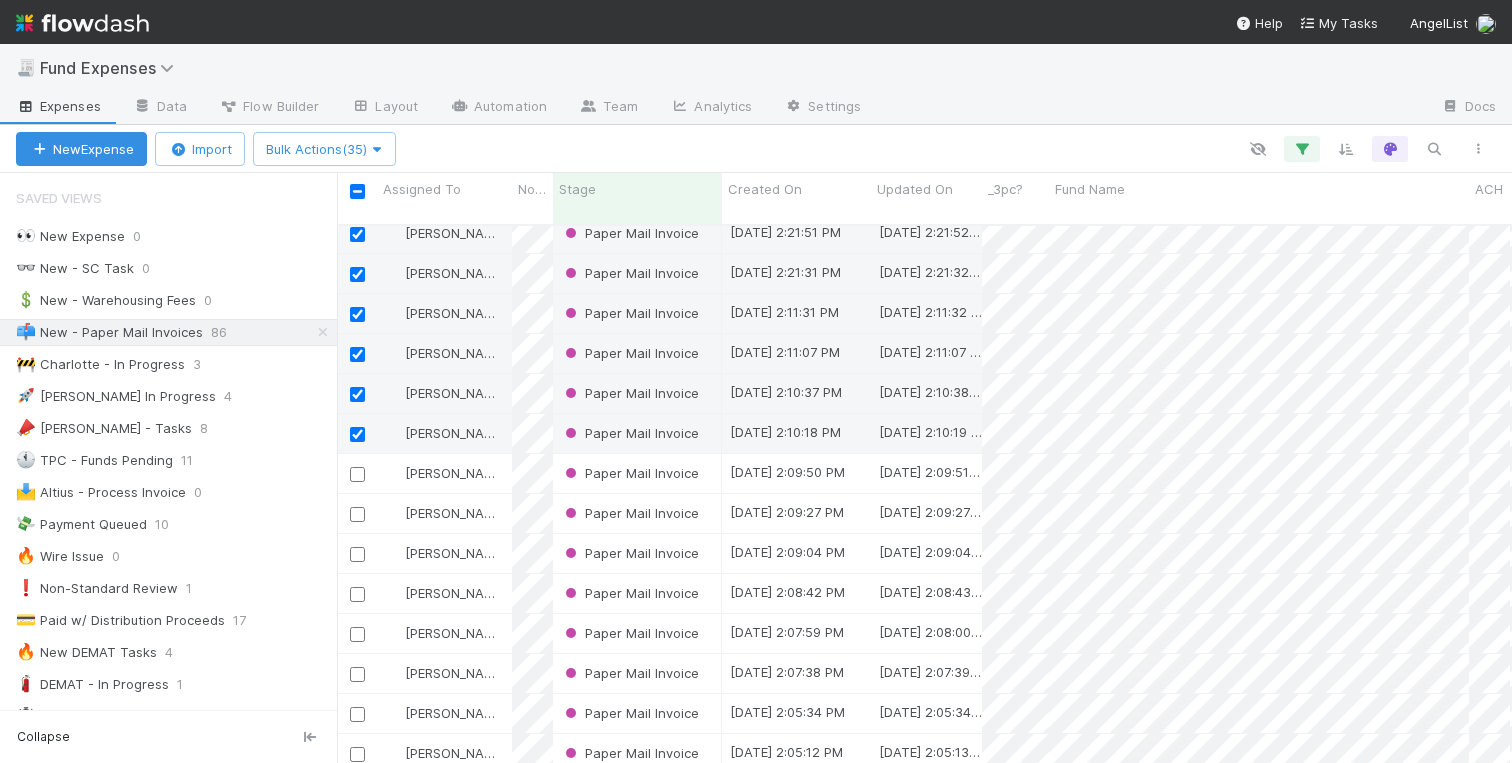 scroll, scrollTop: 1269, scrollLeft: 0, axis: vertical 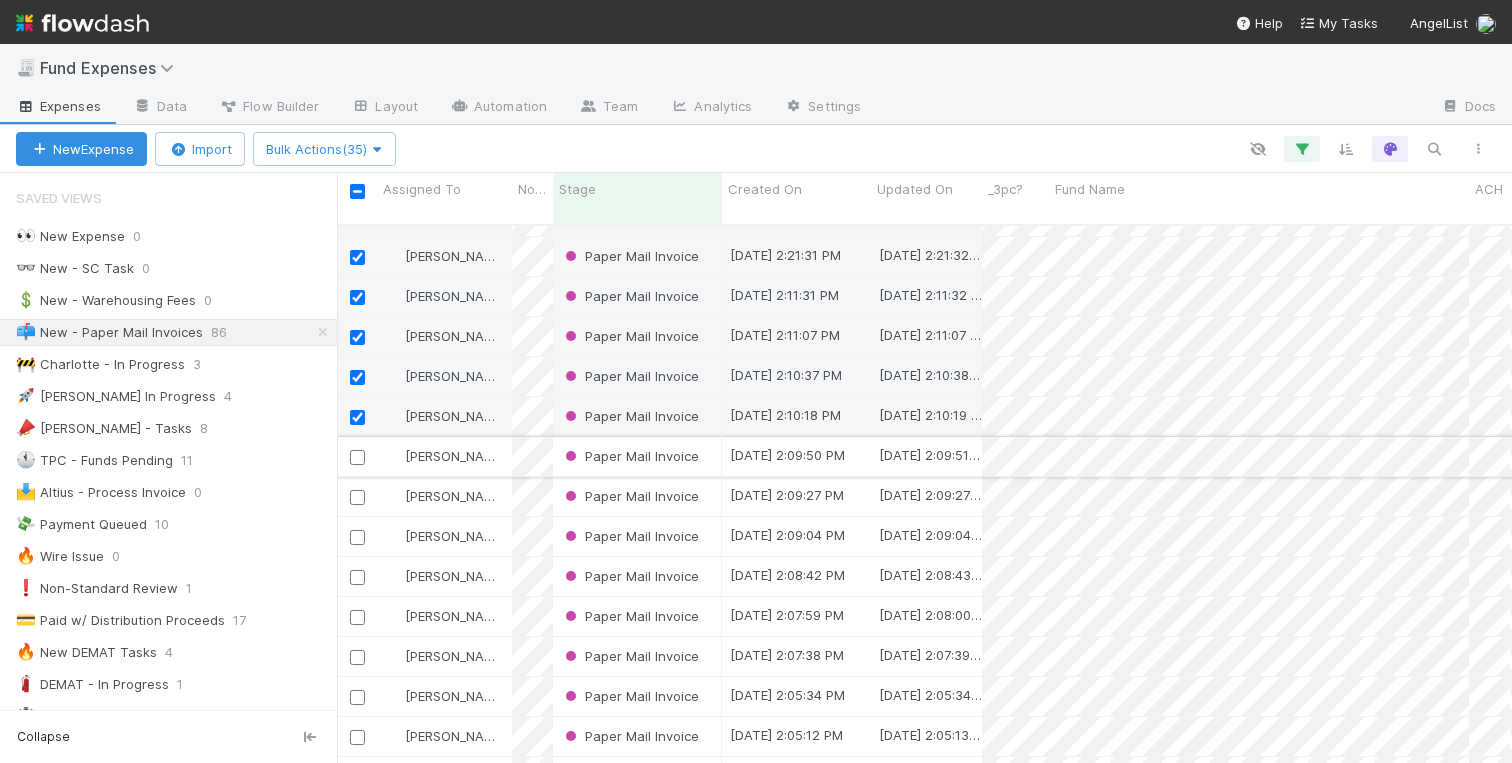 click at bounding box center (357, 457) 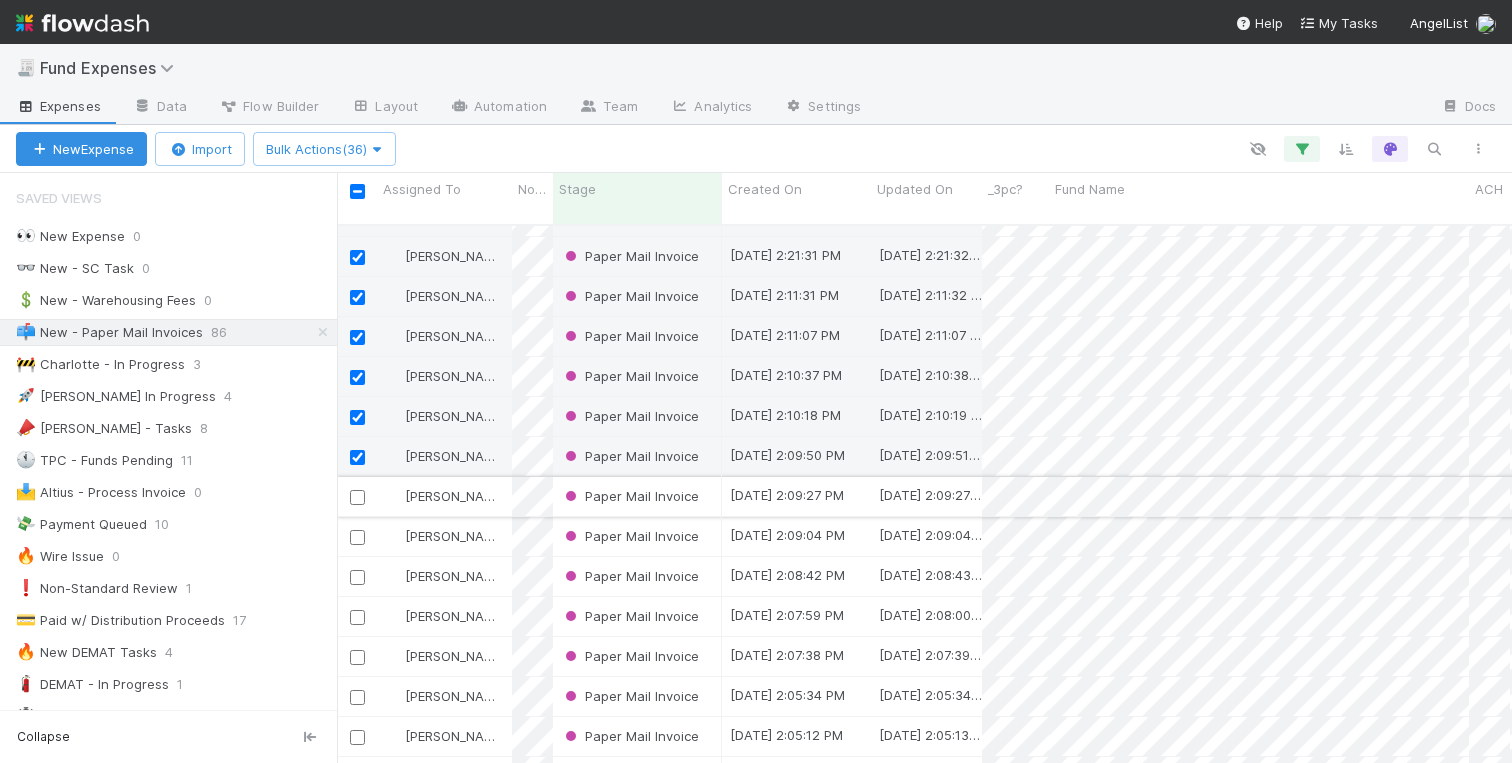 click at bounding box center (357, 497) 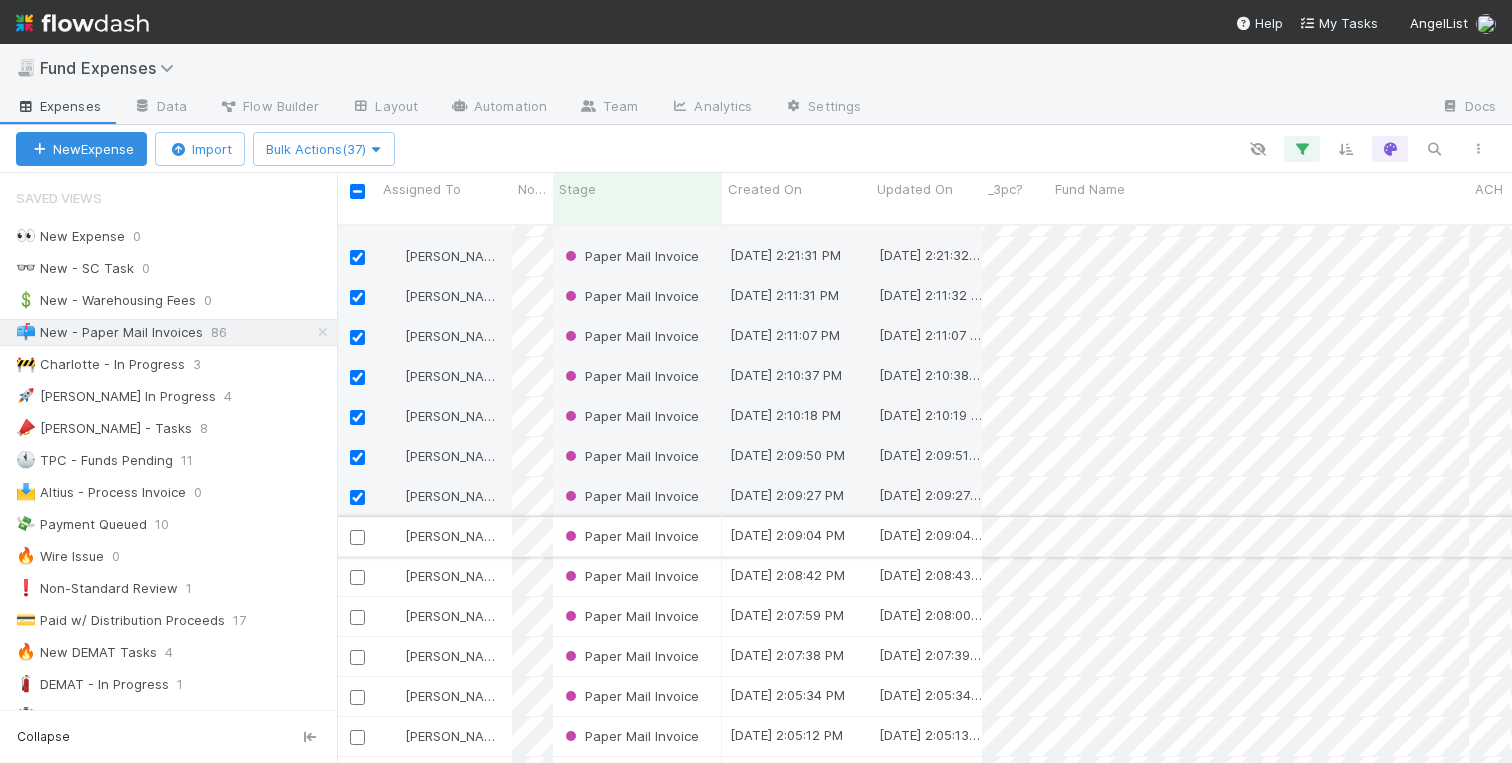 click at bounding box center (357, 537) 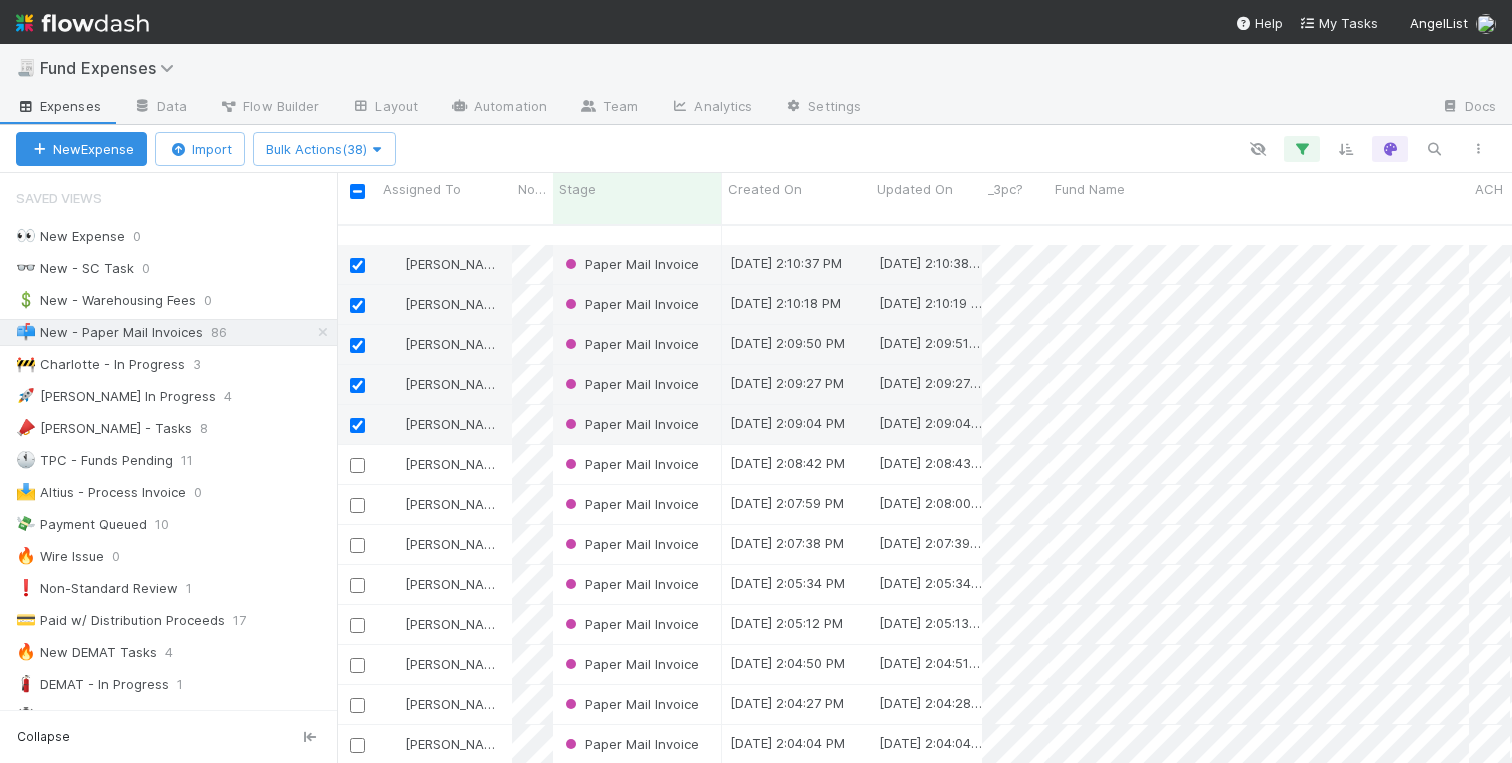scroll, scrollTop: 1449, scrollLeft: 0, axis: vertical 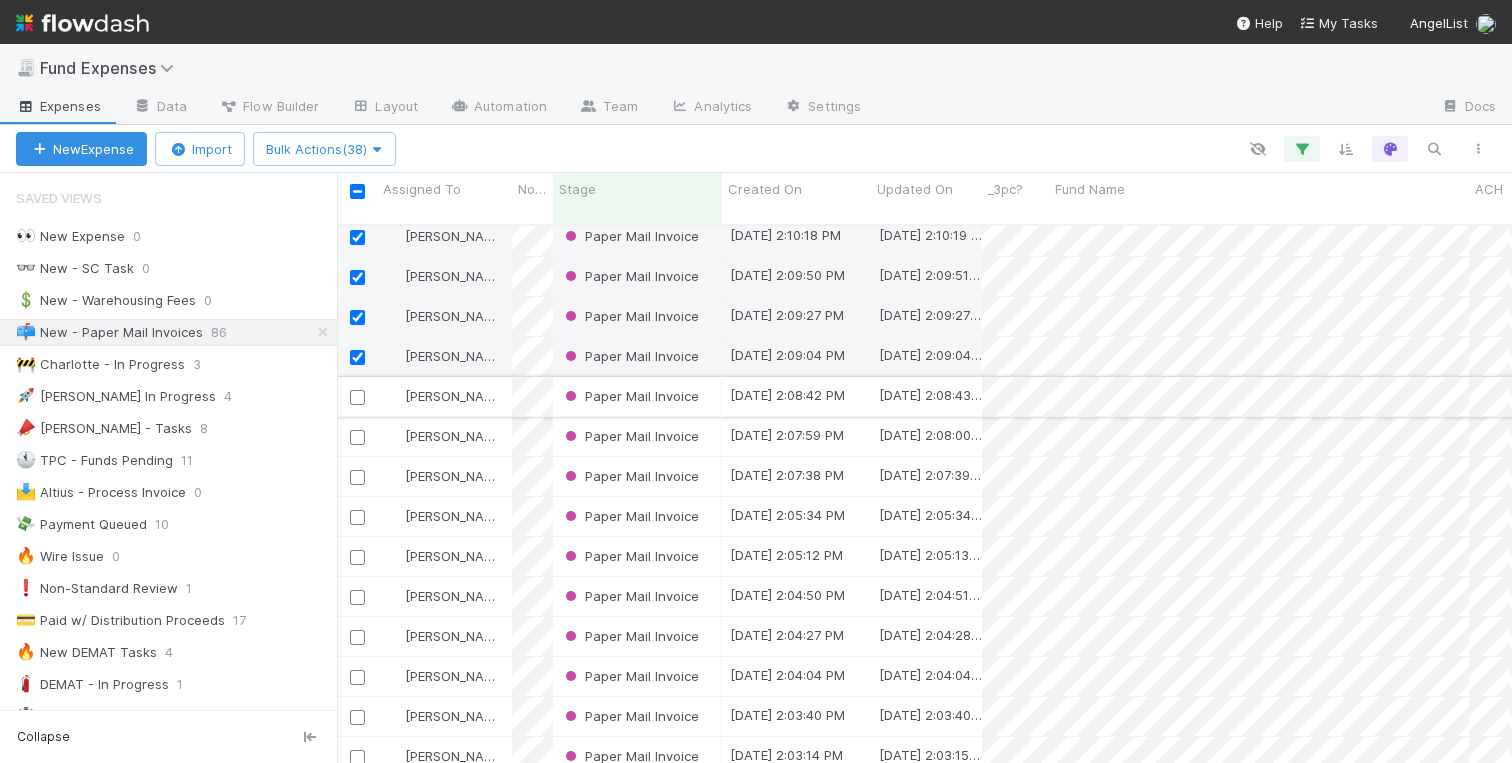 click at bounding box center [357, 397] 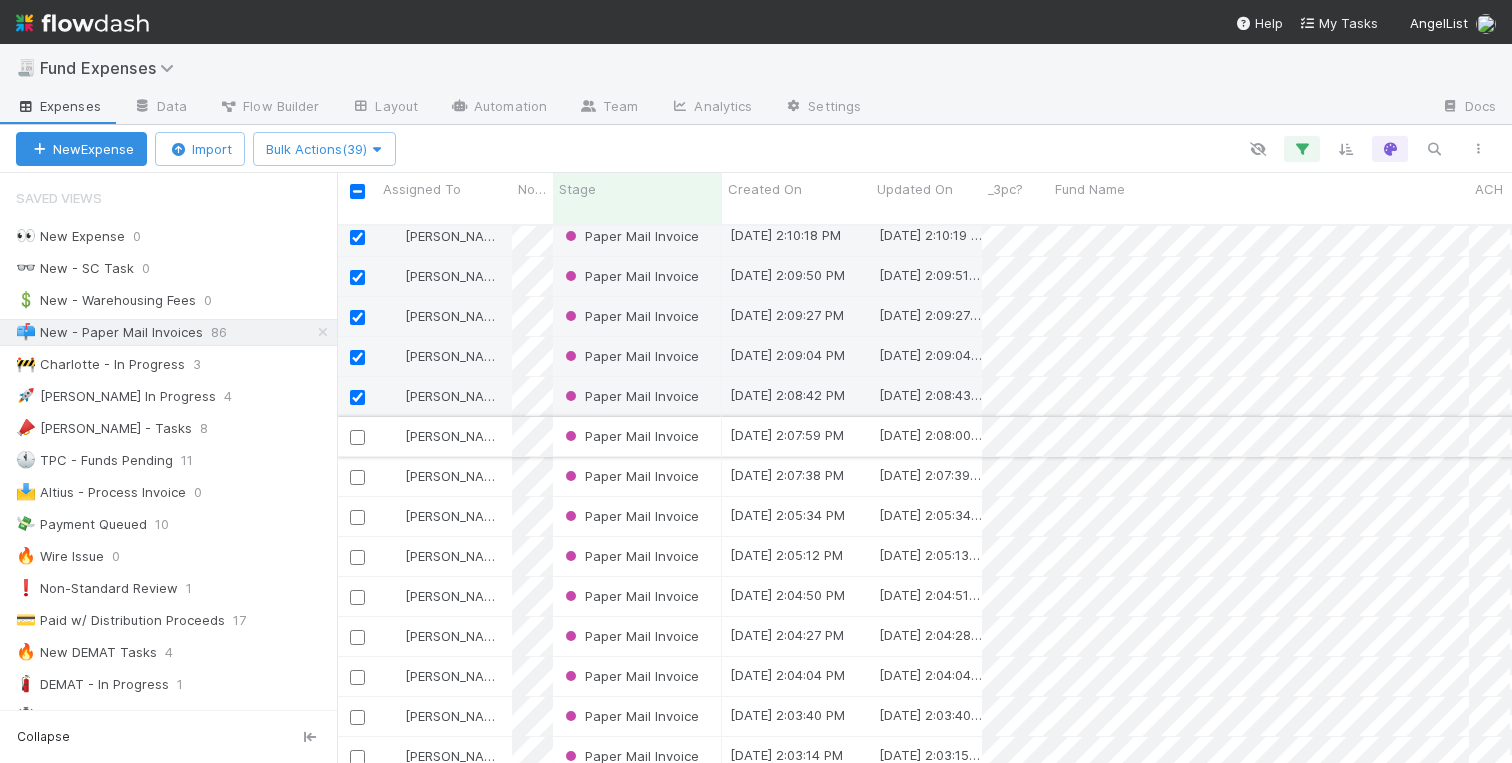 click at bounding box center (357, 437) 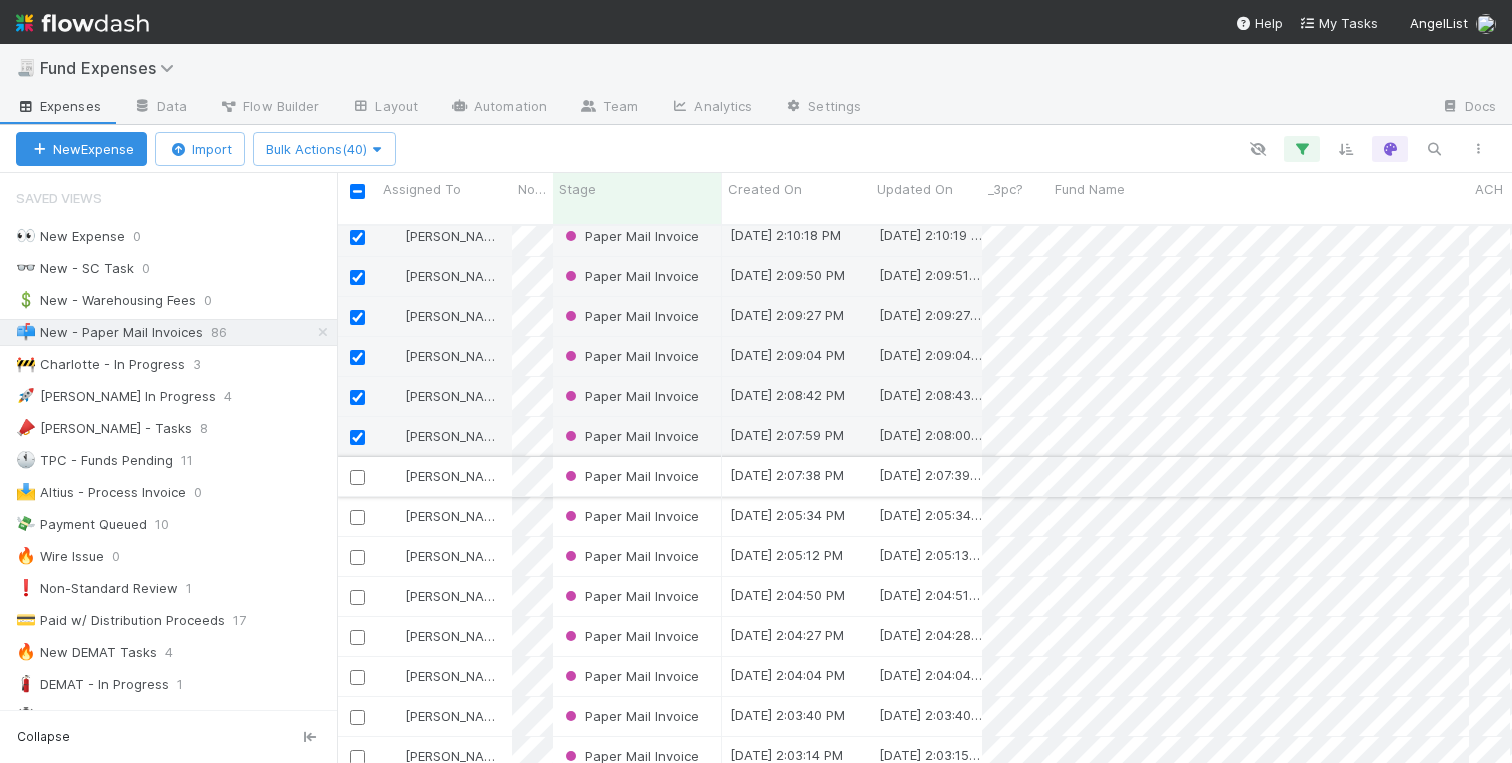 click at bounding box center [357, 477] 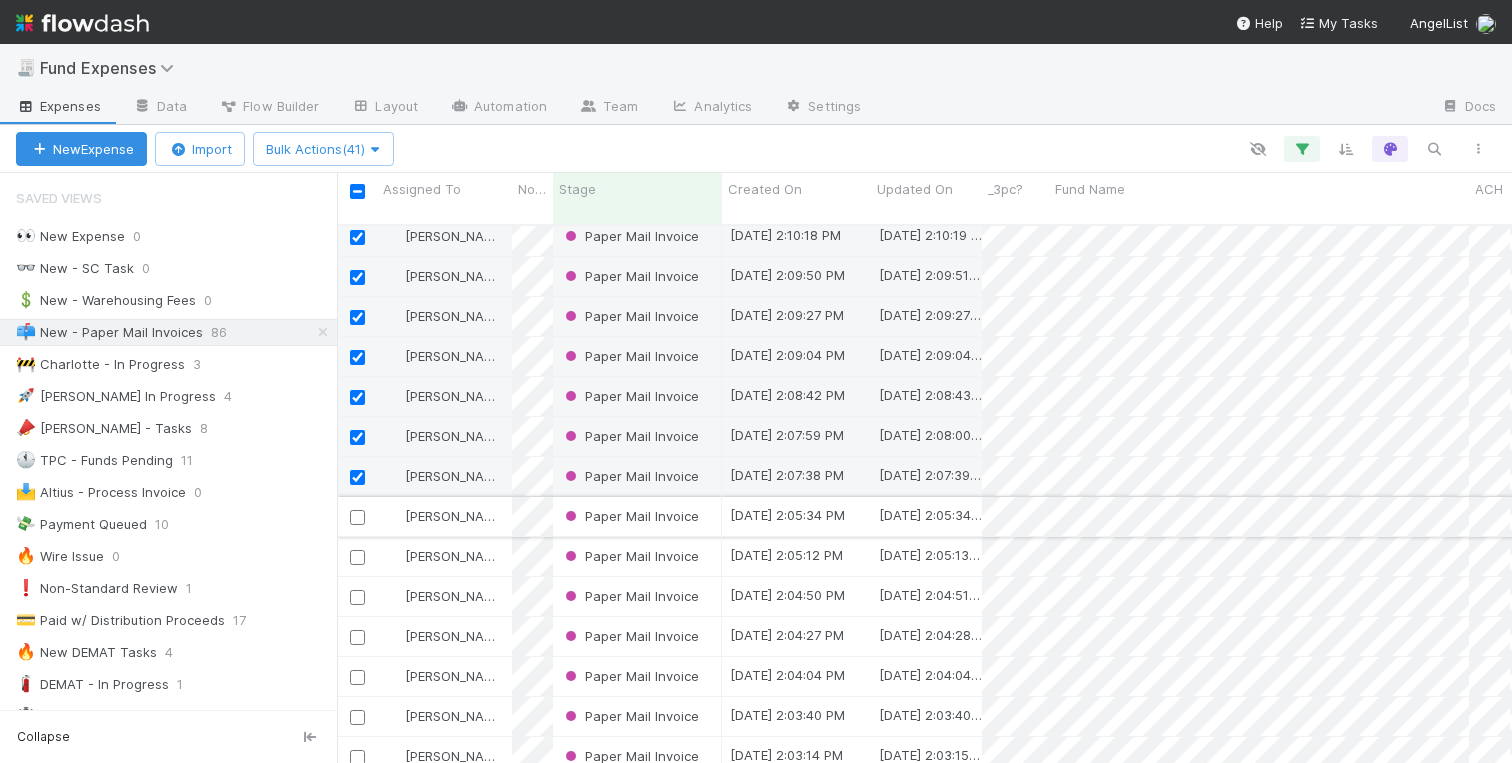 click at bounding box center (357, 517) 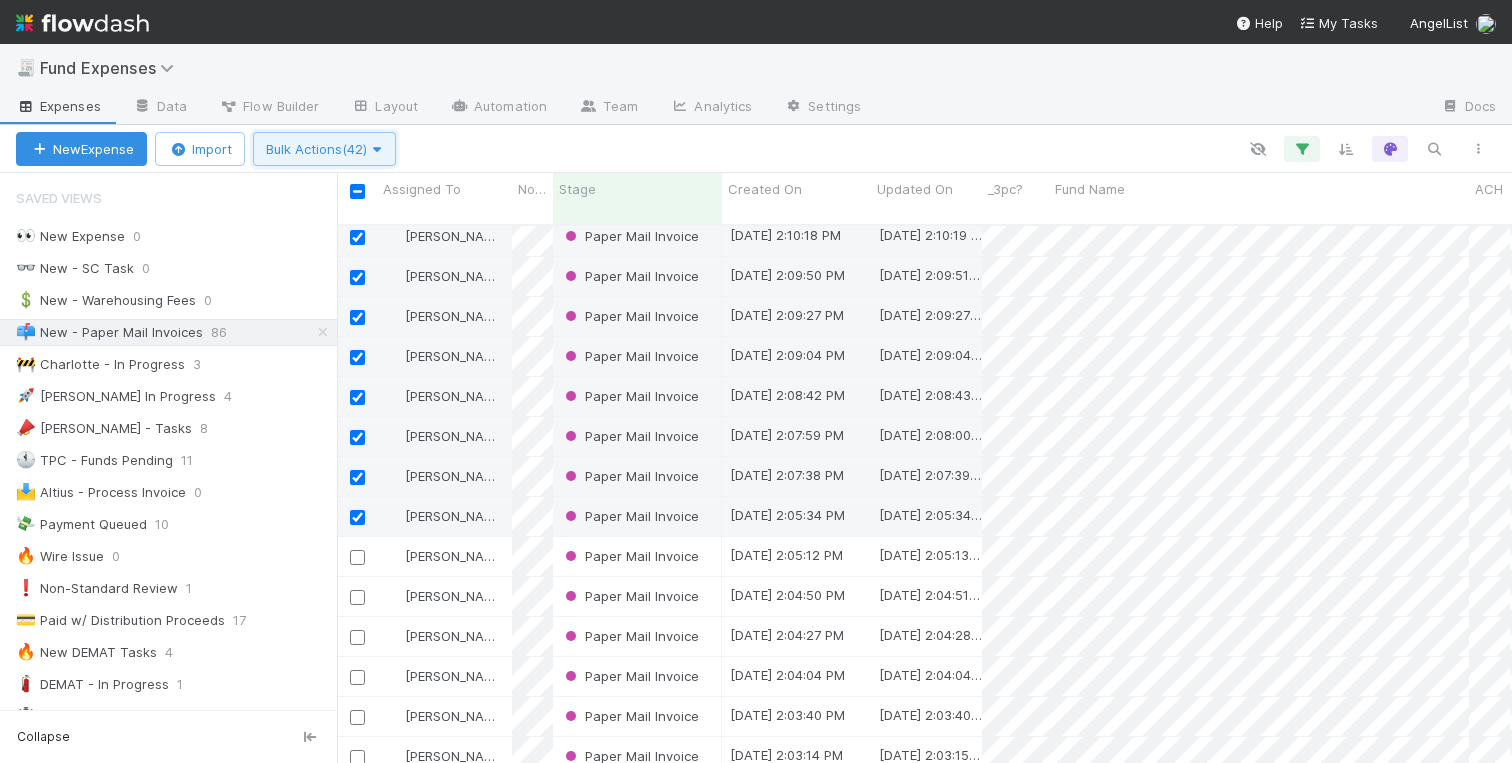 click on "Bulk Actions  (42)" at bounding box center (324, 149) 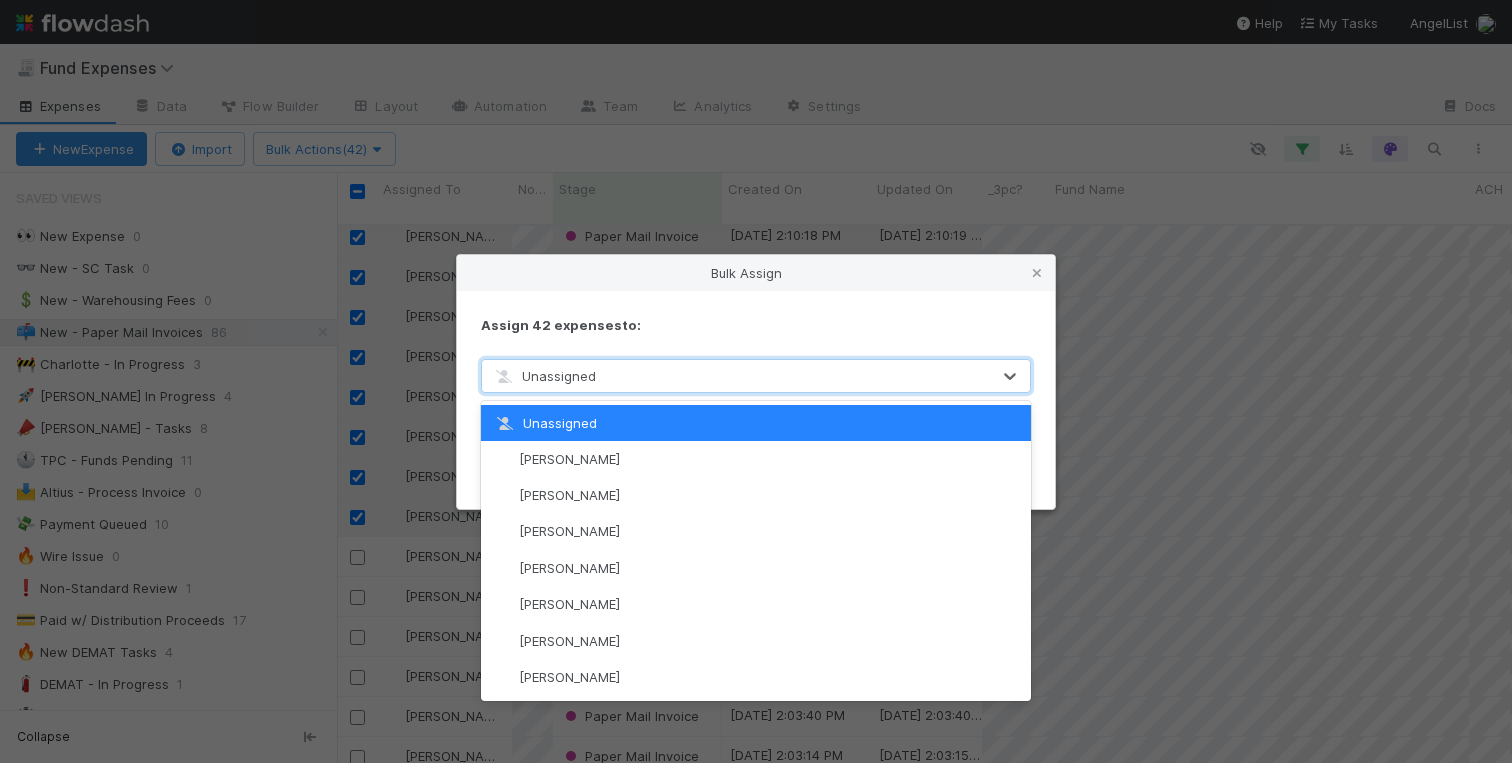 click on "Unassigned" at bounding box center (544, 376) 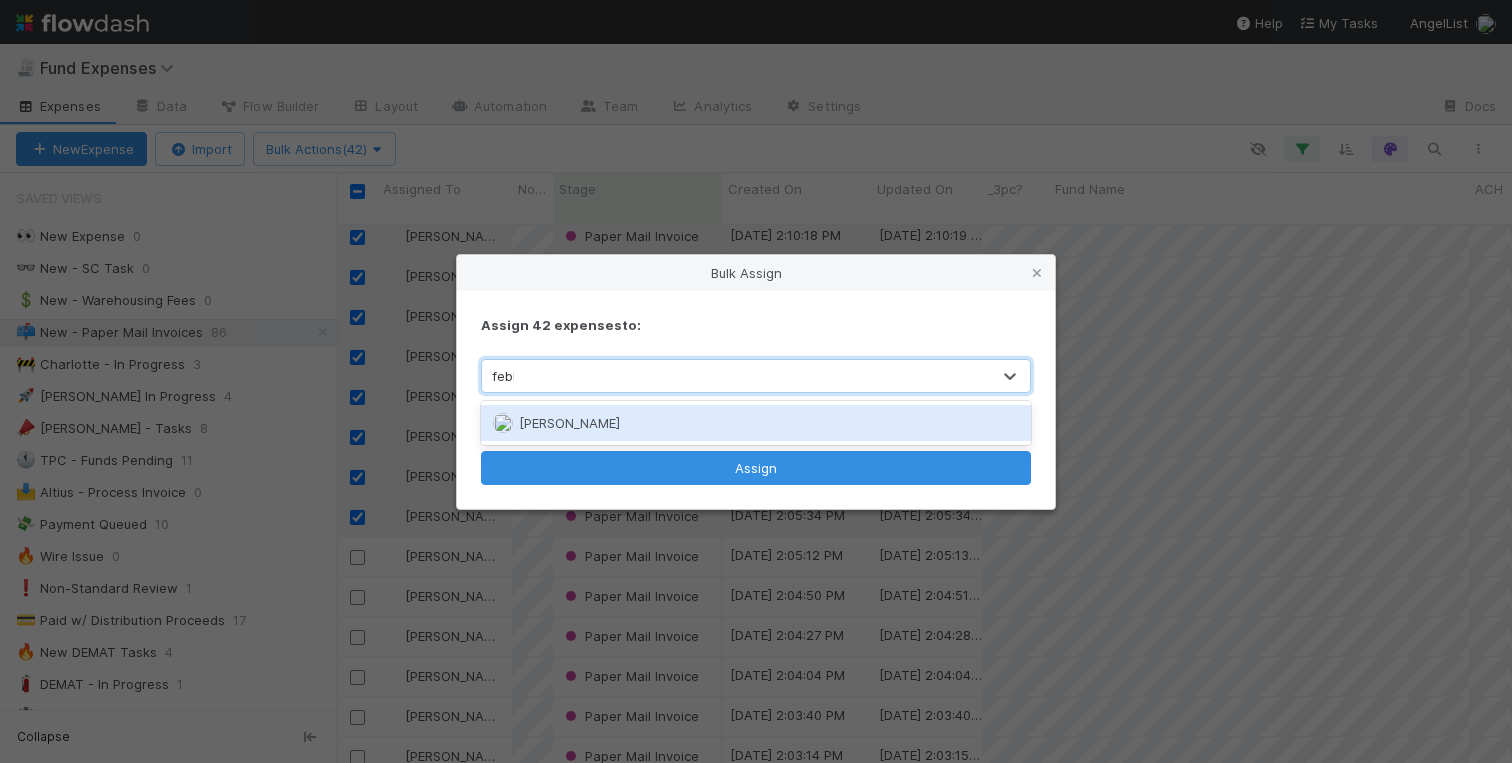 type on "febbi" 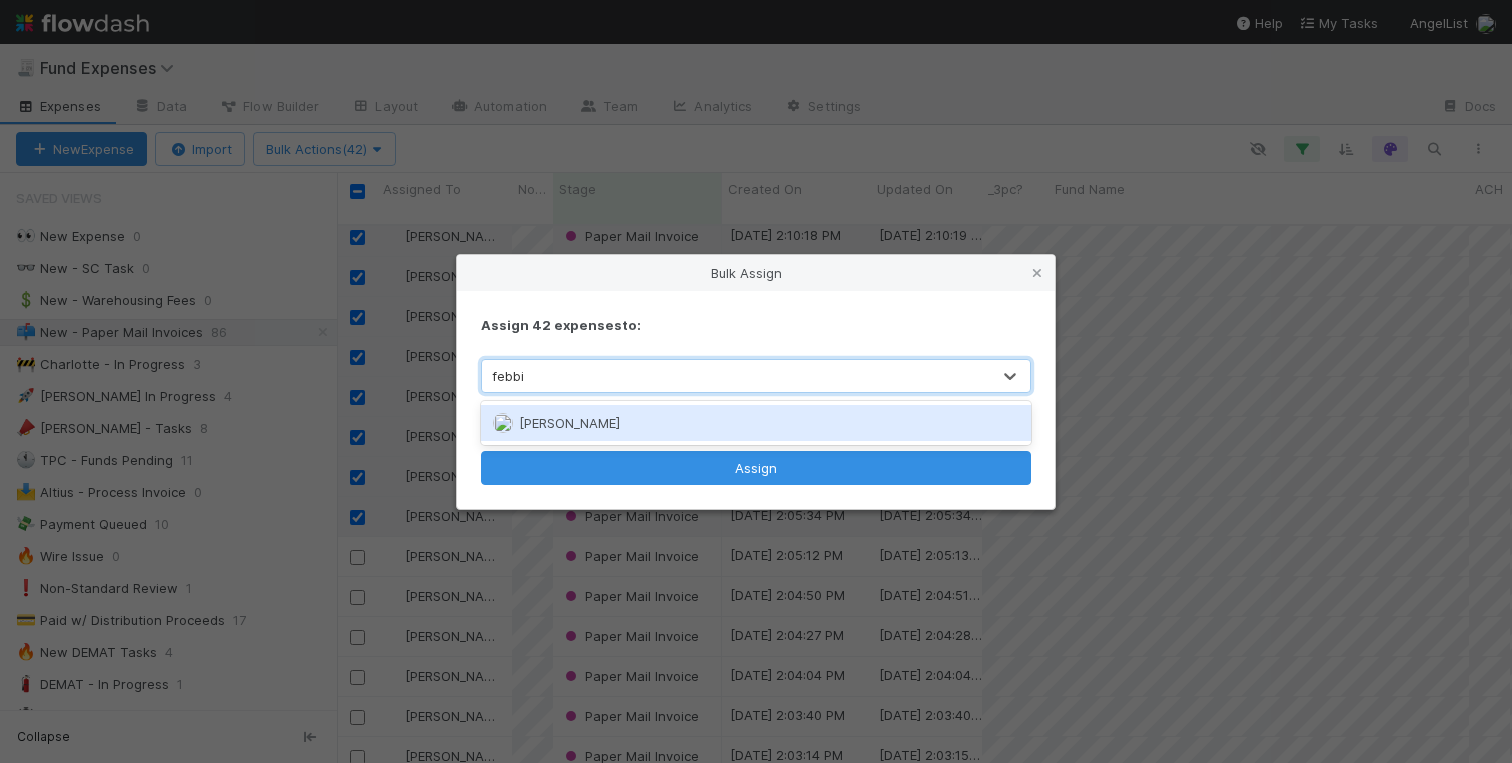 click on "[PERSON_NAME]" at bounding box center [569, 423] 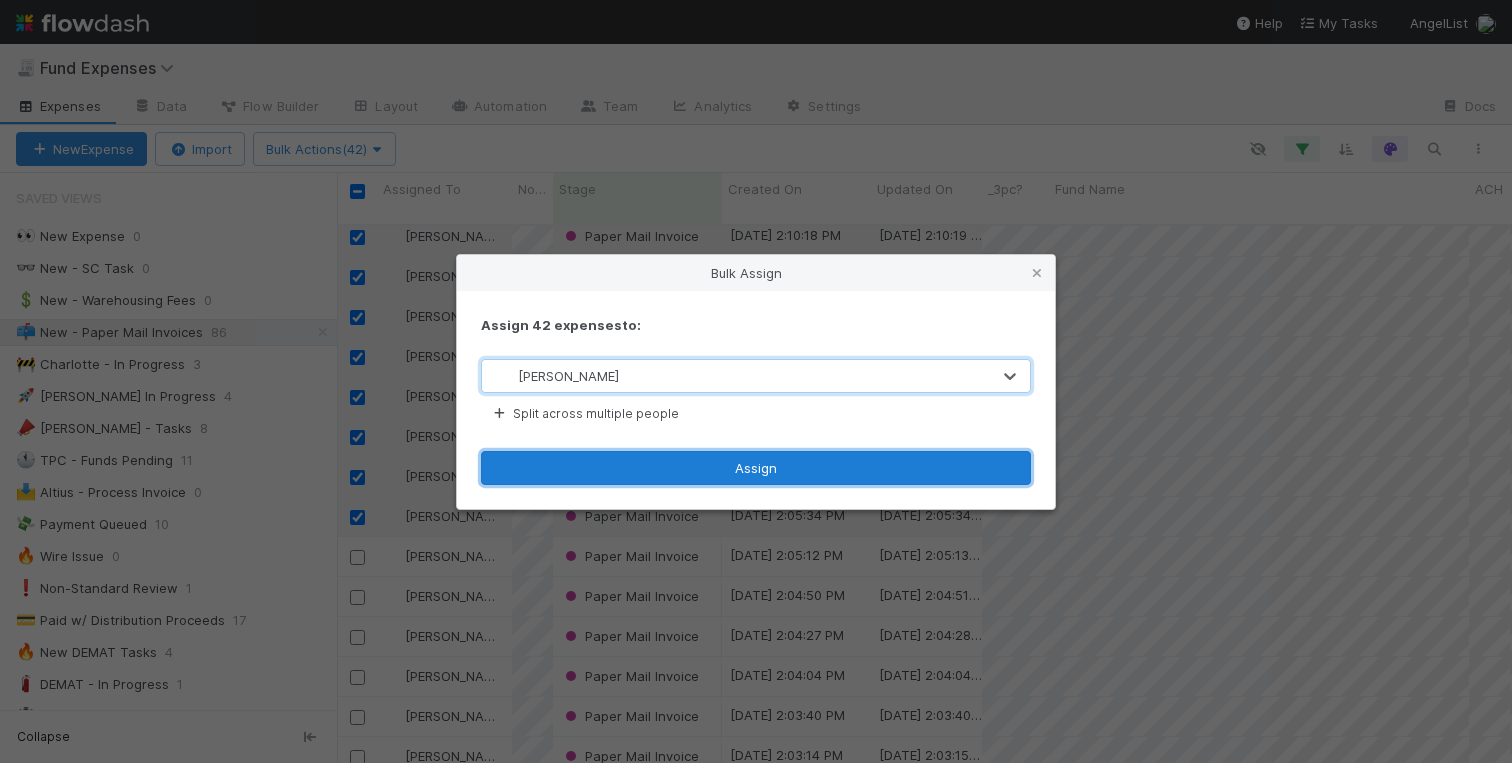 click on "Assign" at bounding box center [756, 468] 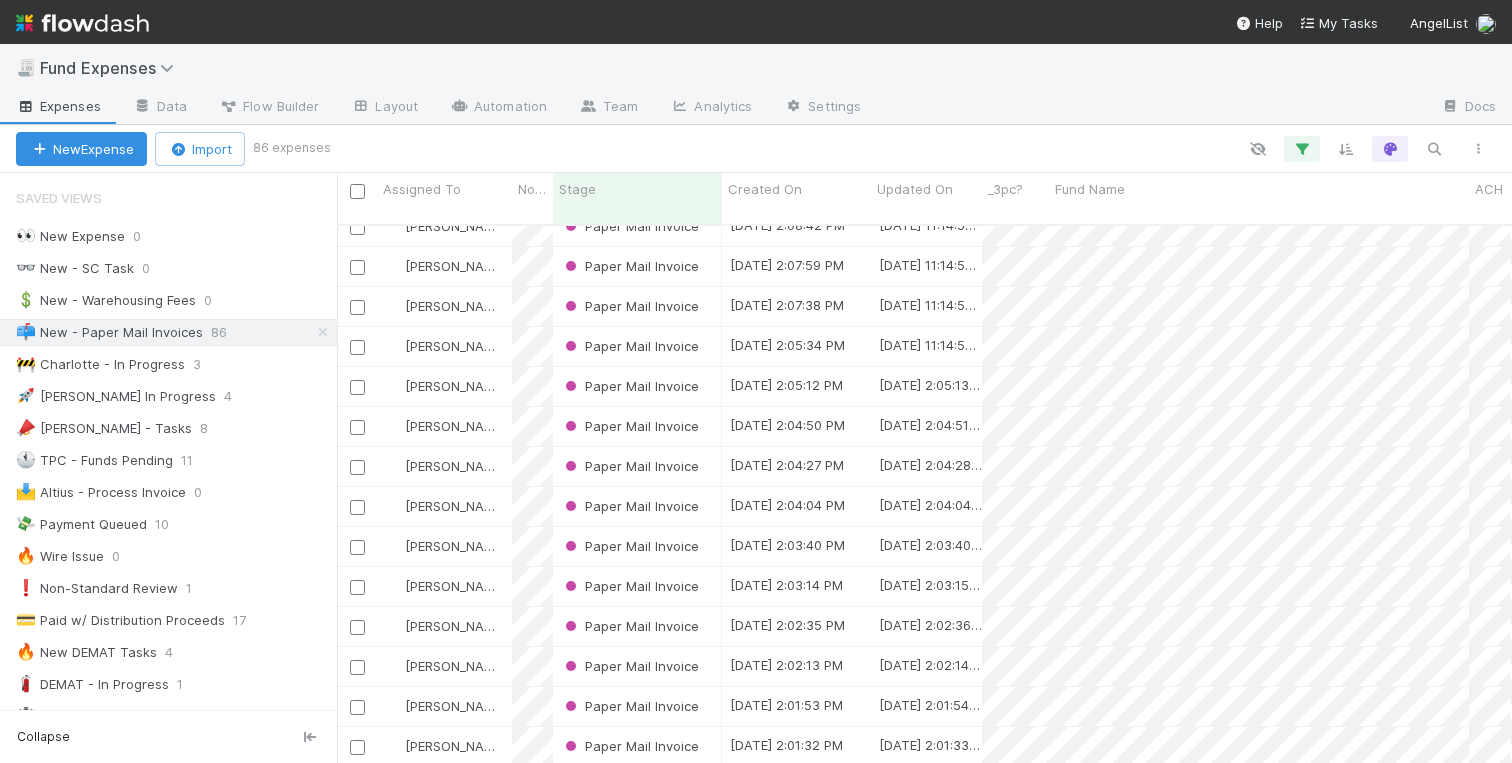 scroll, scrollTop: 1627, scrollLeft: 0, axis: vertical 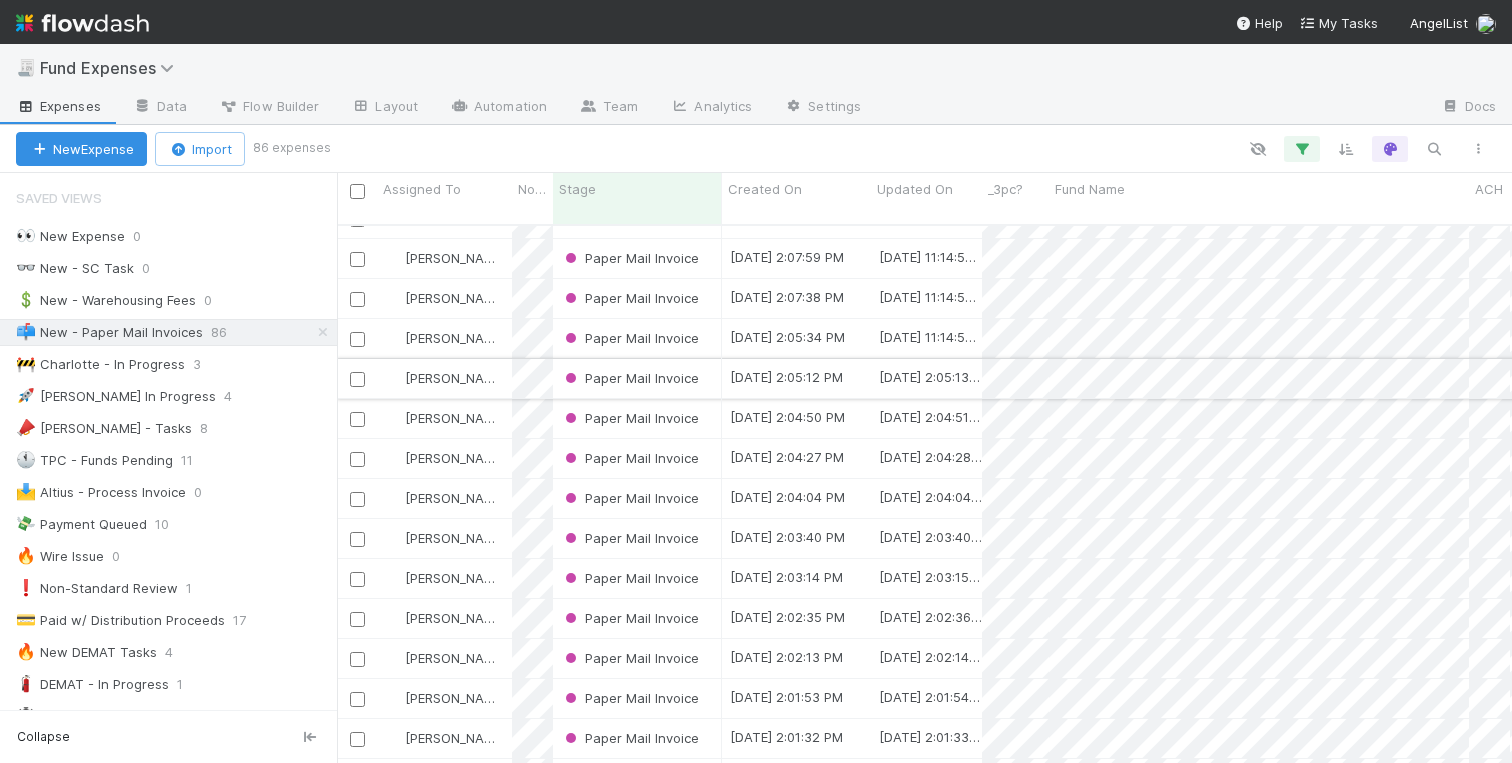 click at bounding box center (357, 379) 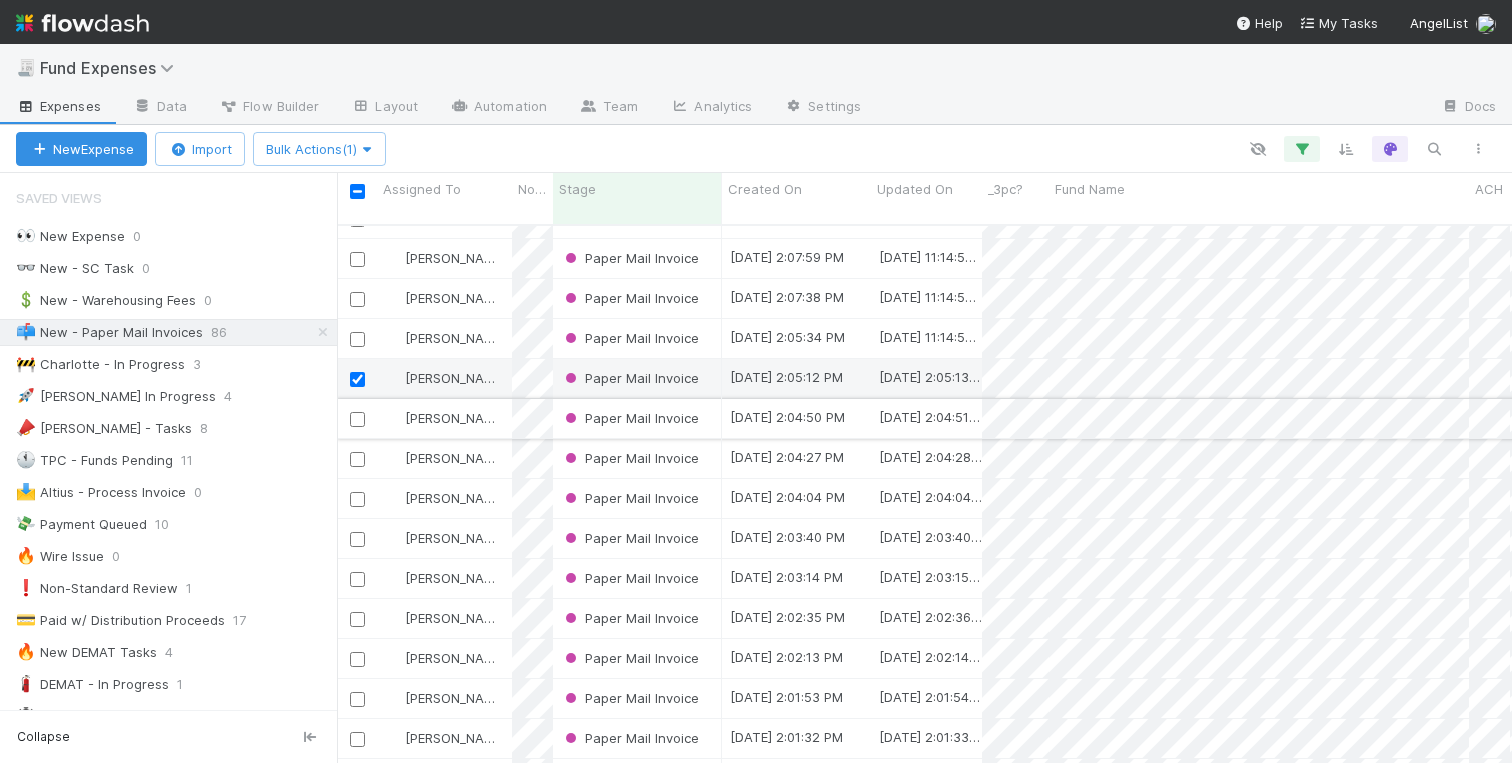 click at bounding box center (357, 419) 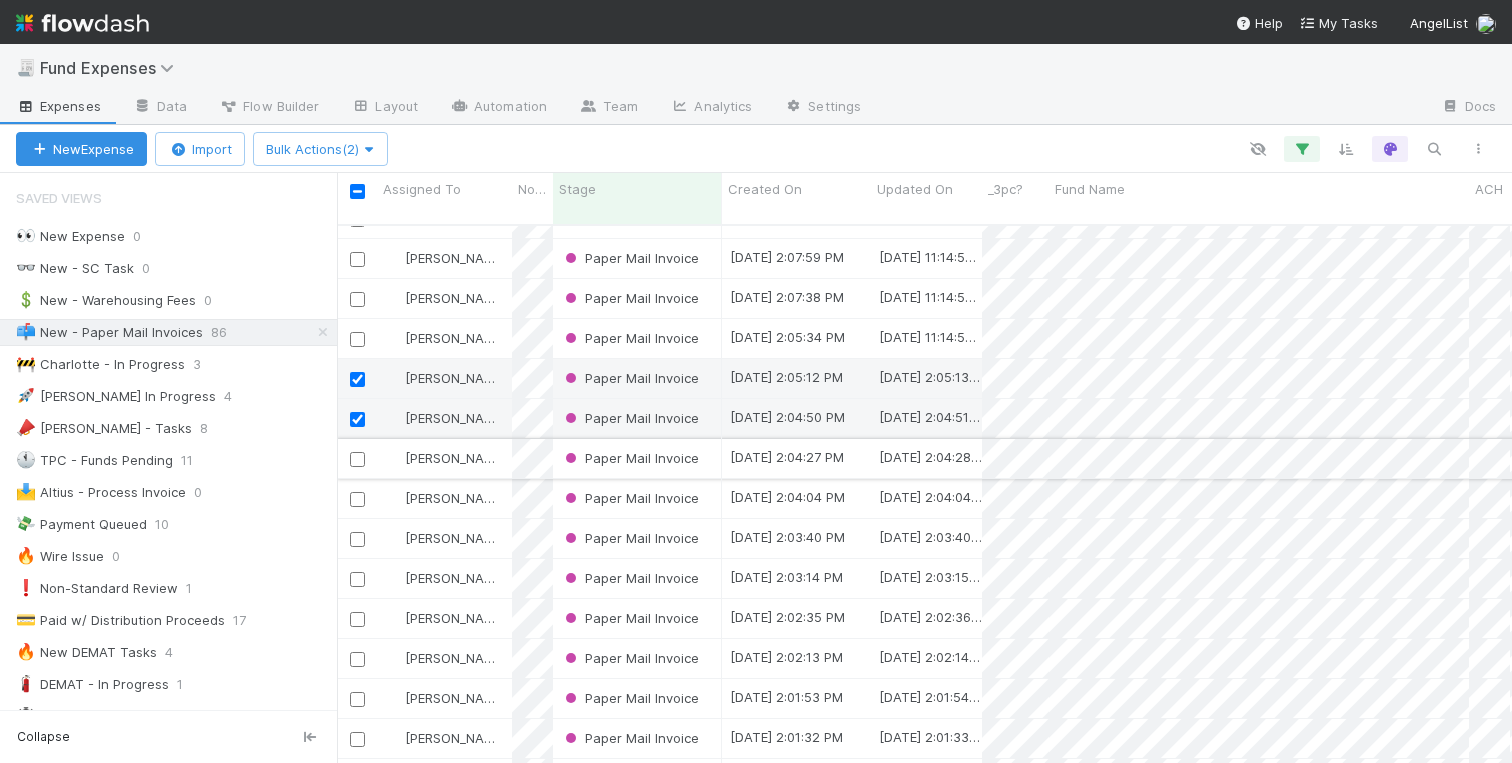 click at bounding box center (357, 459) 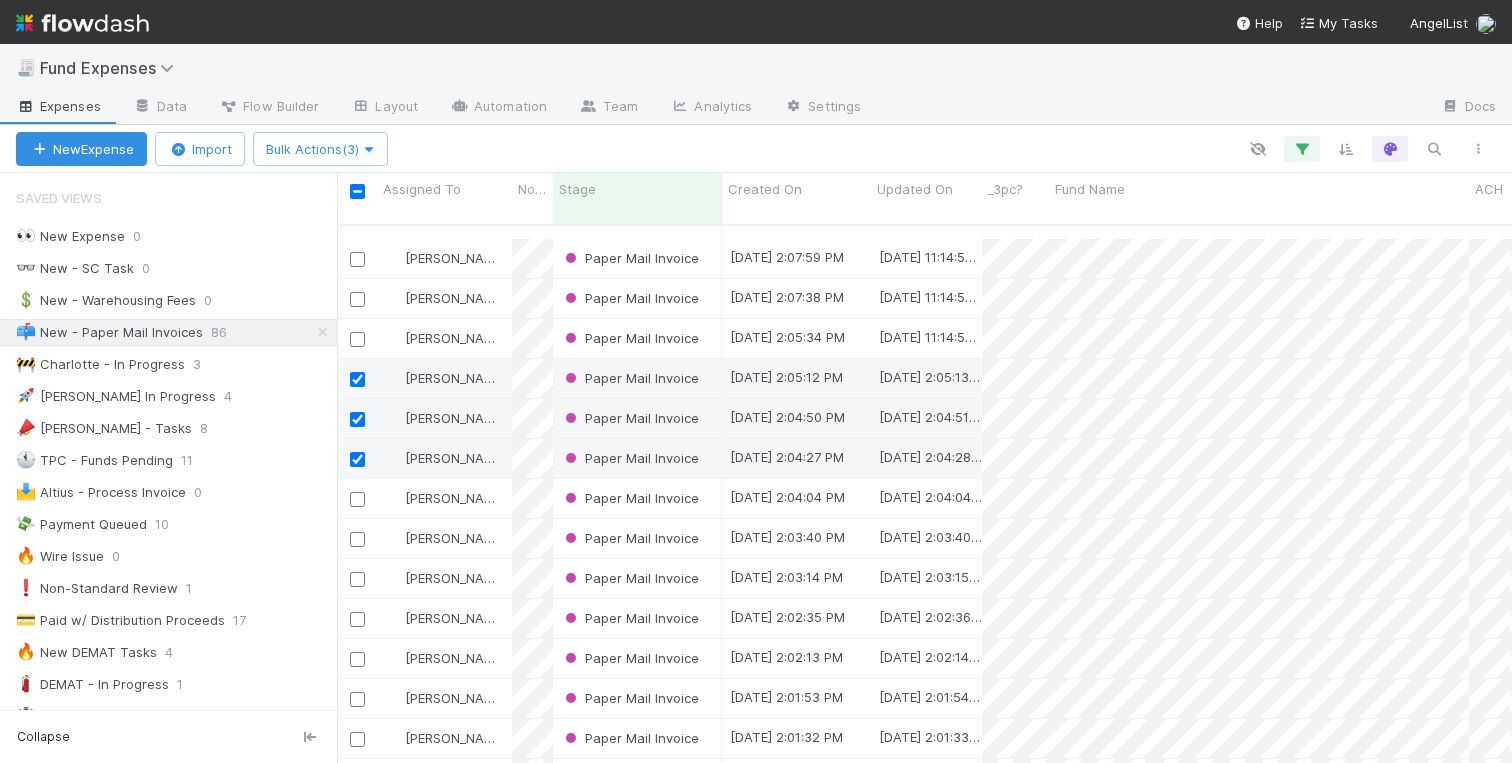 scroll, scrollTop: 1735, scrollLeft: 0, axis: vertical 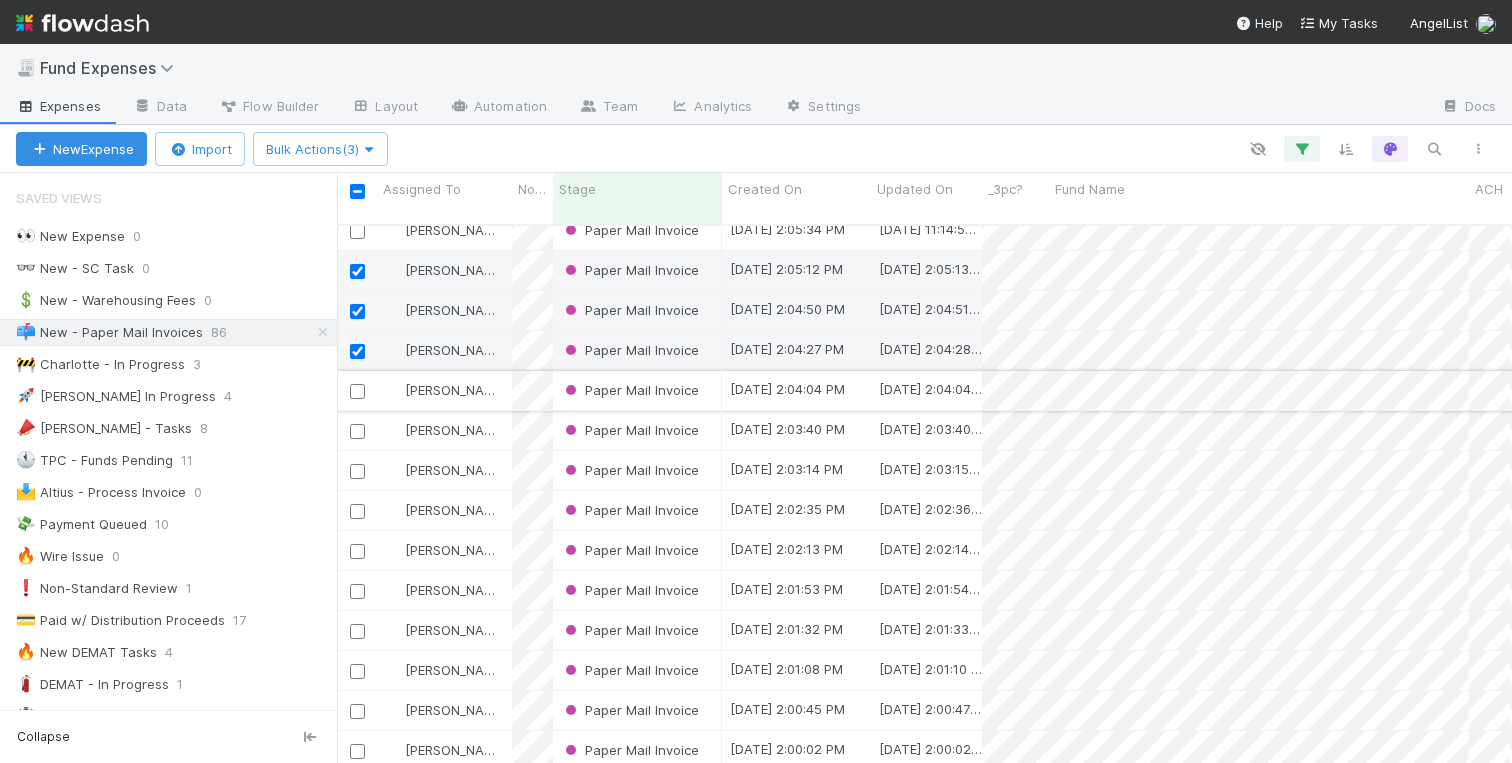 click at bounding box center [357, 391] 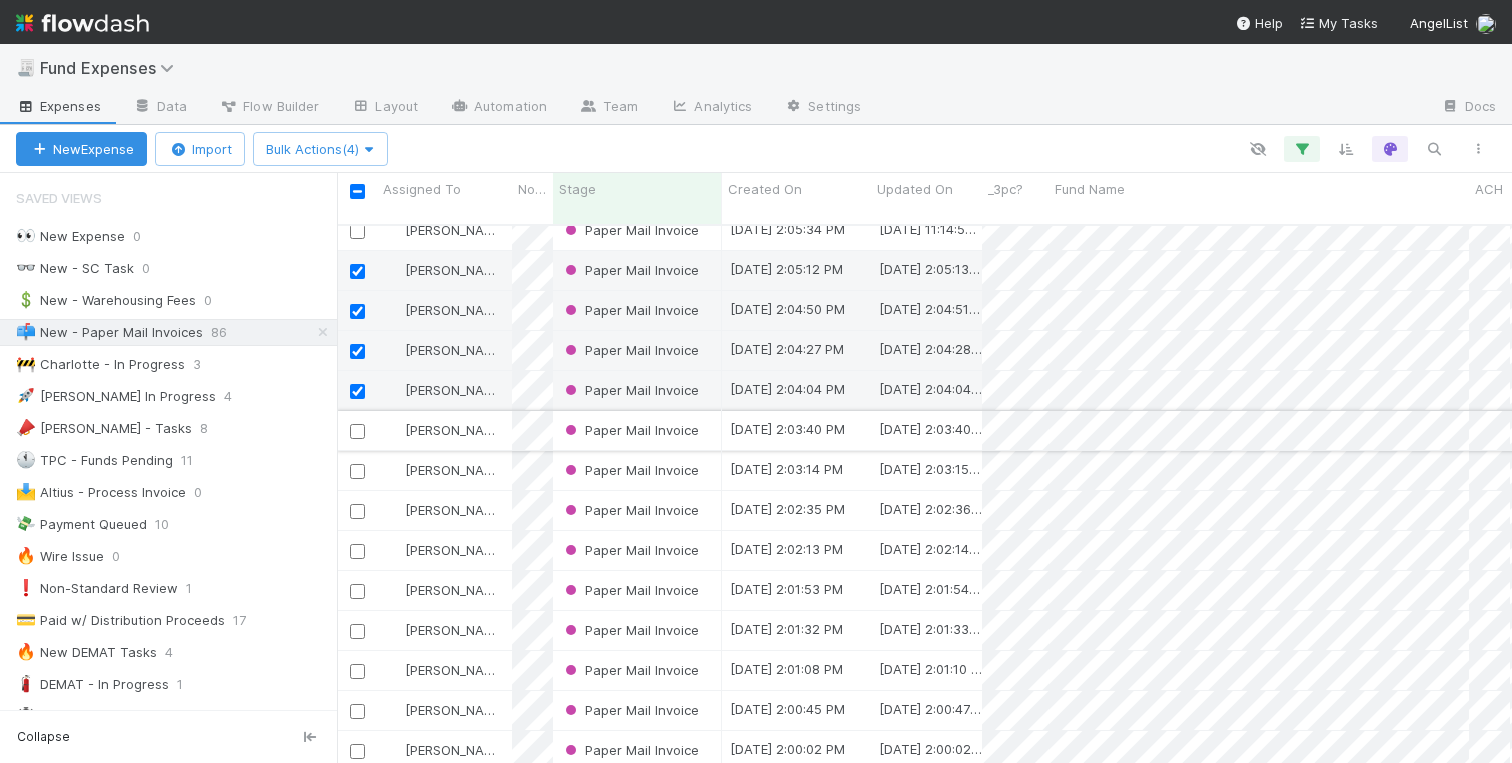 click at bounding box center (357, 431) 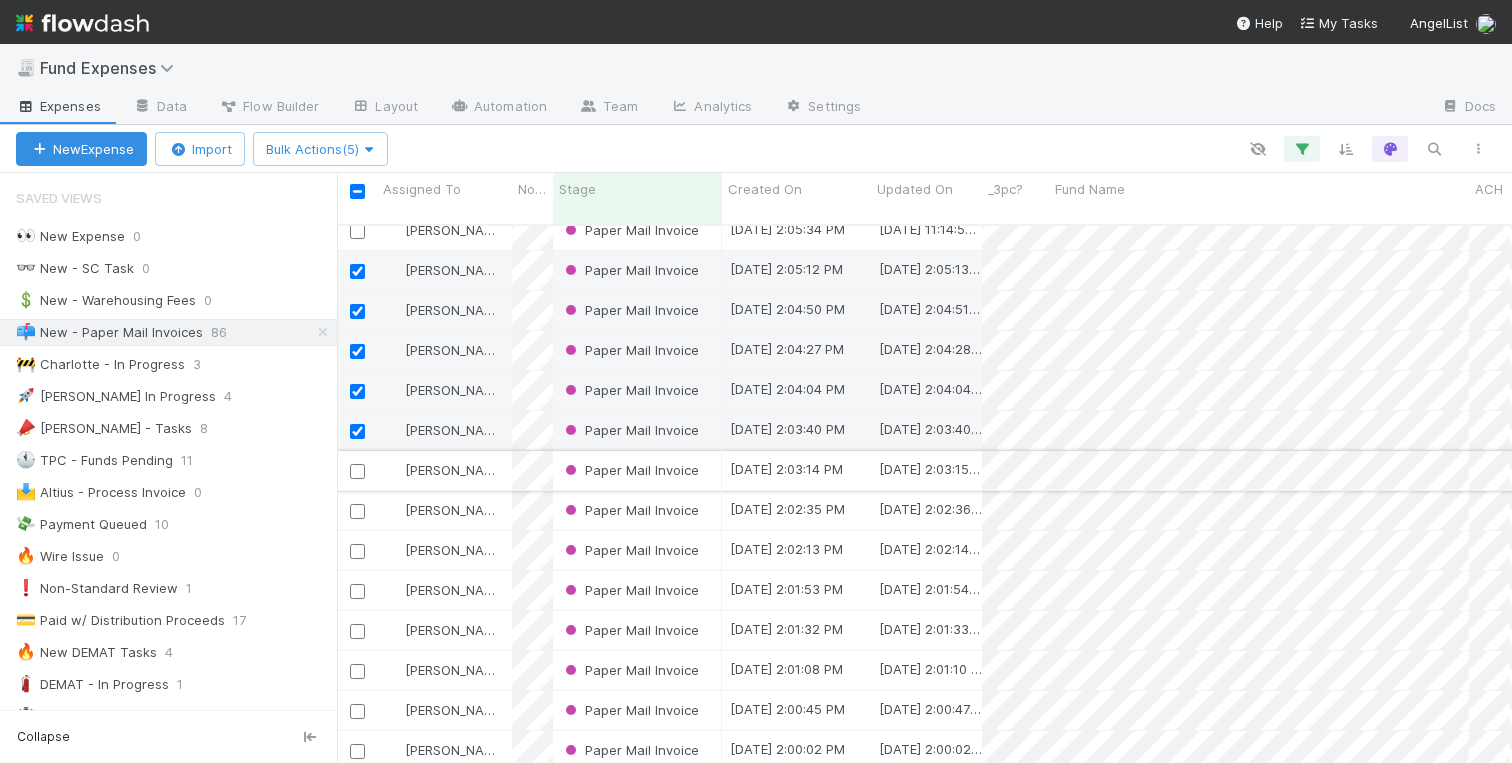 click at bounding box center (357, 471) 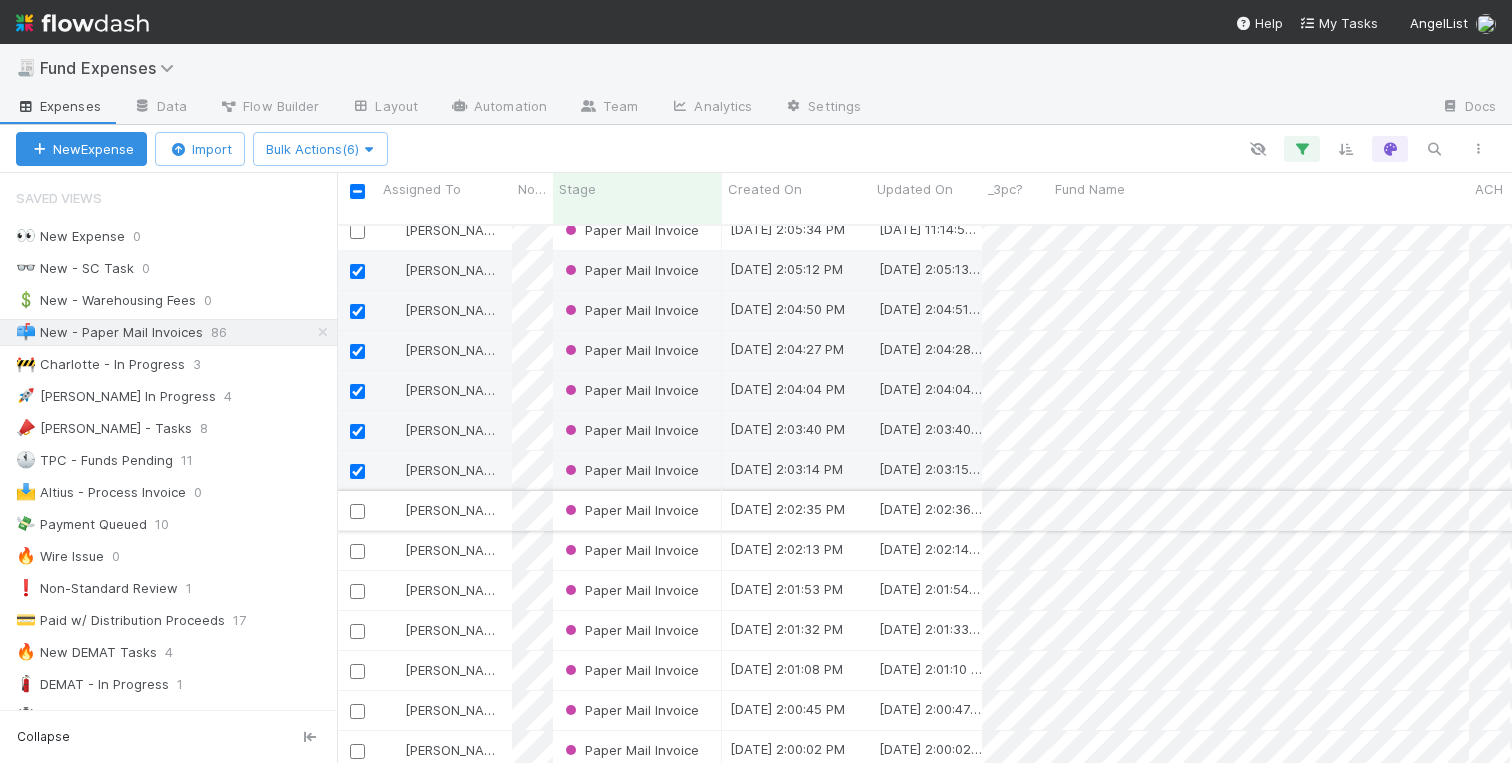 click at bounding box center (357, 510) 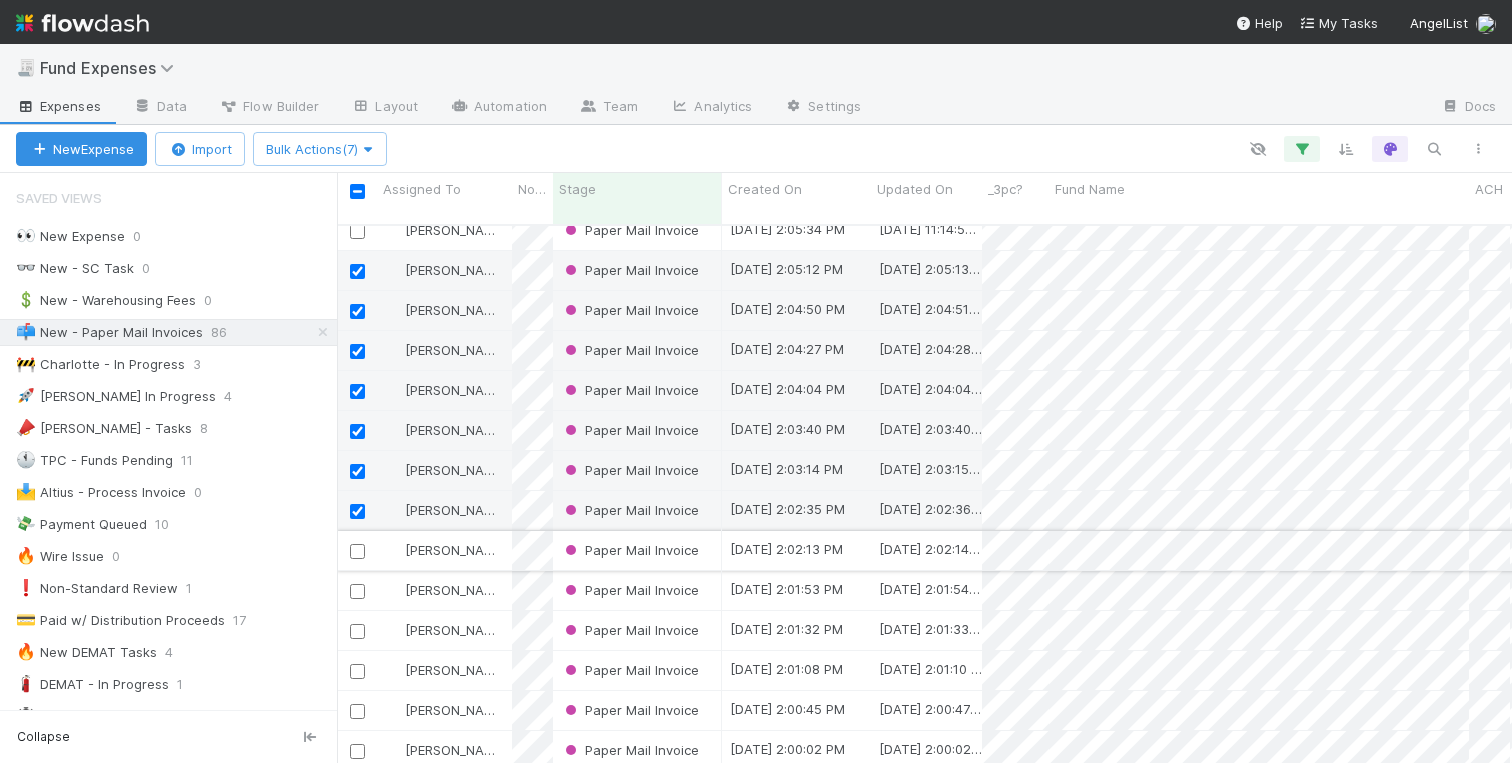 click at bounding box center [357, 551] 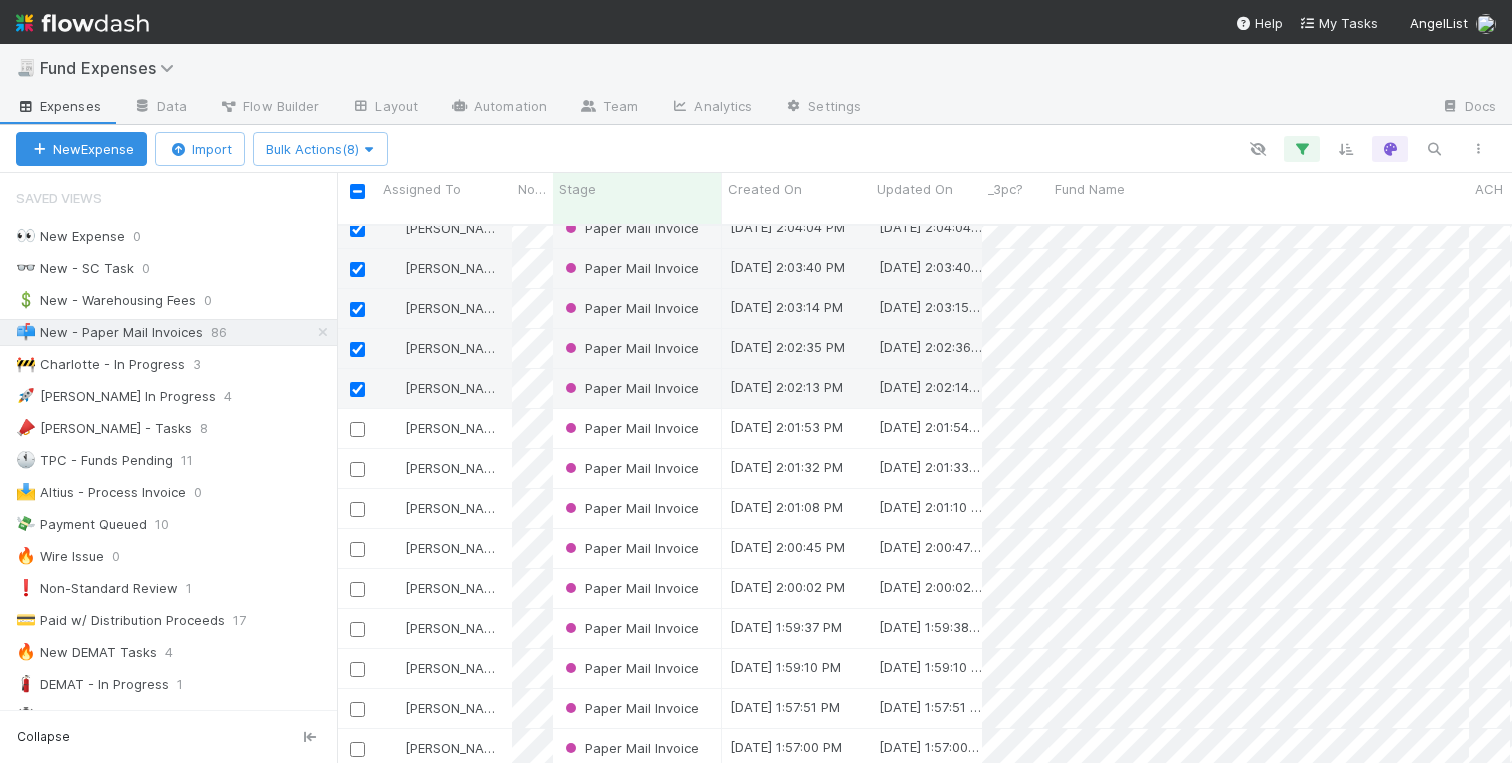 scroll, scrollTop: 1951, scrollLeft: 0, axis: vertical 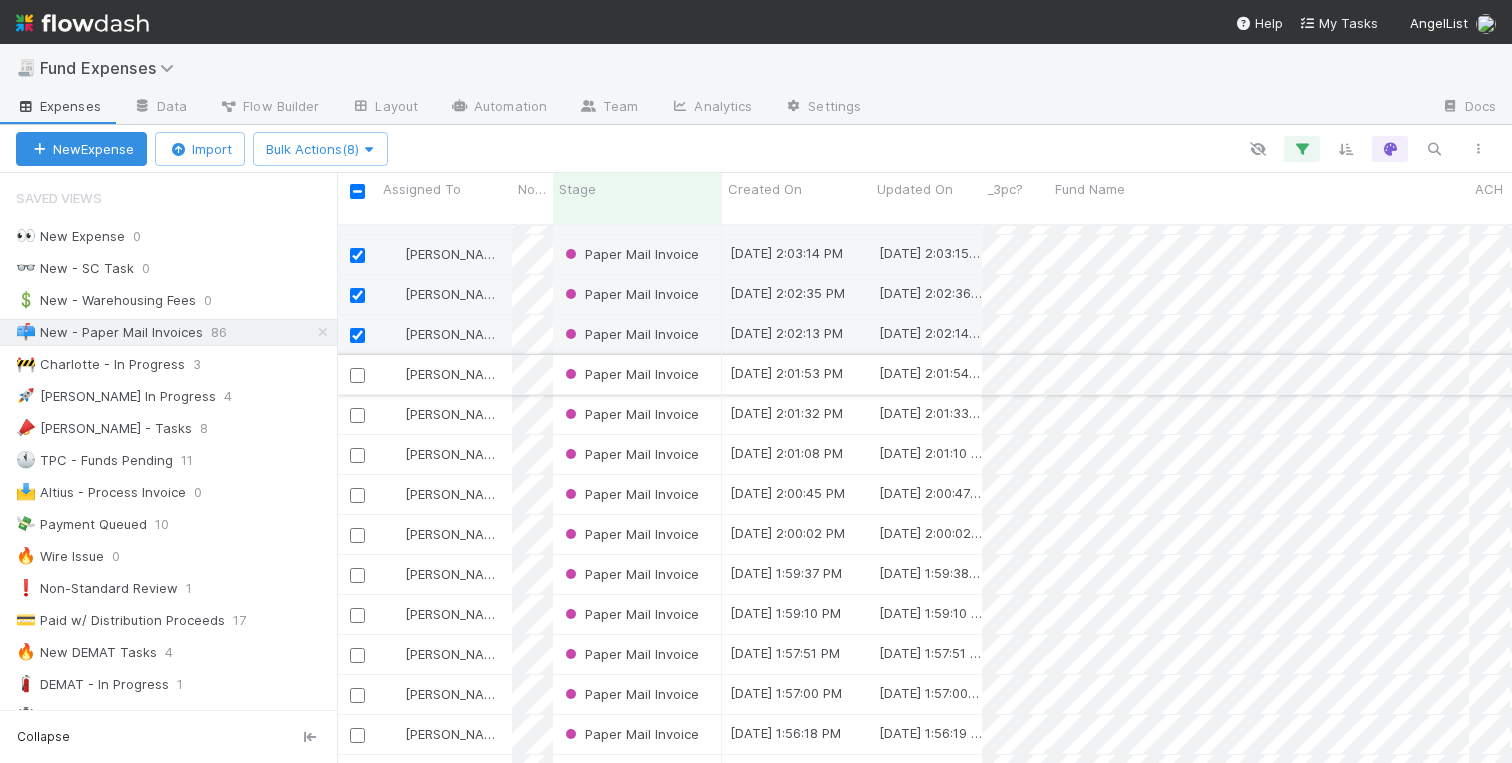 click at bounding box center [357, 375] 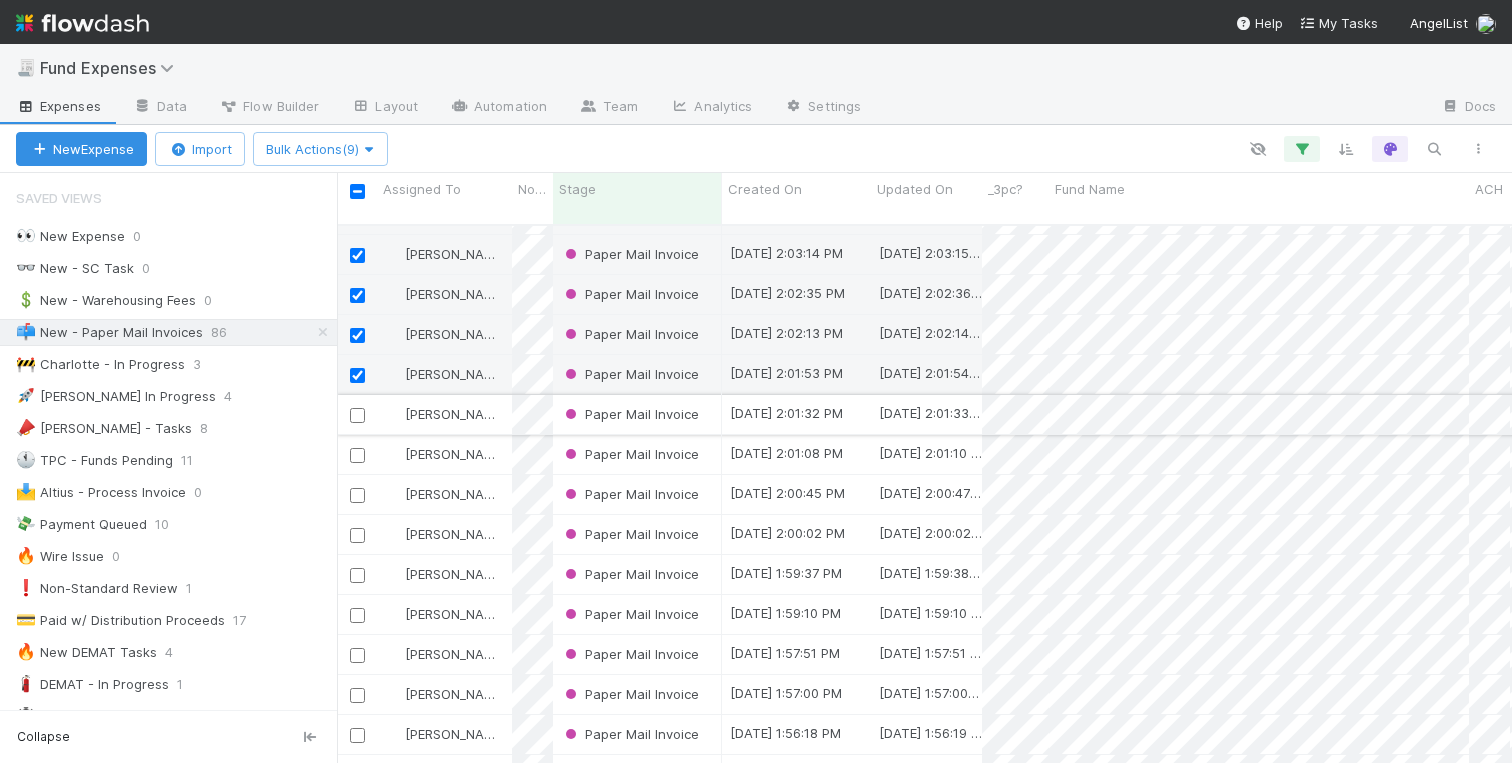 click at bounding box center (357, 415) 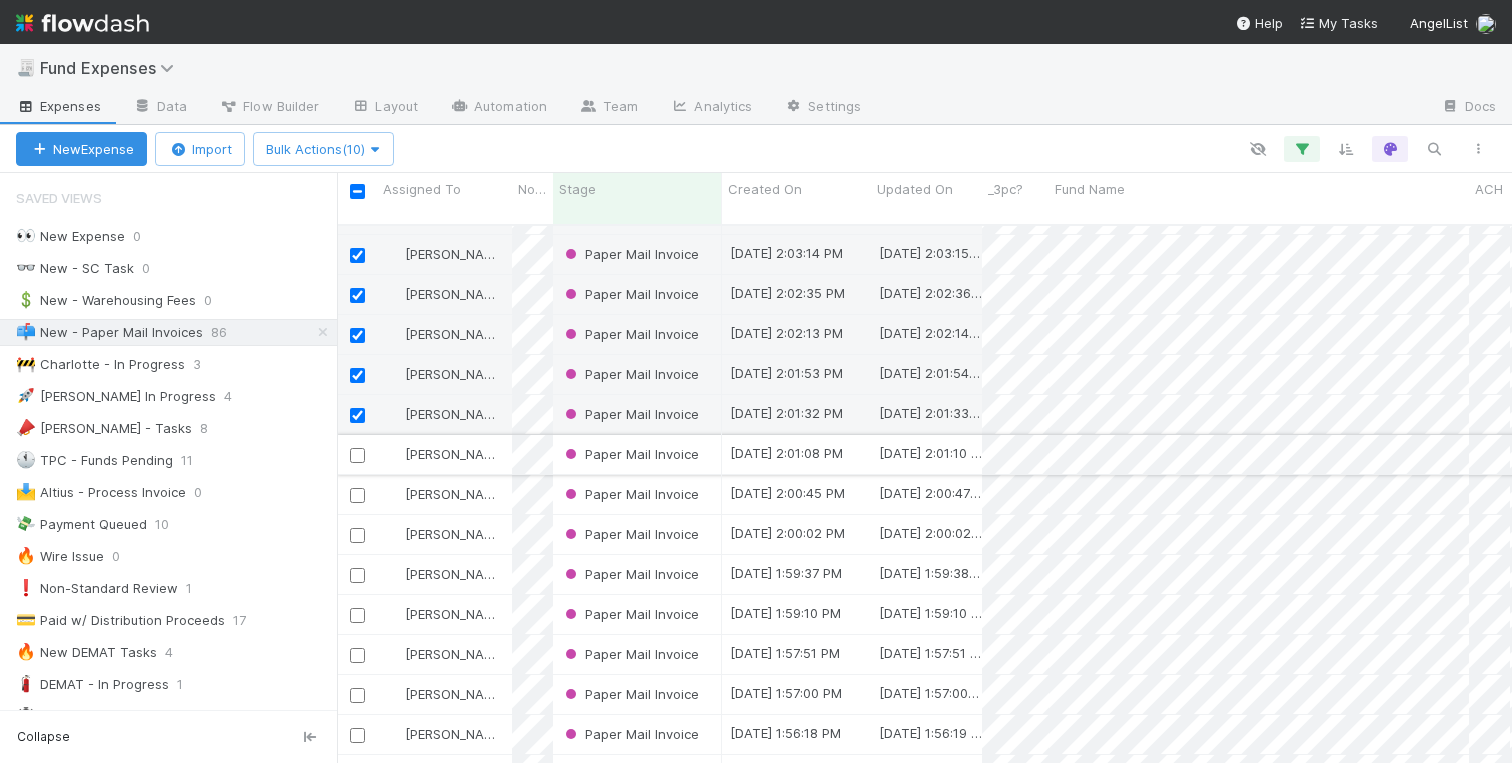 click at bounding box center (357, 455) 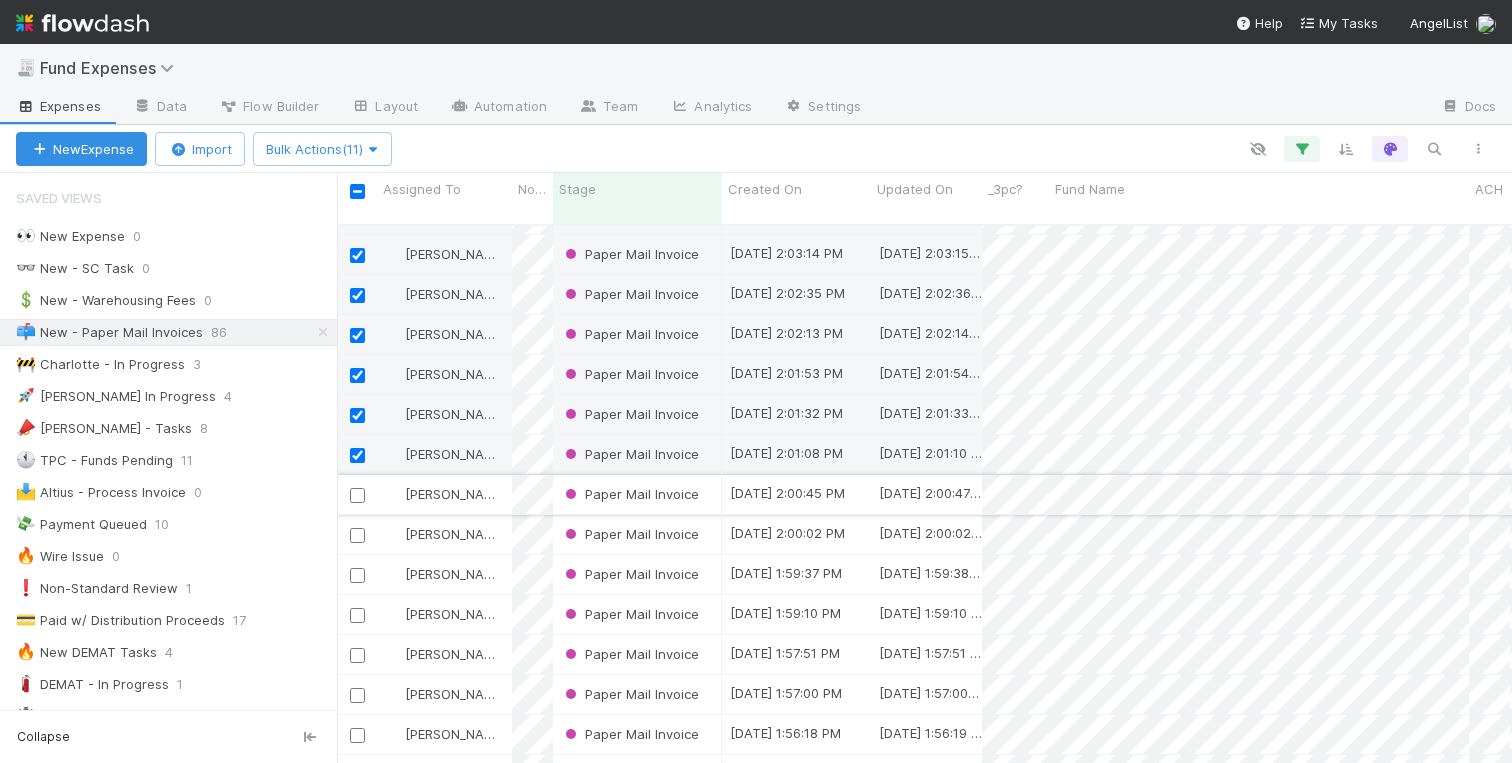 click at bounding box center (357, 495) 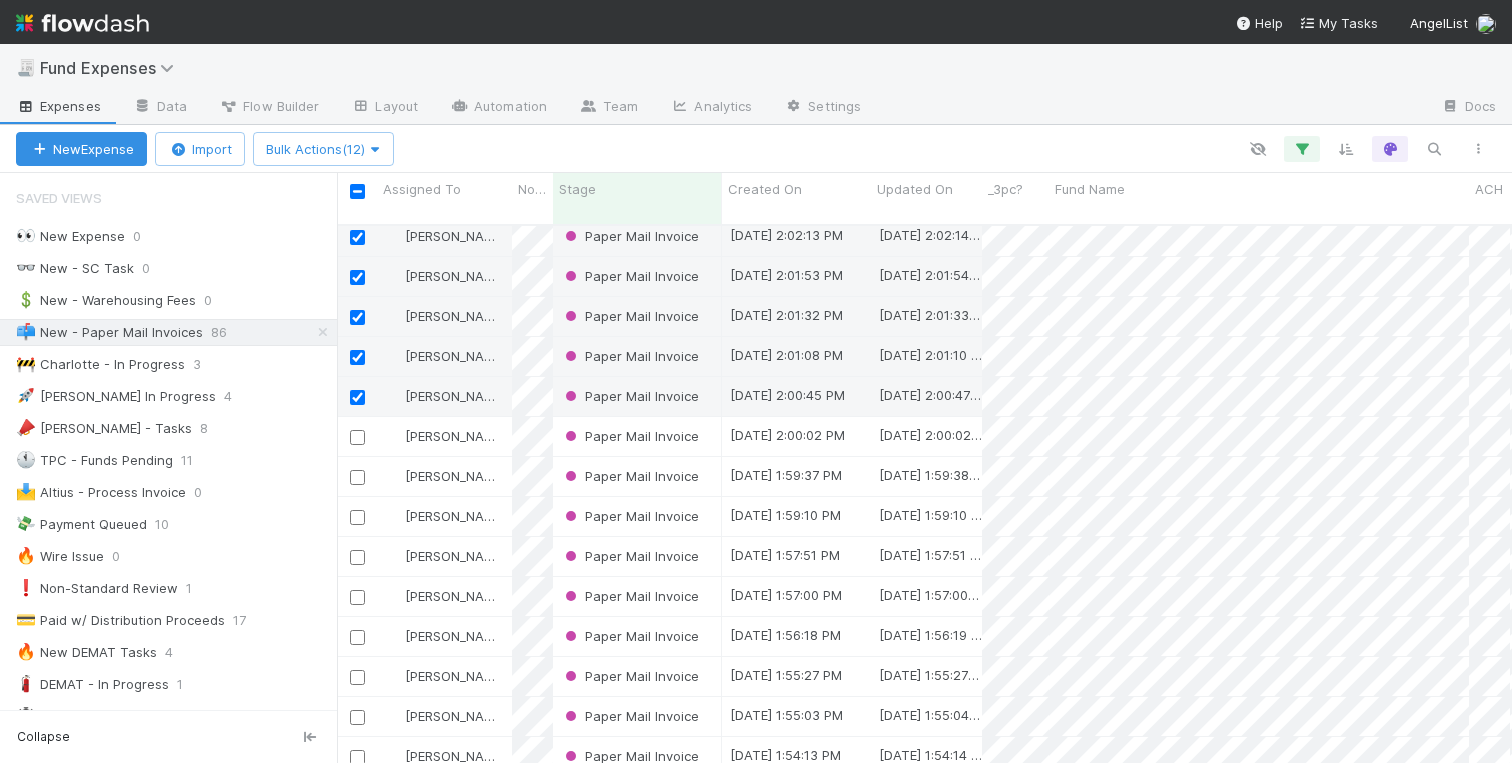 scroll, scrollTop: 2114, scrollLeft: 0, axis: vertical 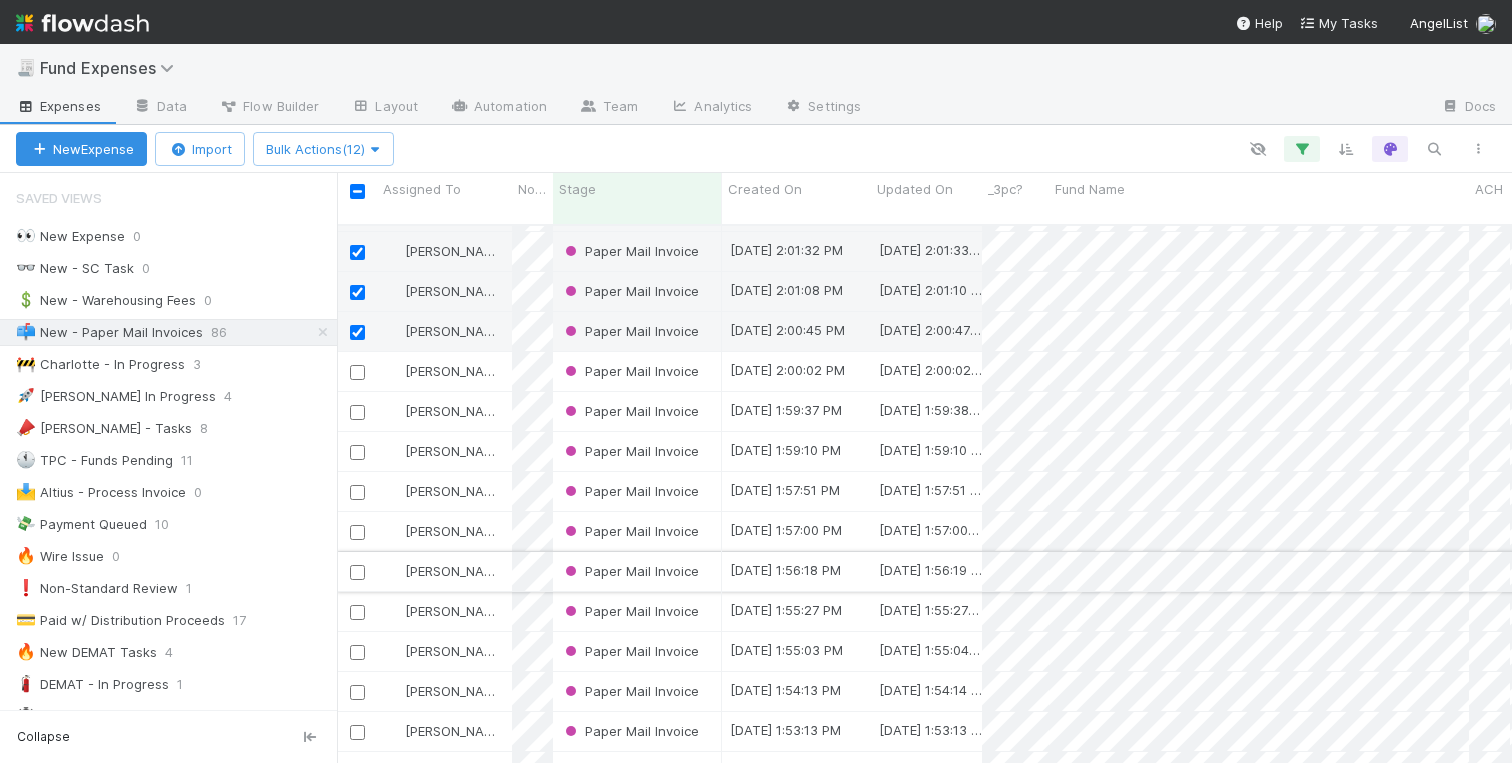 click at bounding box center [357, 572] 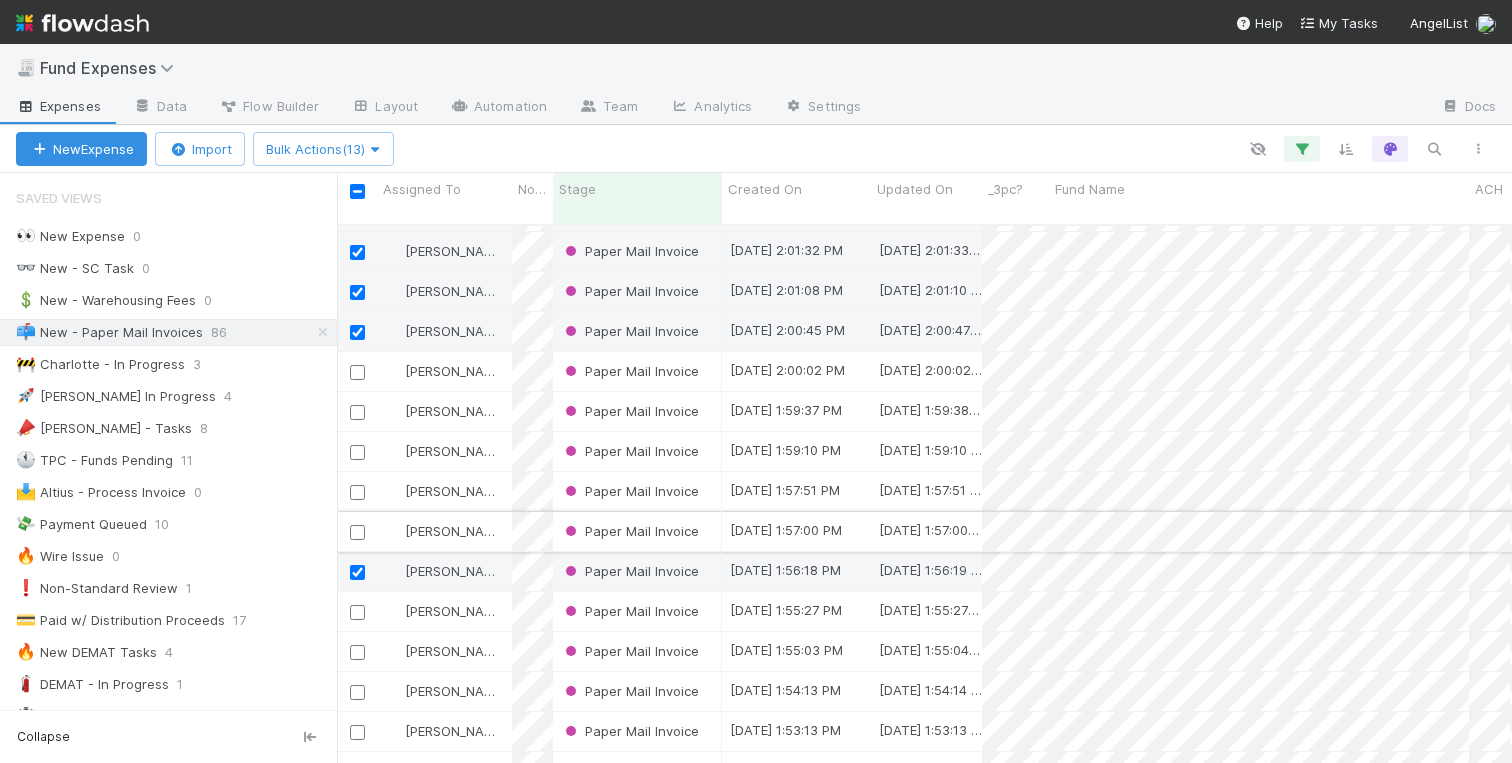click at bounding box center [357, 532] 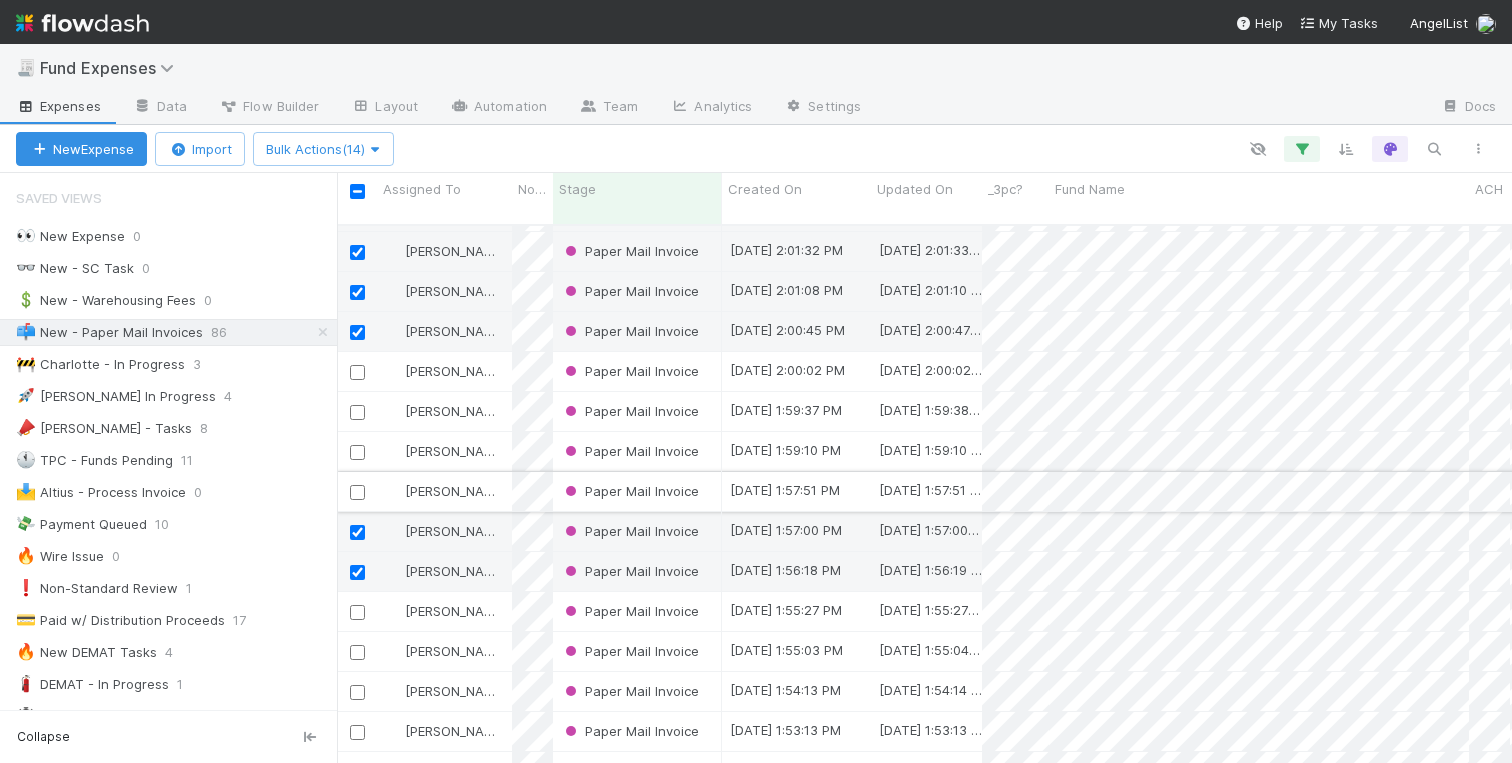click at bounding box center (357, 492) 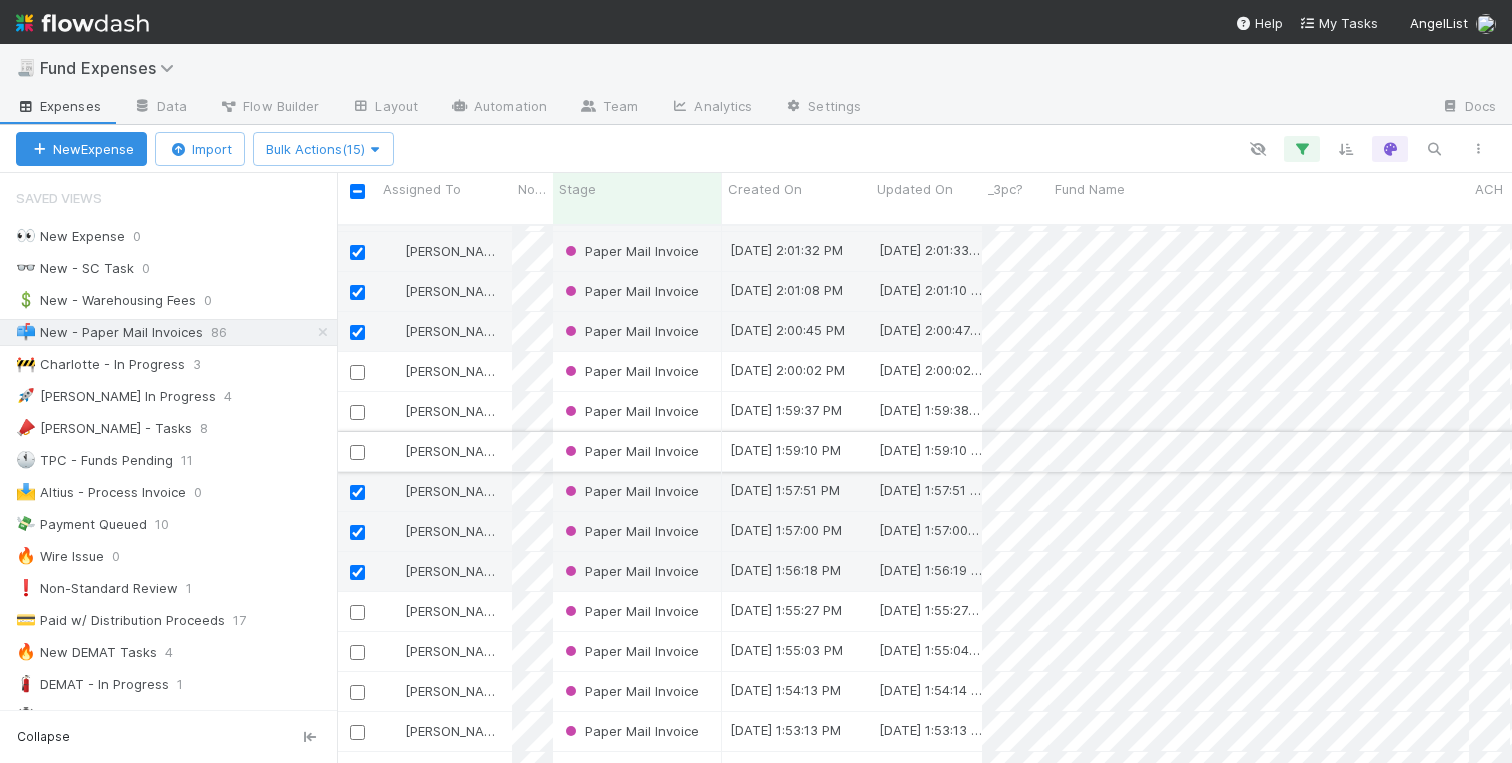click at bounding box center (357, 452) 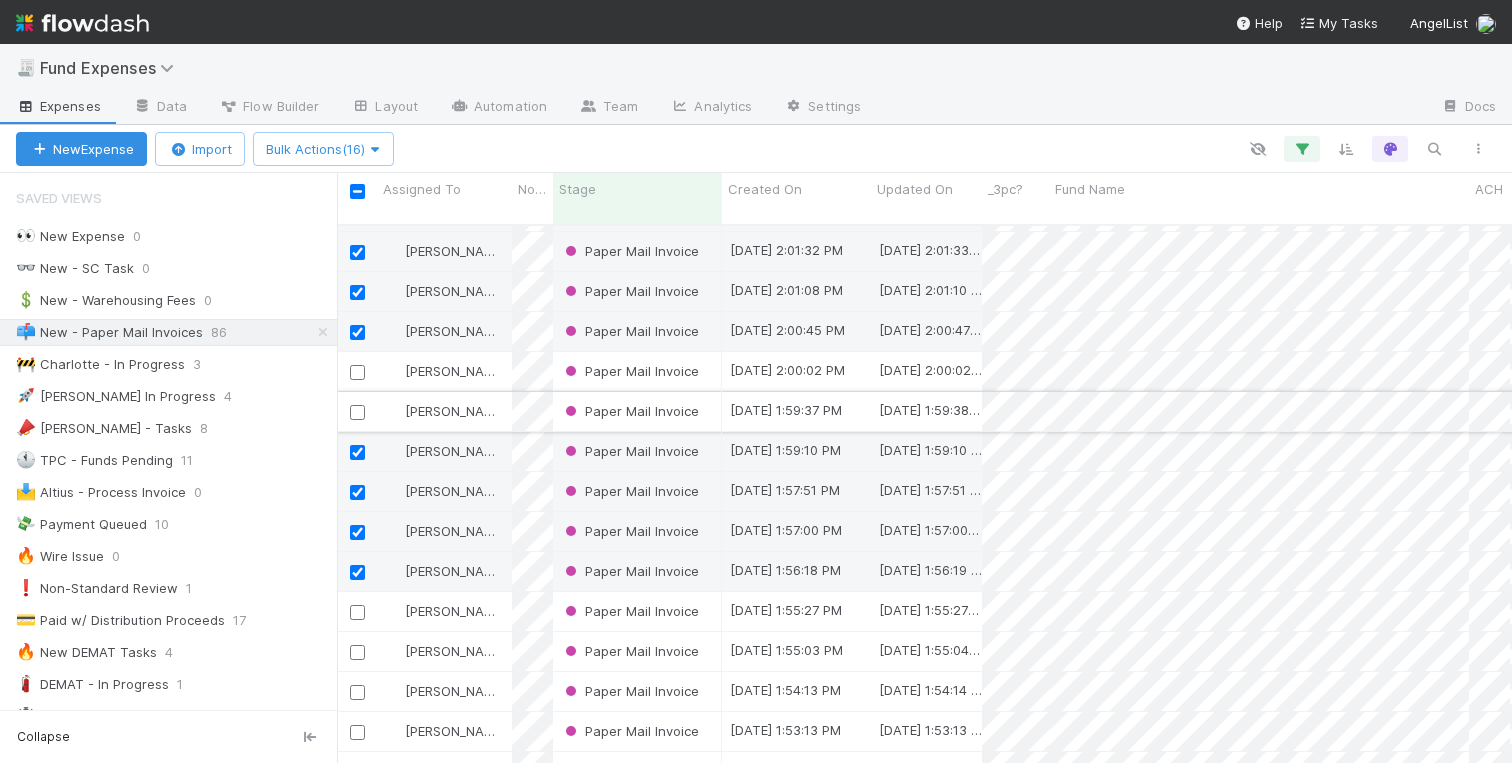 click at bounding box center (357, 412) 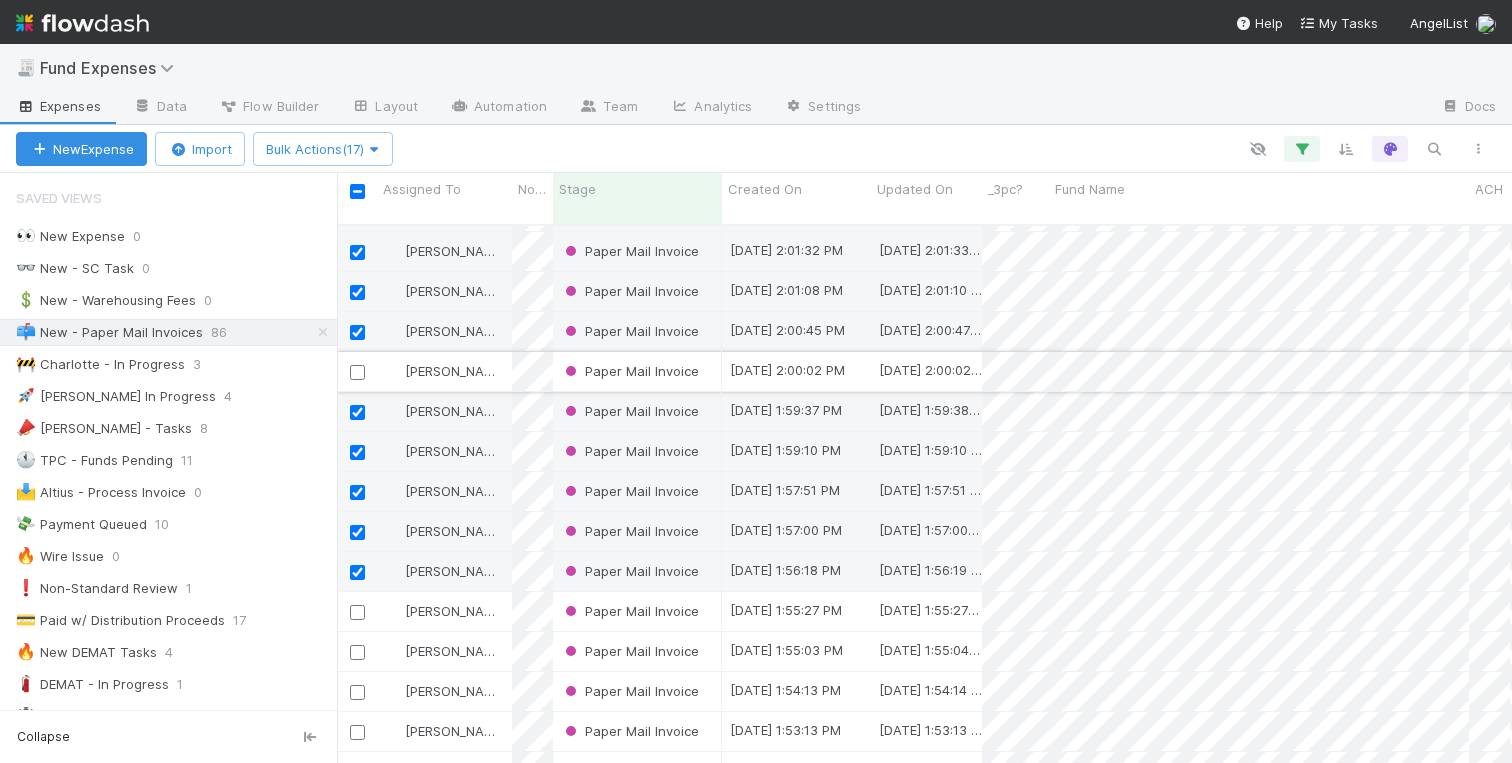 click at bounding box center [357, 372] 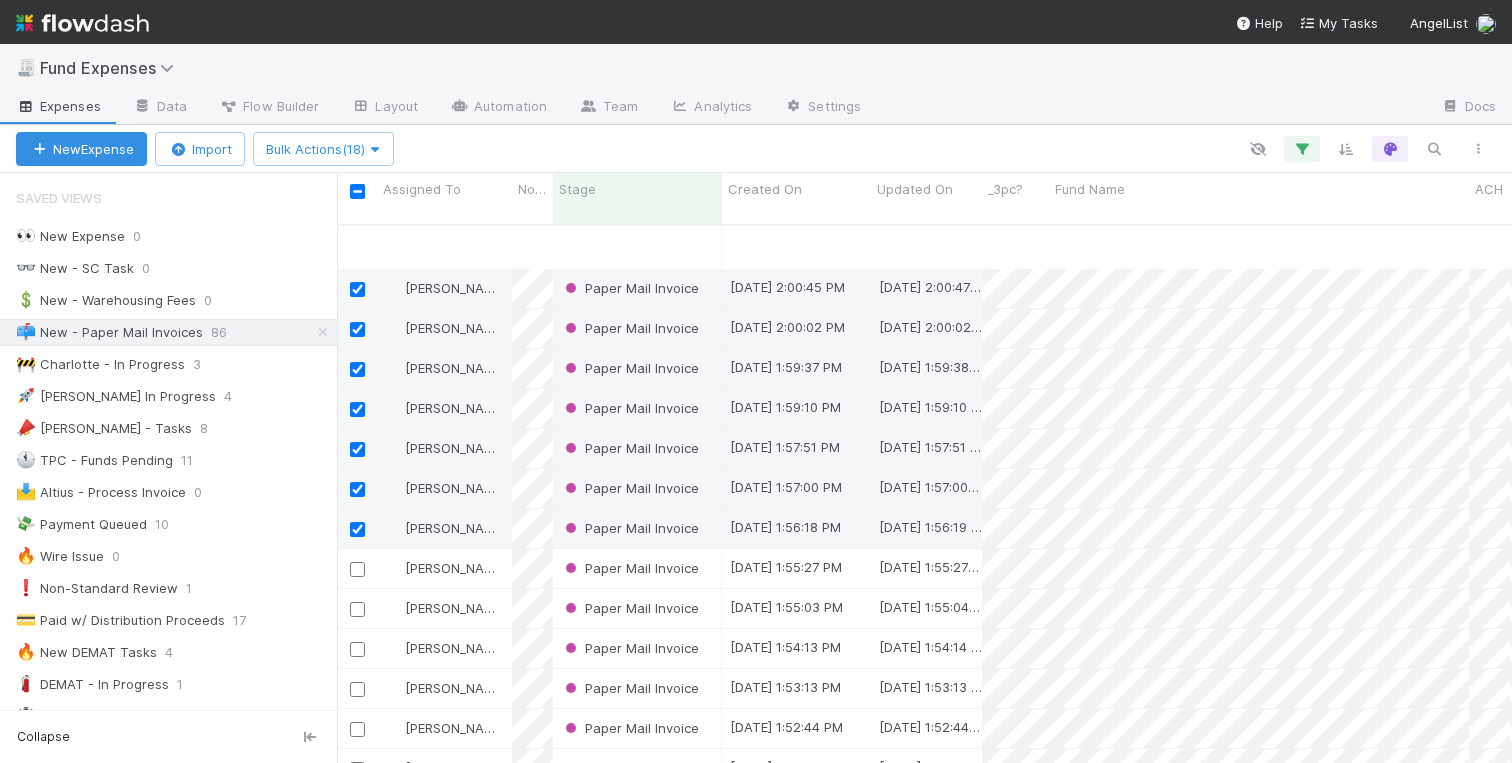 scroll, scrollTop: 2364, scrollLeft: 0, axis: vertical 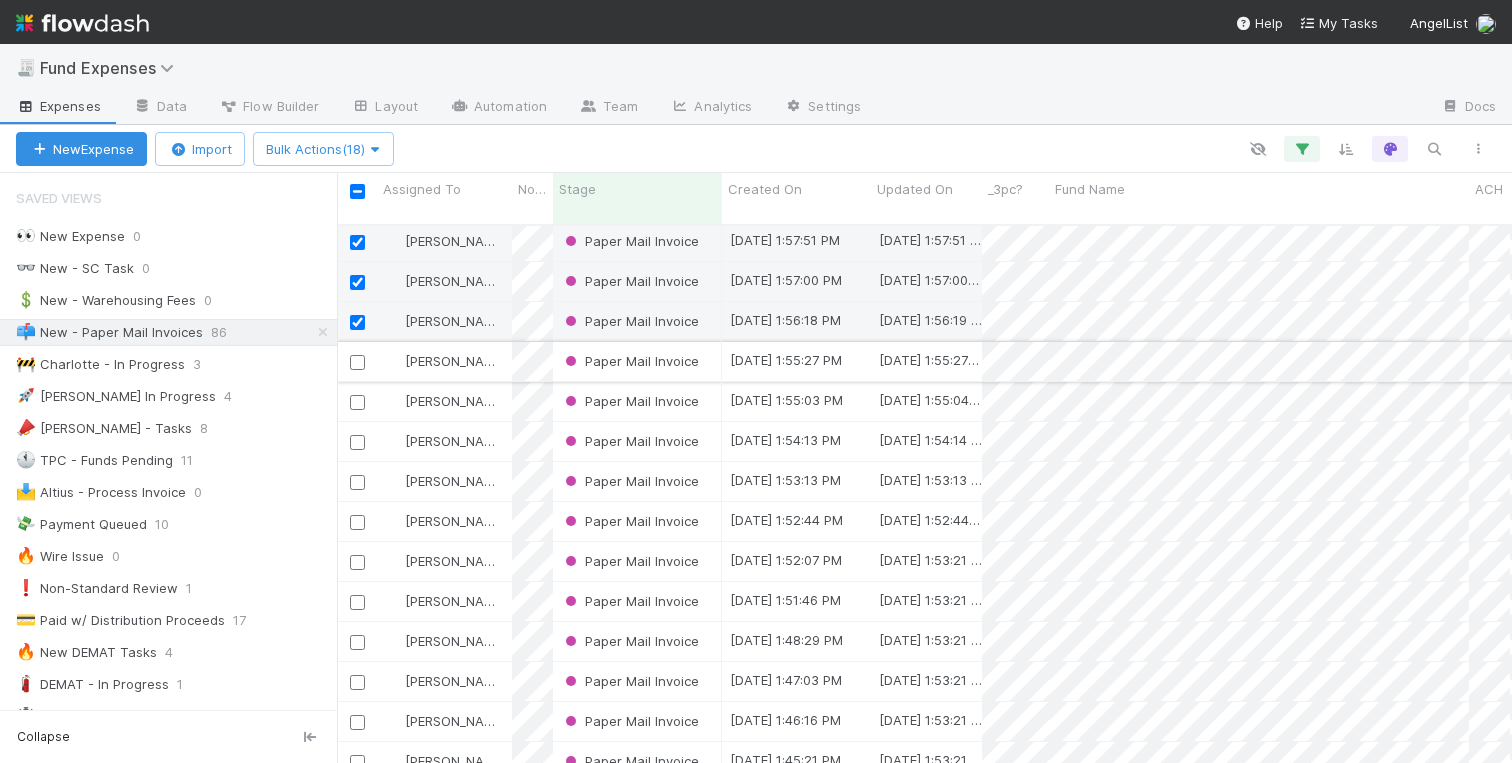 click at bounding box center (357, 362) 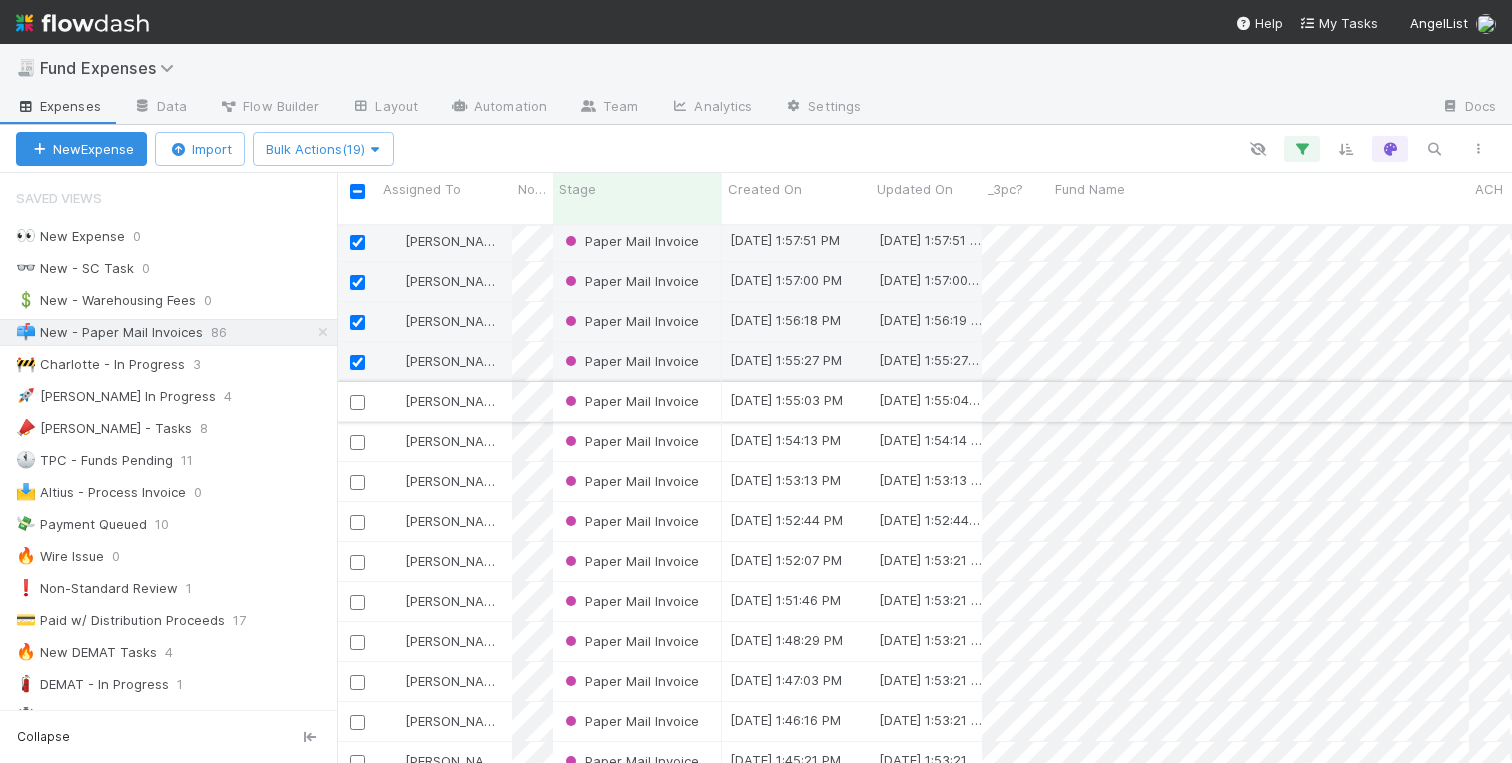click at bounding box center (357, 402) 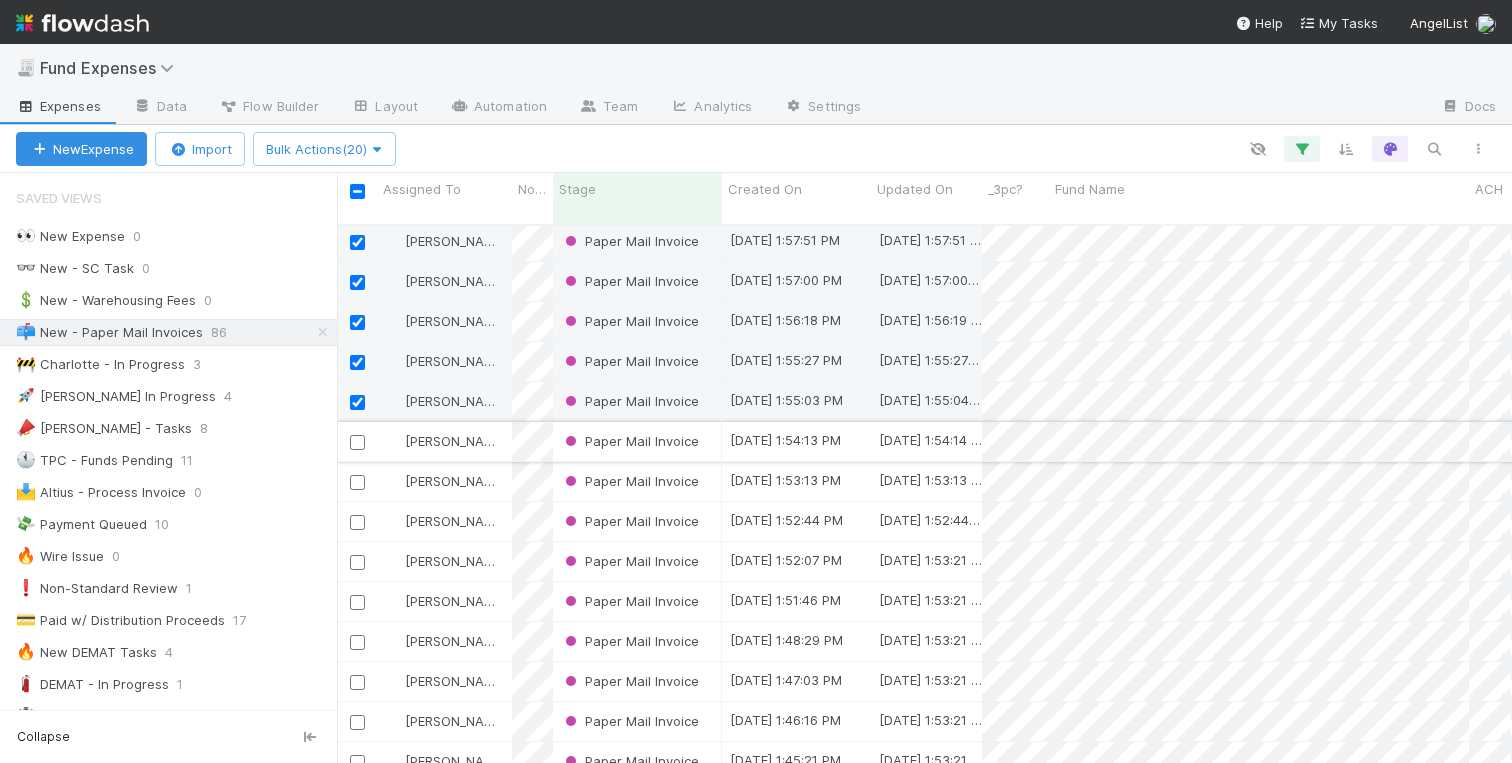 click at bounding box center [357, 442] 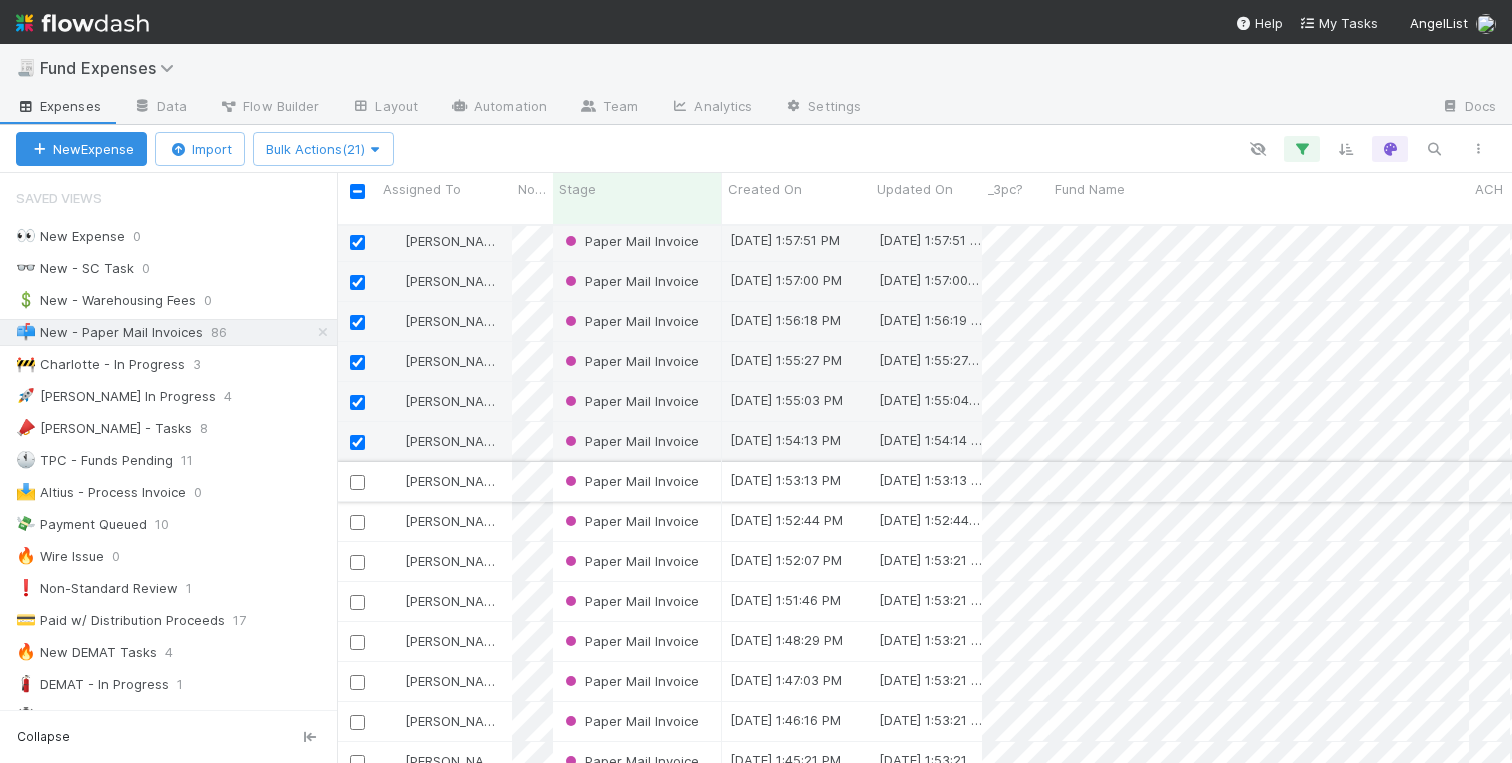 click at bounding box center (357, 482) 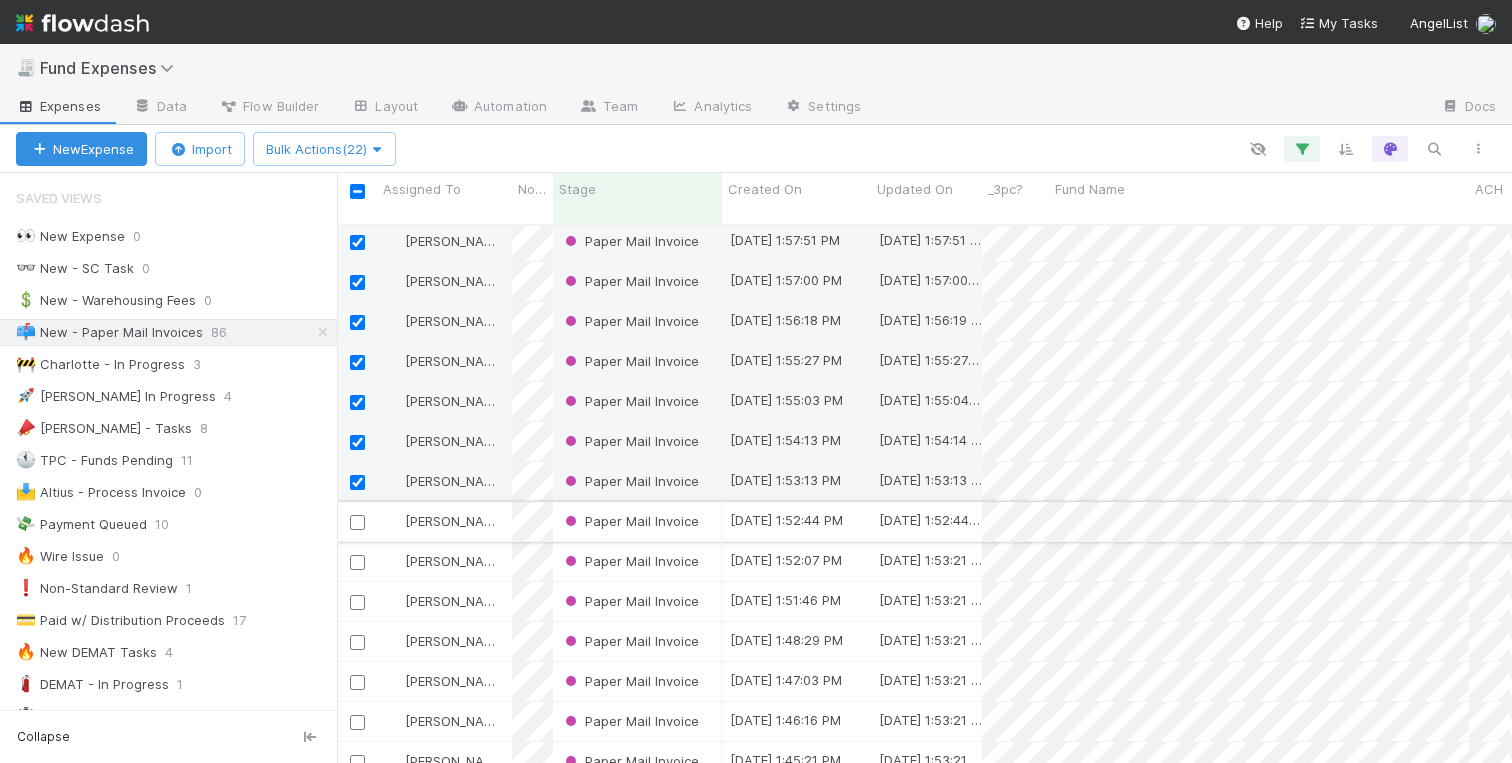 click at bounding box center [357, 522] 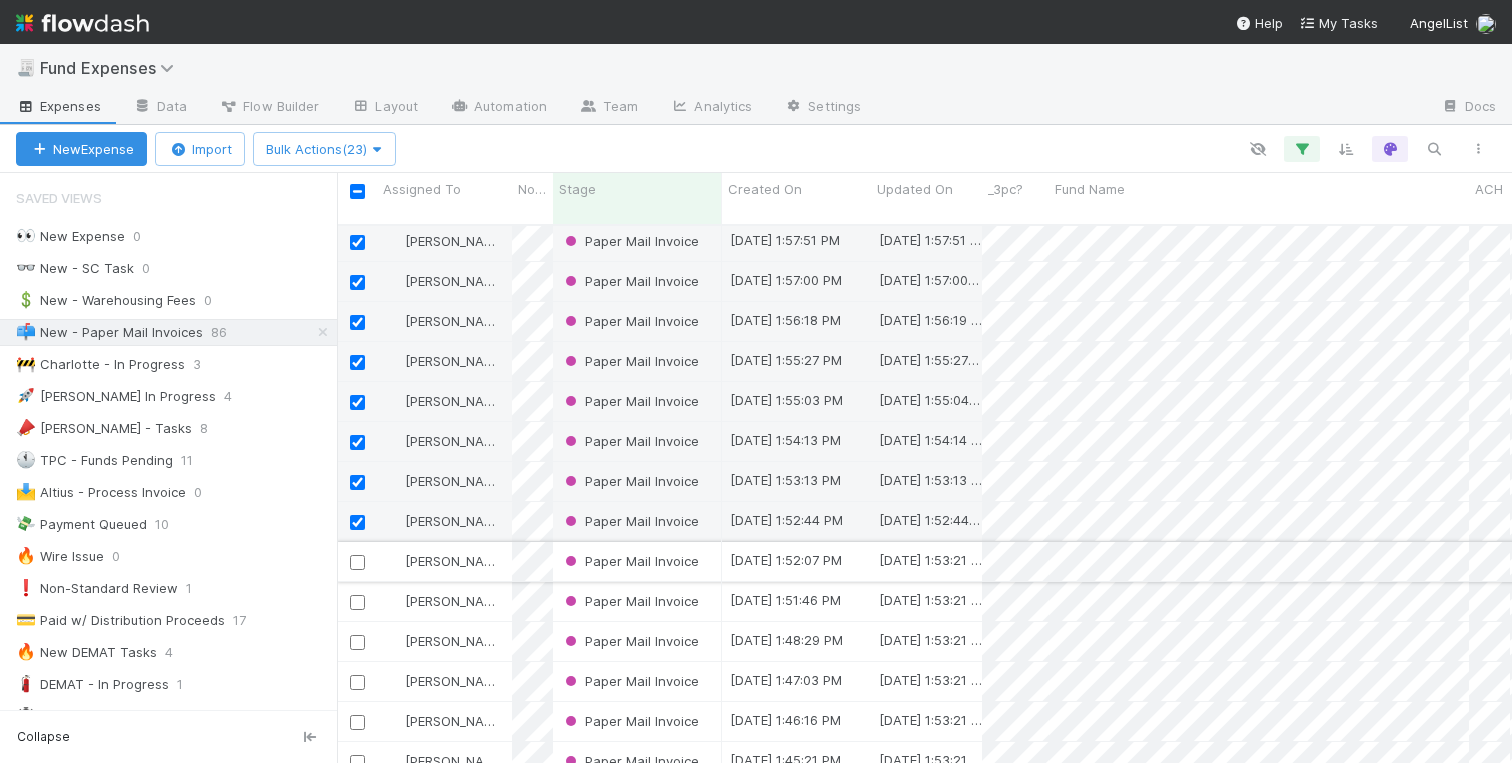 click at bounding box center (357, 561) 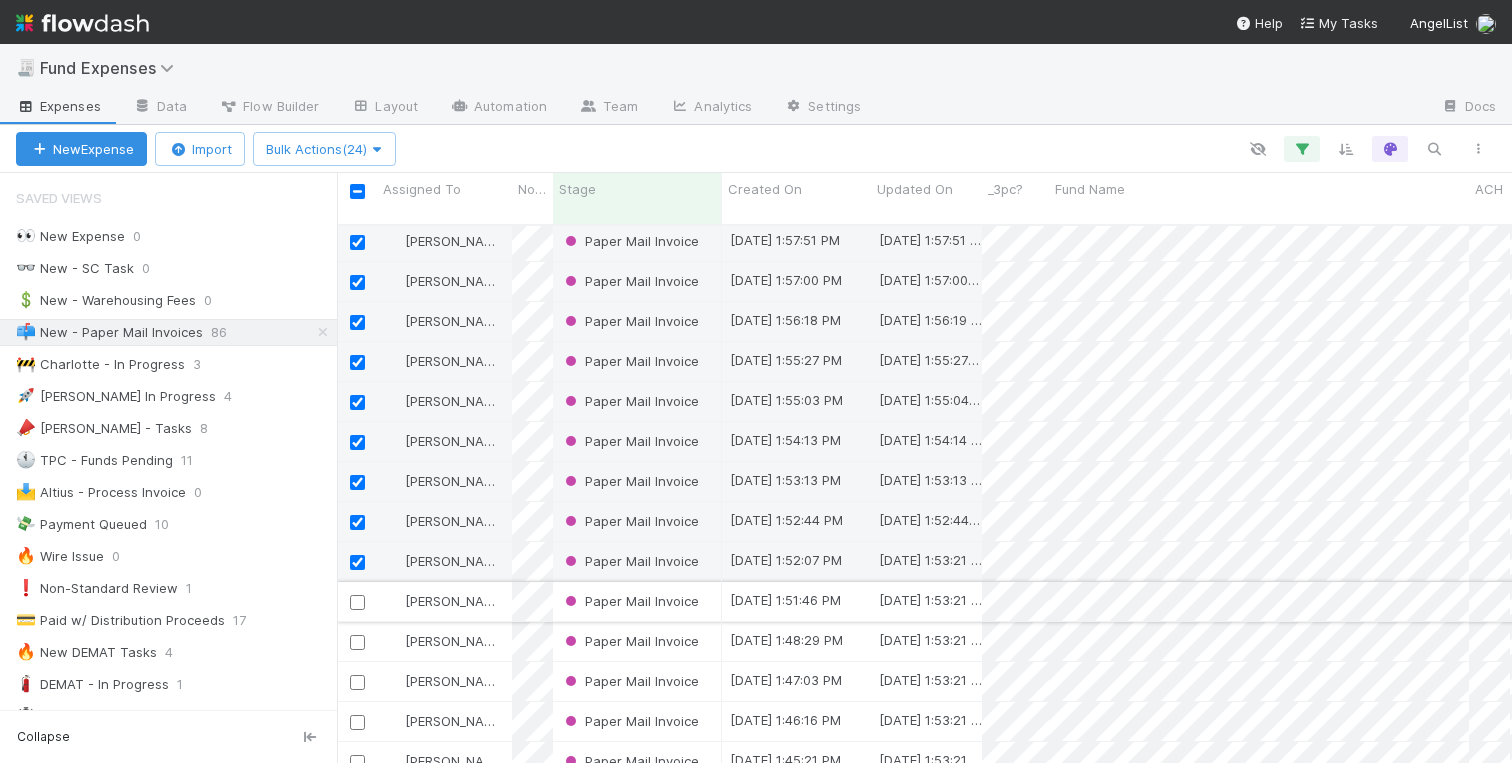 click at bounding box center [357, 602] 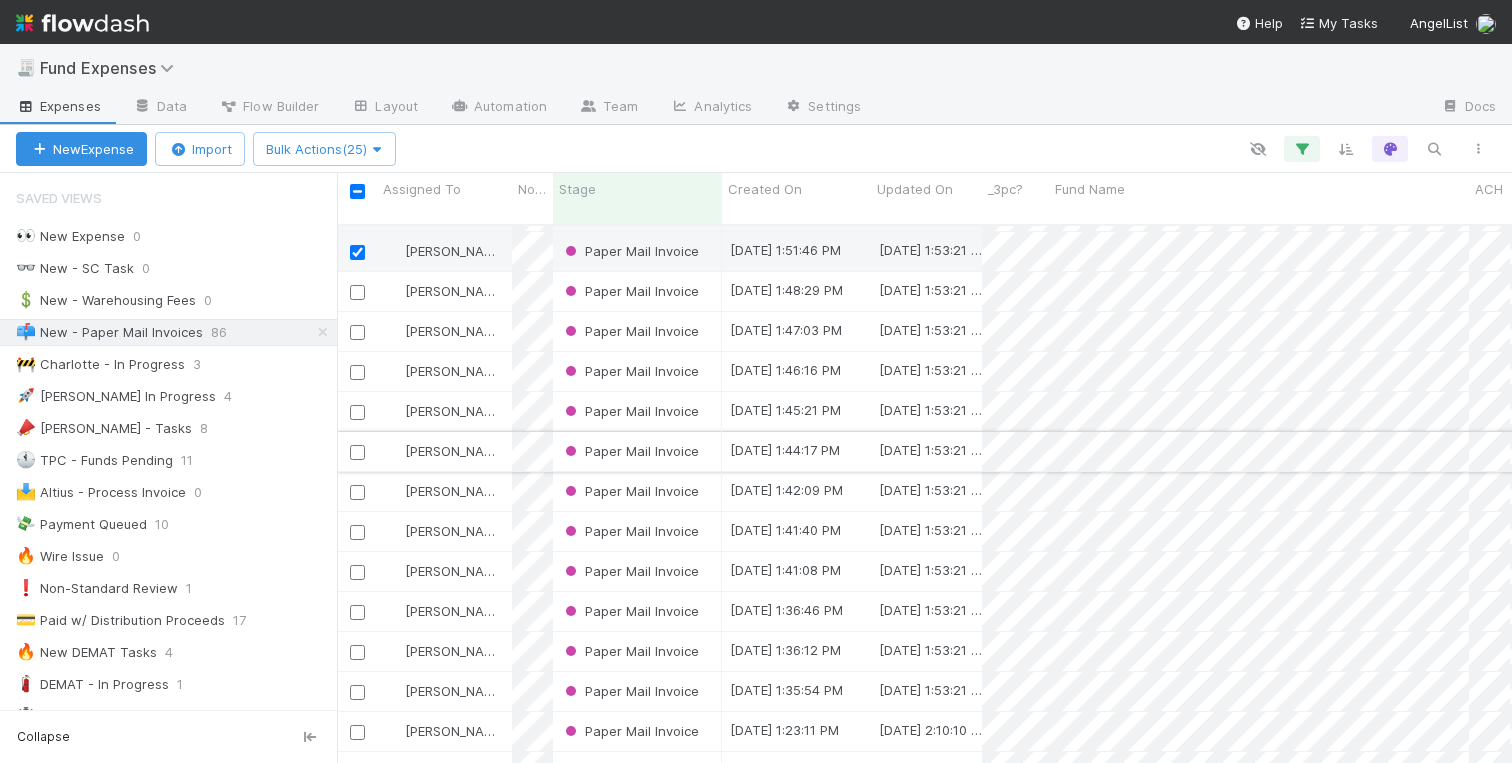 scroll, scrollTop: 2709, scrollLeft: 0, axis: vertical 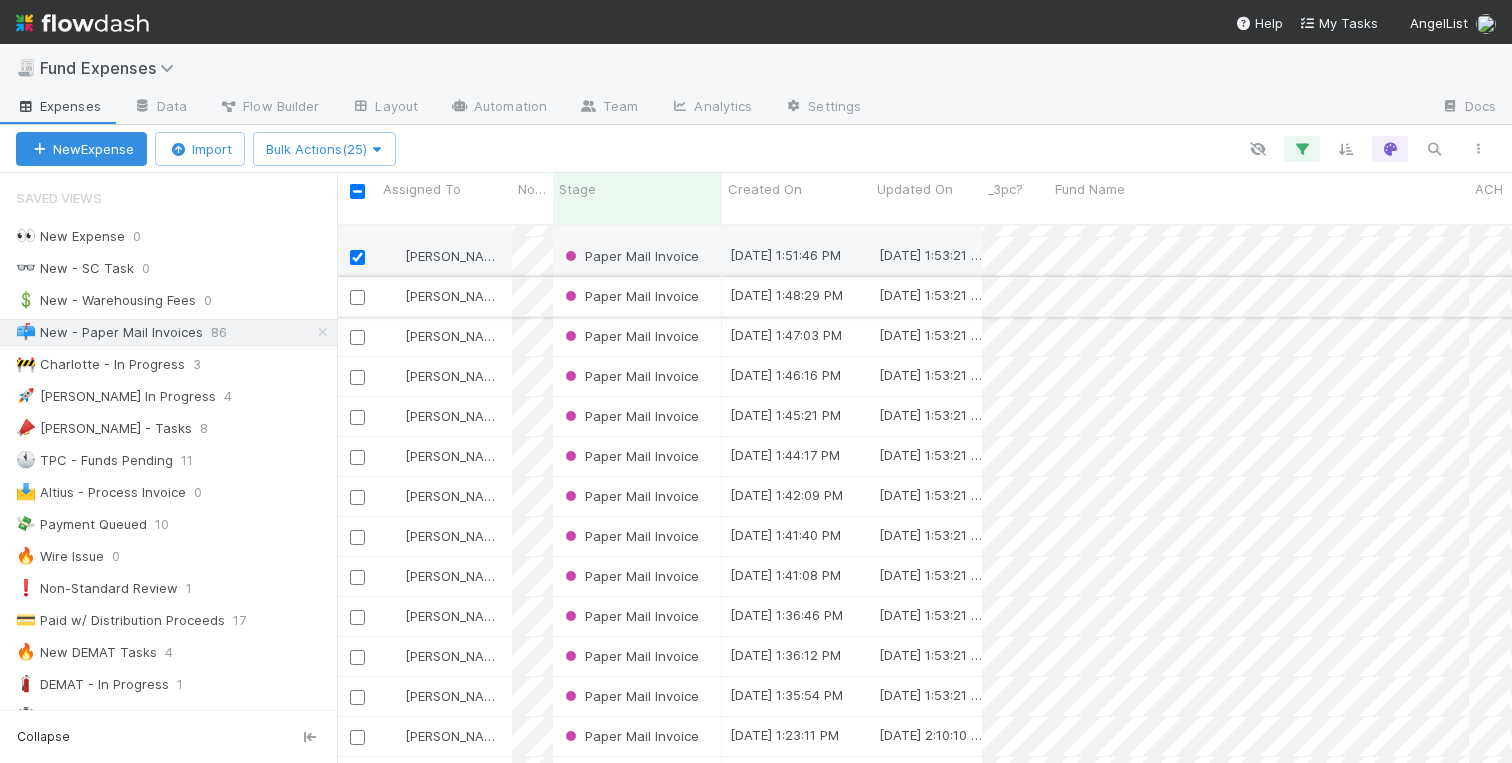 click at bounding box center (357, 297) 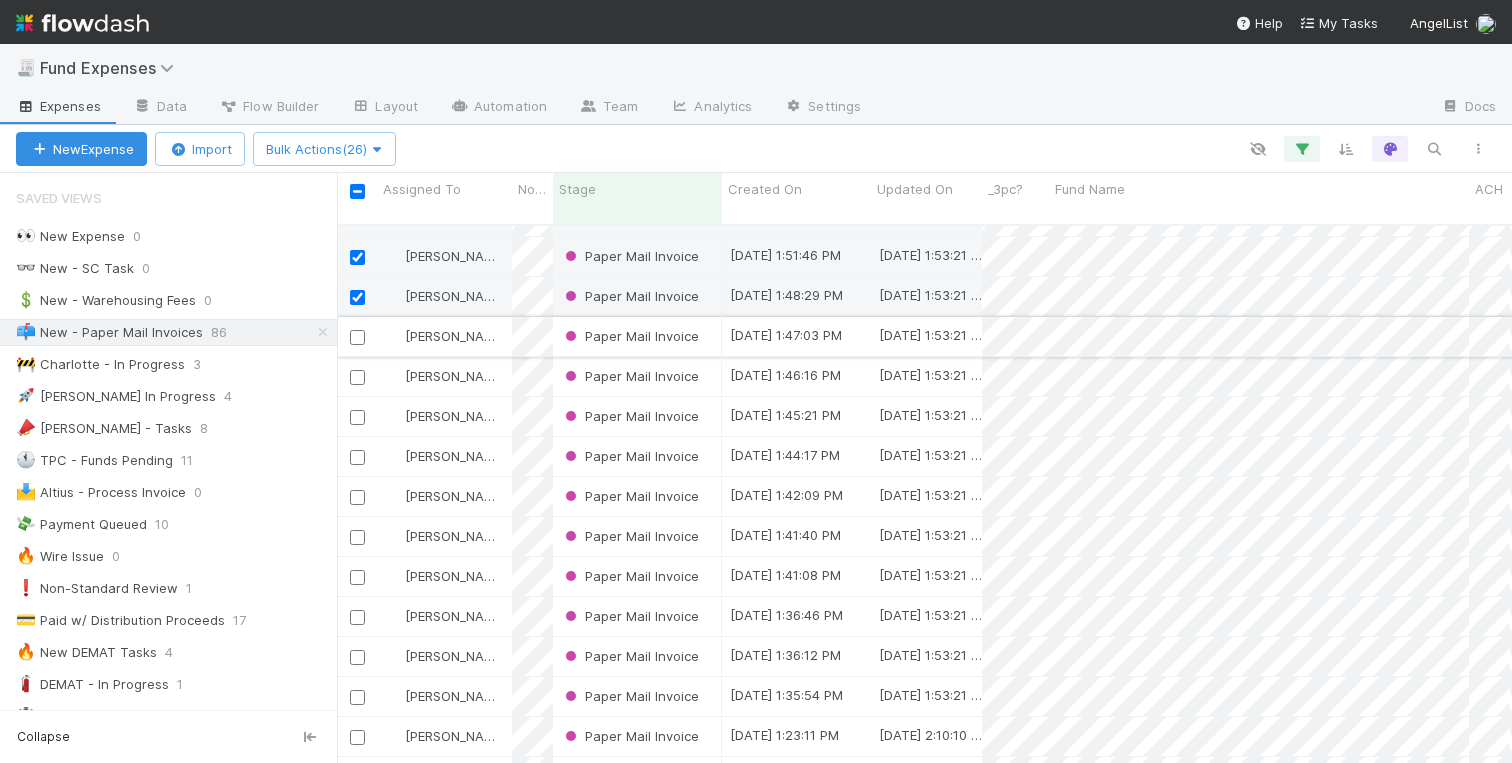 click at bounding box center [357, 337] 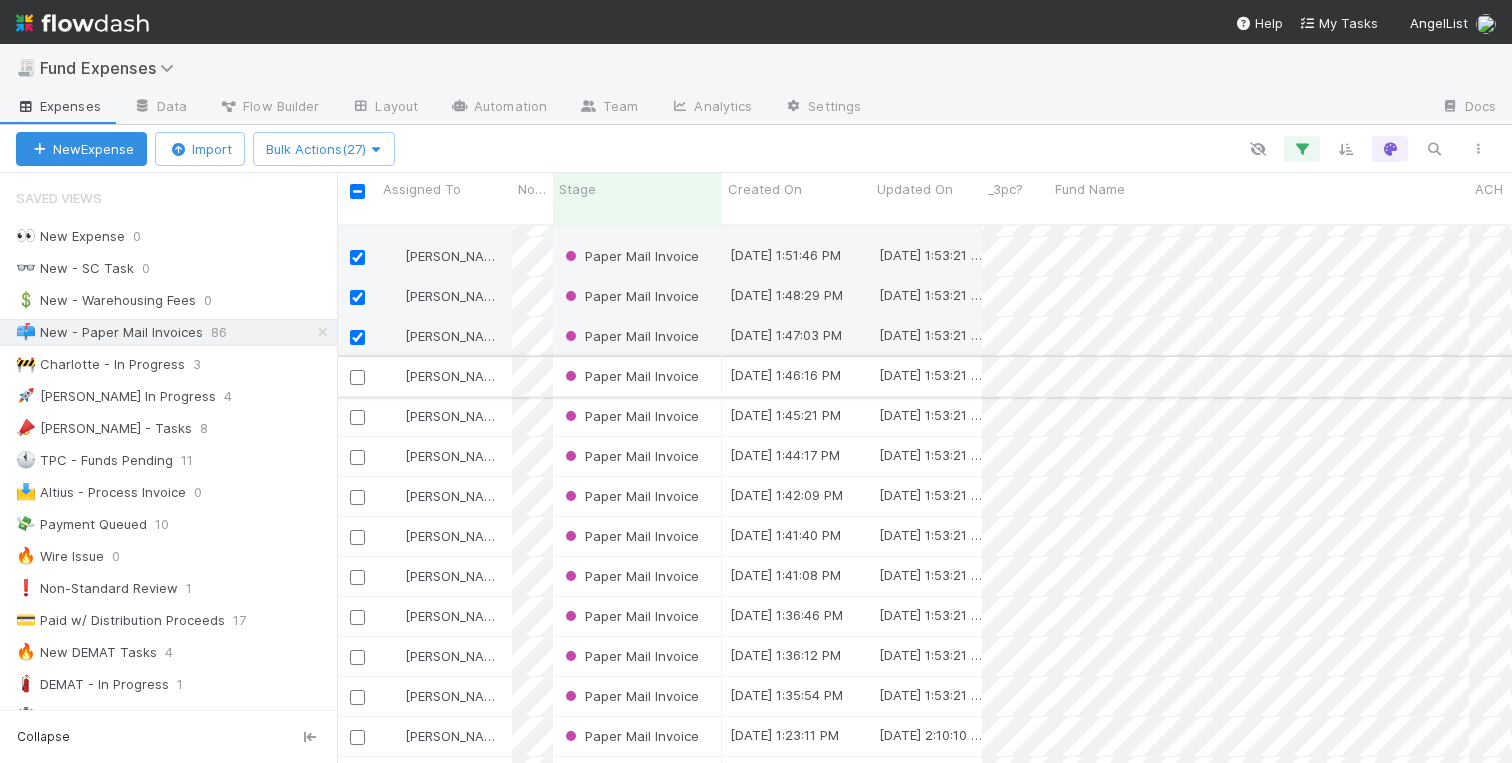 click at bounding box center (357, 376) 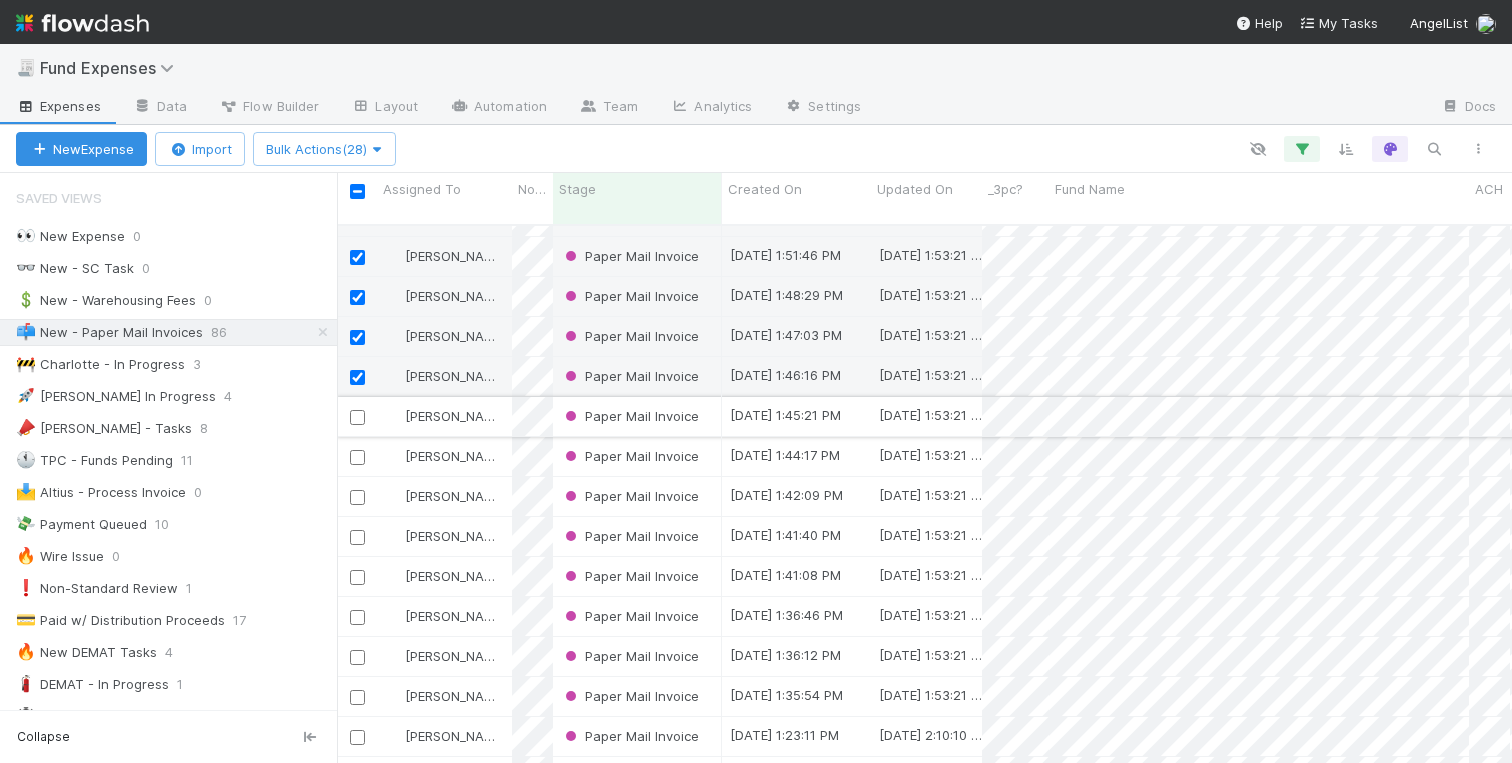 click at bounding box center [357, 417] 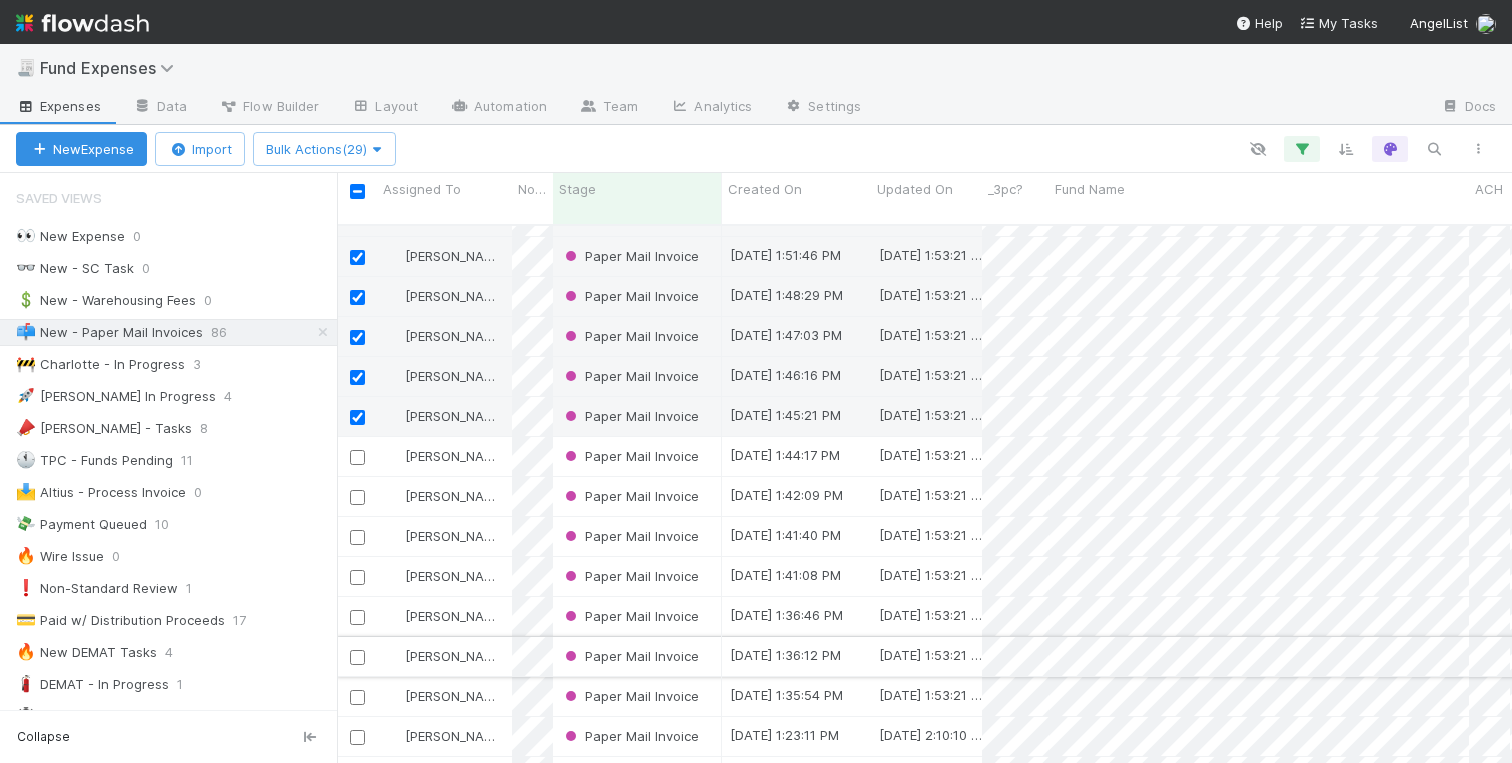 click at bounding box center (357, 657) 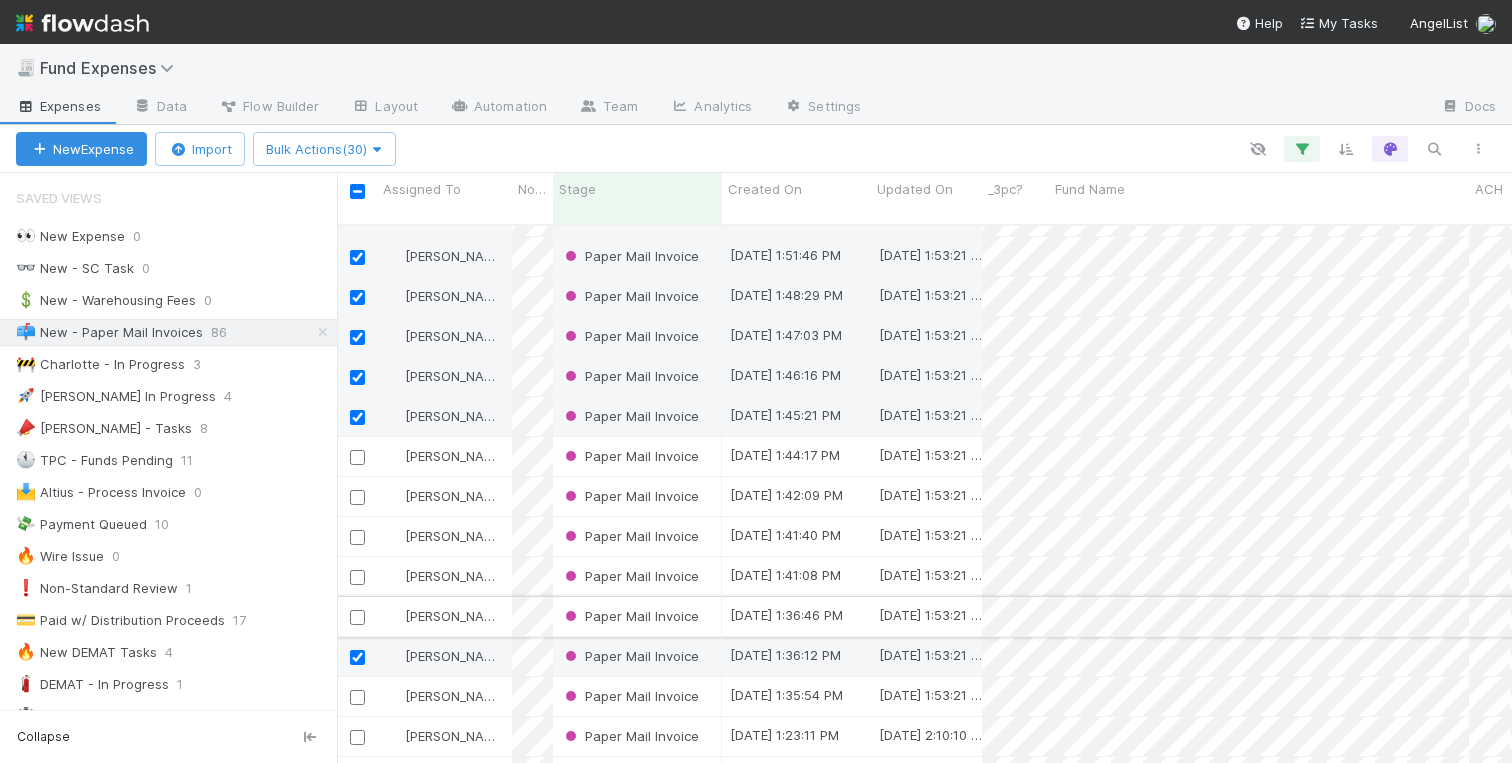 click at bounding box center [357, 617] 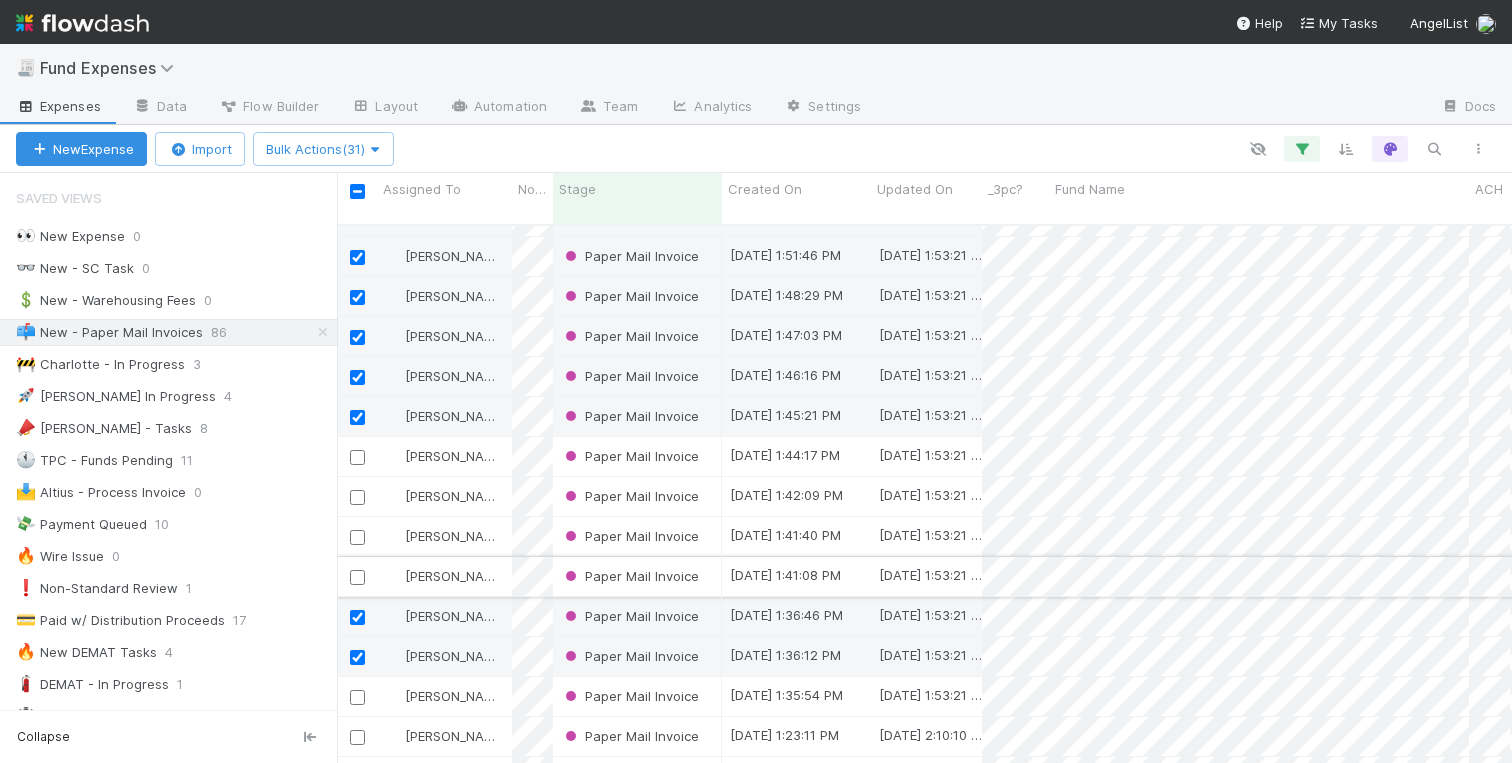 click at bounding box center [357, 577] 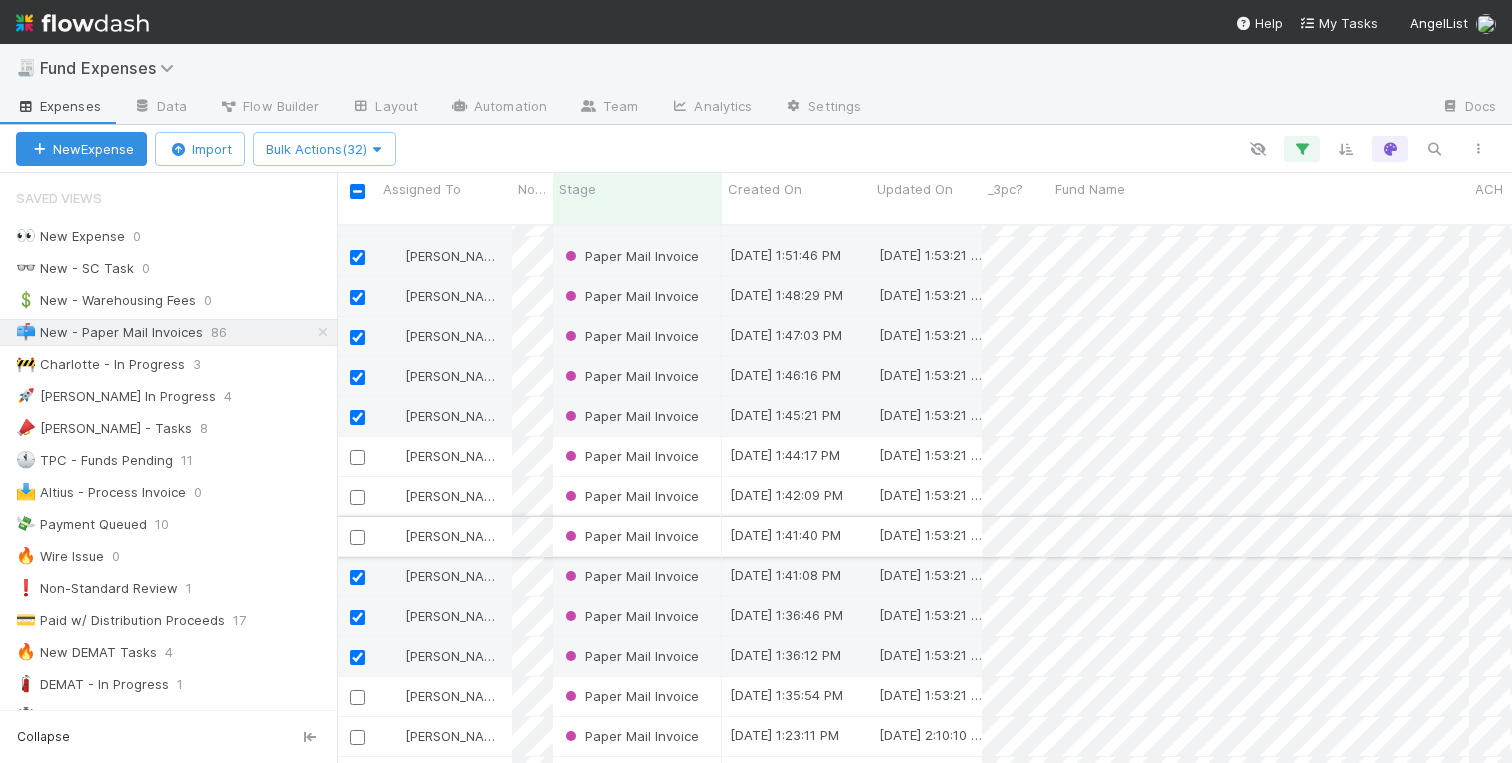 click at bounding box center [357, 537] 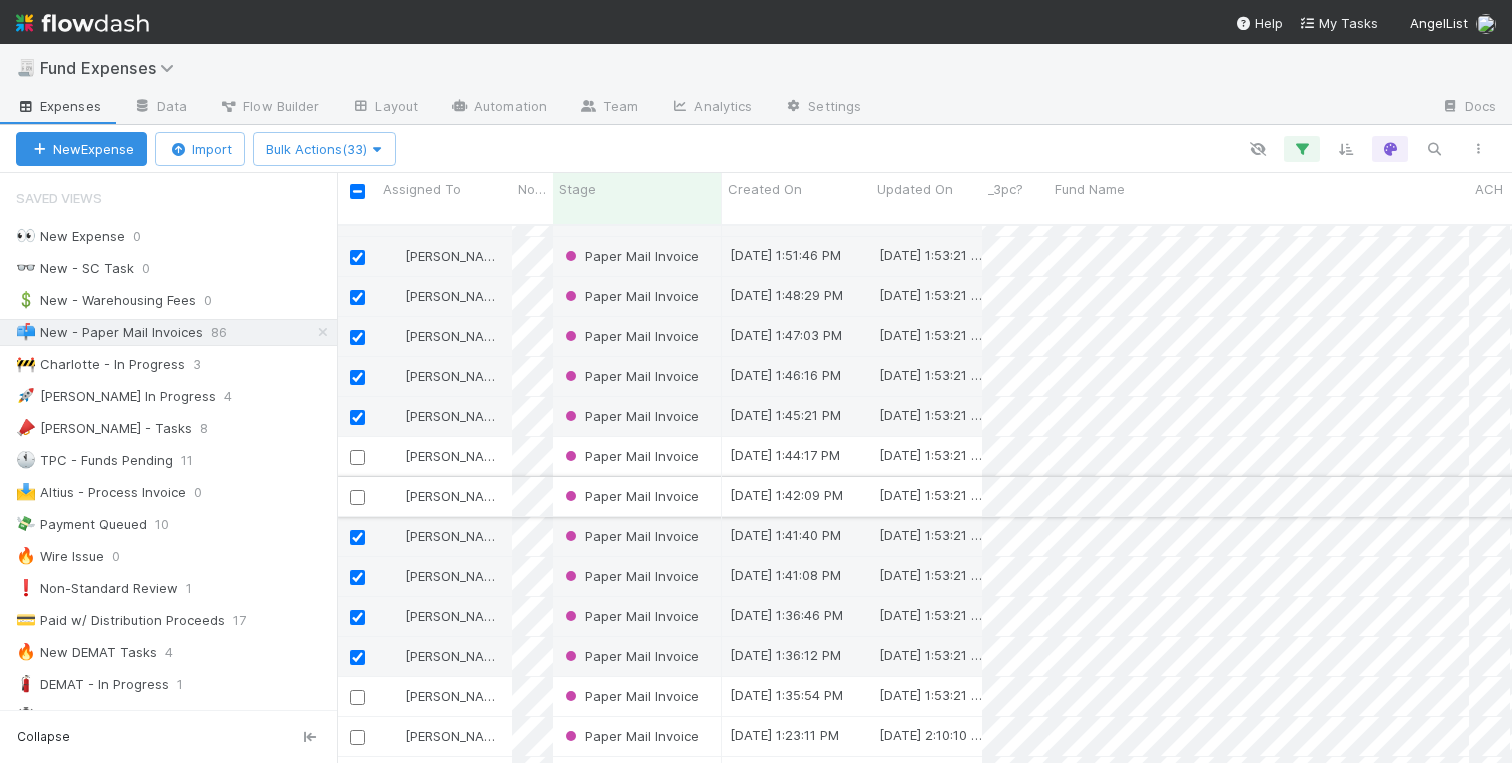 click at bounding box center [357, 497] 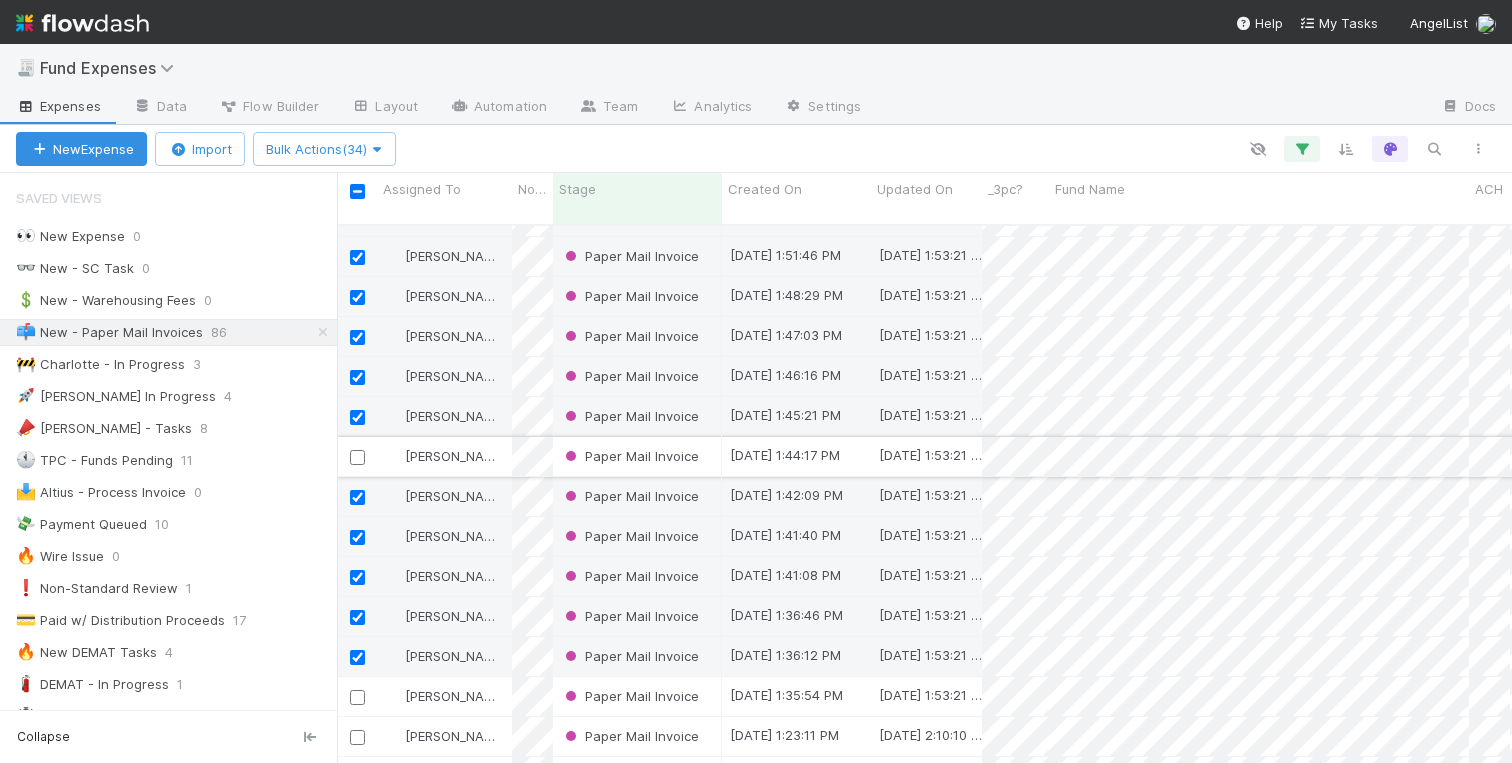 click at bounding box center [357, 457] 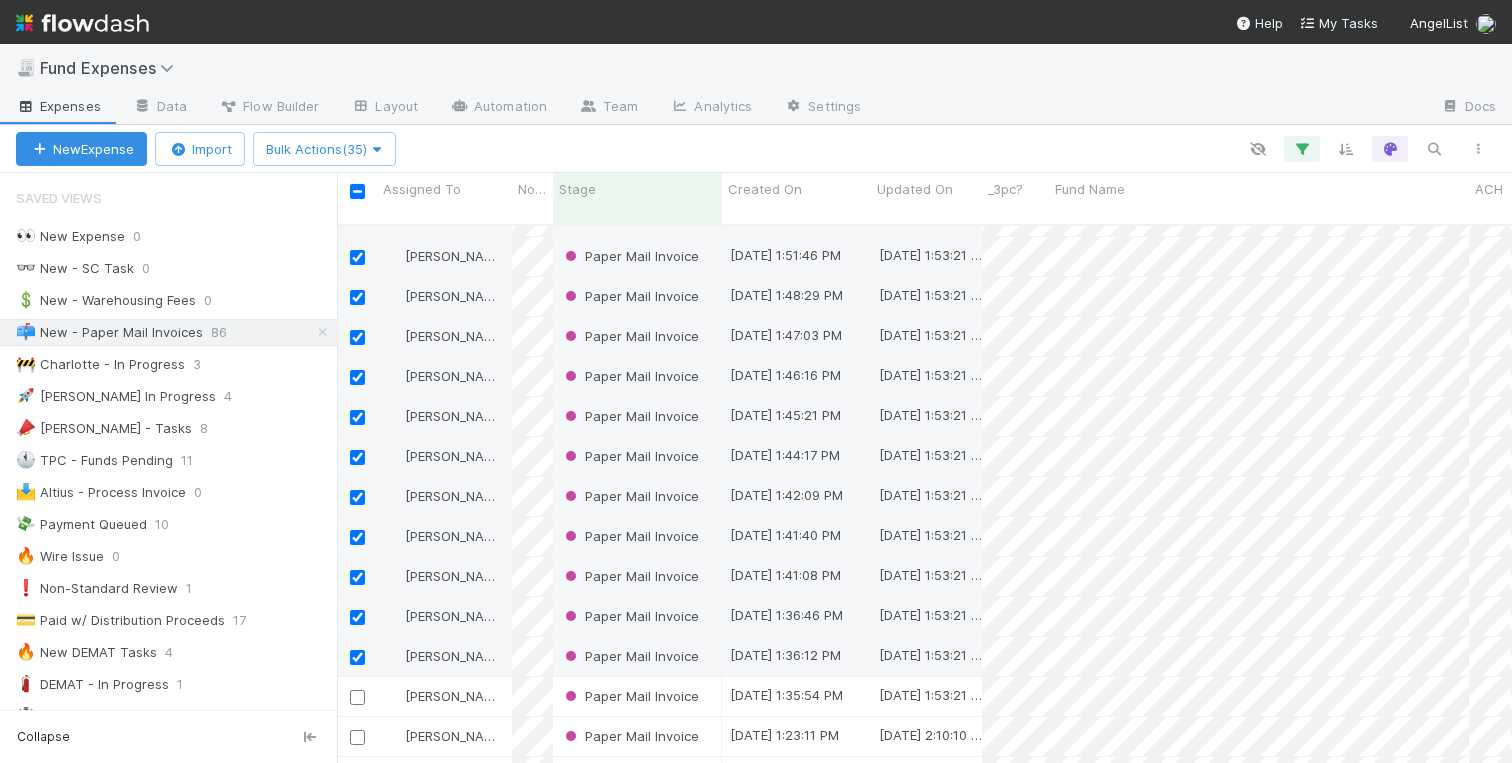 scroll, scrollTop: 2887, scrollLeft: 0, axis: vertical 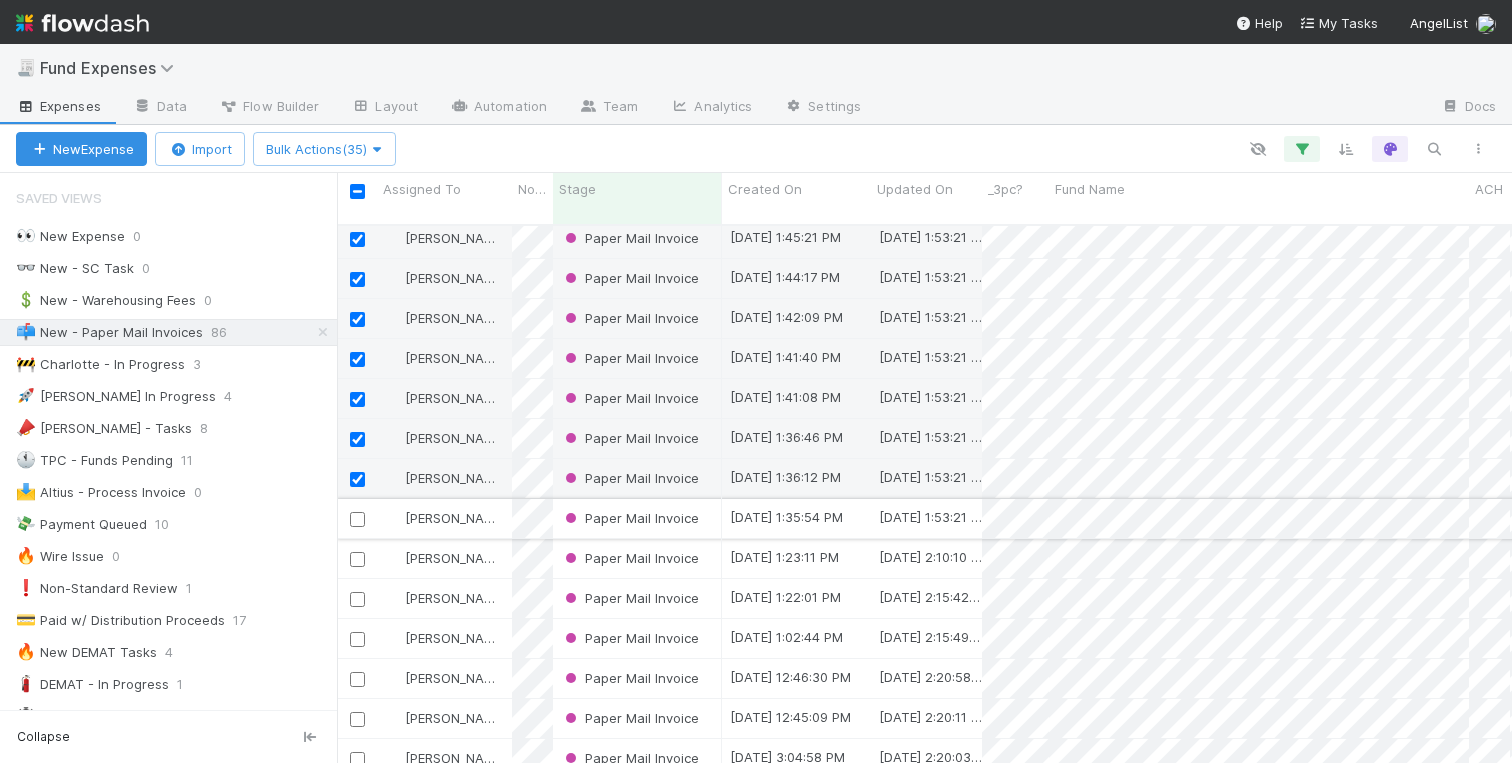 click at bounding box center [357, 519] 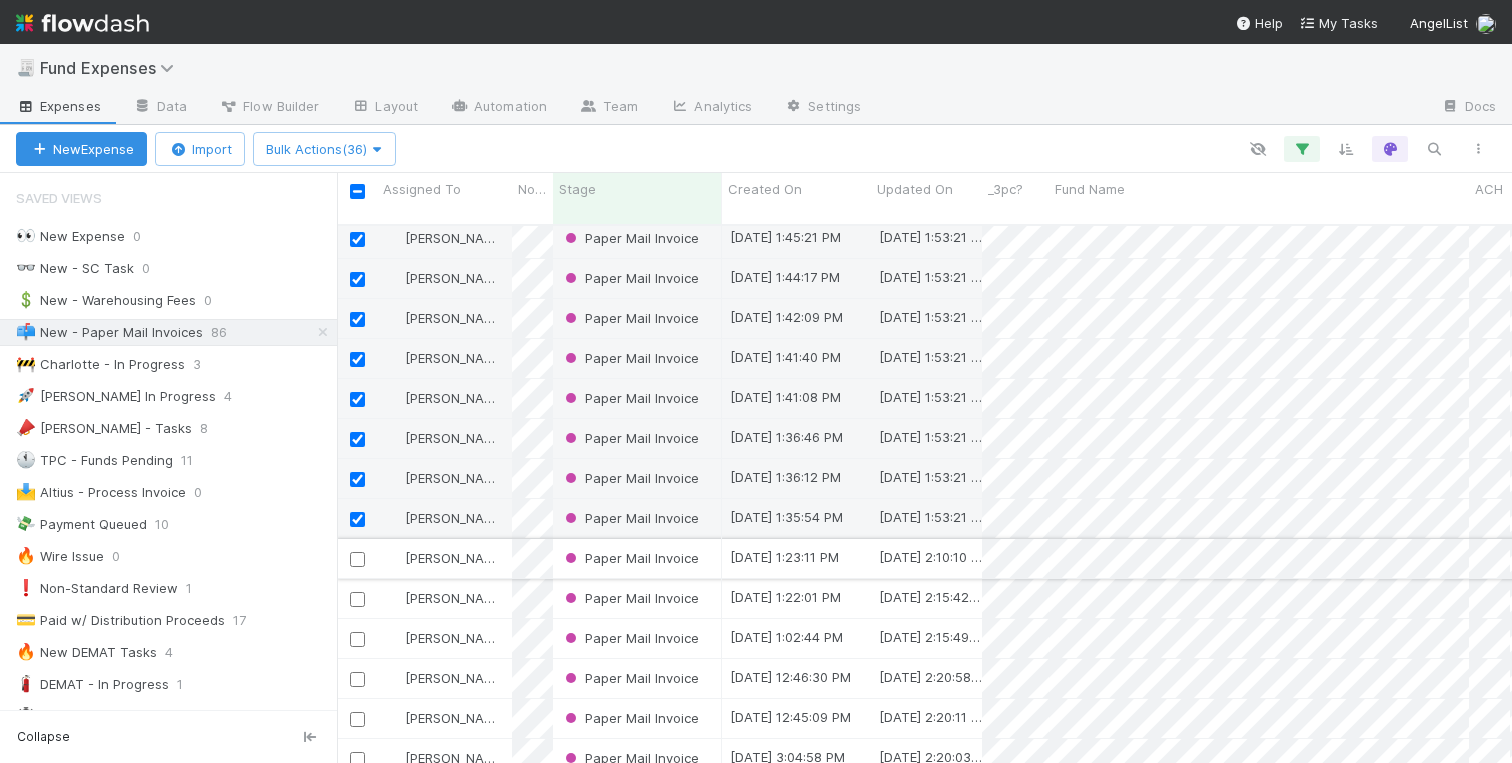 click at bounding box center [357, 559] 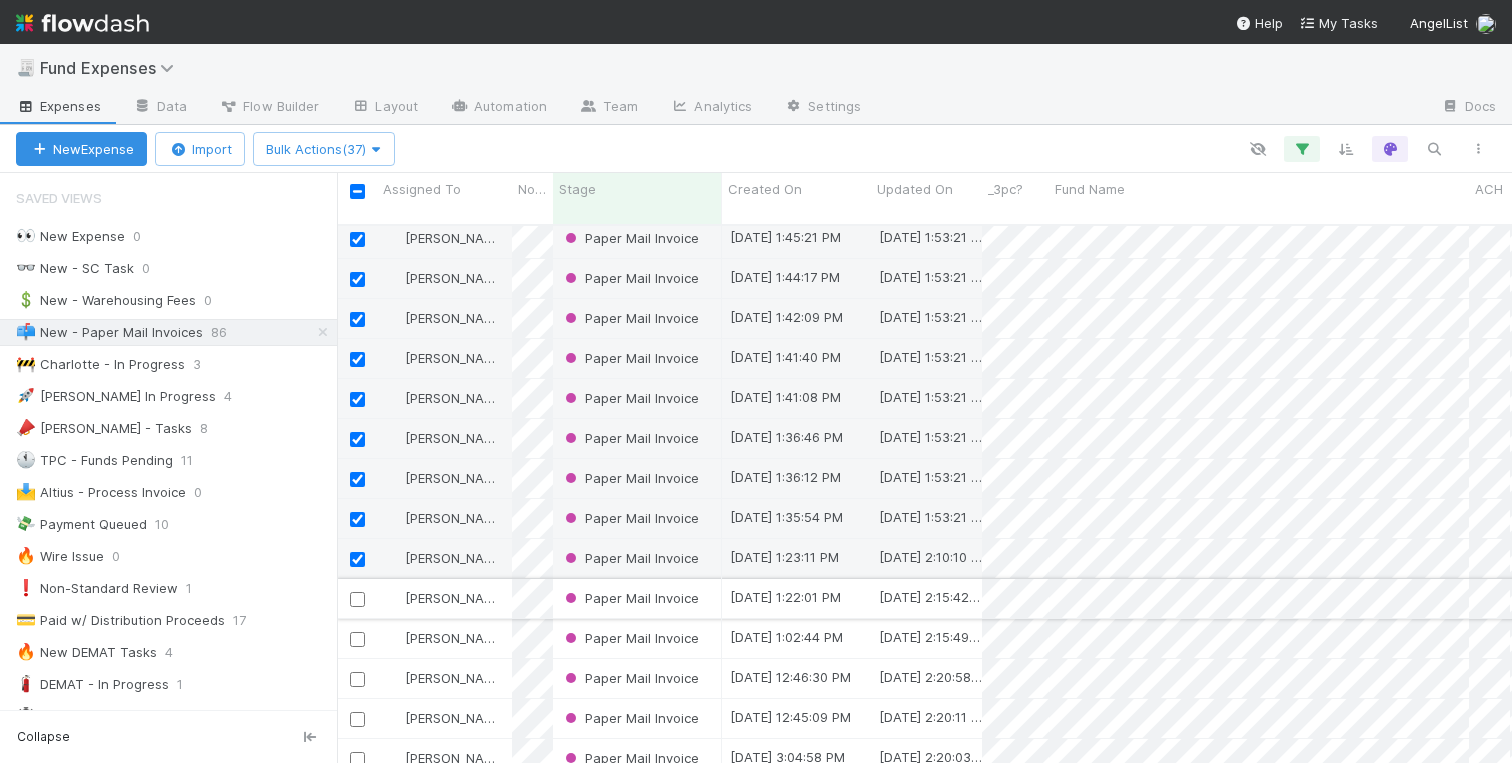 click at bounding box center (357, 599) 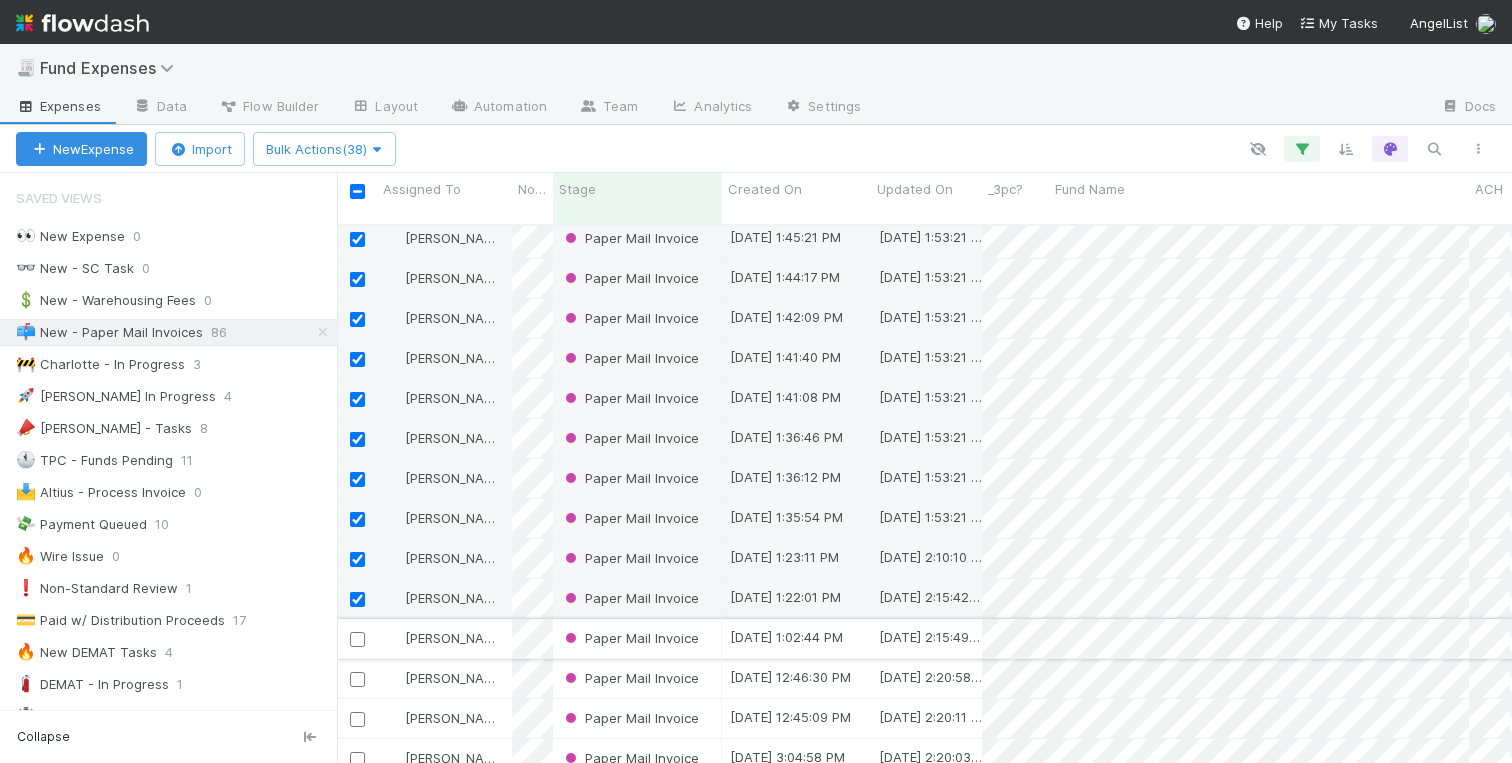 click at bounding box center (357, 639) 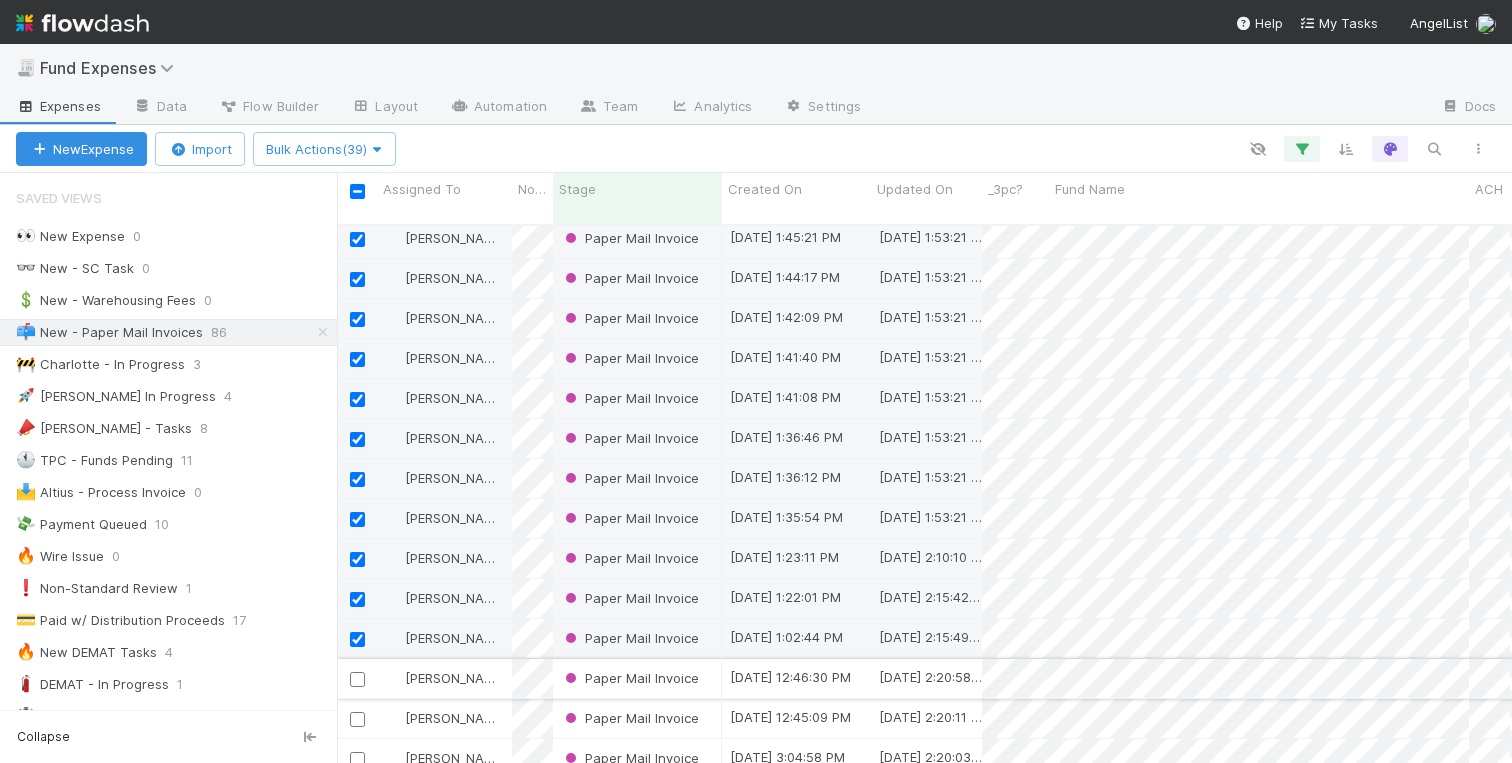 click at bounding box center (357, 679) 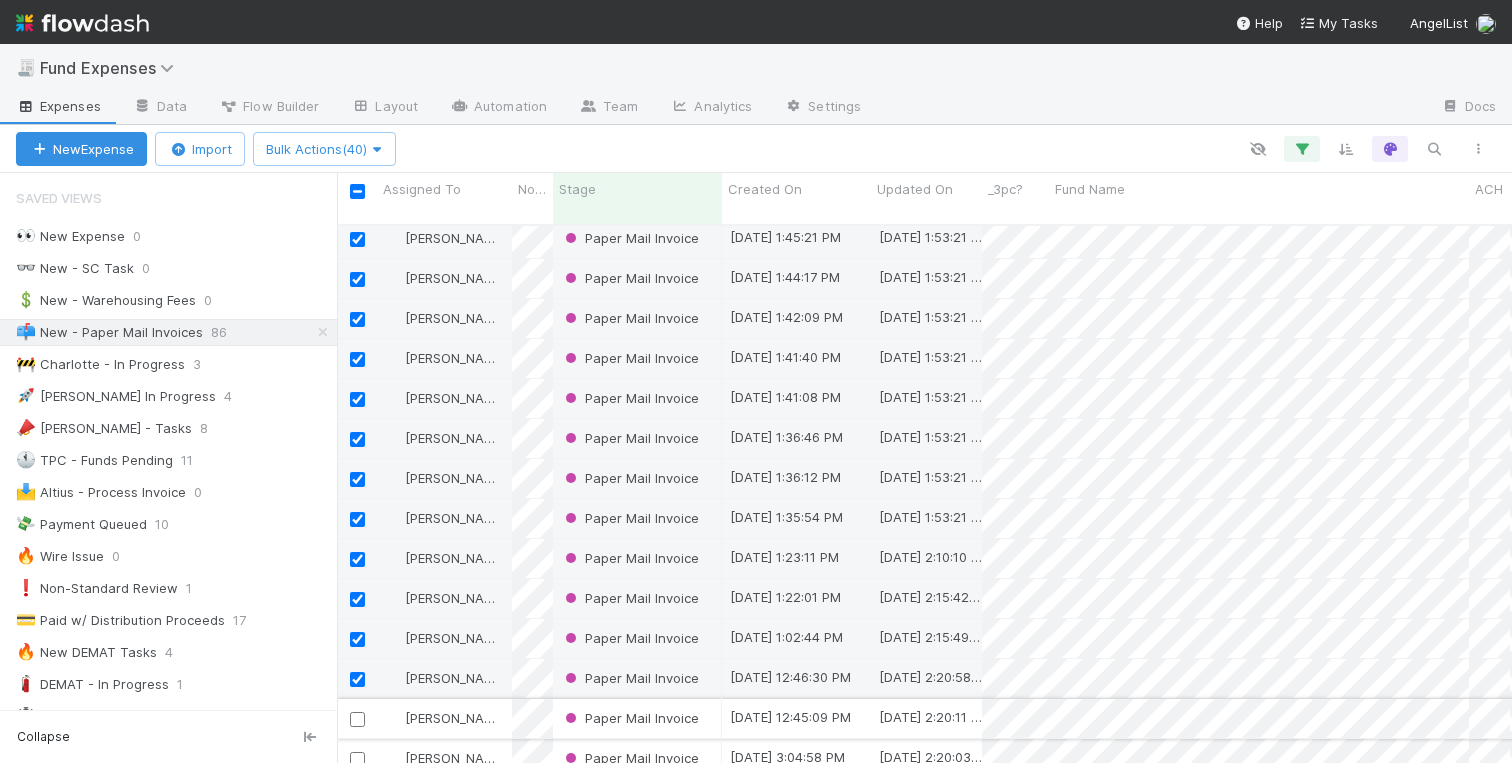 click at bounding box center [357, 719] 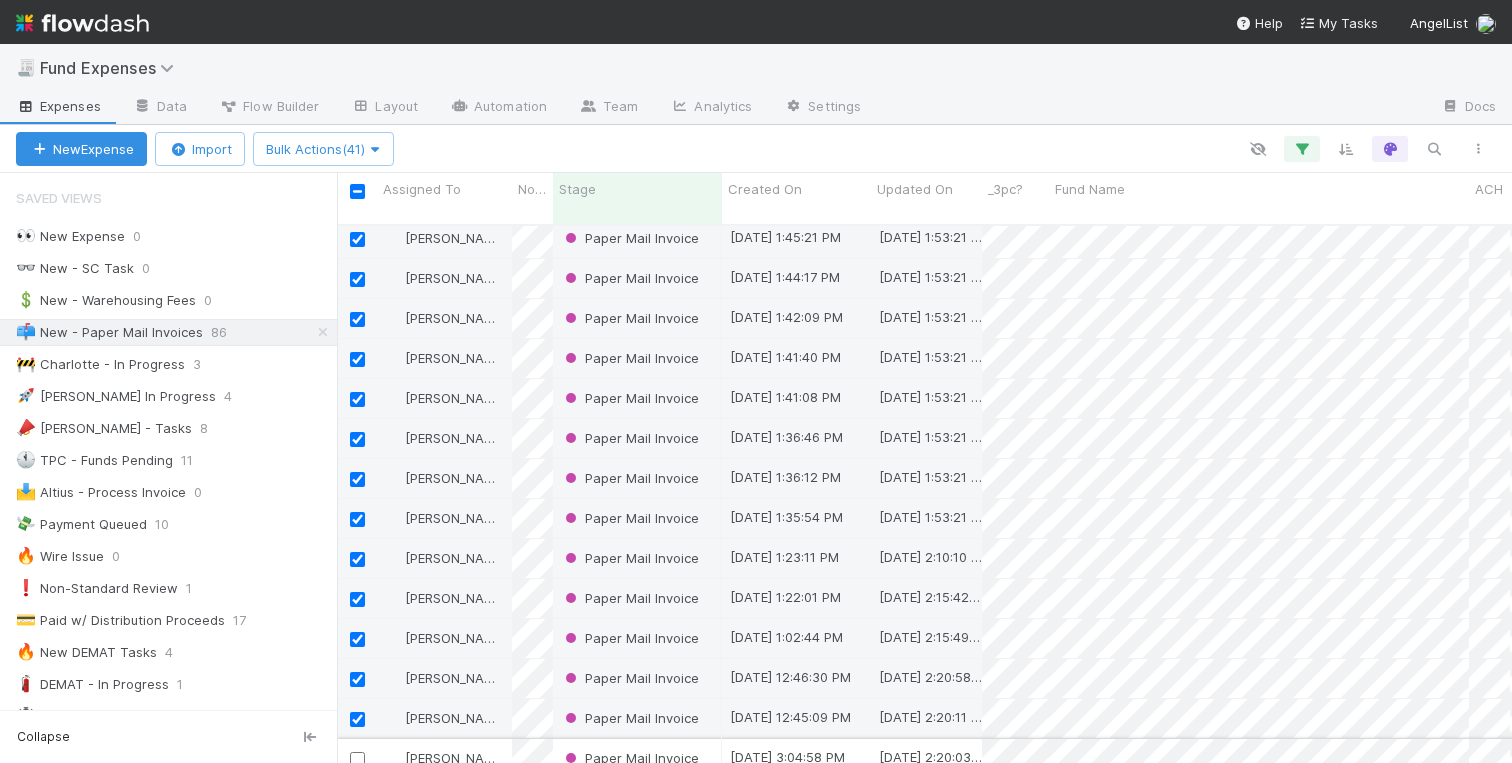 click at bounding box center (357, 759) 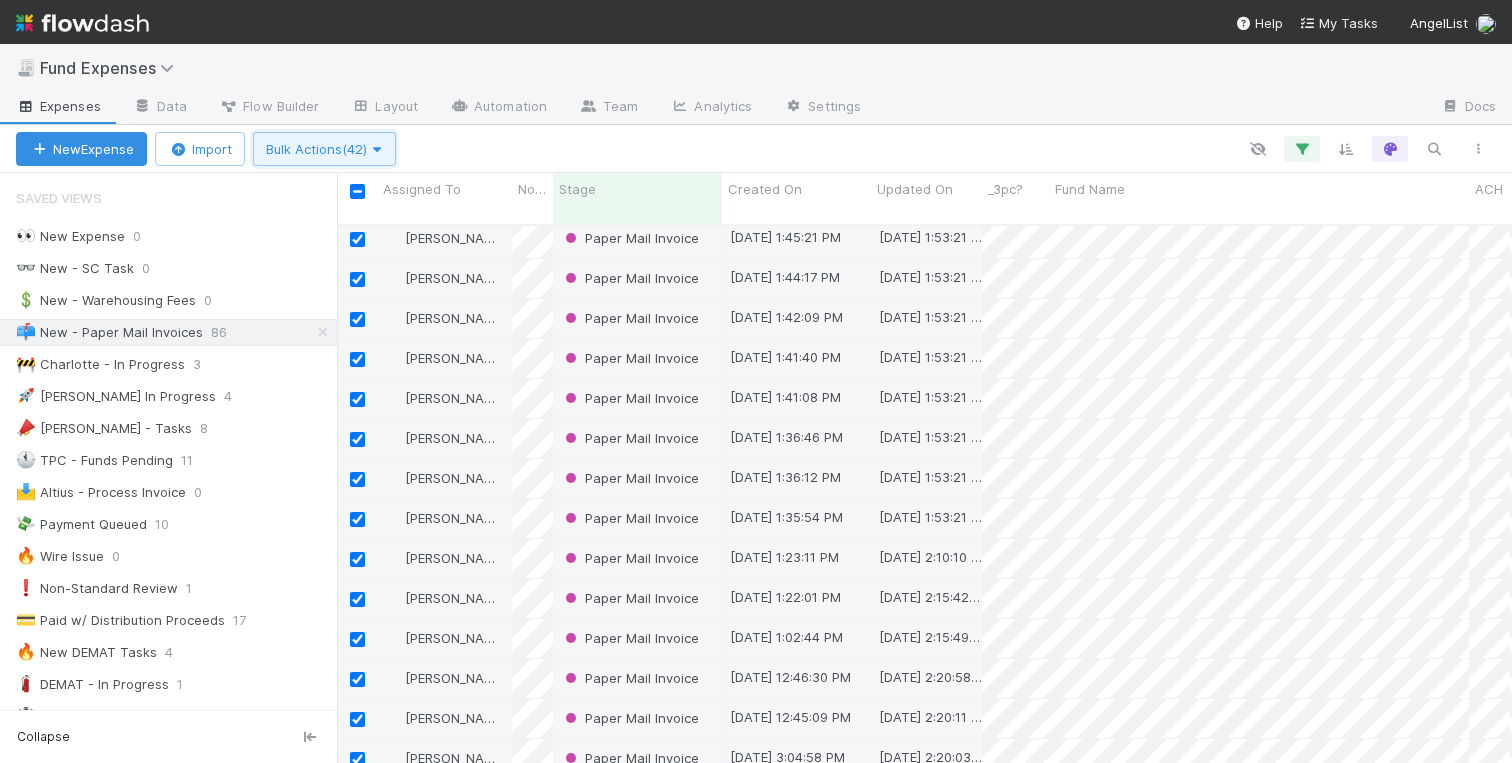 click on "Bulk Actions  (42)" at bounding box center (324, 149) 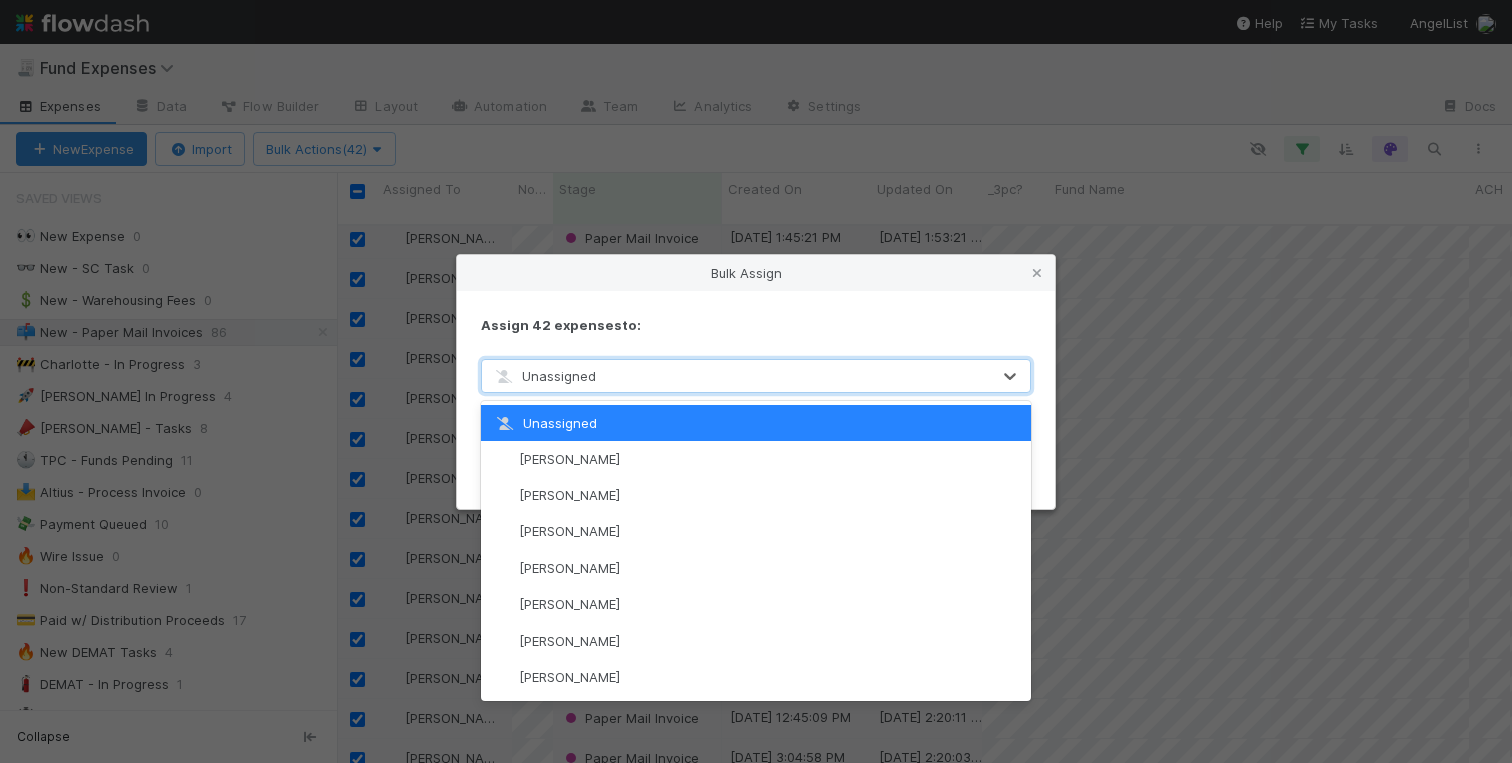 click on "Unassigned" at bounding box center (544, 376) 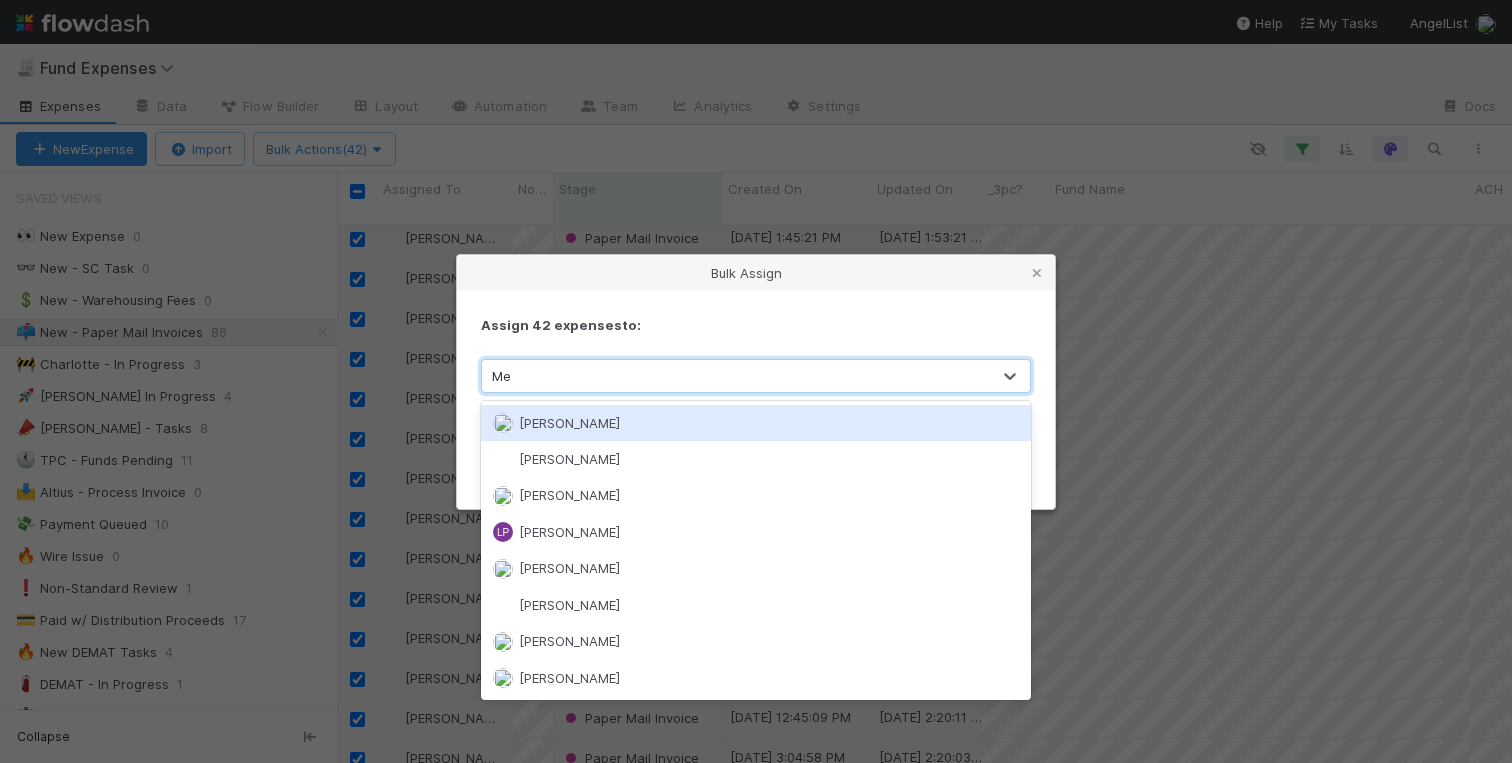 type on "Meg" 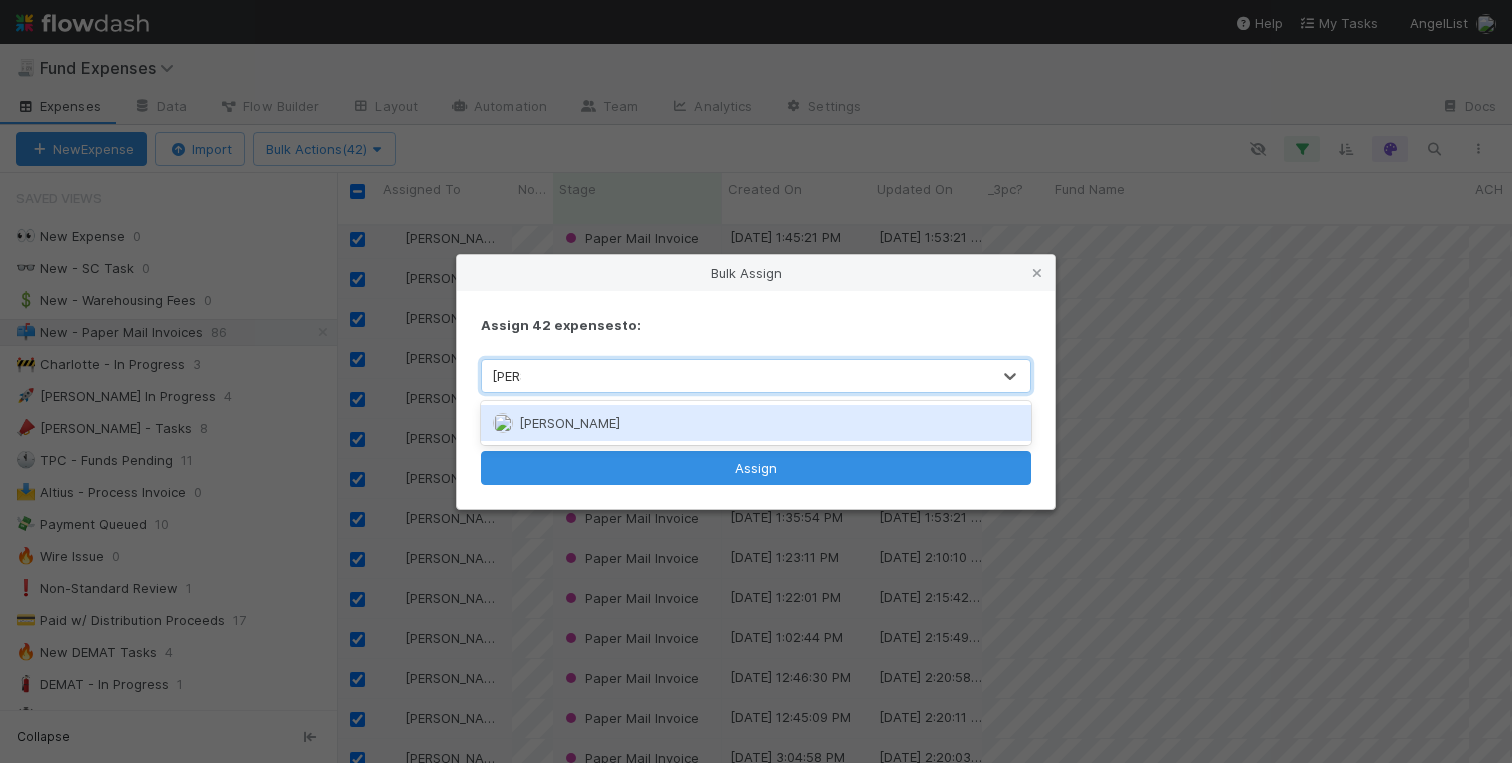 click on "[PERSON_NAME]" at bounding box center (756, 423) 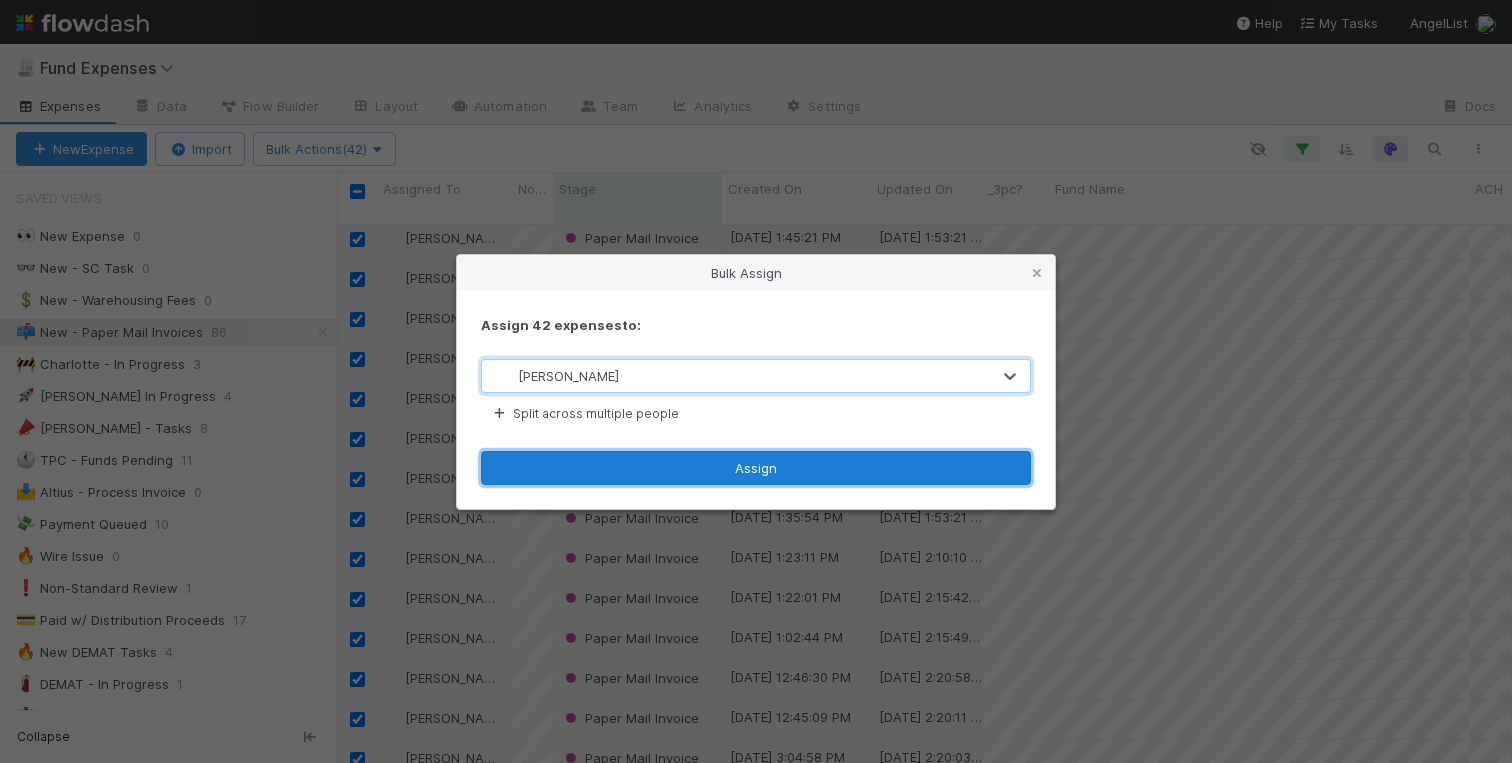 click on "Assign" at bounding box center (756, 468) 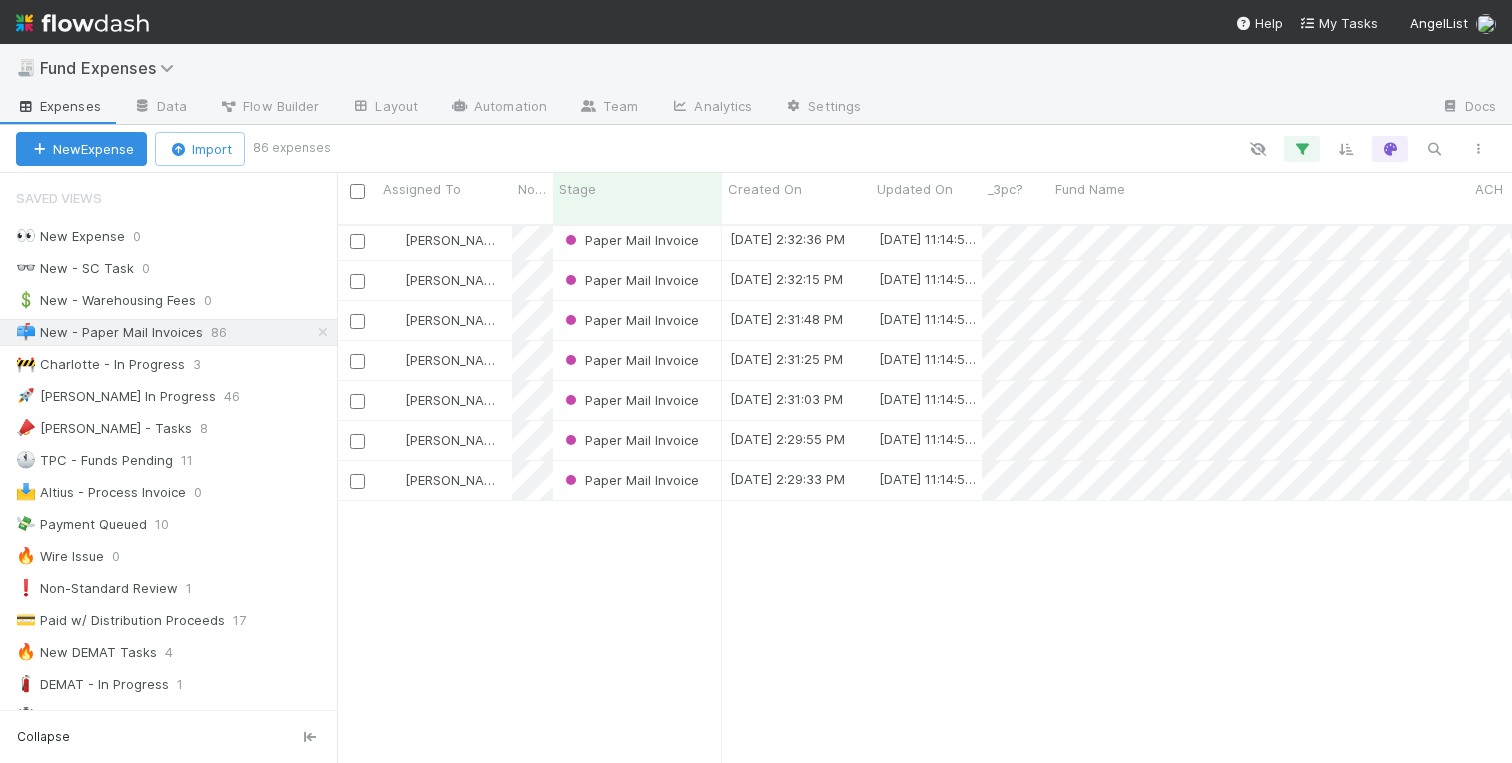 scroll, scrollTop: 0, scrollLeft: 0, axis: both 